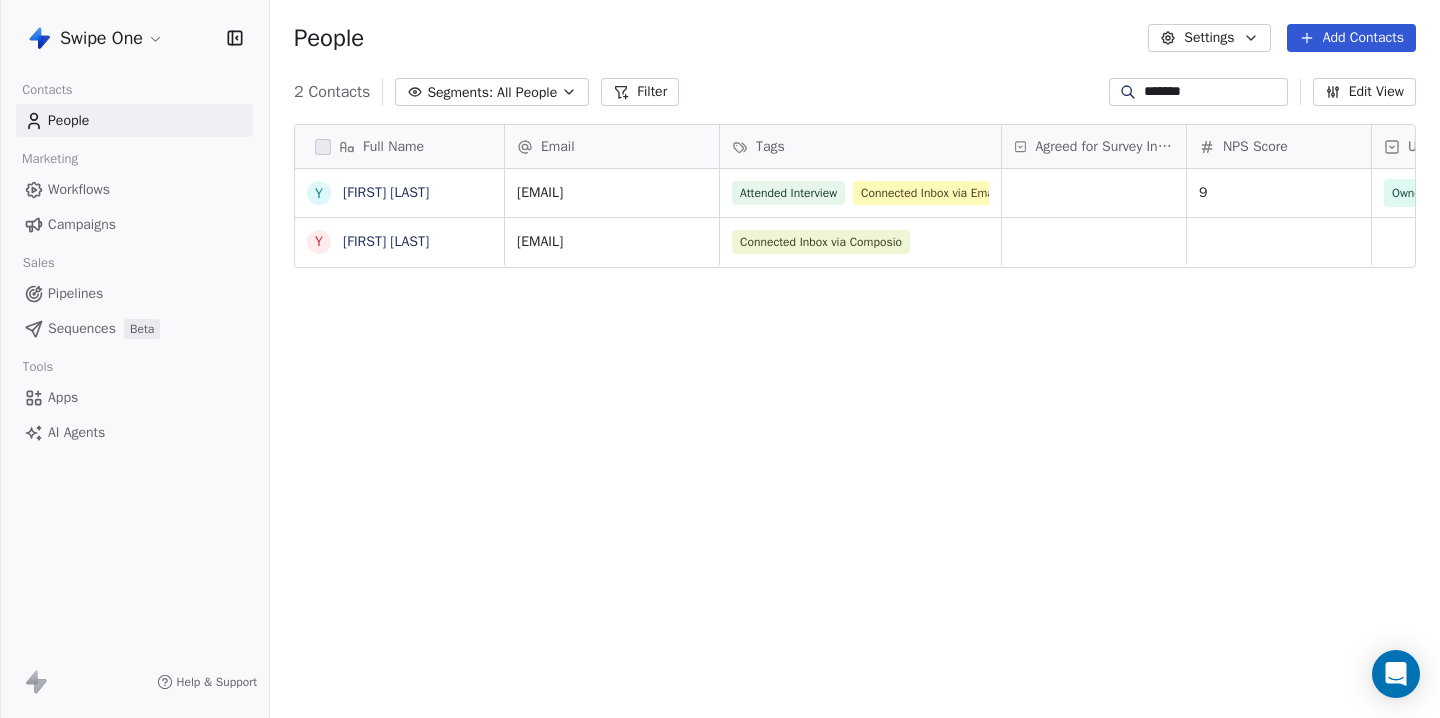 scroll, scrollTop: 0, scrollLeft: 0, axis: both 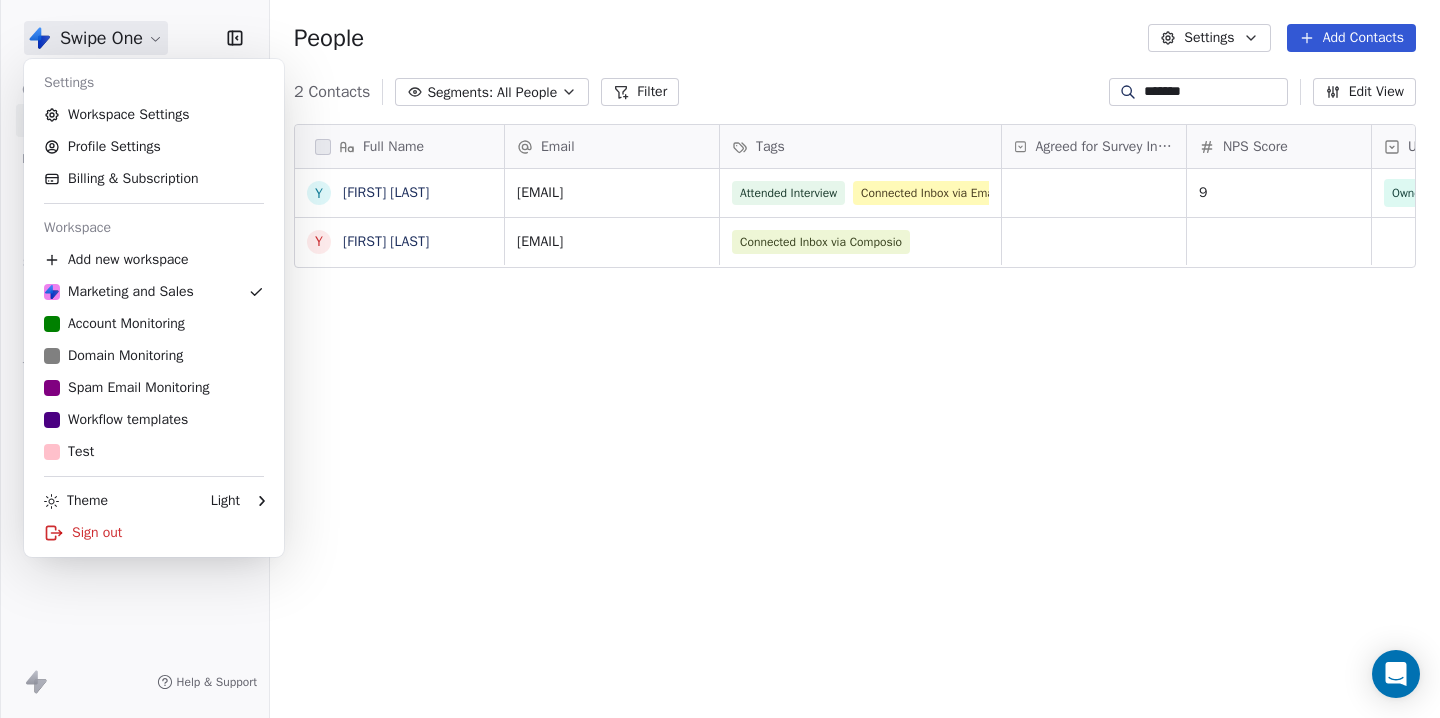 click on "Swipe One Contacts People Marketing Workflows Campaigns Sales Pipelines Sequences Beta Tools Apps AI Agents Help & Support People Settings Add Contacts 2 Contacts Segments: All People Filter ******* Edit View Tag Add to Sequence Export Full Name [FIRST] [LAST] Email Tags Agreed for Survey Interview NPS Score User Type Created Date IST Last Updated Date IST Email Marketing Consent [EMAIL] Attended Interview Connected Inbox via Emailengine Survey Responded 9 Owner Mar 13, 2025 12:23 AM Jul 28, 2025 03:31 PM Subscribed [EMAIL] Connected Inbox via Composio Jan 26, 2025 02:09 PM Jul 03, 2025 07:18 PM Subscribed
To pick up a draggable item, press the space bar.
While dragging, use the arrow keys to move the item.
Press space again to drop the item in its new position, or press escape to cancel.
Settings Workspace Settings Profile Settings Billing & Subscription   Workspace Add new workspace Marketing and Sales Account Monitoring Test" at bounding box center [720, 359] 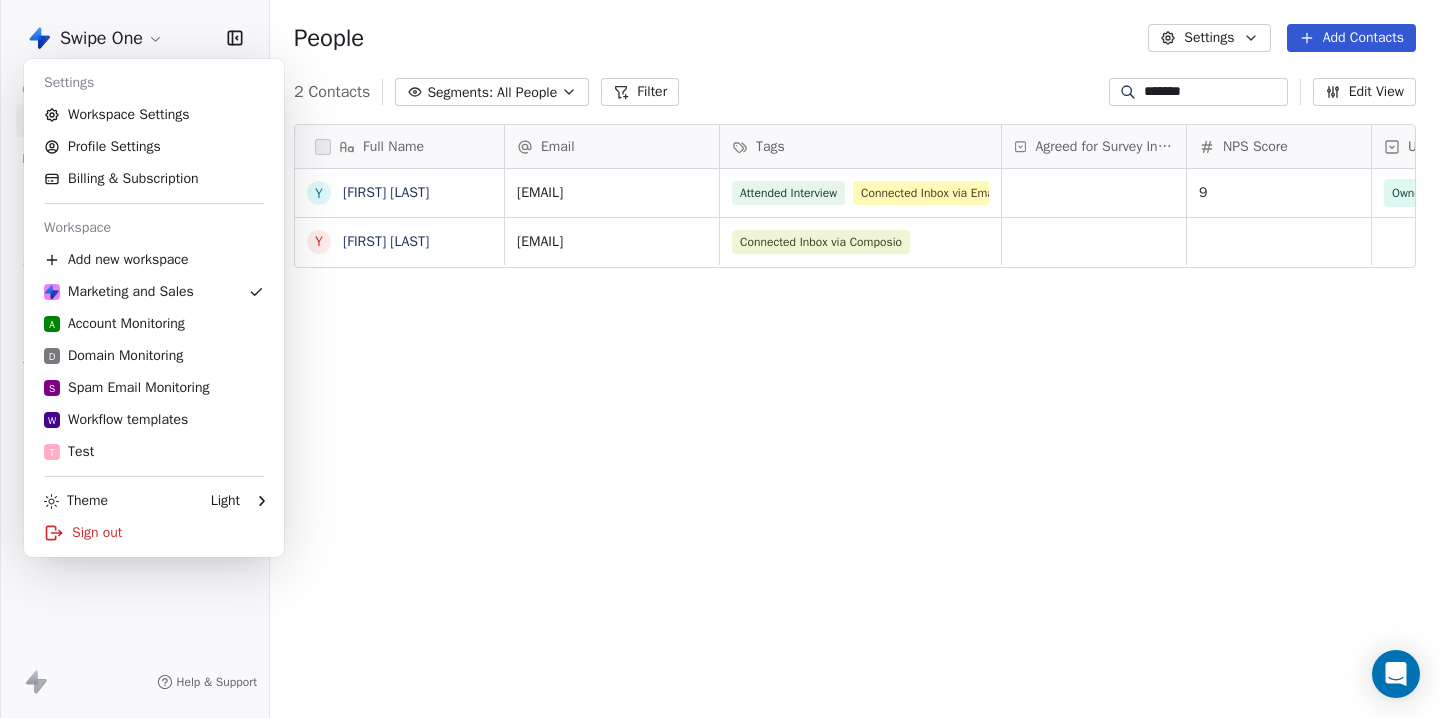 click on "Swipe One Contacts People Marketing Workflows Campaigns Sales Pipelines Sequences Beta Tools Apps AI Agents Help & Support People Settings Add Contacts 2 Contacts Segments: All People Filter ******* Edit View Tag Add to Sequence Export Full Name Y [FIRST] [LAST] Y Yannick Daudelin Y Yannick Xie Email Tags Agreed for Survey Interview NPS Score User Type Created Date IST Last Updated Date IST Email Marketing Consent [EMAIL] Attended Interview Connected Inbox via Emailengine Survey Responded 9 Owner Mar 13, 2025 12:23 AM Jul 28, 2025 03:31 PM Subscribed [EMAIL] Connected Inbox via Composio Jan 26, 2025 02:09 PM Jul 03, 2025 07:18 PM Subscribed
To pick up a draggable item, press the space bar.
While dragging, use the arrow keys to move the item.
Press space again to drop the item in its new position, or press escape to cancel.
Settings Workspace Settings Profile Settings Billing & Subscription   Workspace Add new workspace Marketing and Sales A Account Monitoring D S" at bounding box center [720, 359] 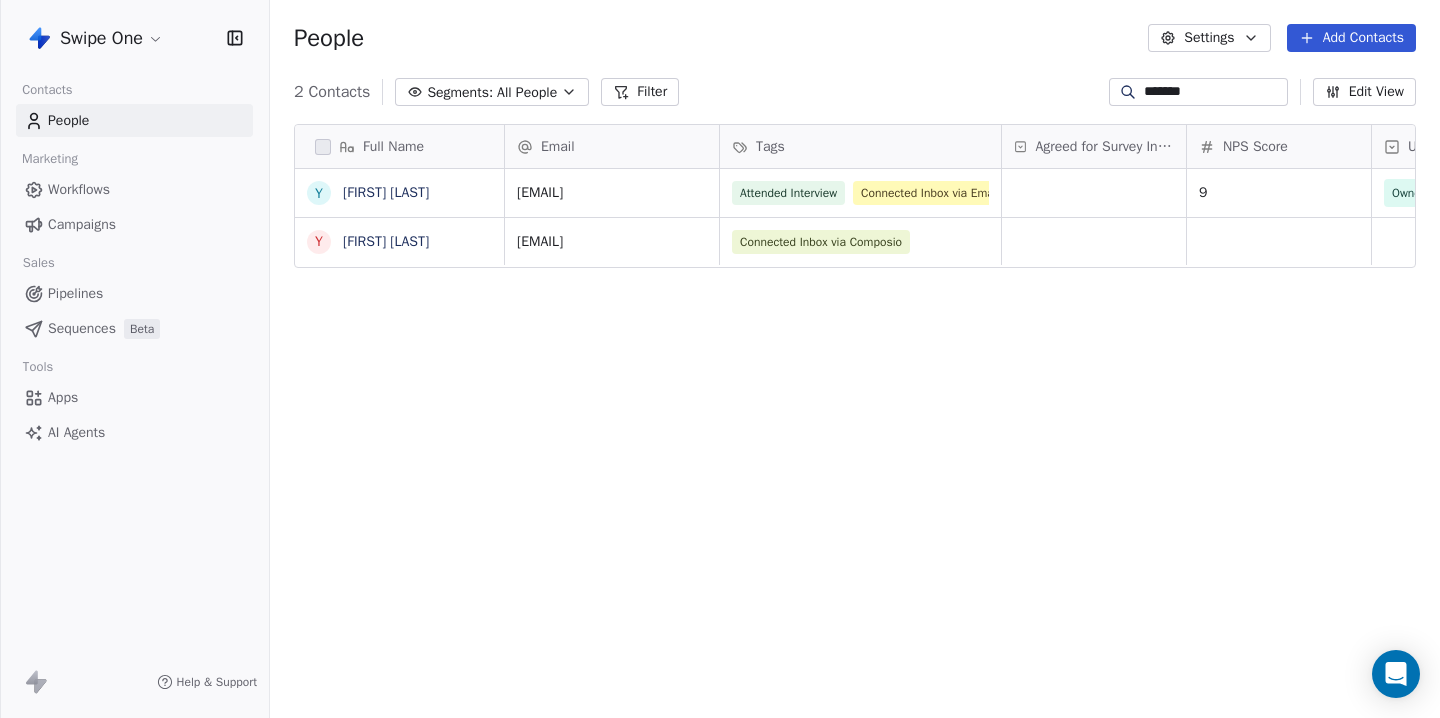 click on "Swipe One Contacts People Marketing Workflows Campaigns Sales Pipelines Sequences Beta Tools Apps AI Agents Help & Support People Settings Add Contacts 2 Contacts Segments: All People Filter ******* Edit View Tag Add to Sequence Export Full Name Y [FIRST] [LAST] Y [FIRST] [LAST] Email Tags Agreed for Survey Interview NPS Score User Type Created Date IST Last Updated Date IST Email Marketing Consent [EMAIL] Attended Interview Connected Inbox via Emailengine Survey Responded 9 Owner [DATE] [TIME] [DATE] [TIME] Subscribed [EMAIL] Connected Inbox via Composio [DATE] [TIME] [DATE] [TIME] Subscribed
To pick up a draggable item, press the space bar. While dragging, use the arrow keys to move the item. Press space again to drop the item in its new position, or press escape to cancel." at bounding box center [720, 359] 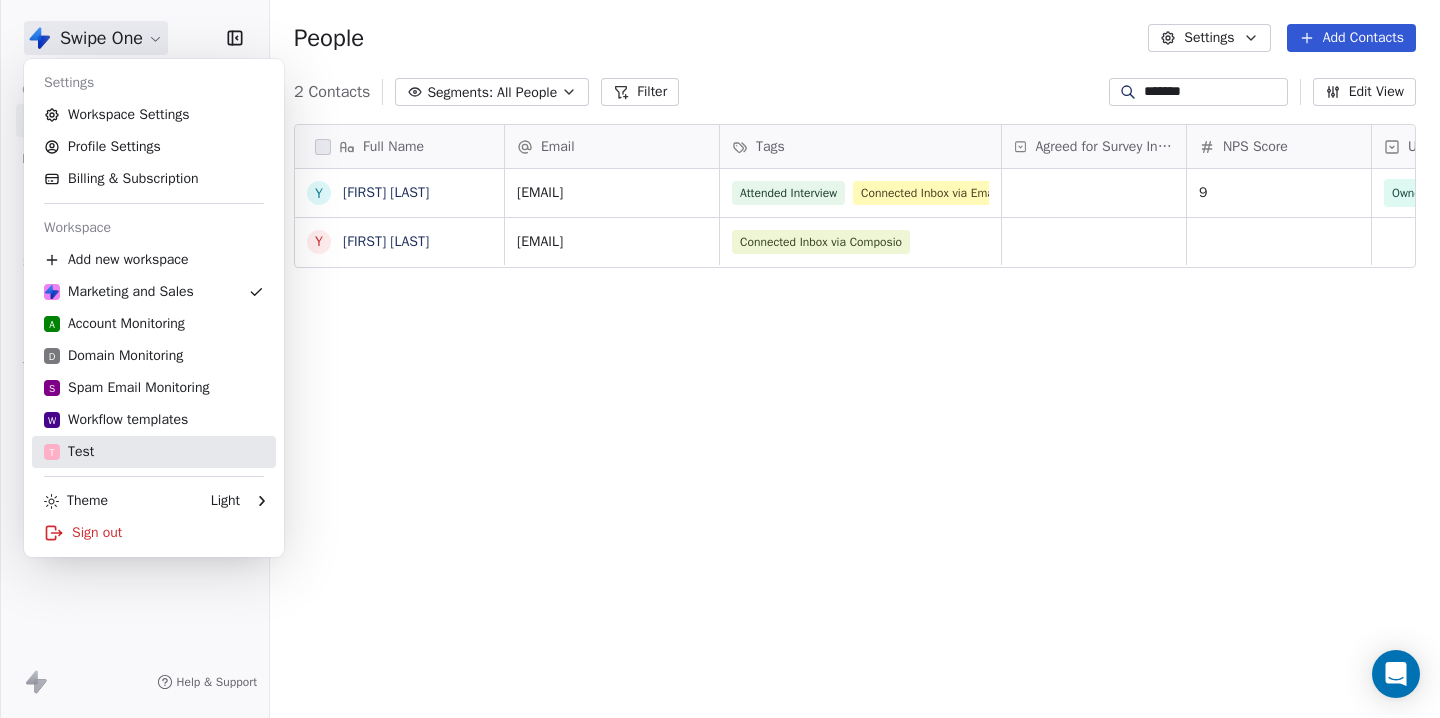 click on "T Test" at bounding box center (69, 452) 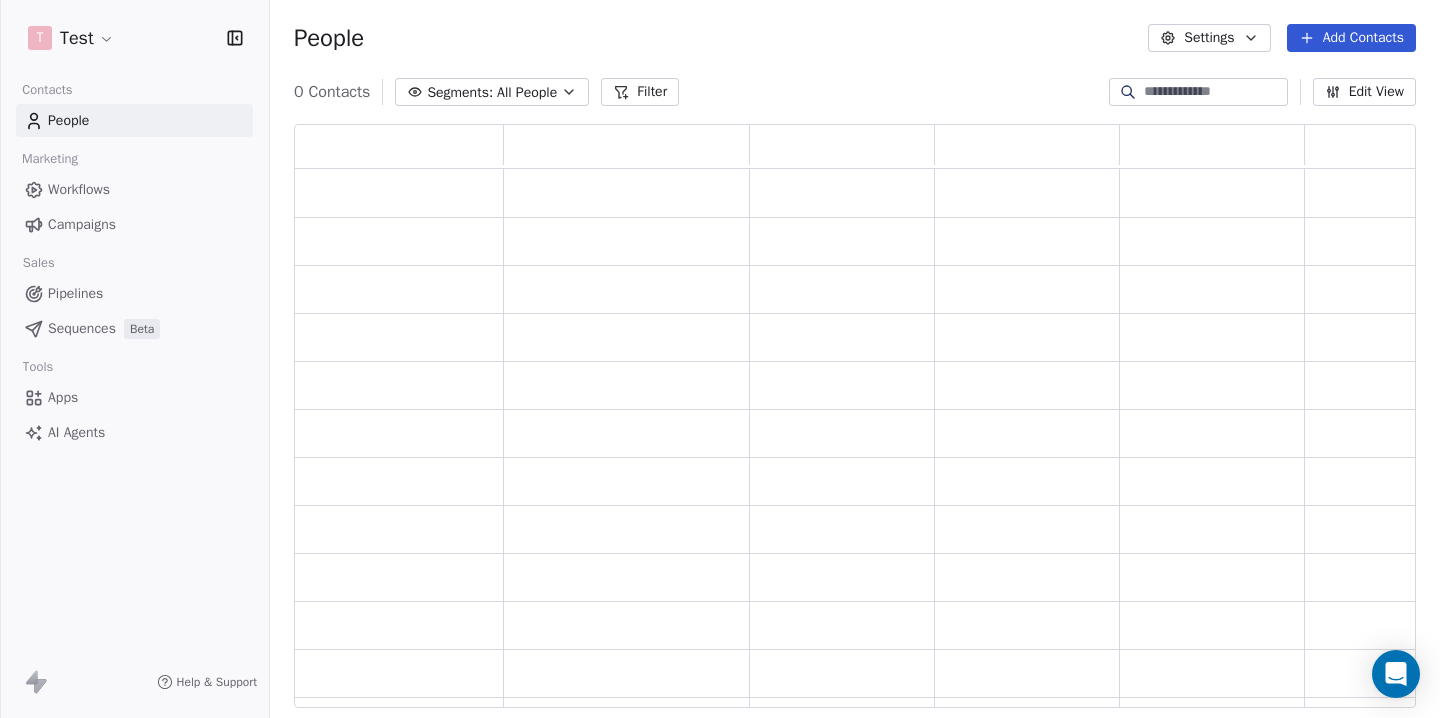 scroll, scrollTop: 1, scrollLeft: 1, axis: both 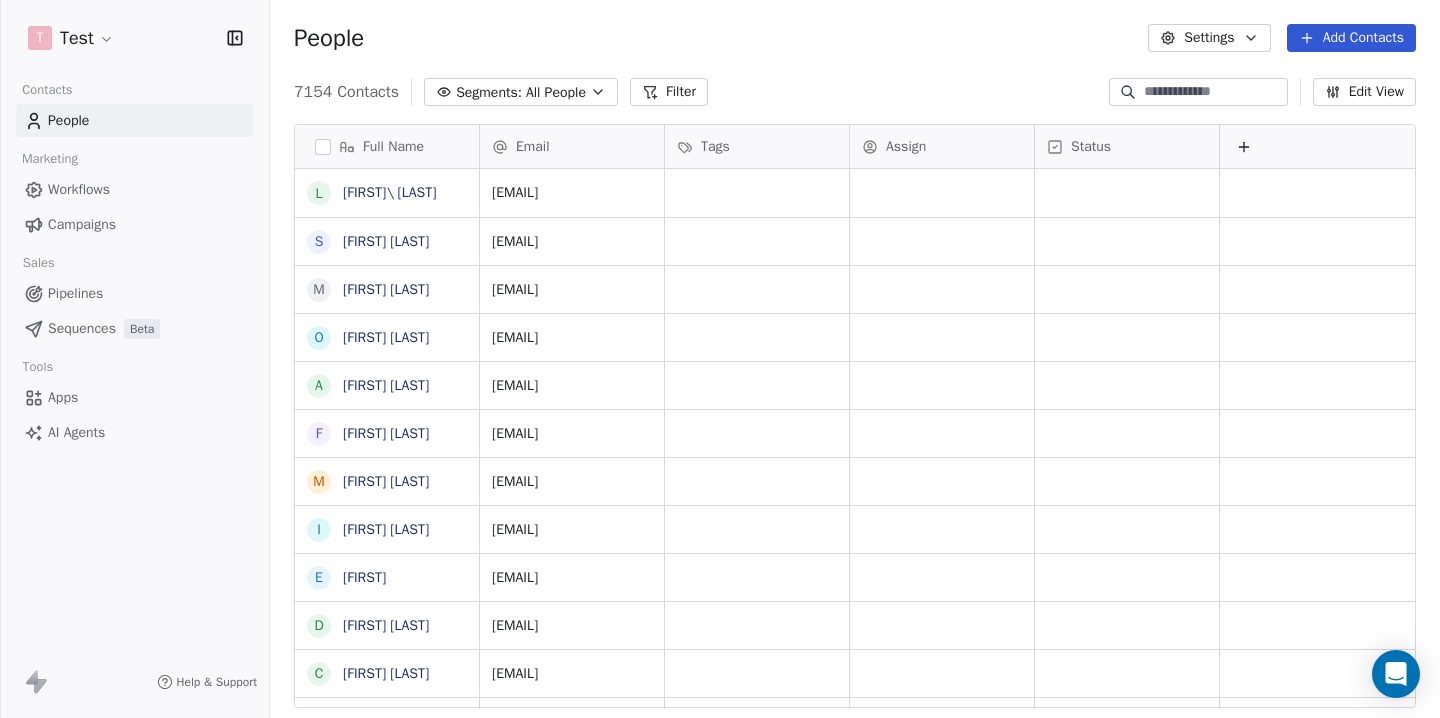 click on "Campaigns" at bounding box center (82, 224) 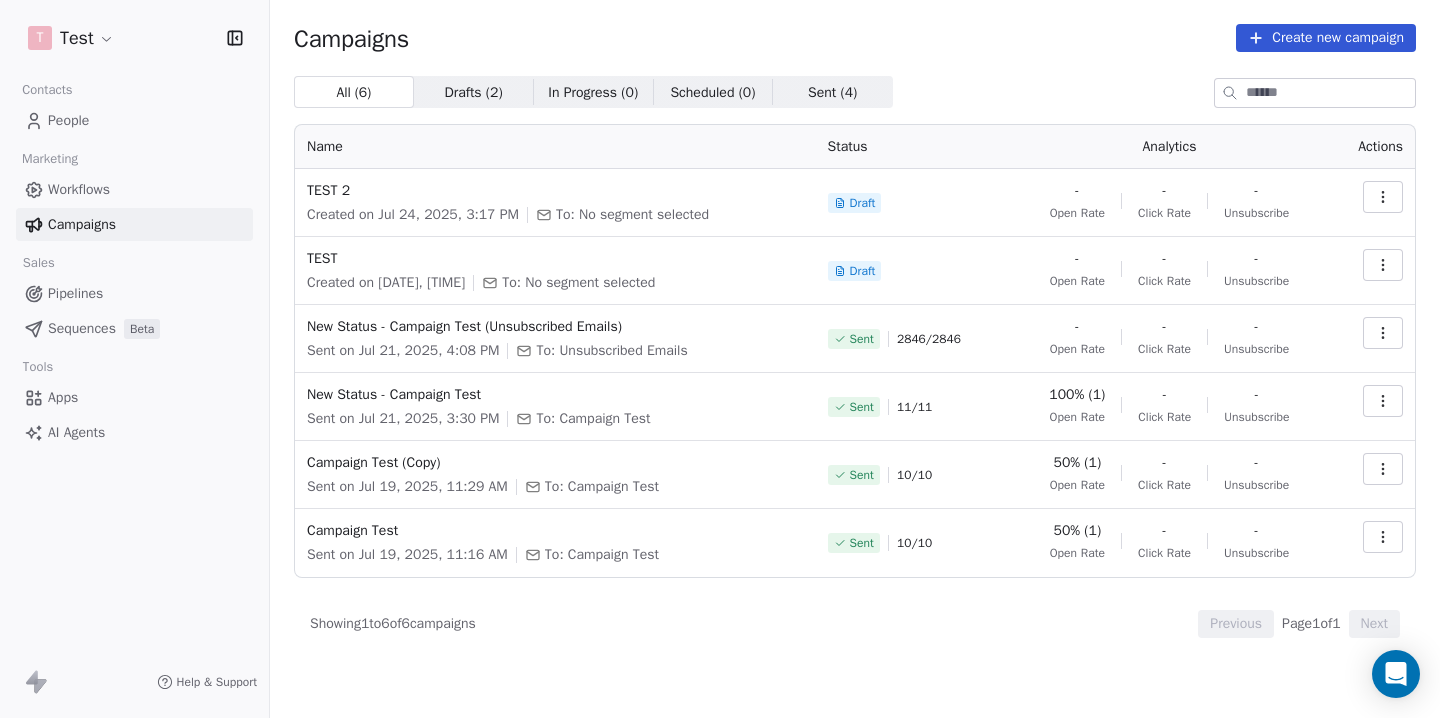 click on "Create new campaign" at bounding box center [1326, 38] 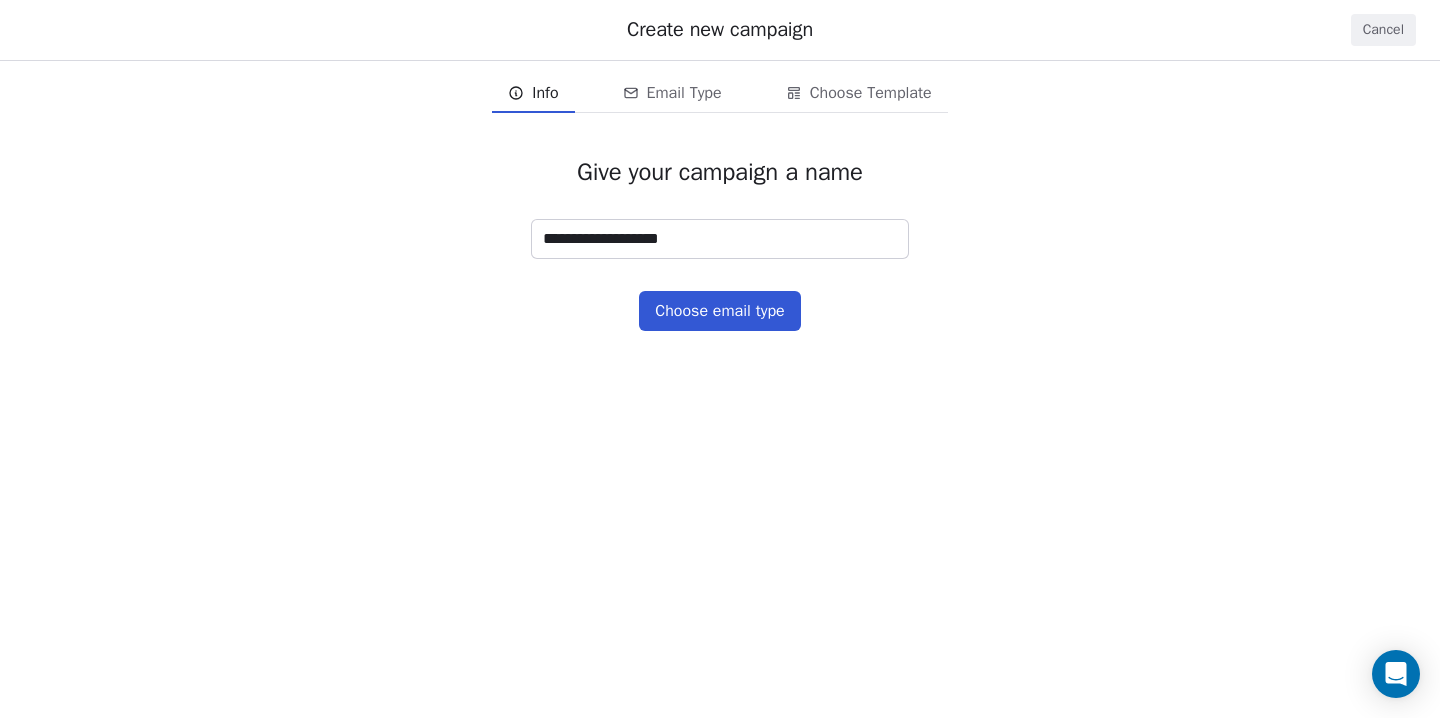 type on "**********" 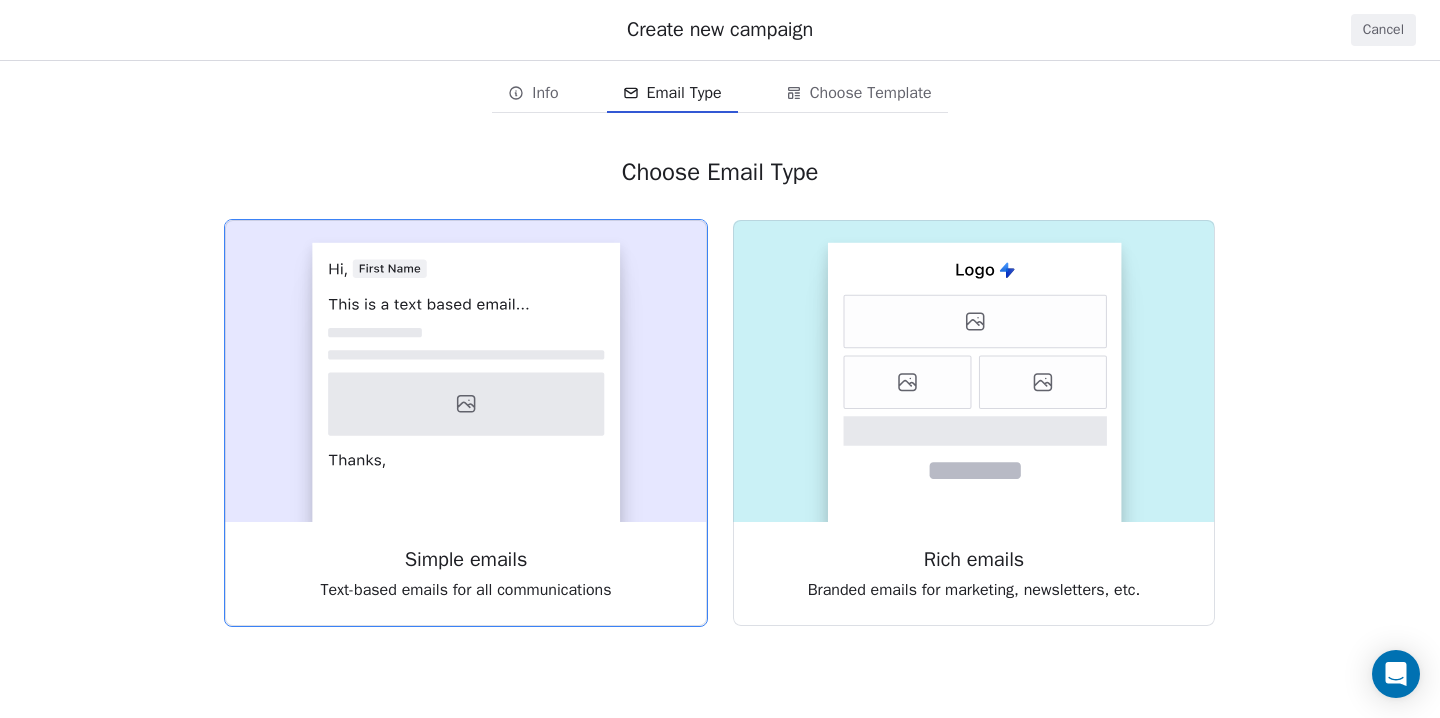 click 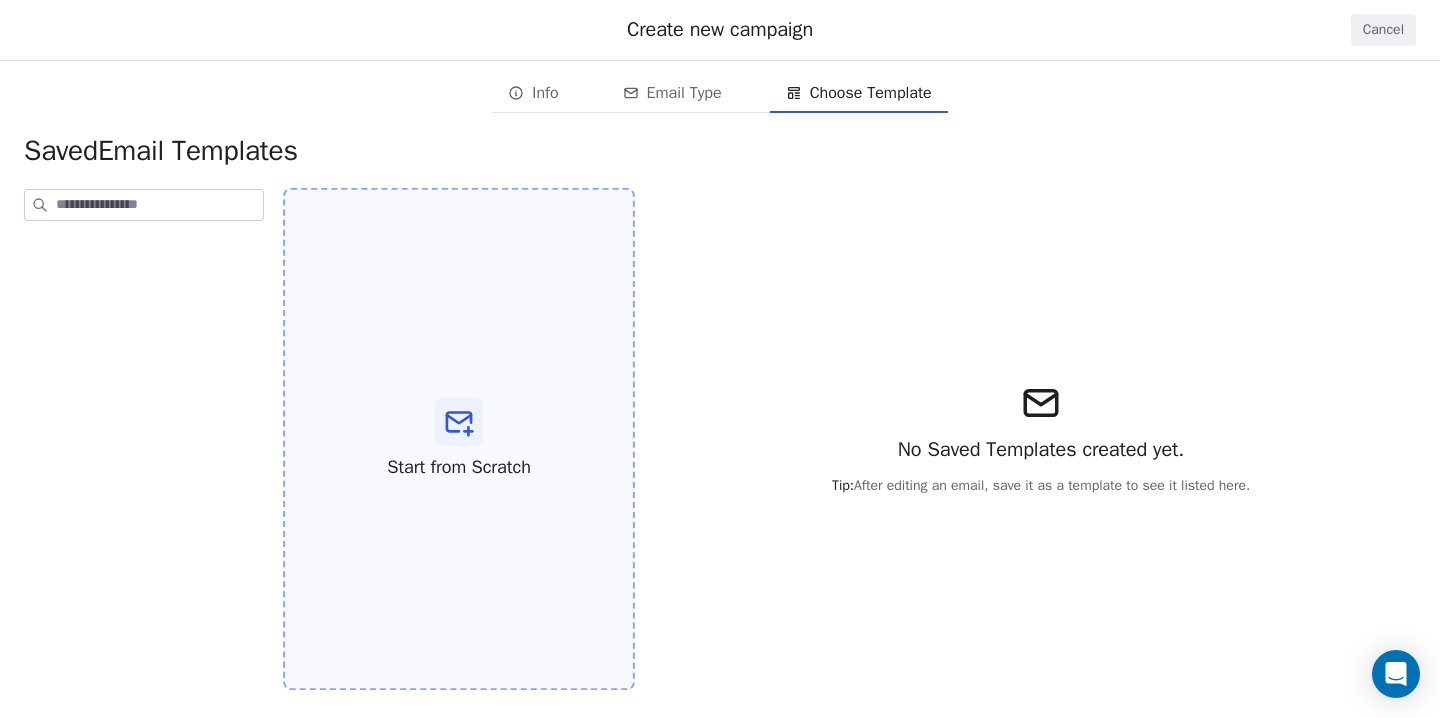 click 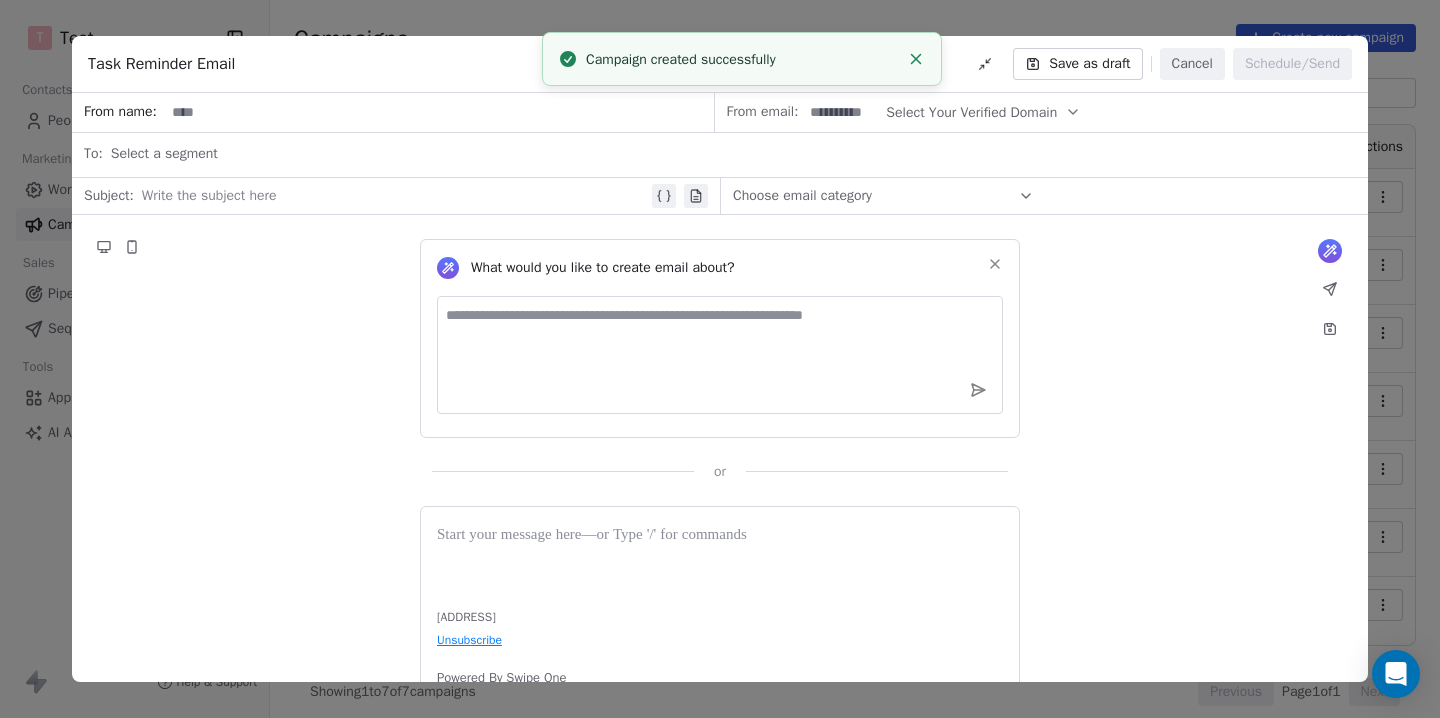 click 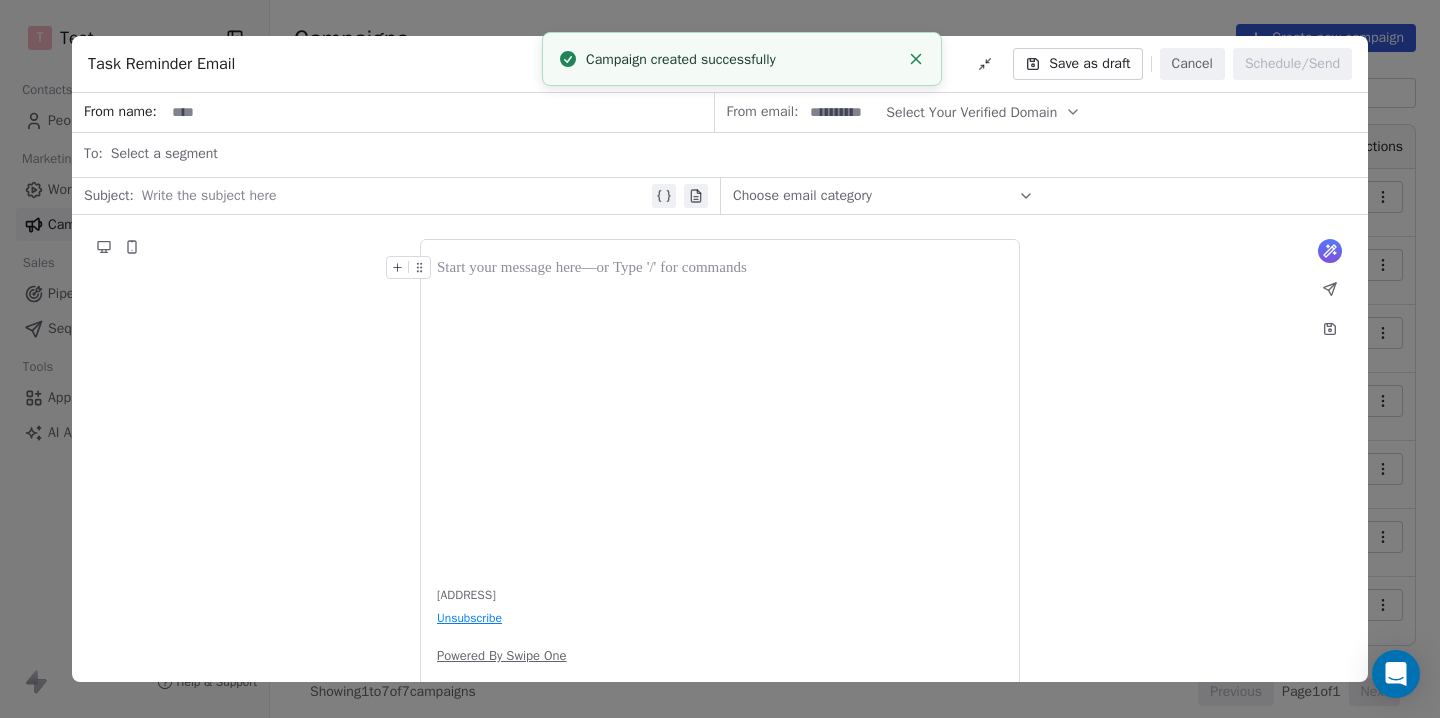 click at bounding box center [720, 411] 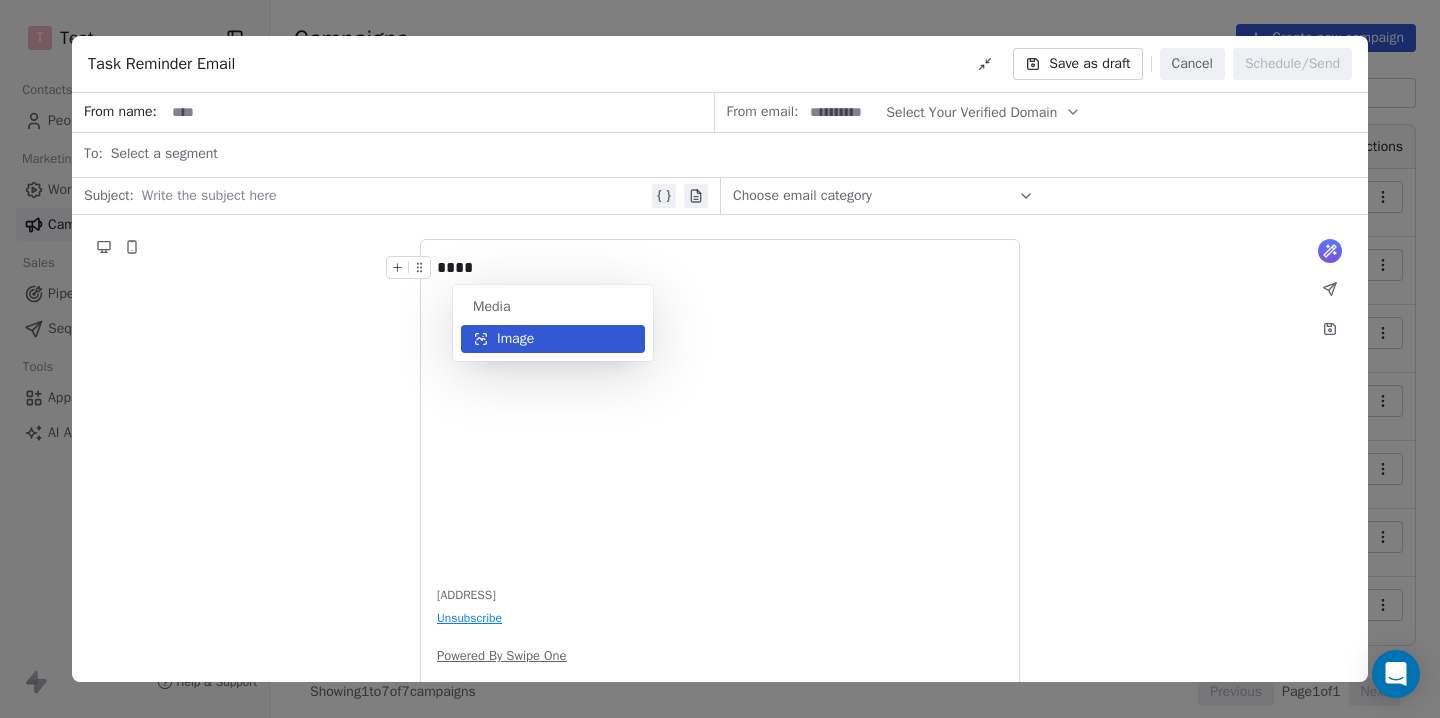 drag, startPoint x: 545, startPoint y: 334, endPoint x: 645, endPoint y: 309, distance: 103.077644 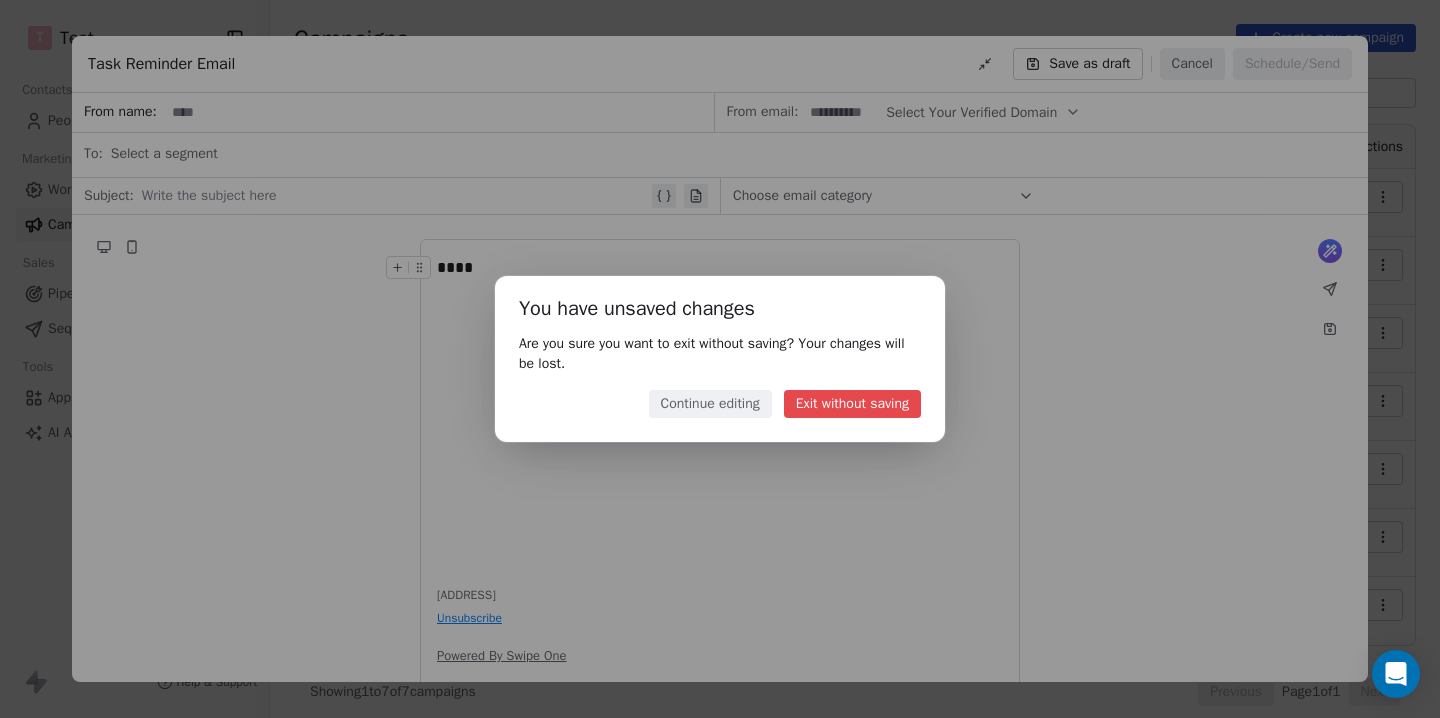 click on "Exit without saving" at bounding box center [852, 404] 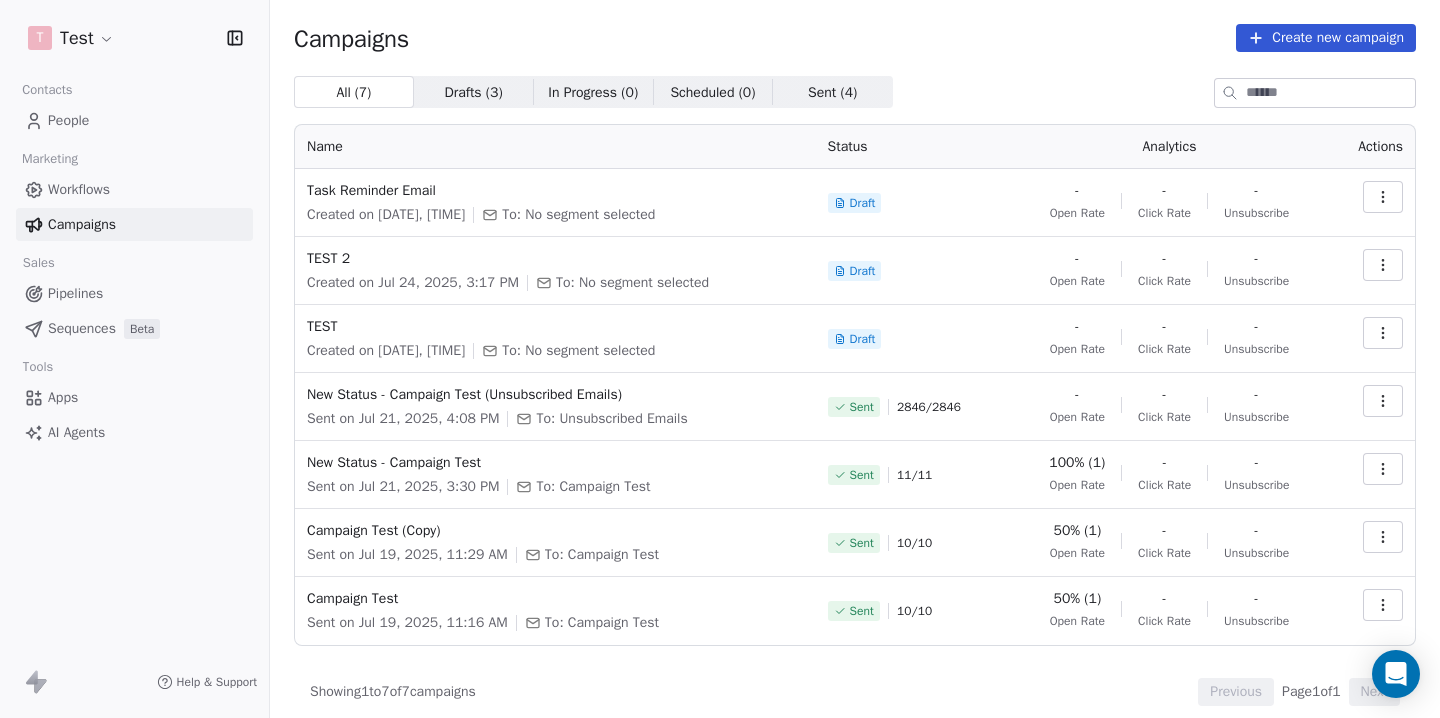 click 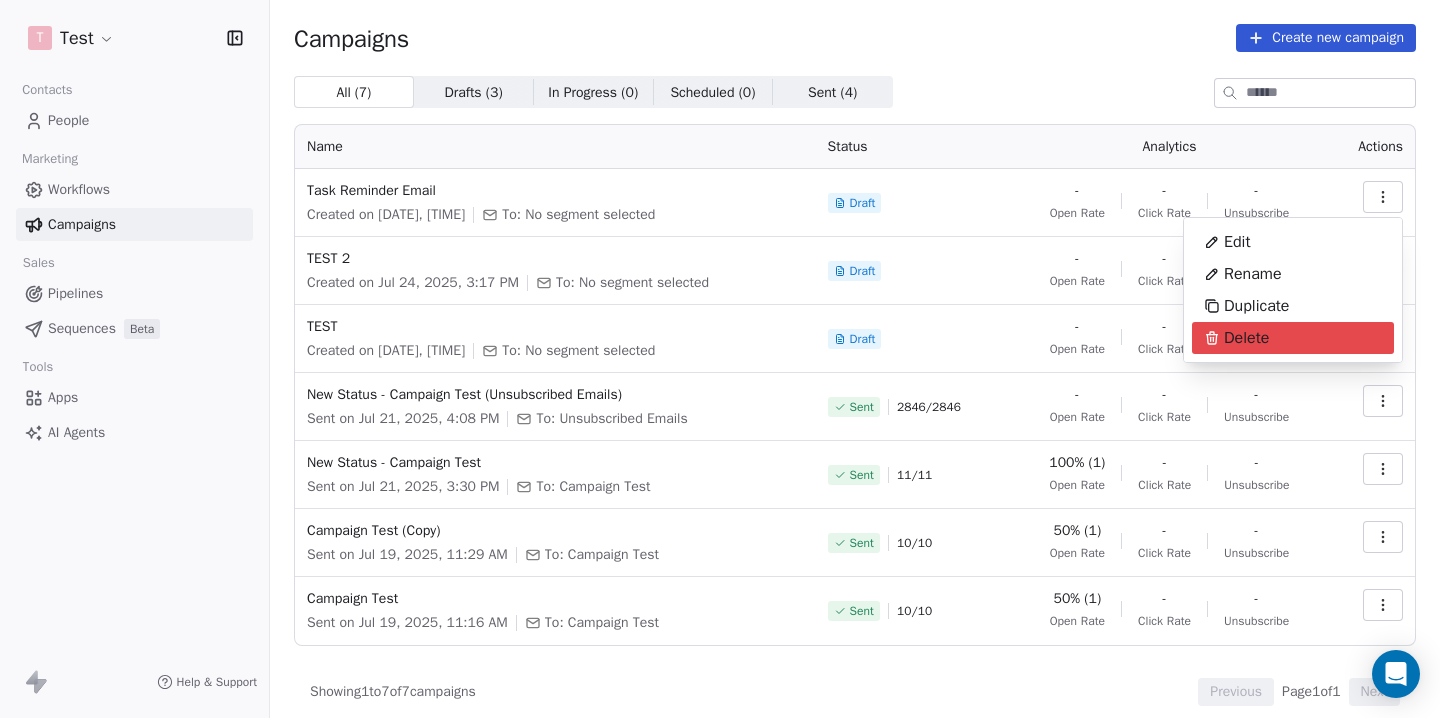 click on "Delete" at bounding box center (1246, 338) 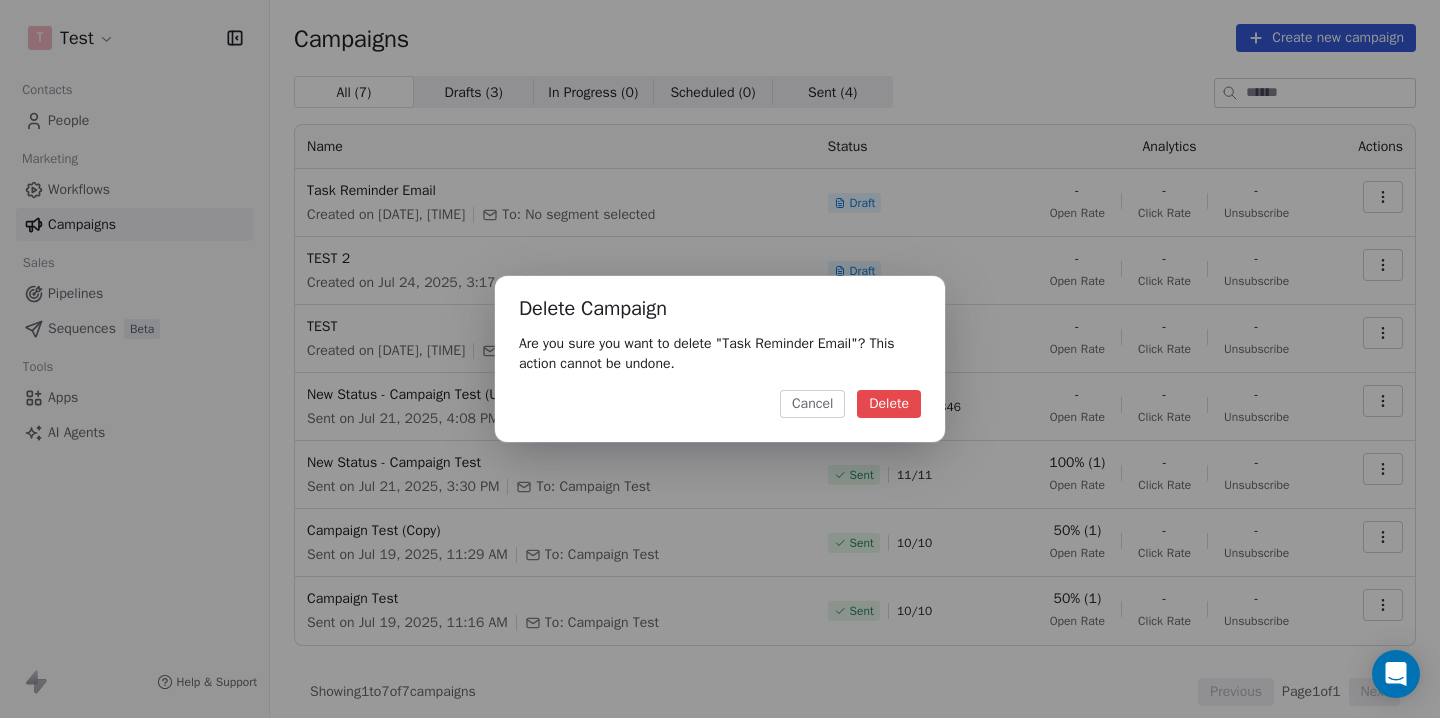 type 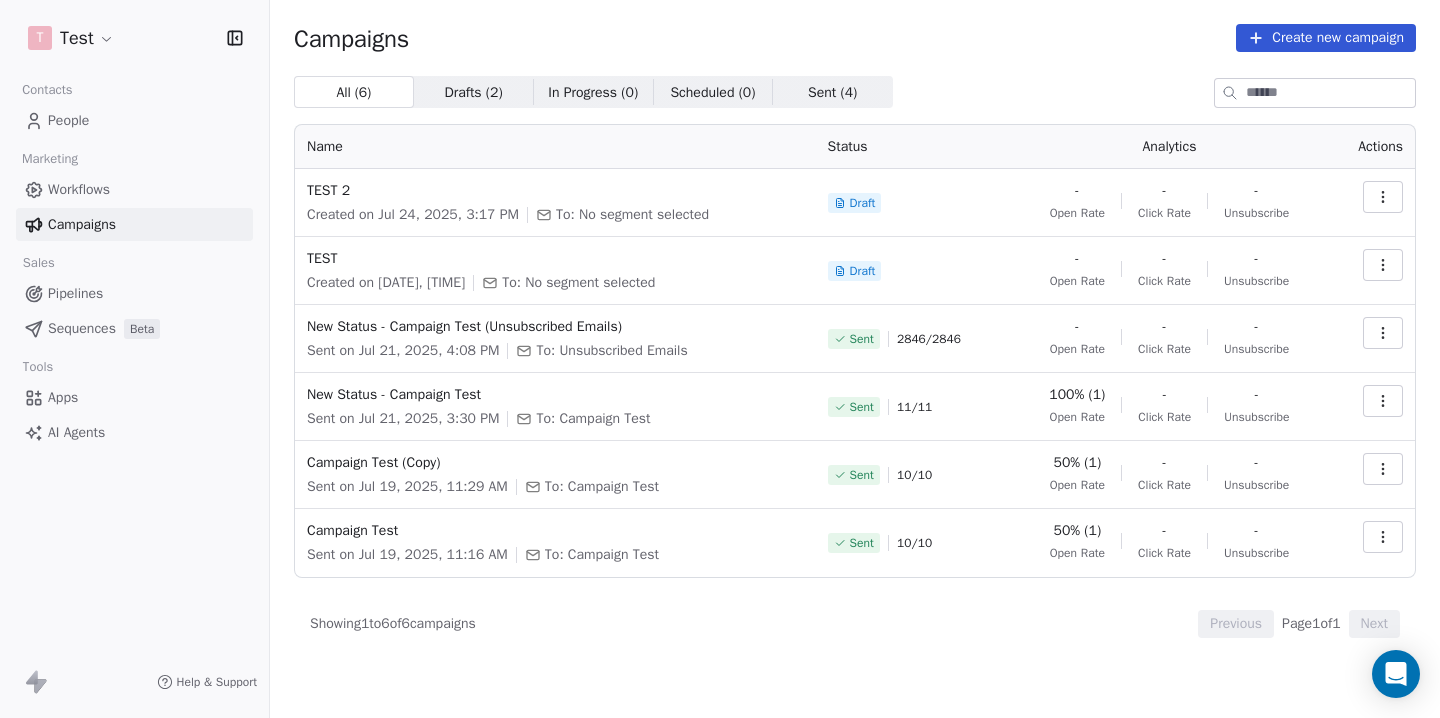 click on "Create new campaign" at bounding box center [1326, 38] 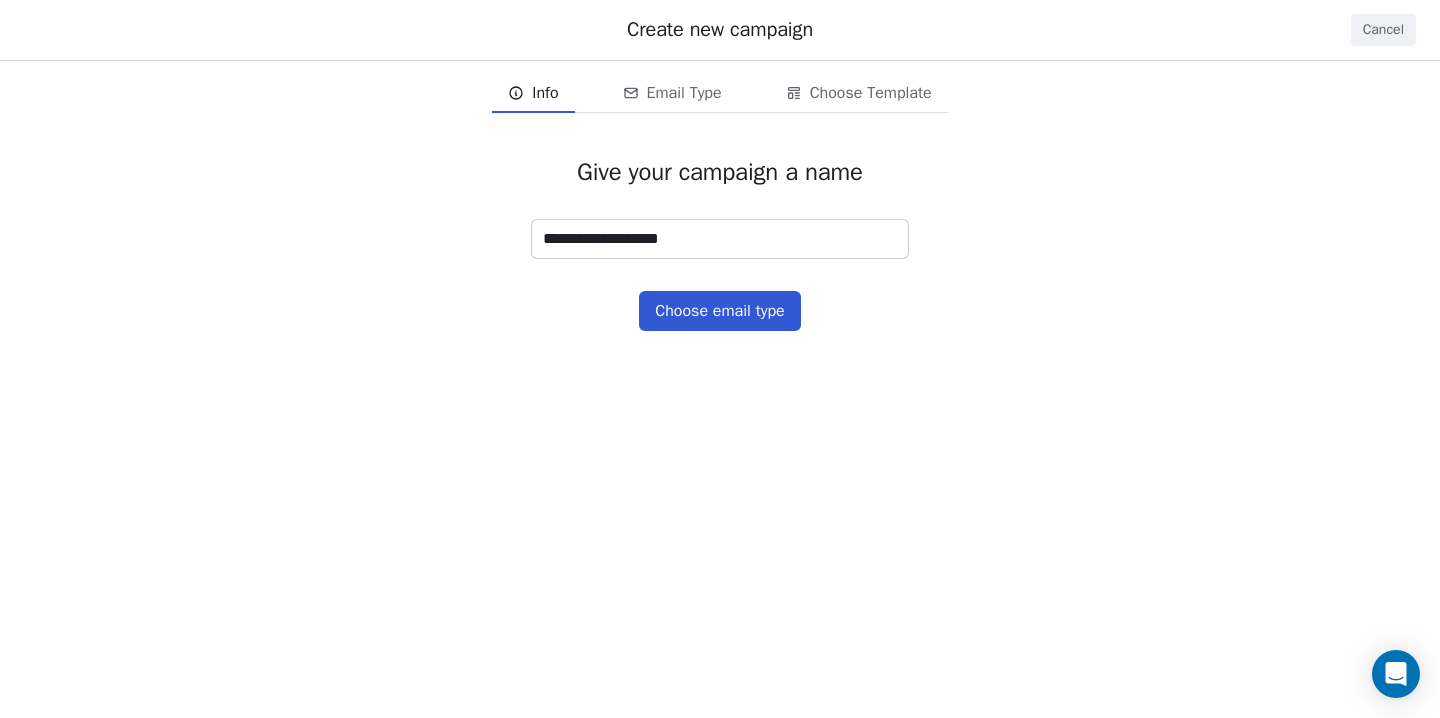 type on "**********" 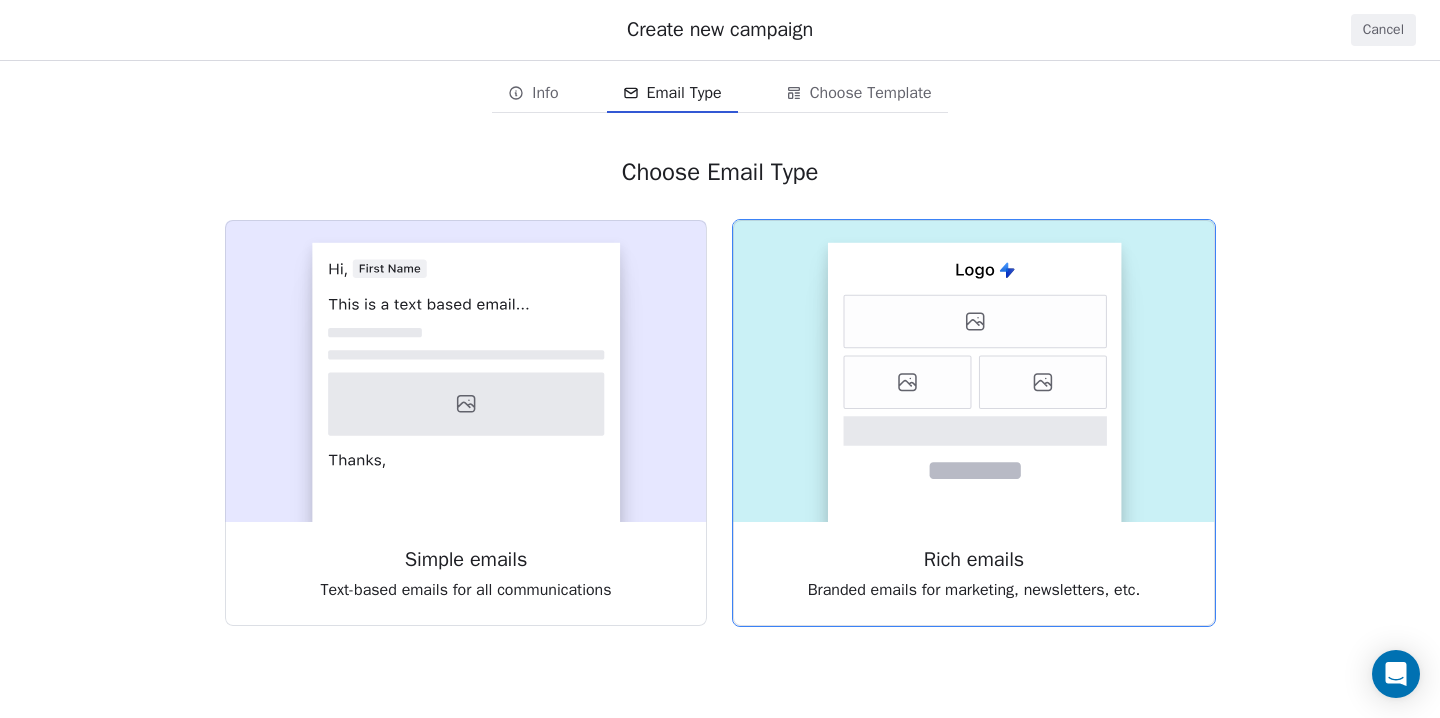 click 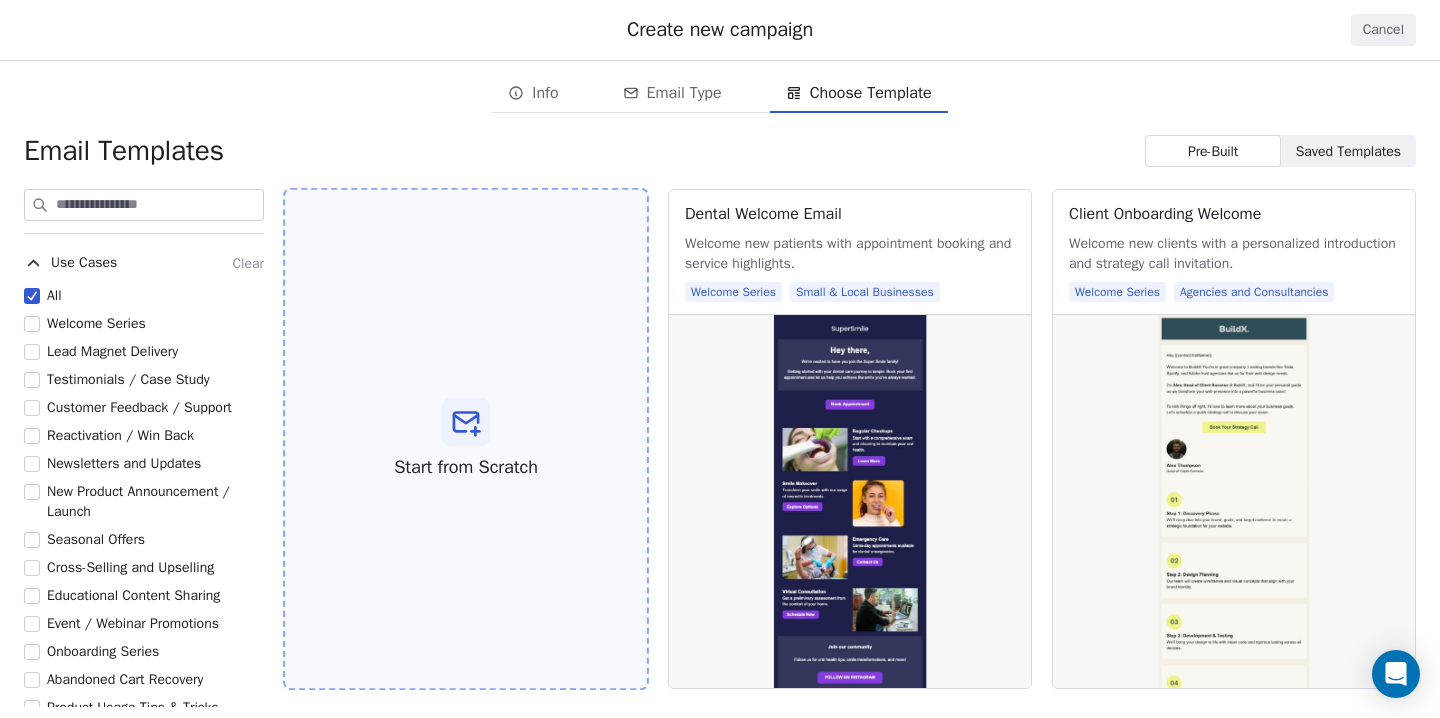 click 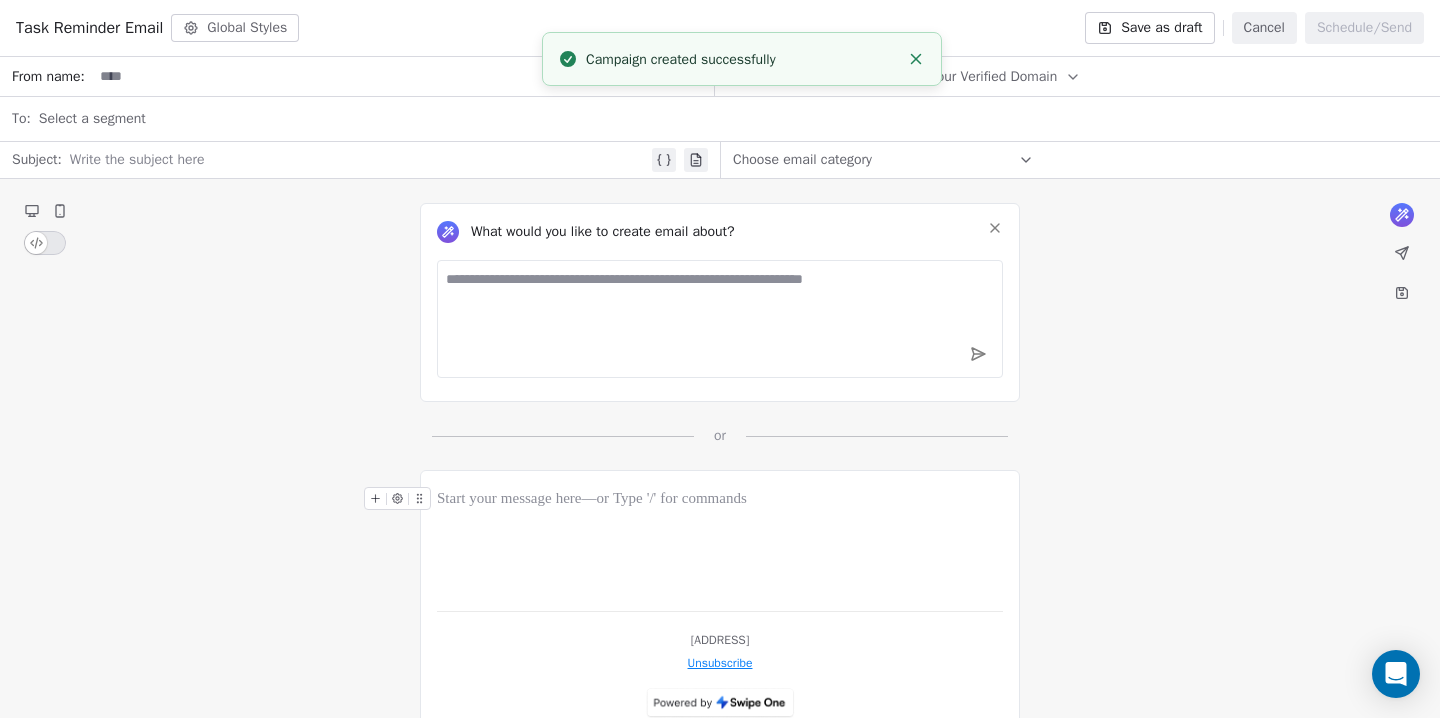 click 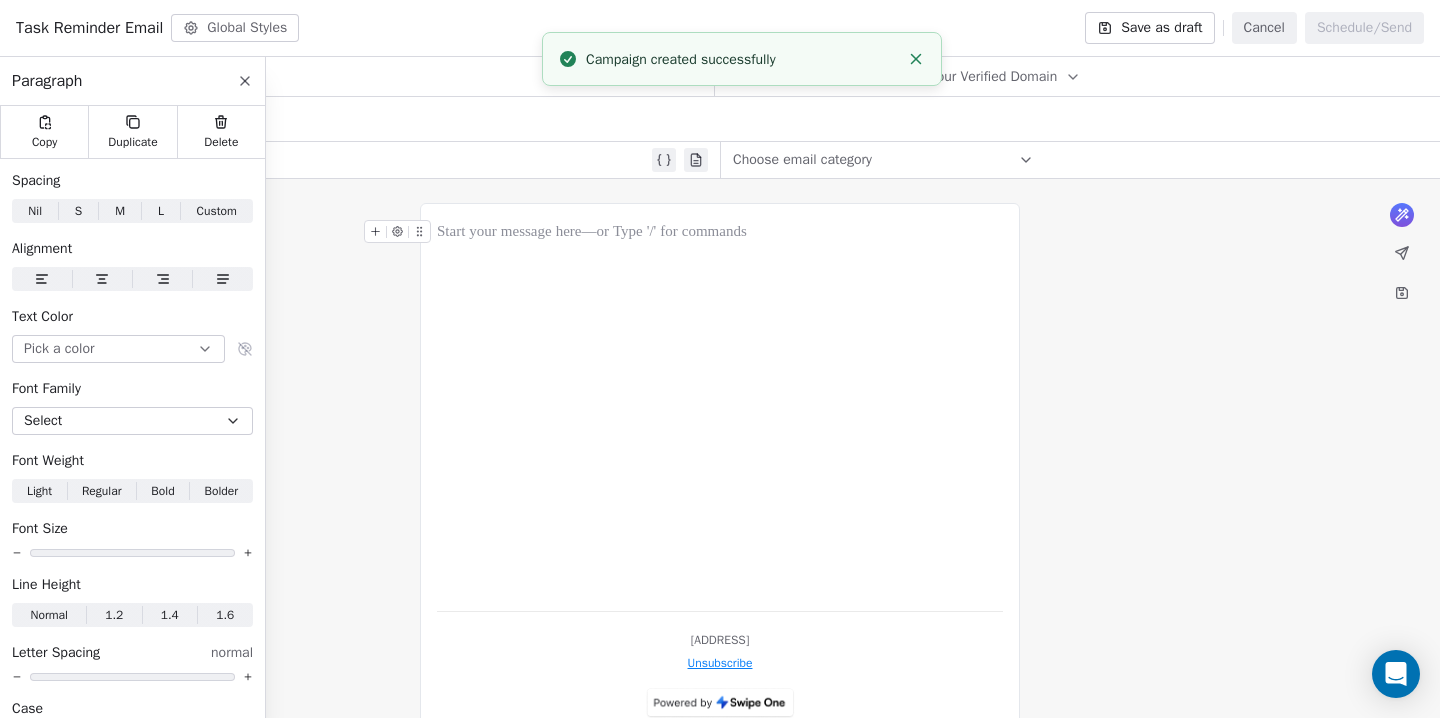 type 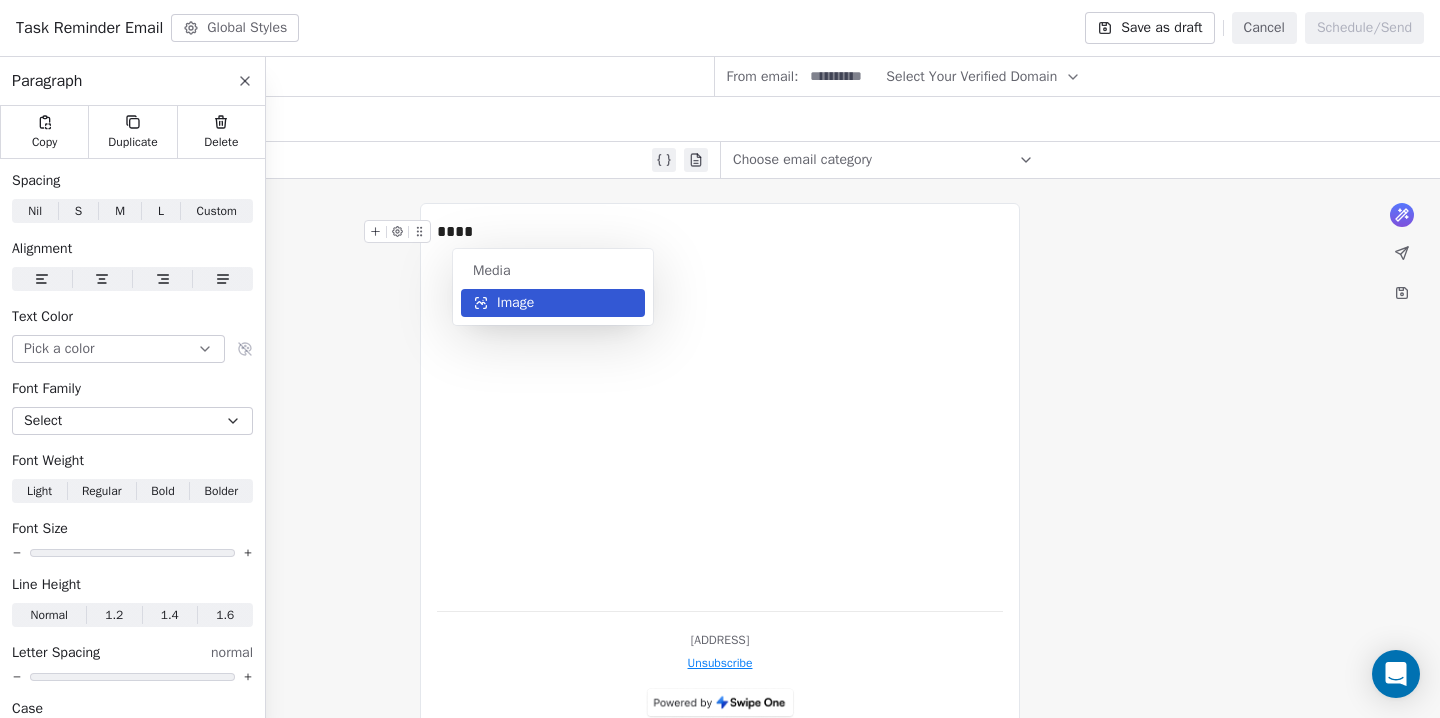click on "Image" at bounding box center (515, 303) 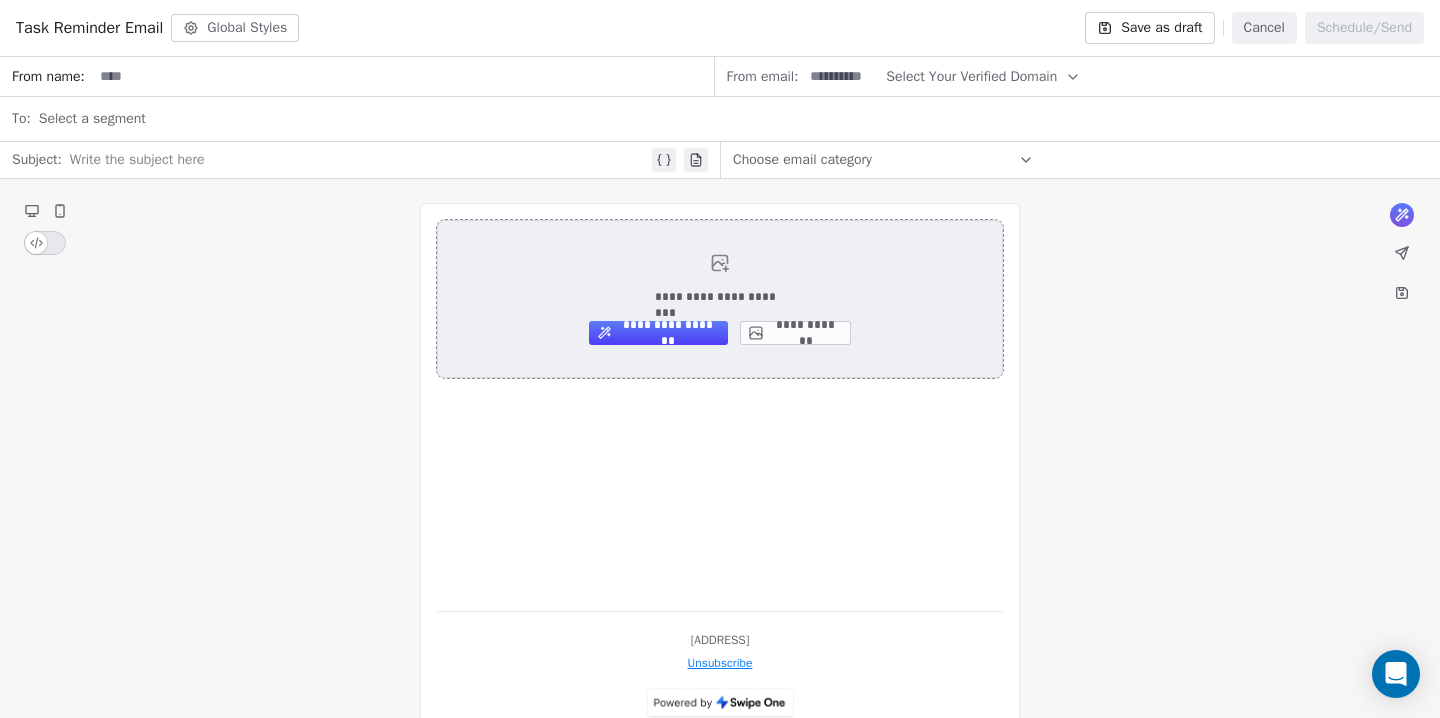 click on "**********" at bounding box center (795, 333) 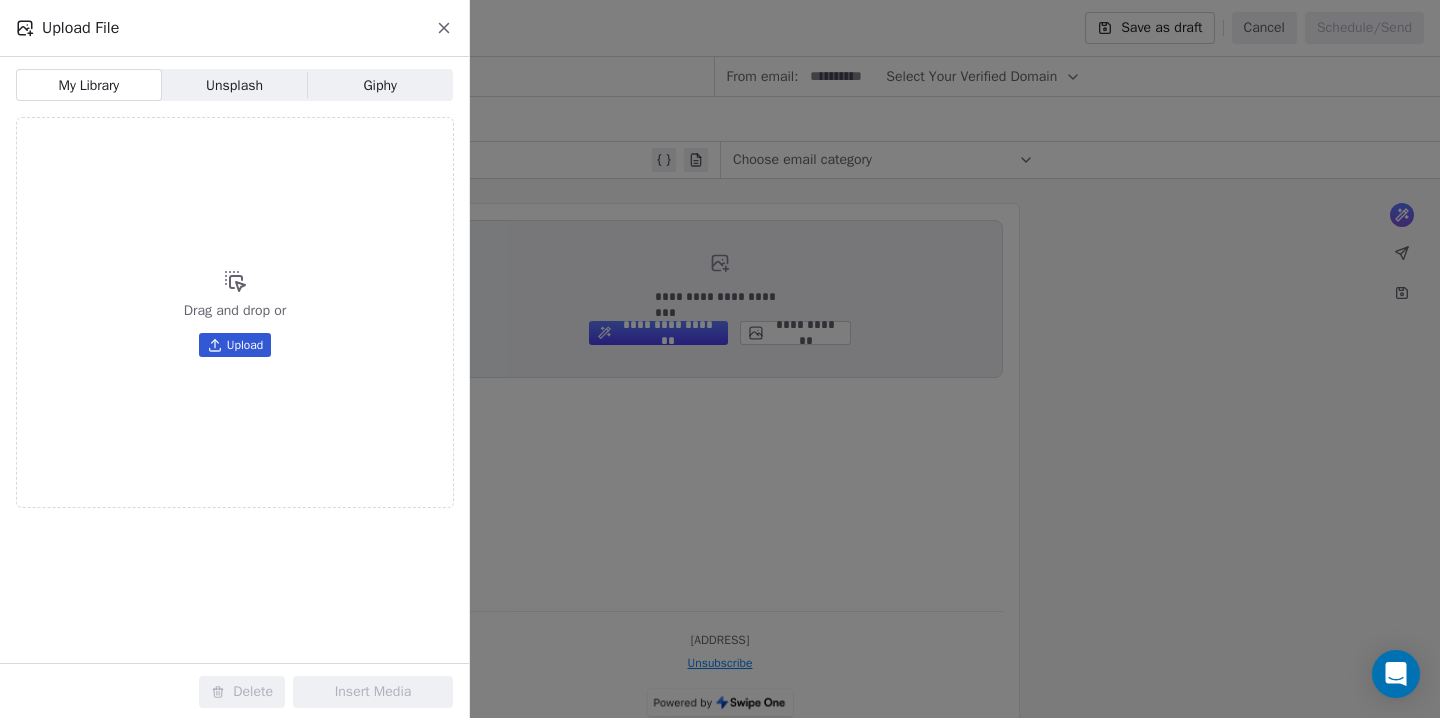 click on "Upload" at bounding box center [245, 345] 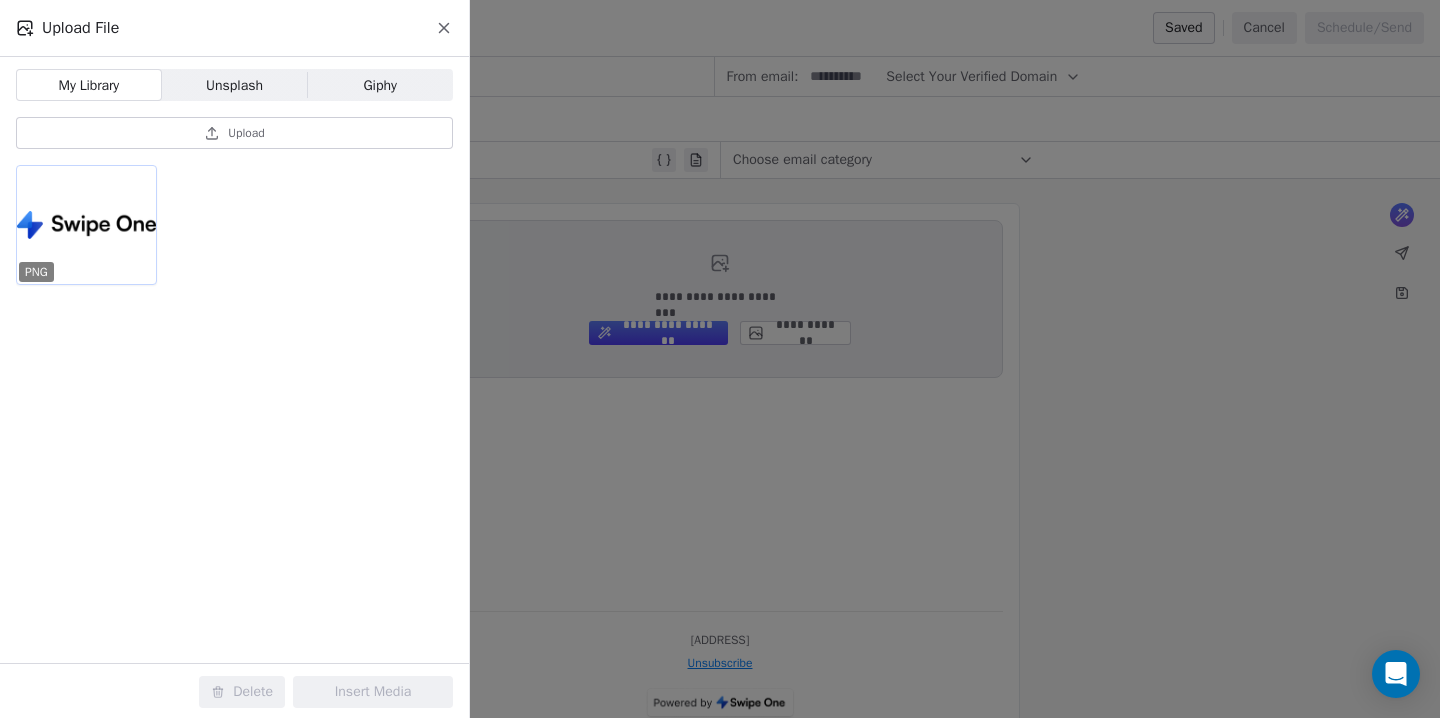 click at bounding box center [86, 225] 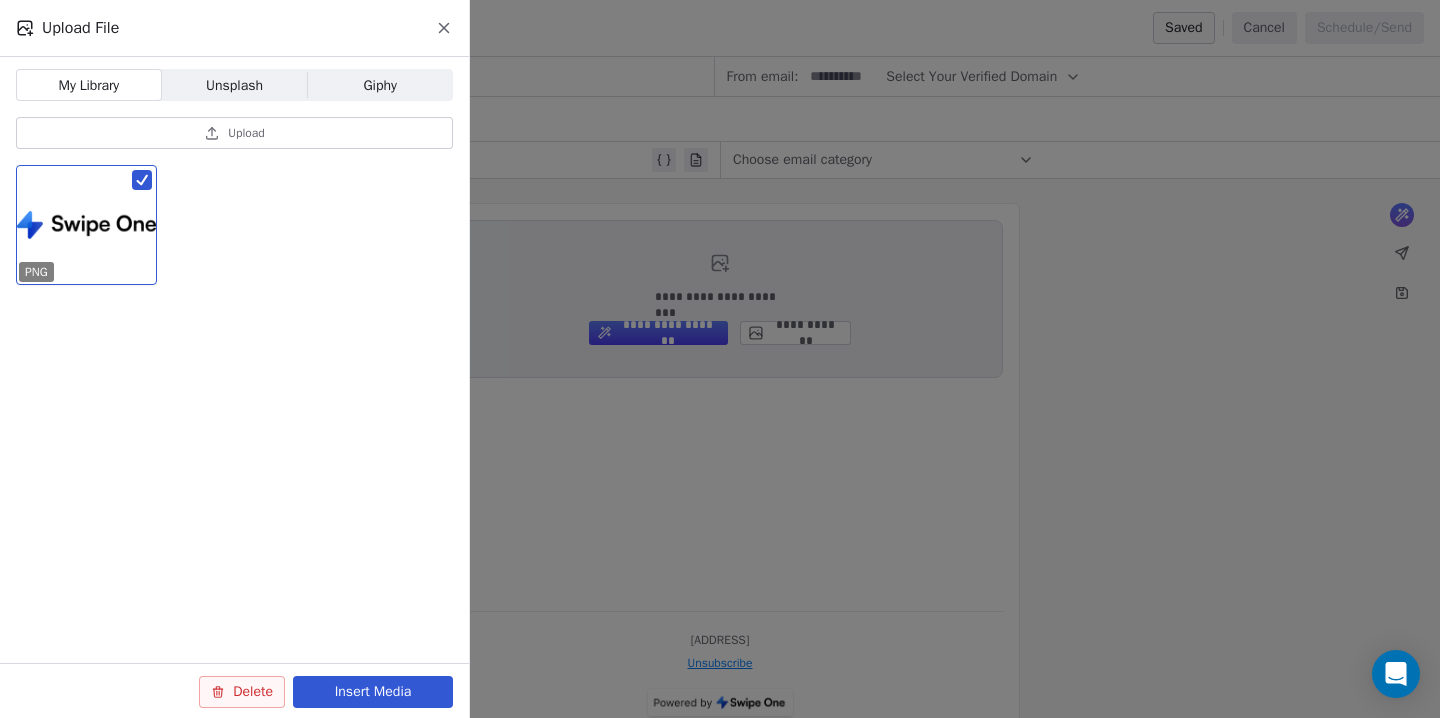 click on "Insert Media" at bounding box center (373, 692) 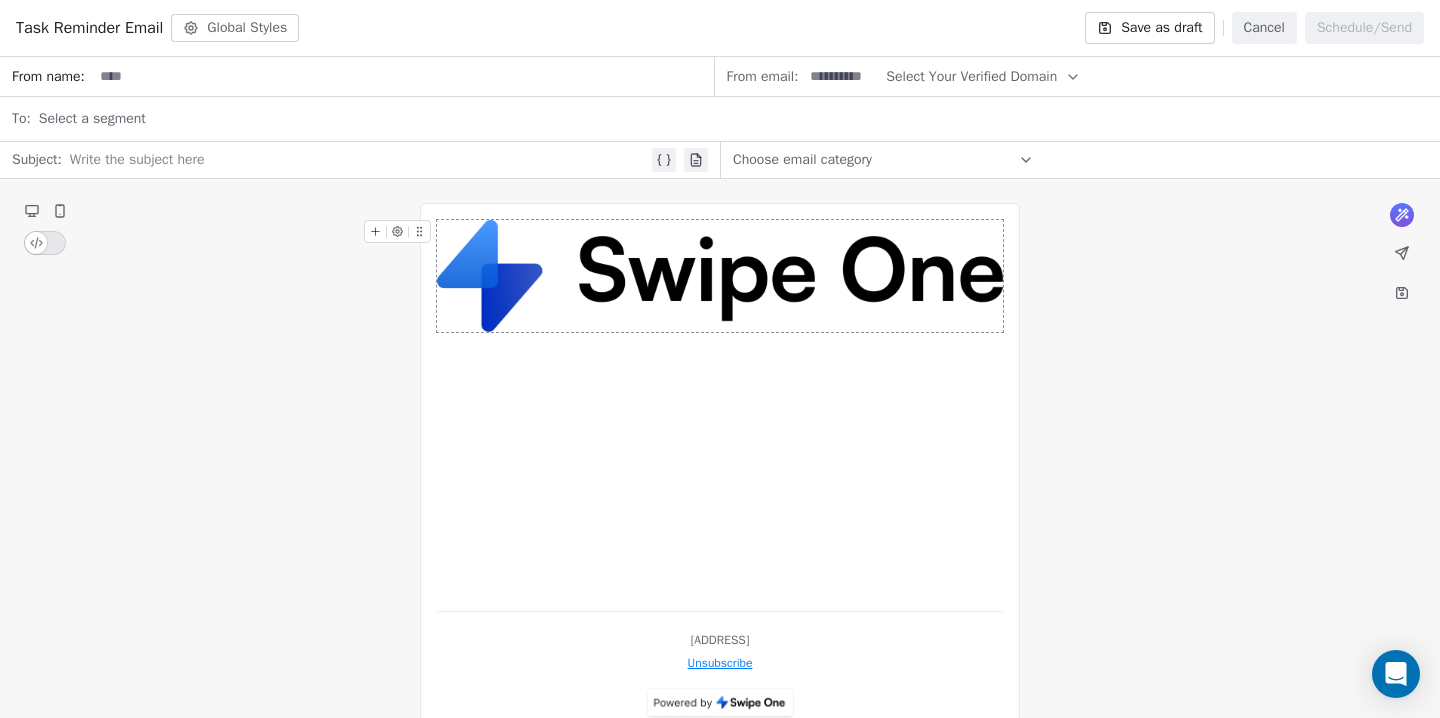 click at bounding box center (720, 276) 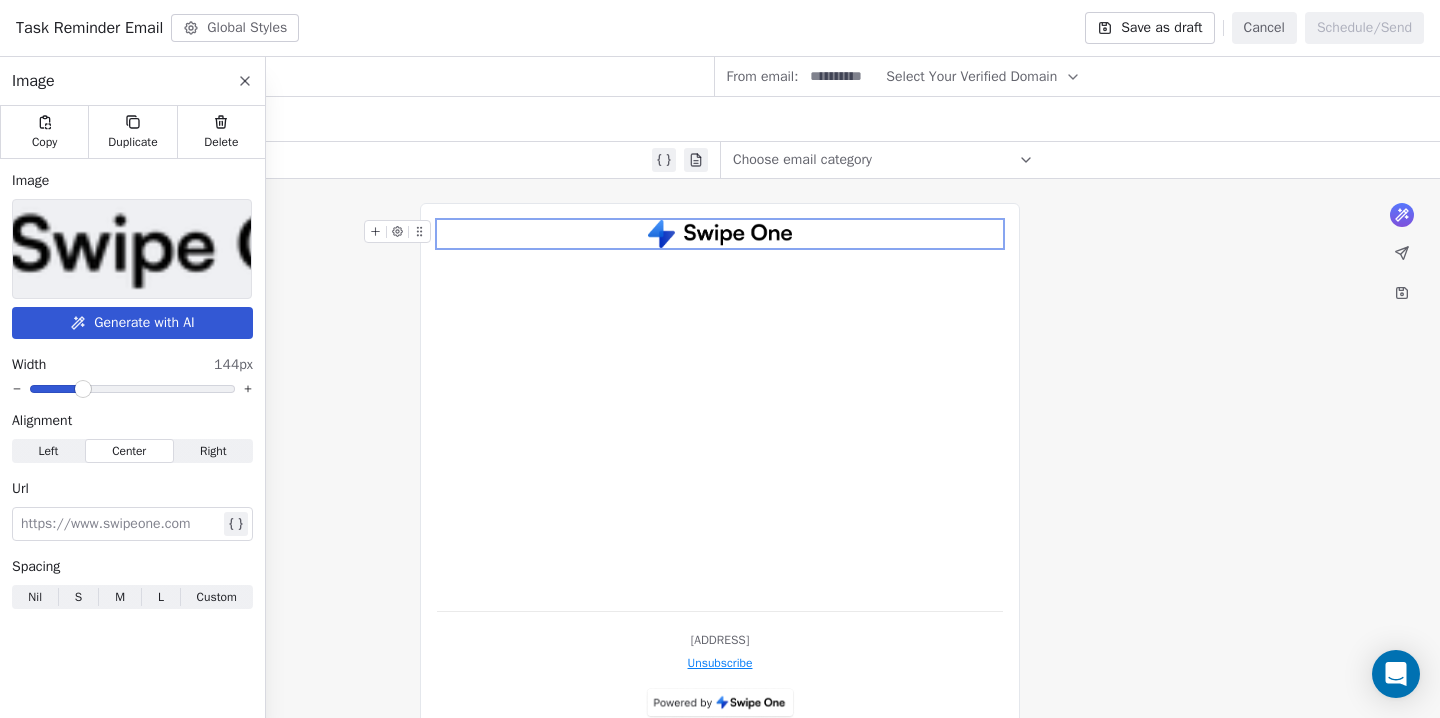 click at bounding box center (54, 389) 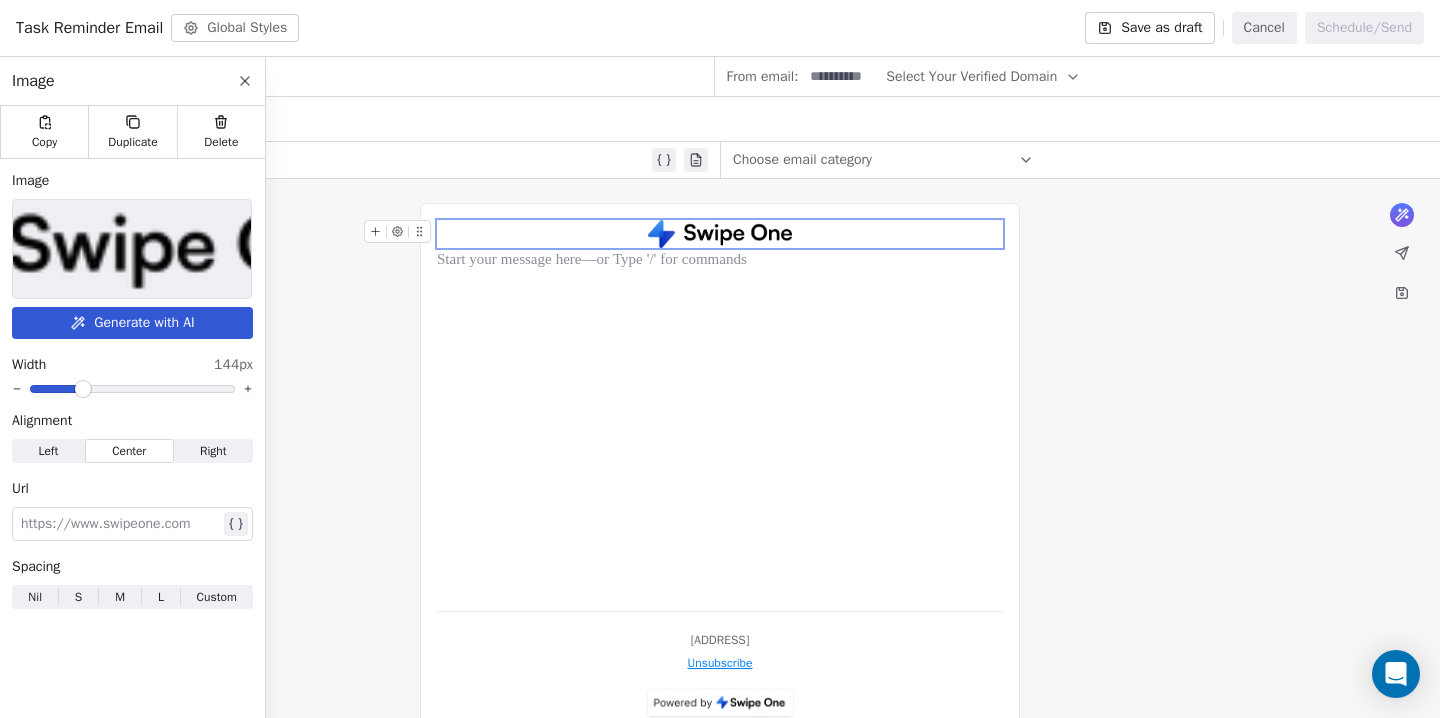 click at bounding box center (720, 407) 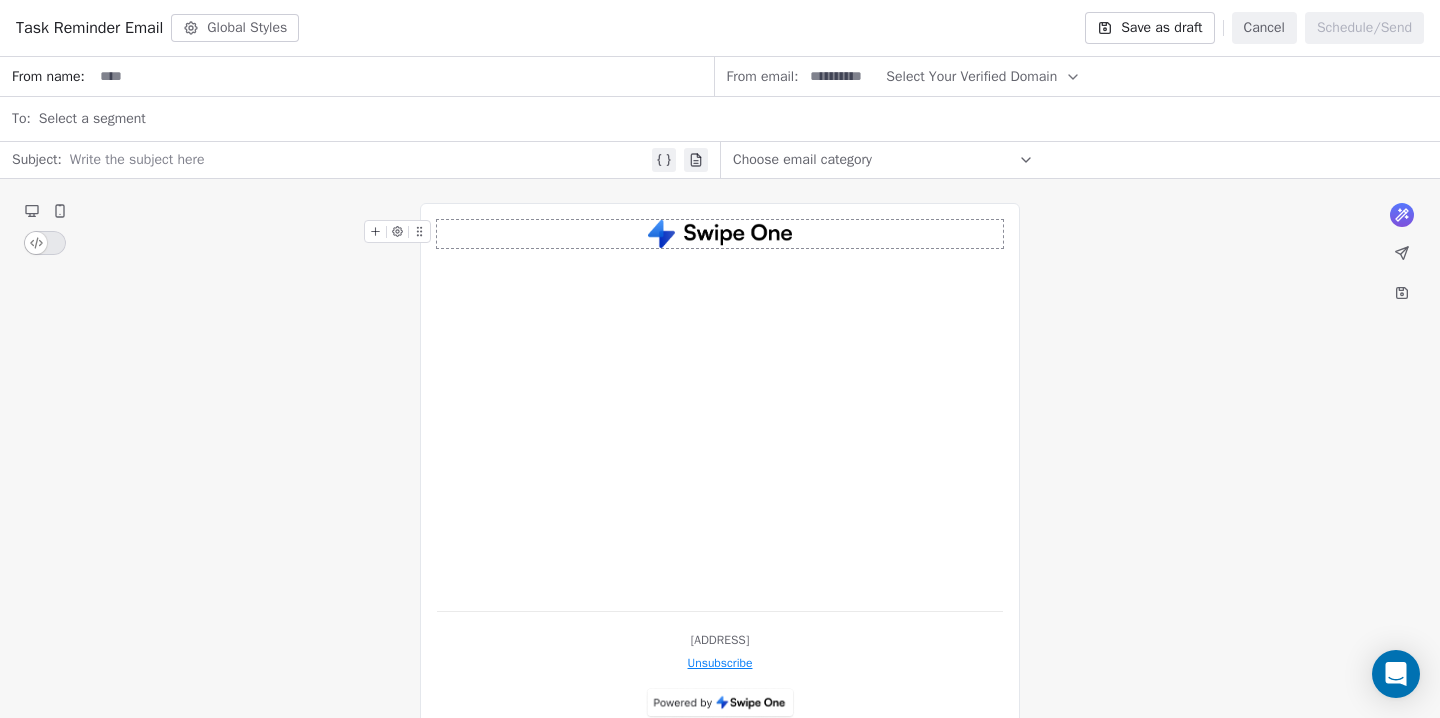 click at bounding box center [359, 160] 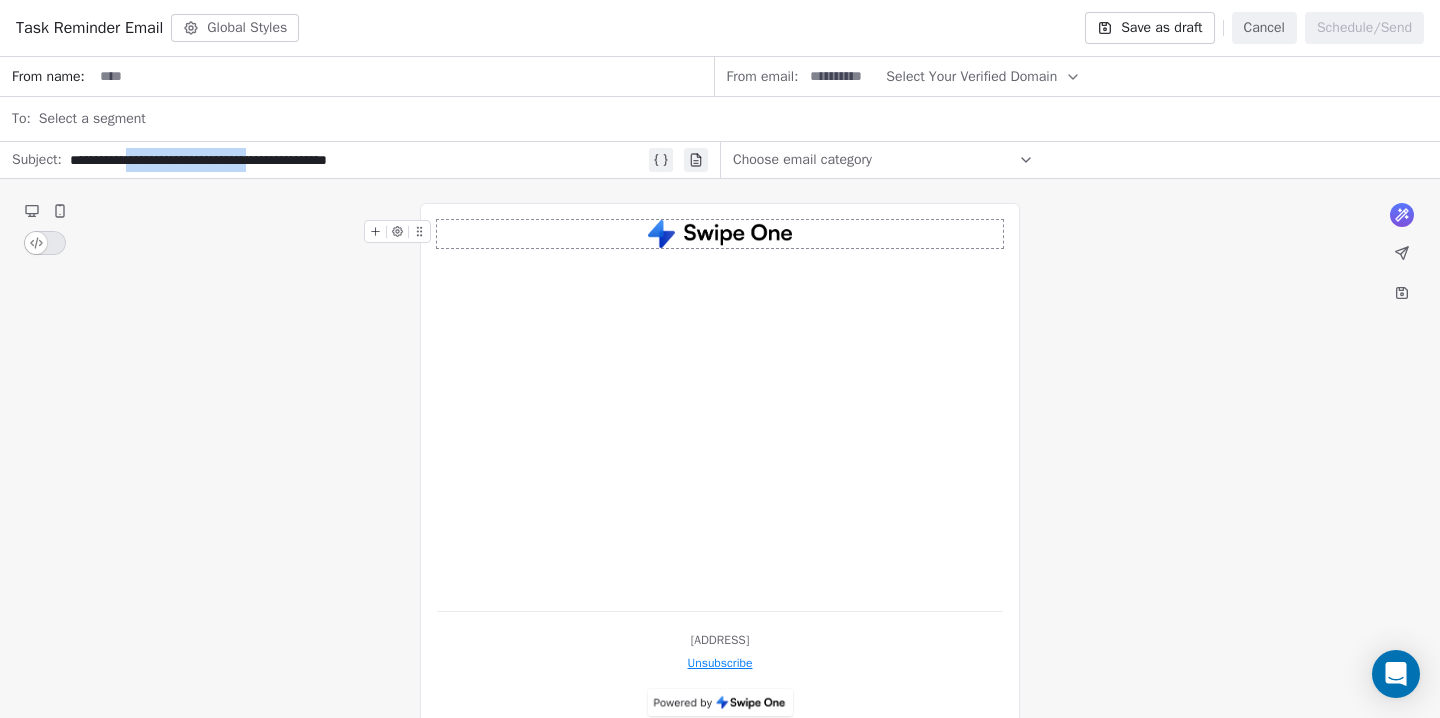 drag, startPoint x: 308, startPoint y: 160, endPoint x: 151, endPoint y: 167, distance: 157.15598 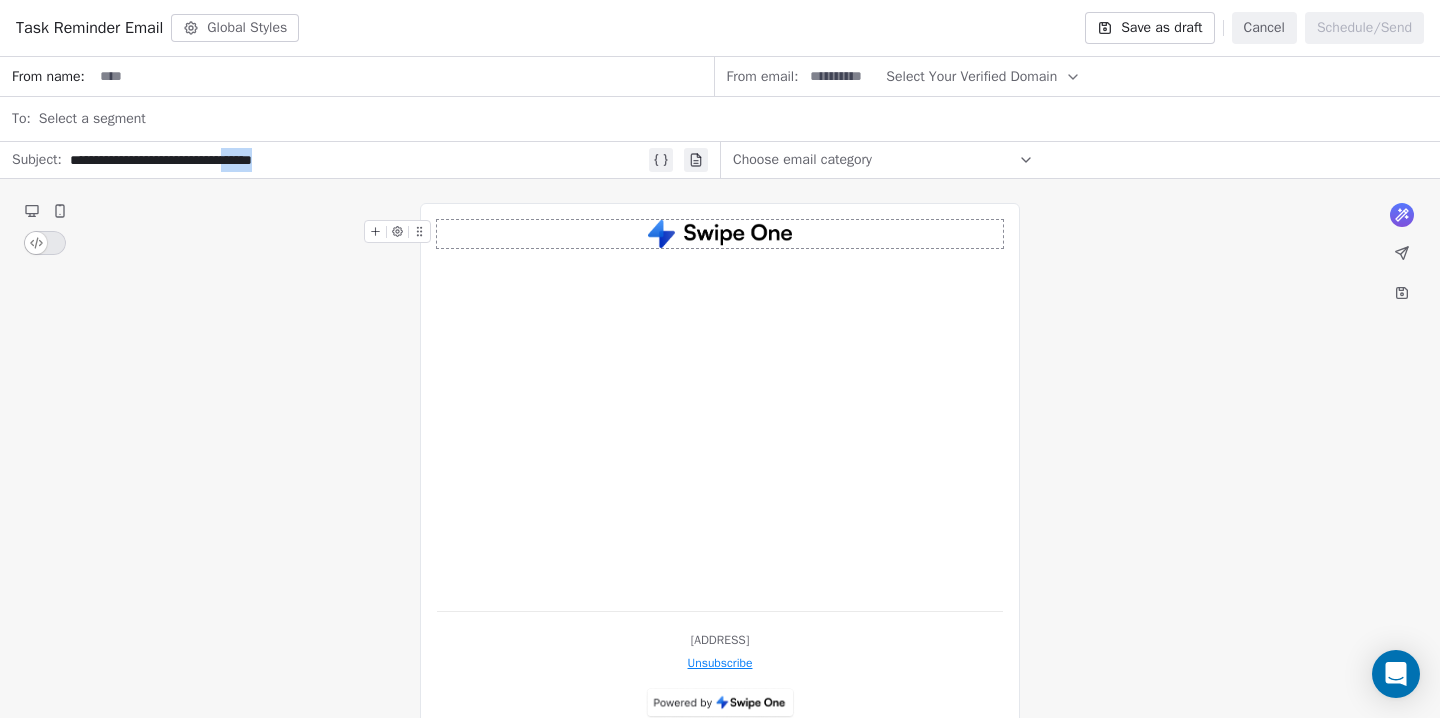 drag, startPoint x: 335, startPoint y: 159, endPoint x: 282, endPoint y: 161, distance: 53.037724 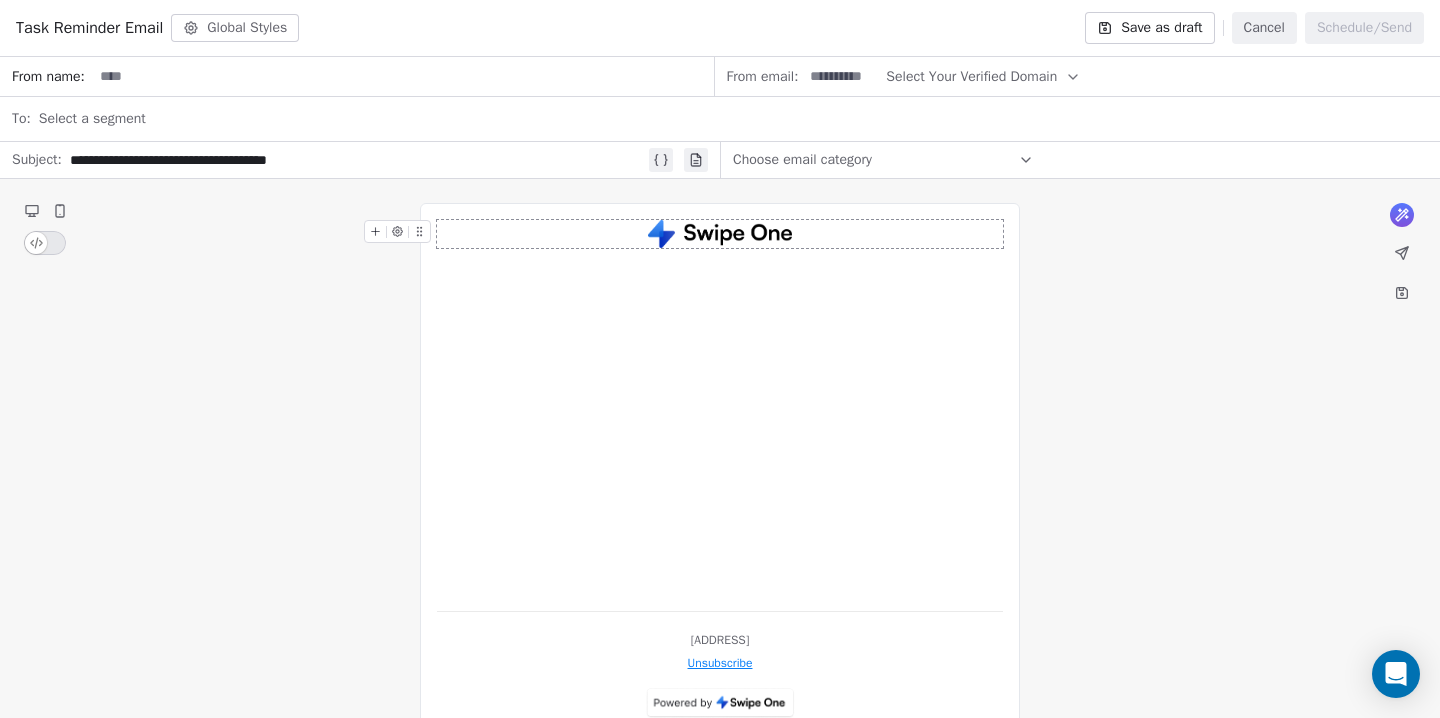 click on "**********" at bounding box center [357, 160] 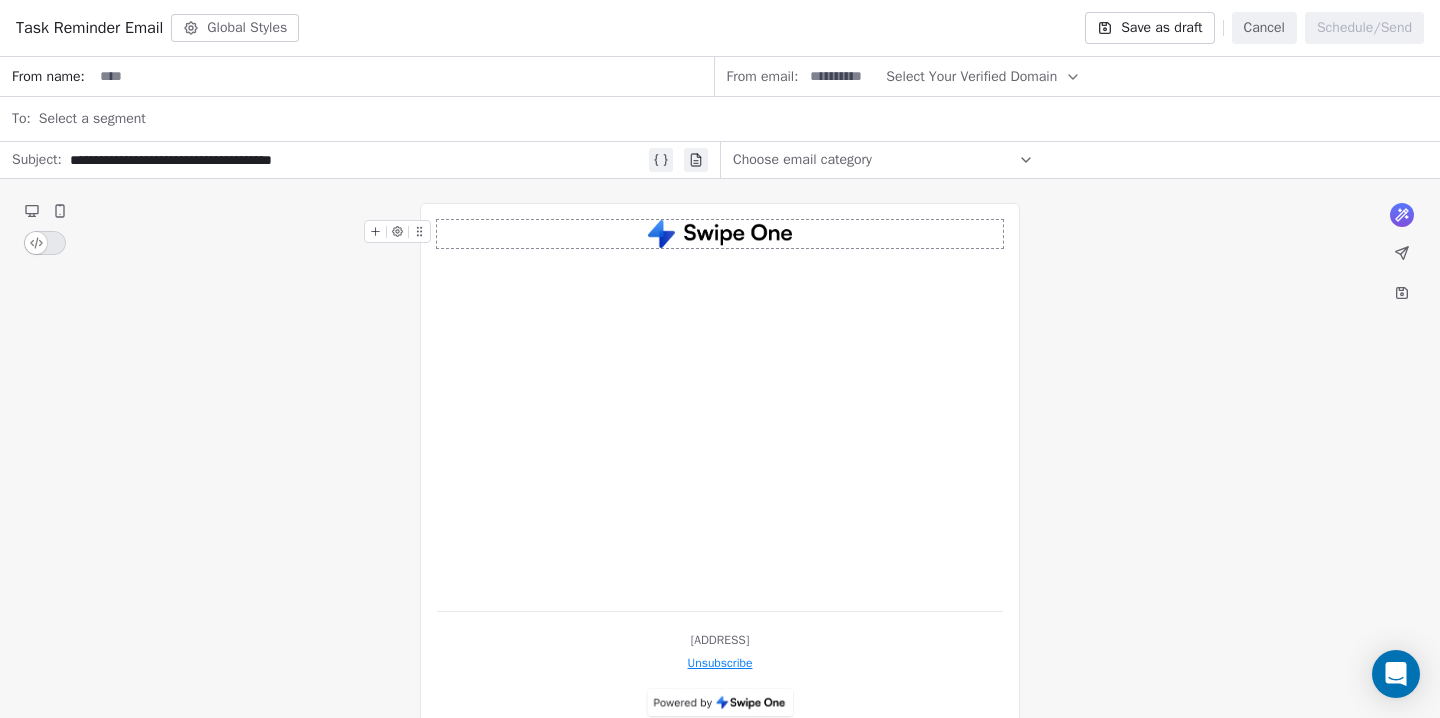 click on "**********" at bounding box center [357, 160] 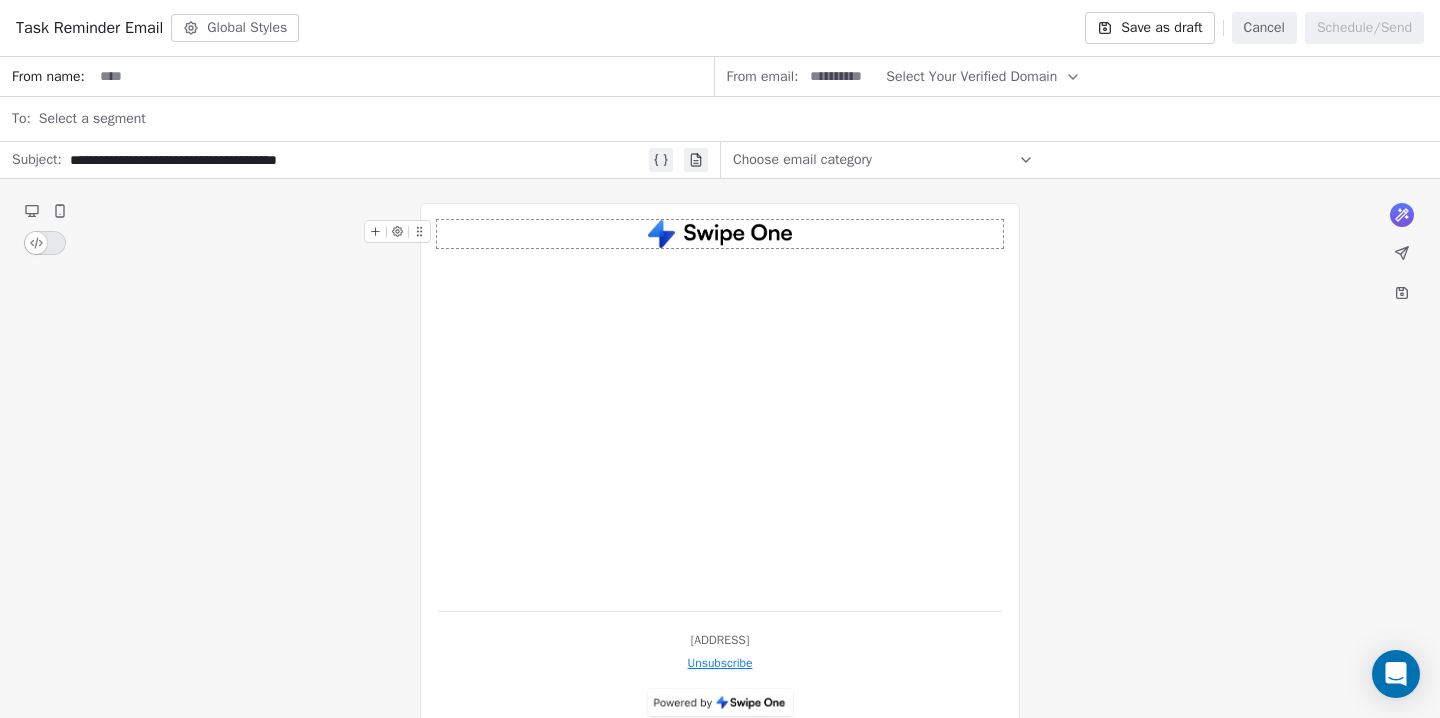 click on "What would you like to create email about? or [ADDRESS]" at bounding box center (720, 469) 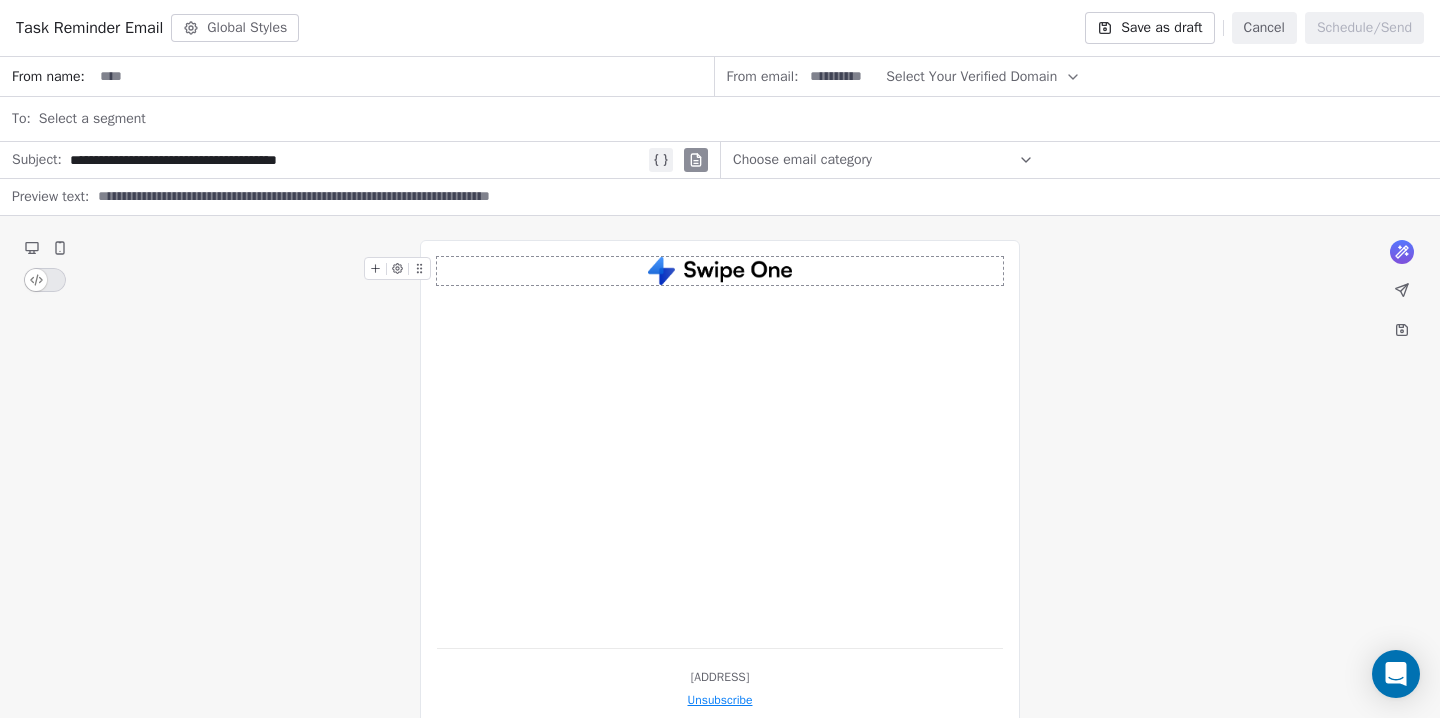 type 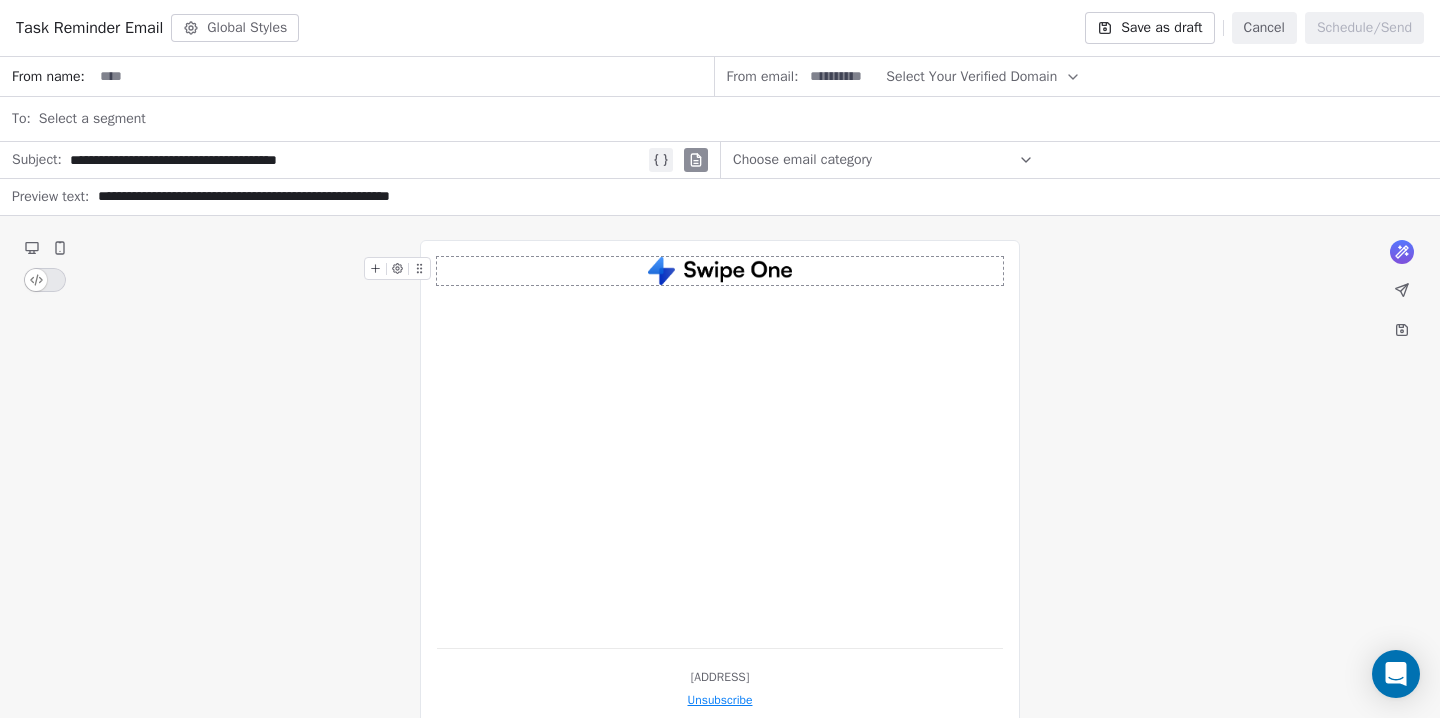 type on "**********" 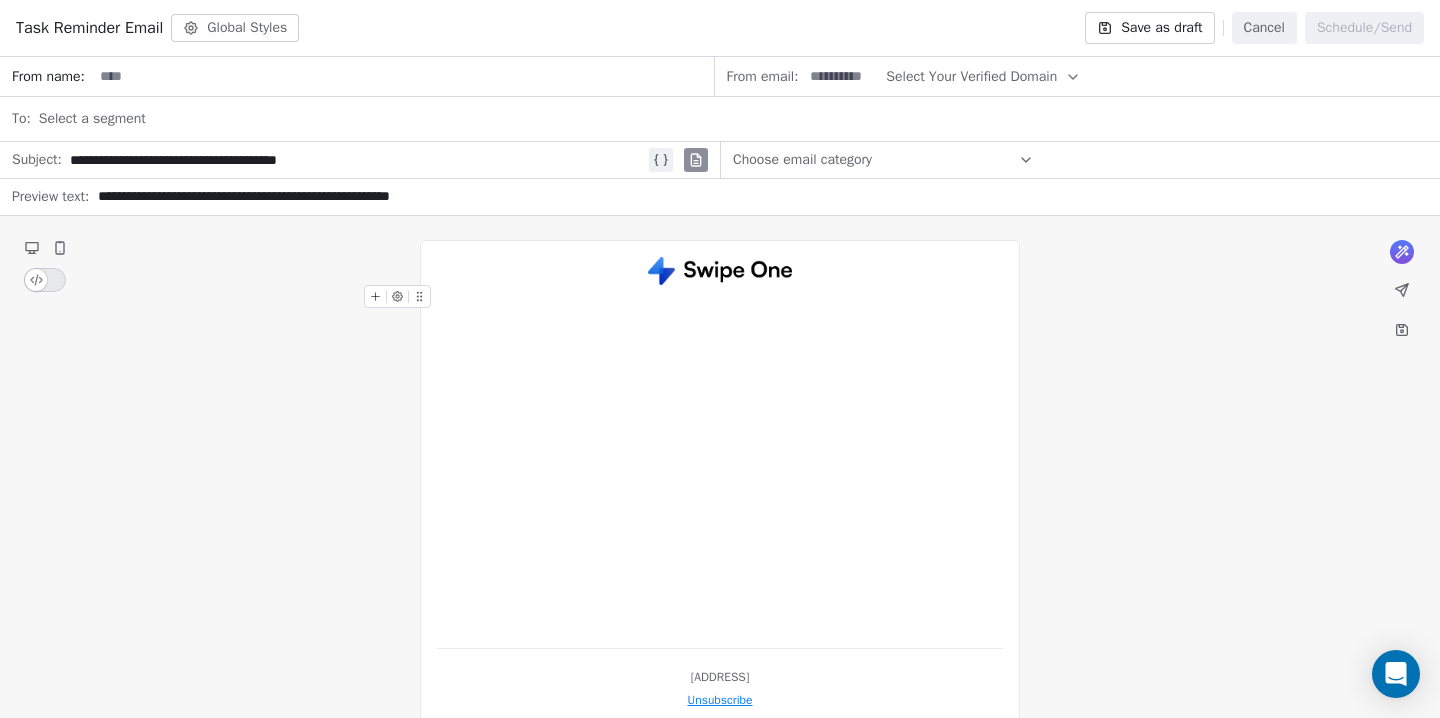 click at bounding box center (720, 444) 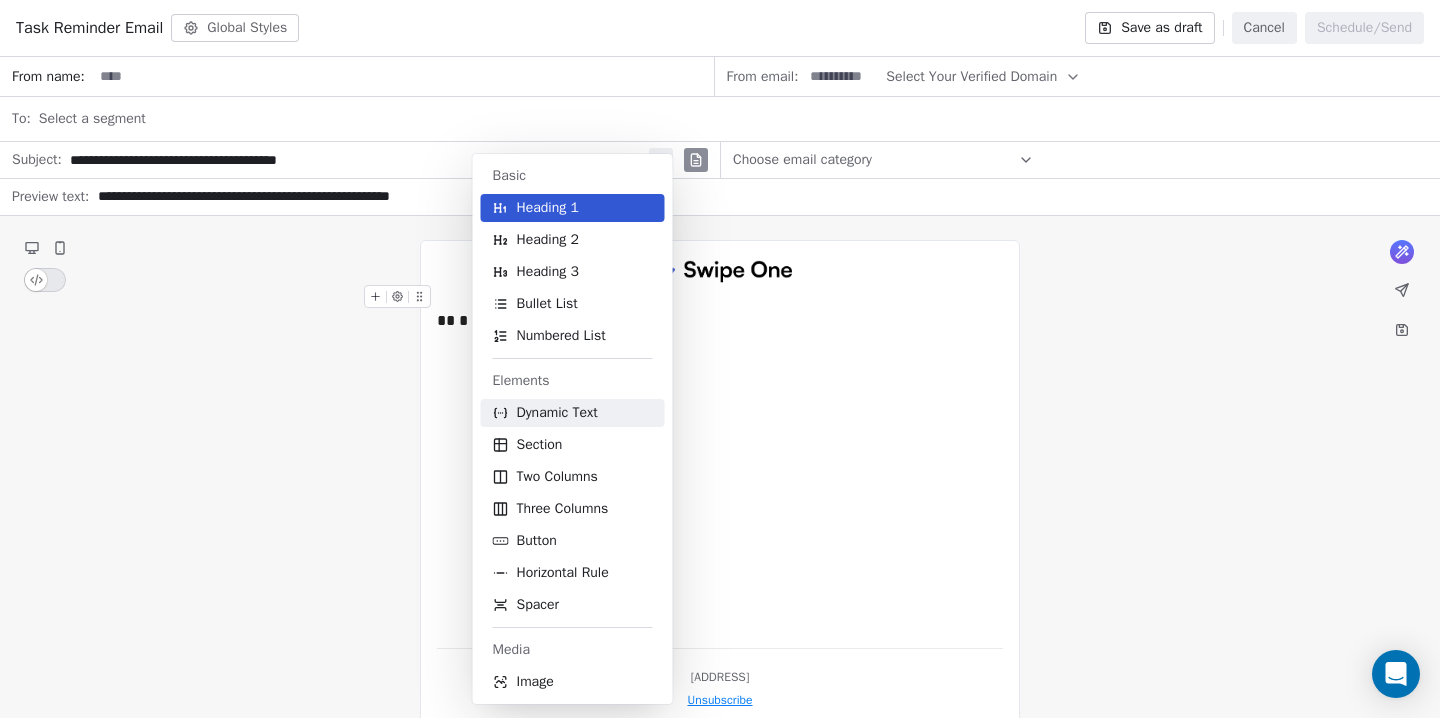 click on "Dynamic Text" at bounding box center (557, 413) 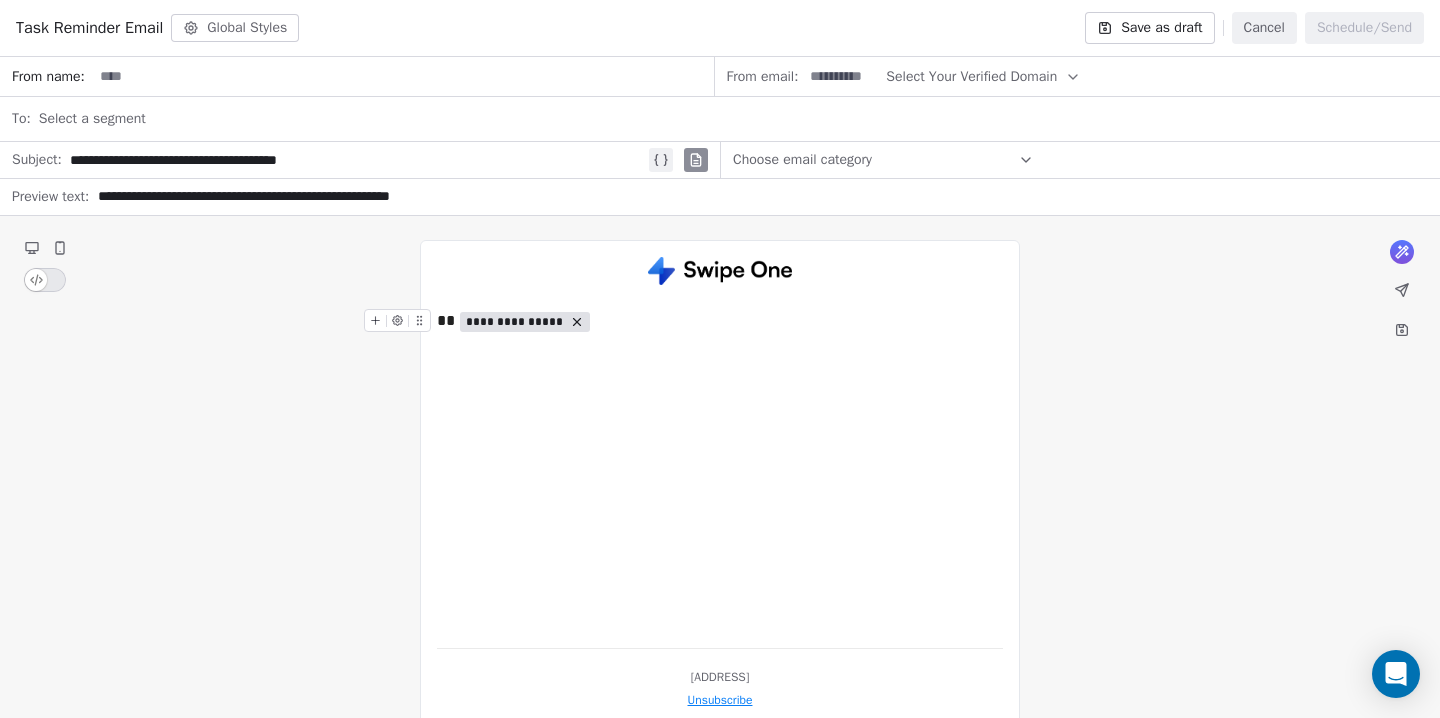 click on "**********" at bounding box center [515, 322] 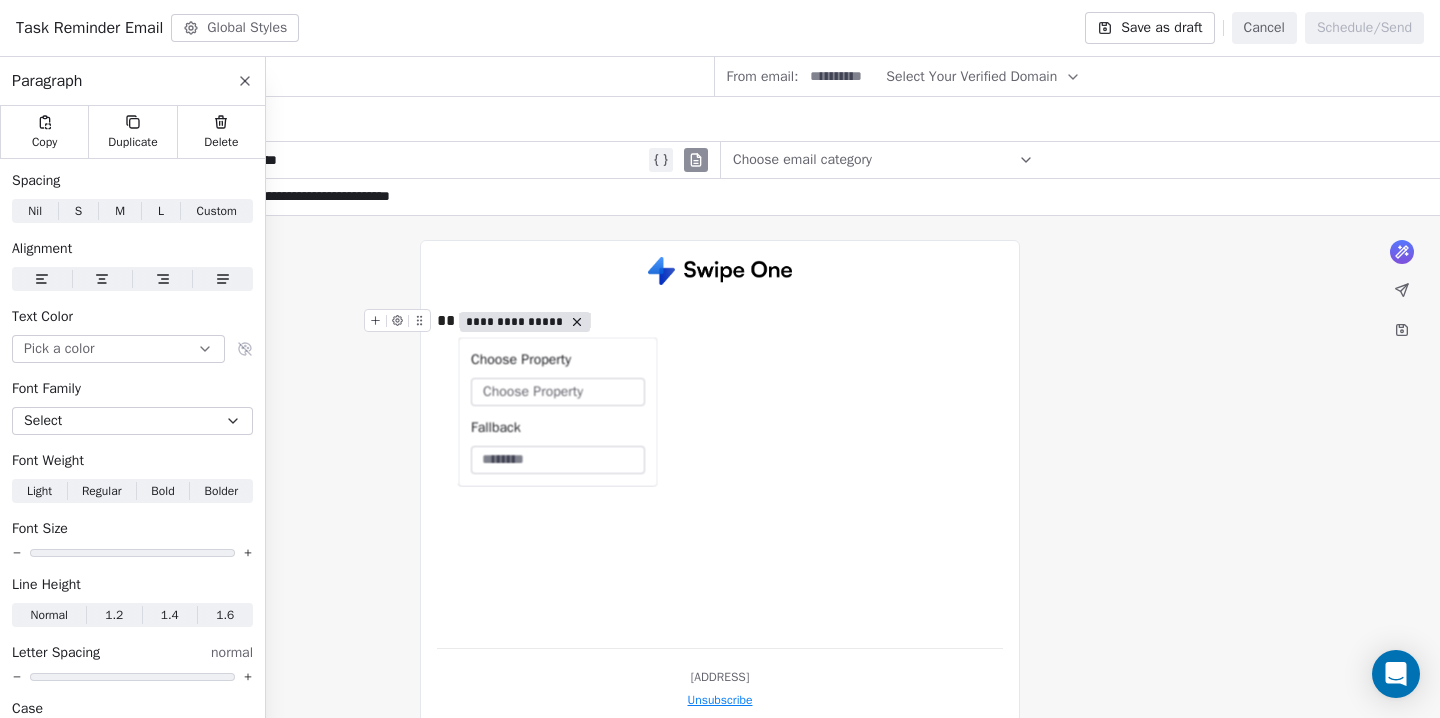 click on "Choose Property" at bounding box center [533, 392] 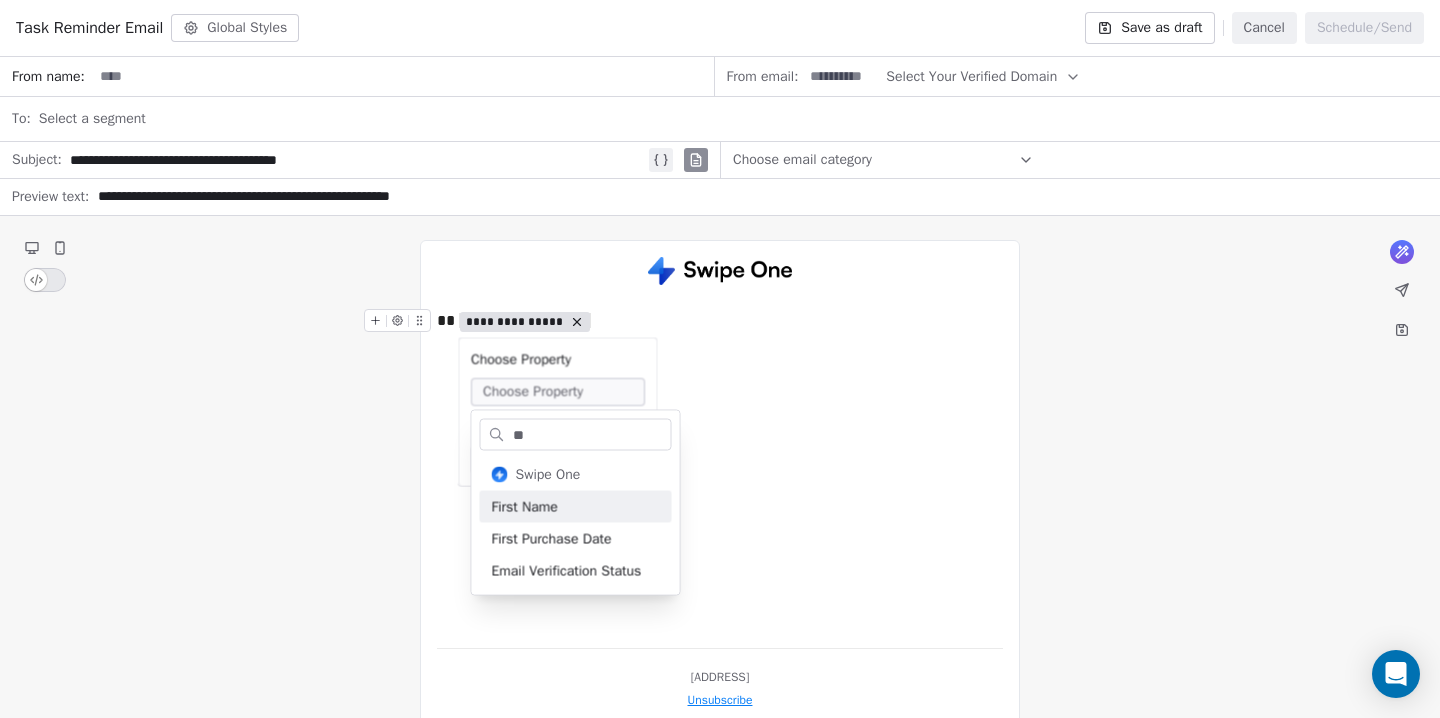 type on "**" 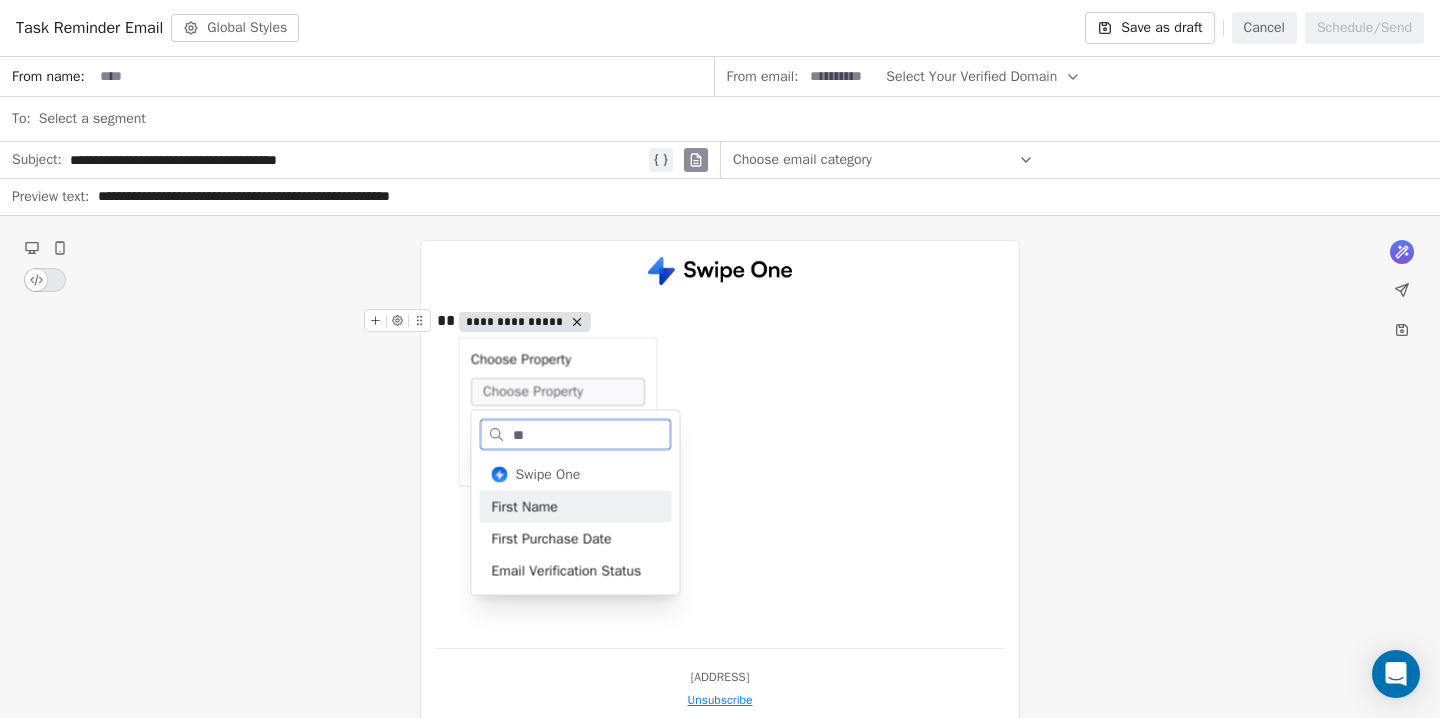 click on "First Name" at bounding box center (576, 507) 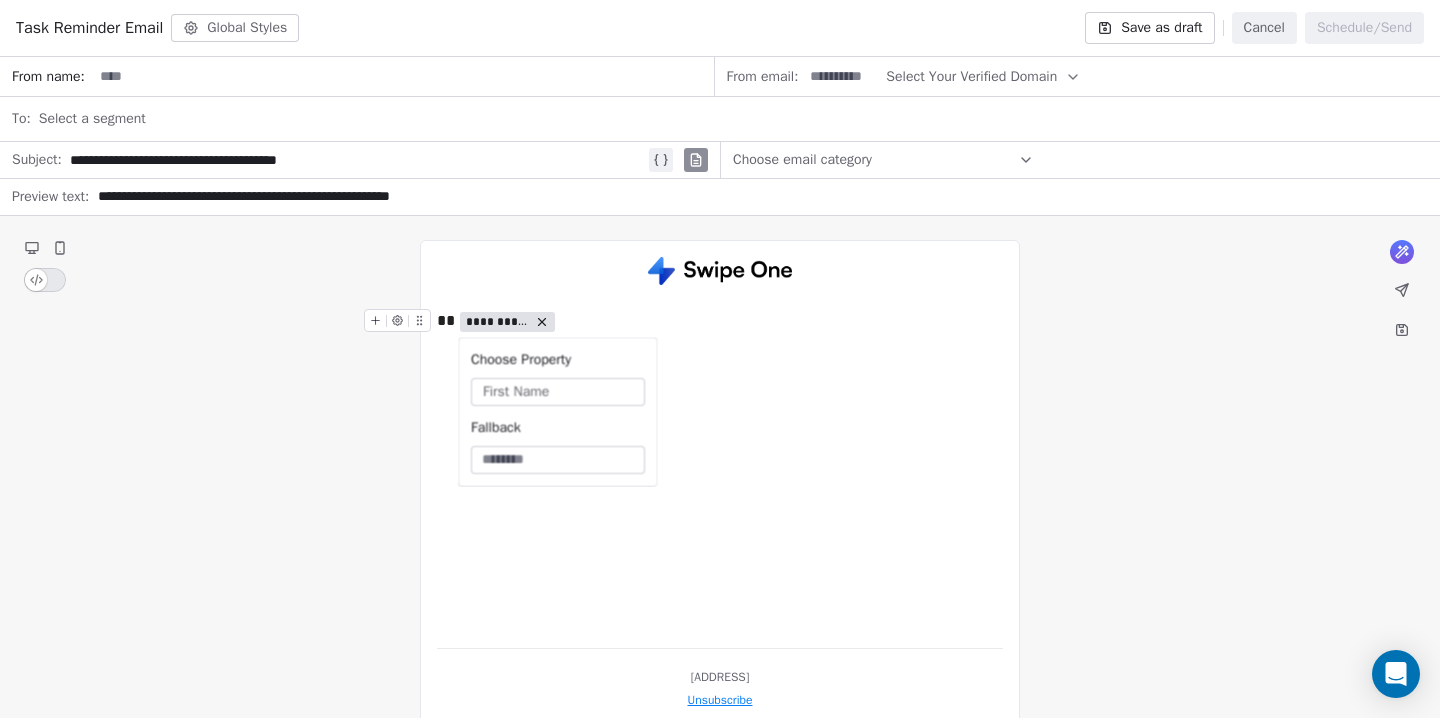 click on "**********" at bounding box center [720, 444] 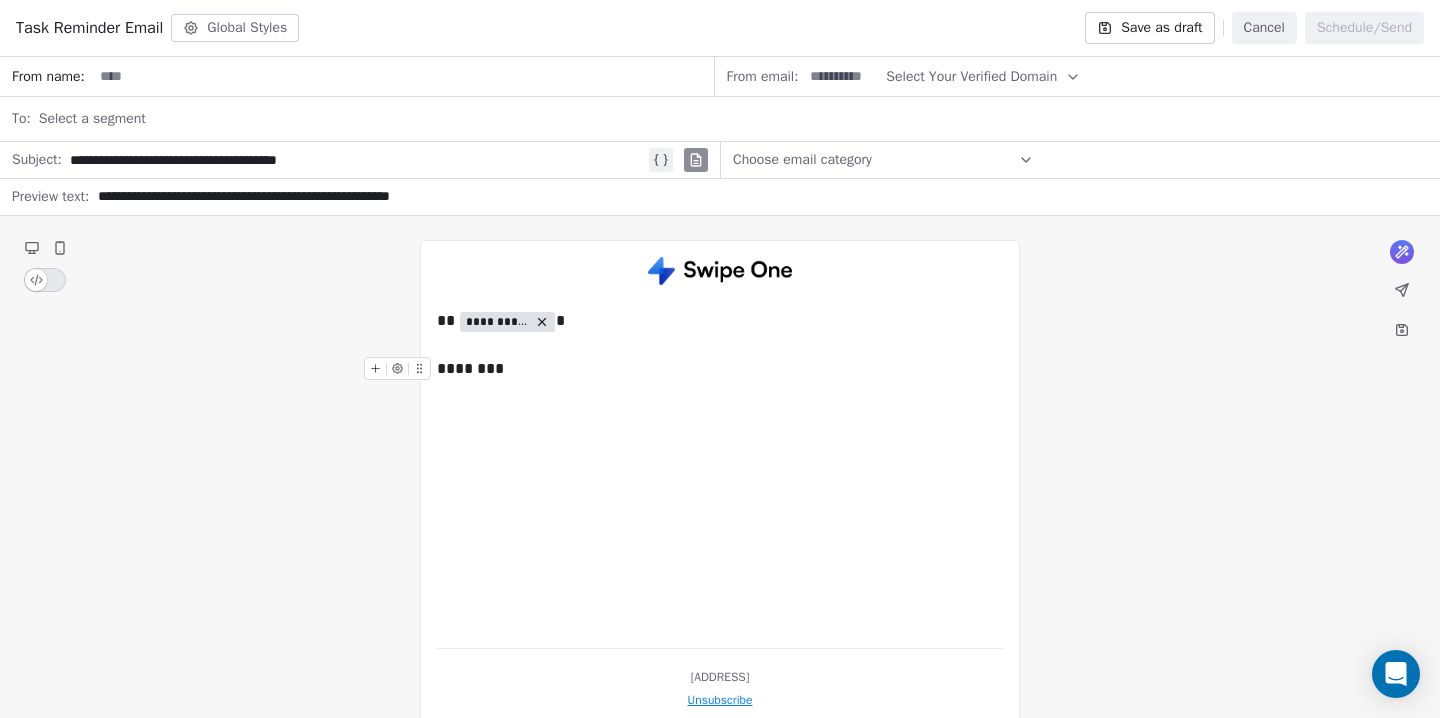 click on "********" at bounding box center (720, 369) 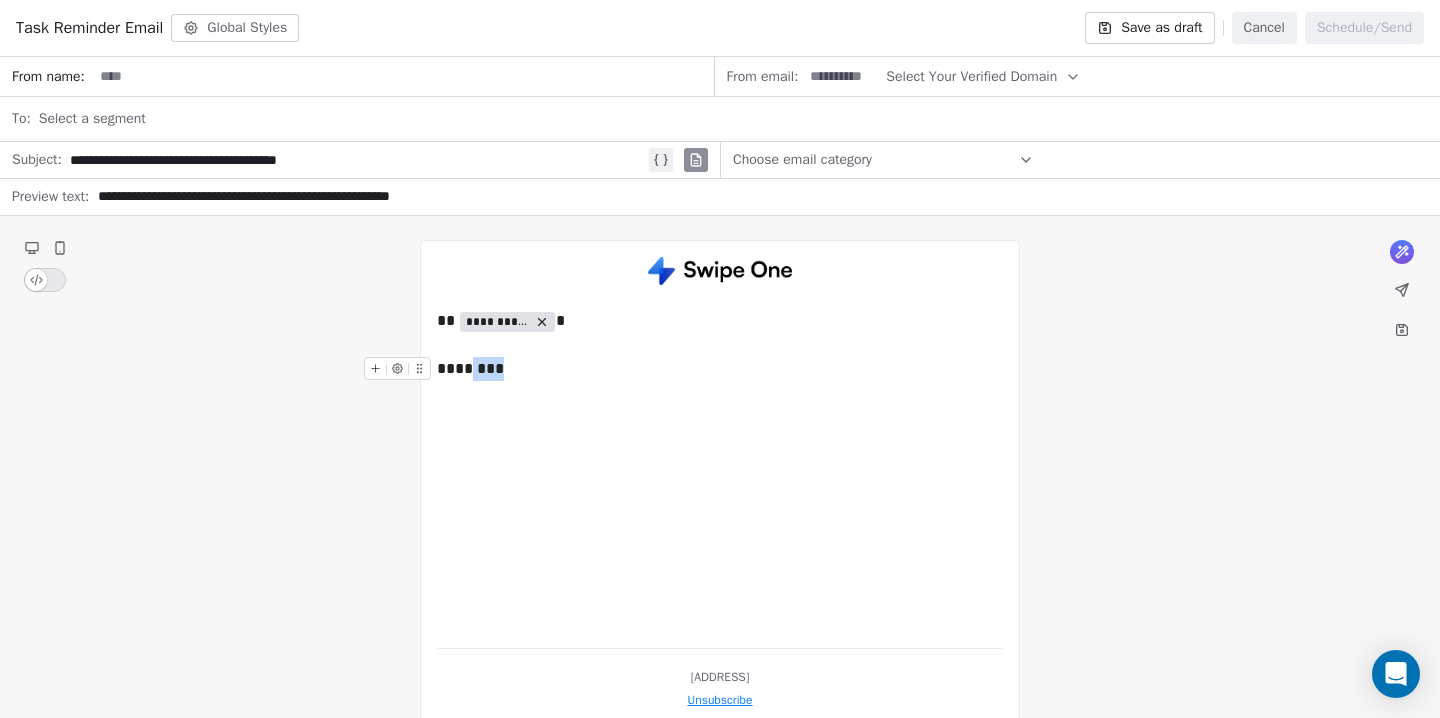 click on "********" at bounding box center [720, 369] 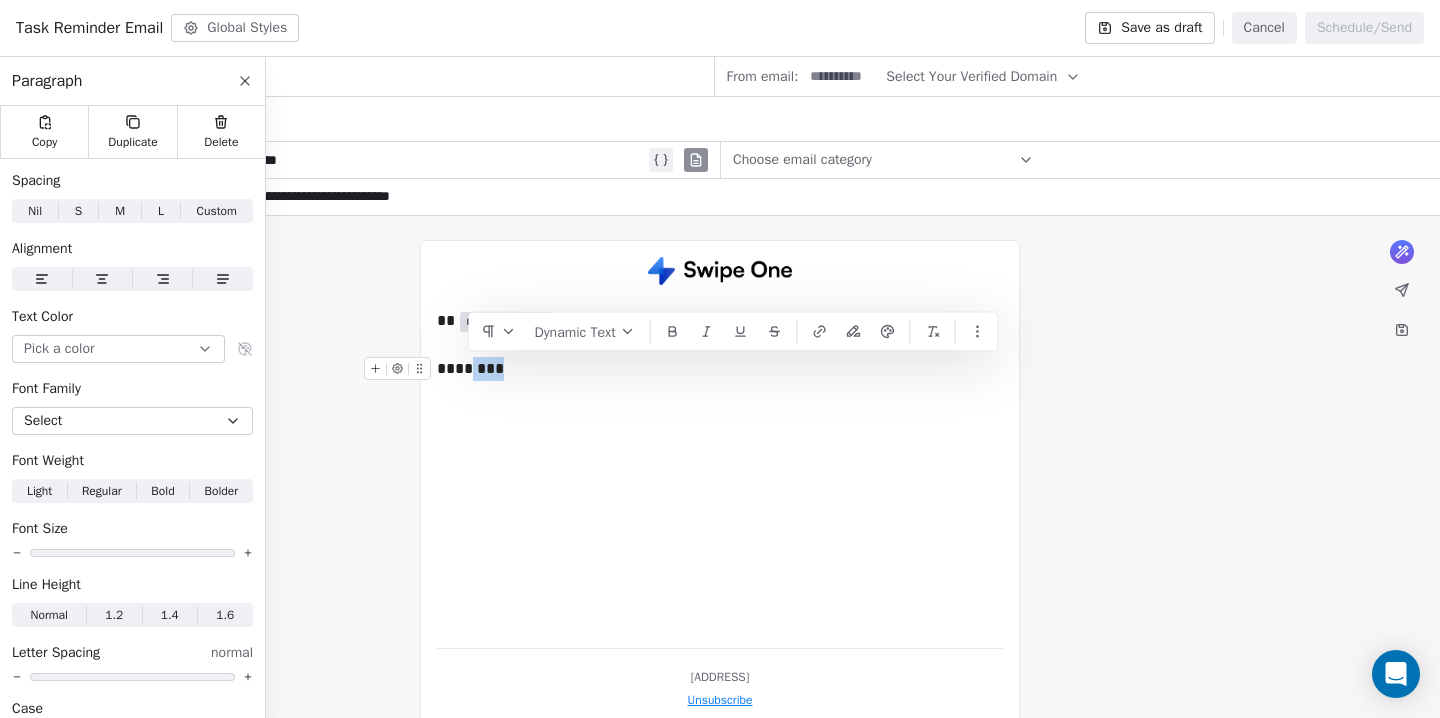 click on "********" at bounding box center [720, 369] 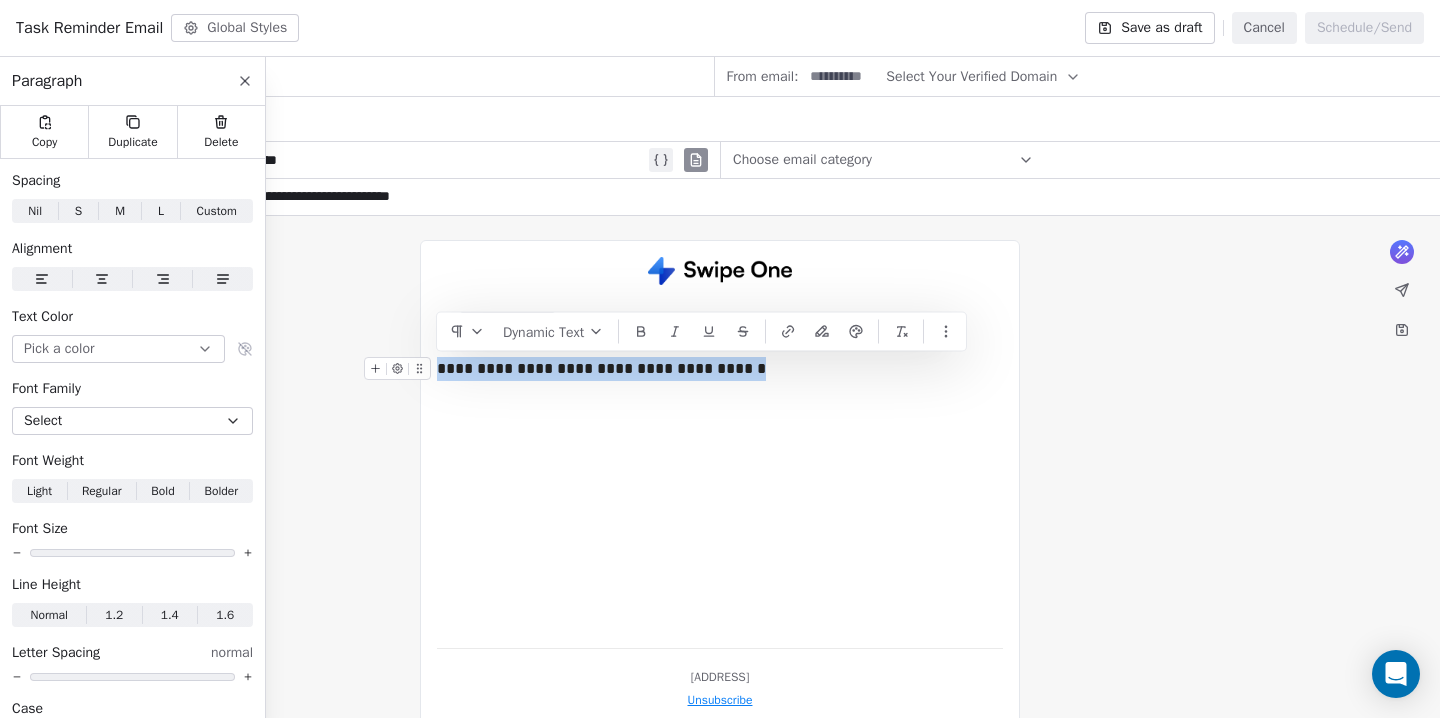 click on "**********" at bounding box center [720, 369] 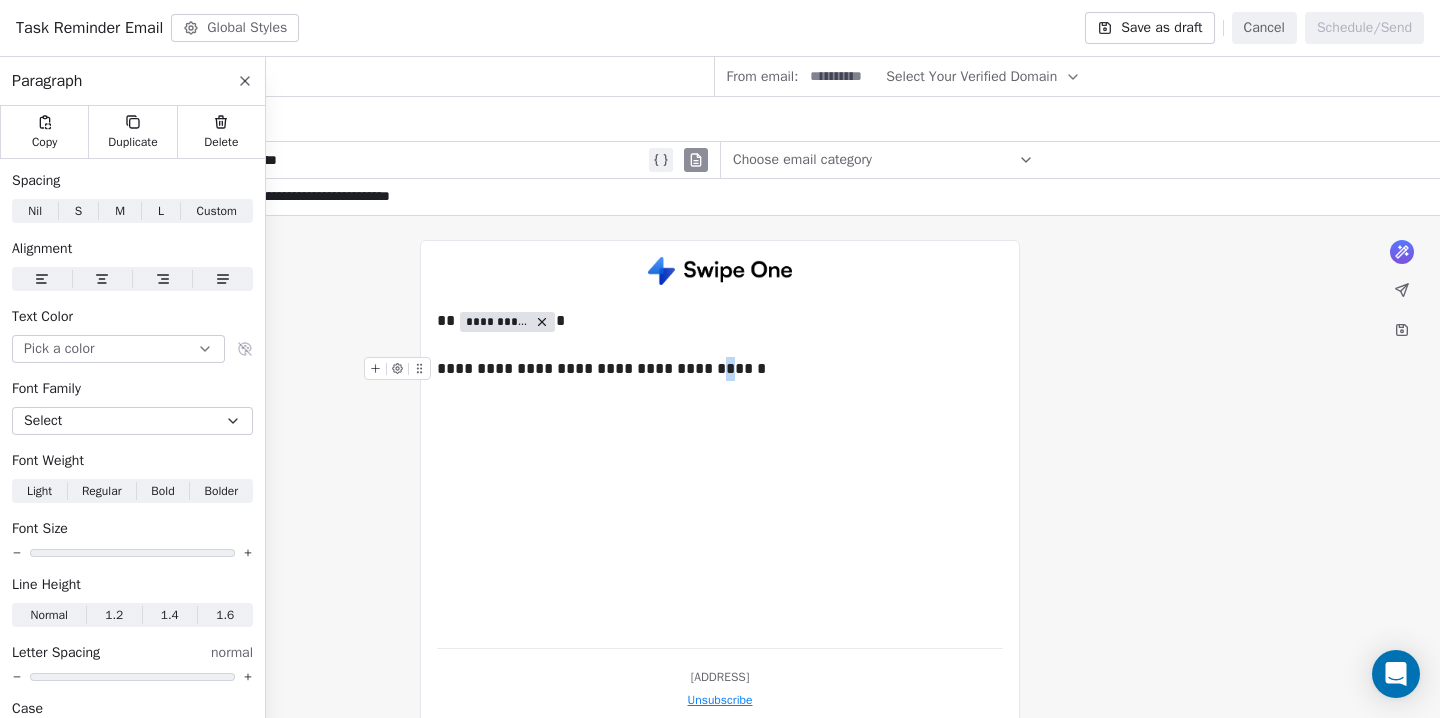 click on "**********" at bounding box center [720, 369] 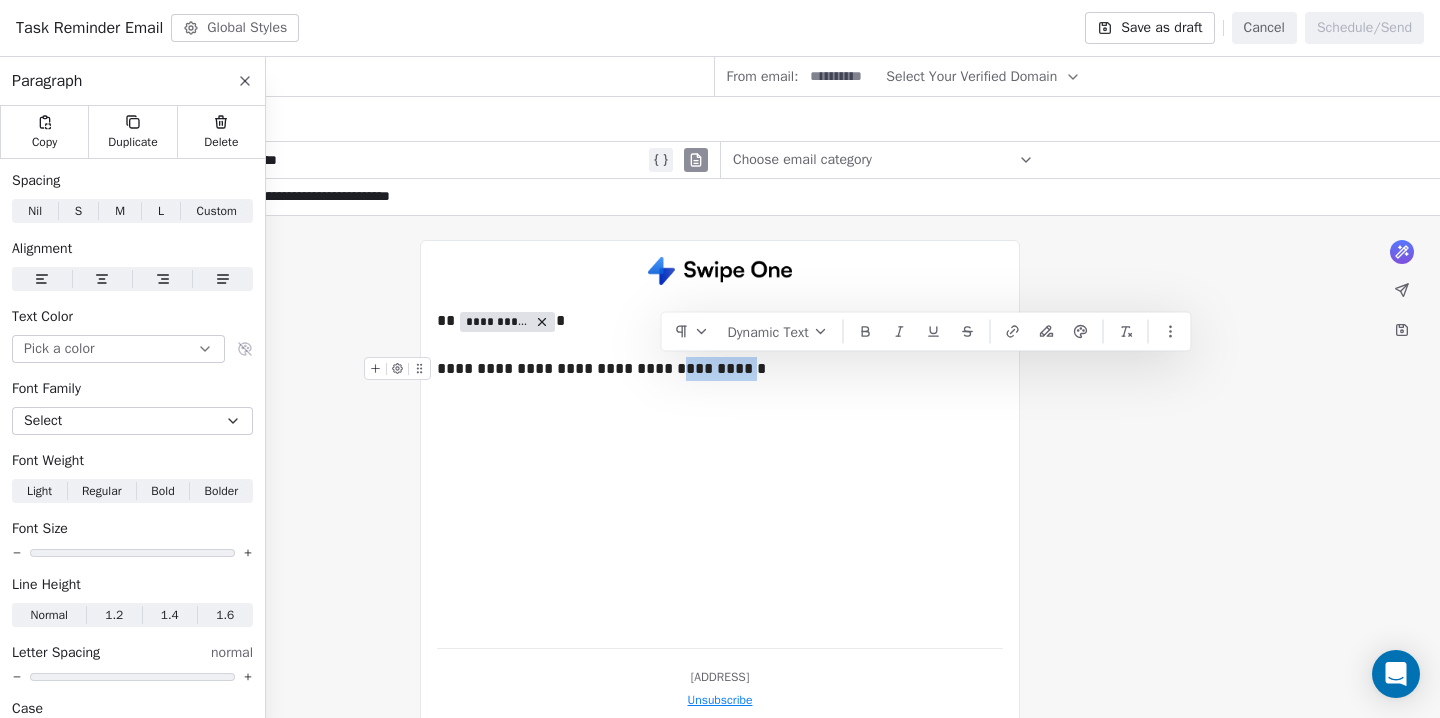 drag, startPoint x: 738, startPoint y: 374, endPoint x: 663, endPoint y: 374, distance: 75 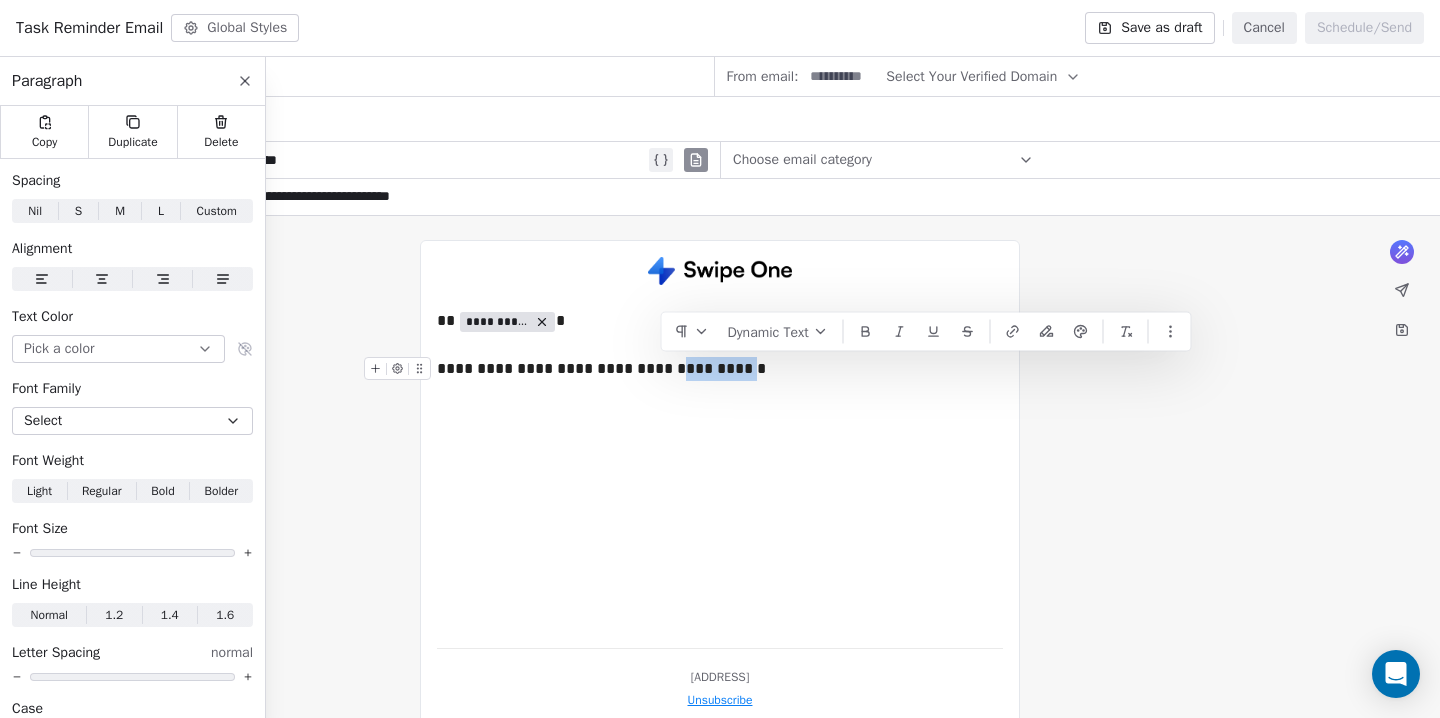 click on "**********" at bounding box center (720, 369) 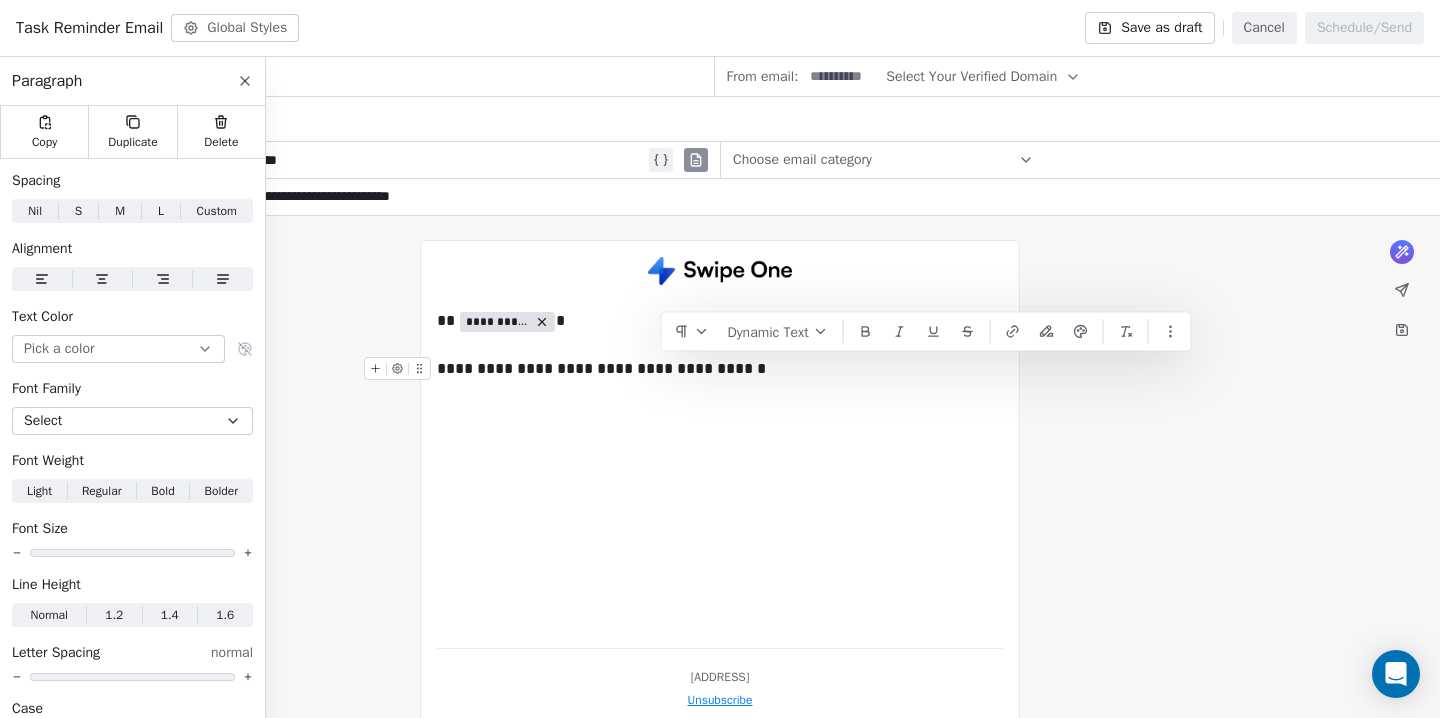 click on "**********" at bounding box center [720, 369] 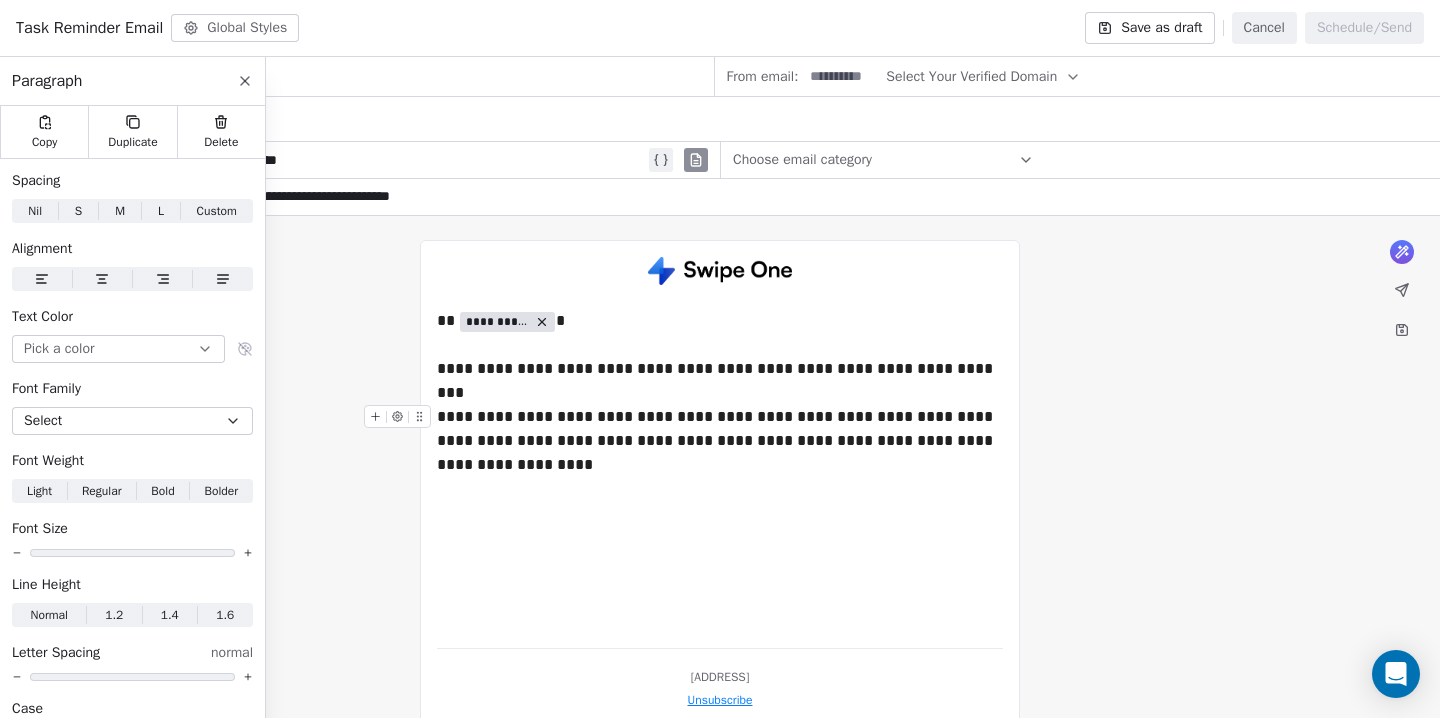 click on "**********" at bounding box center (720, 441) 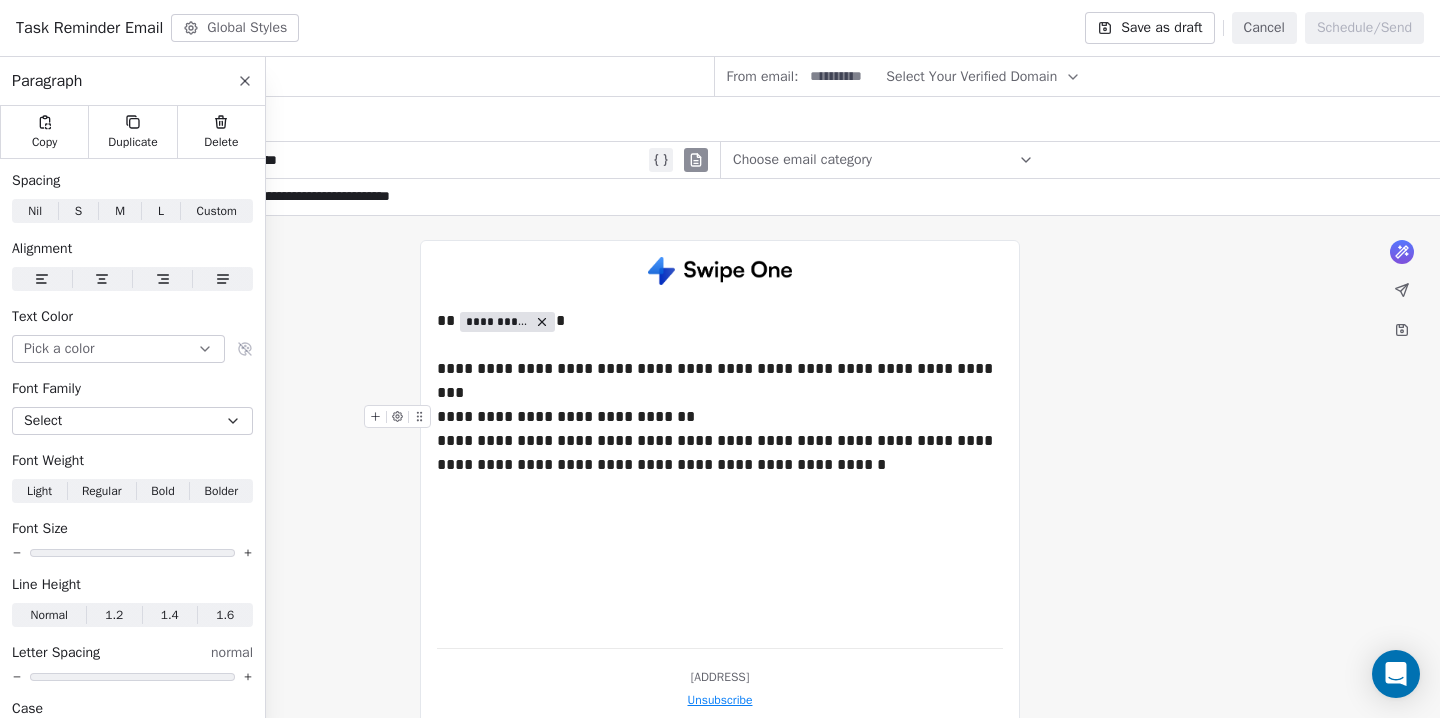 click on "**********" at bounding box center [720, 441] 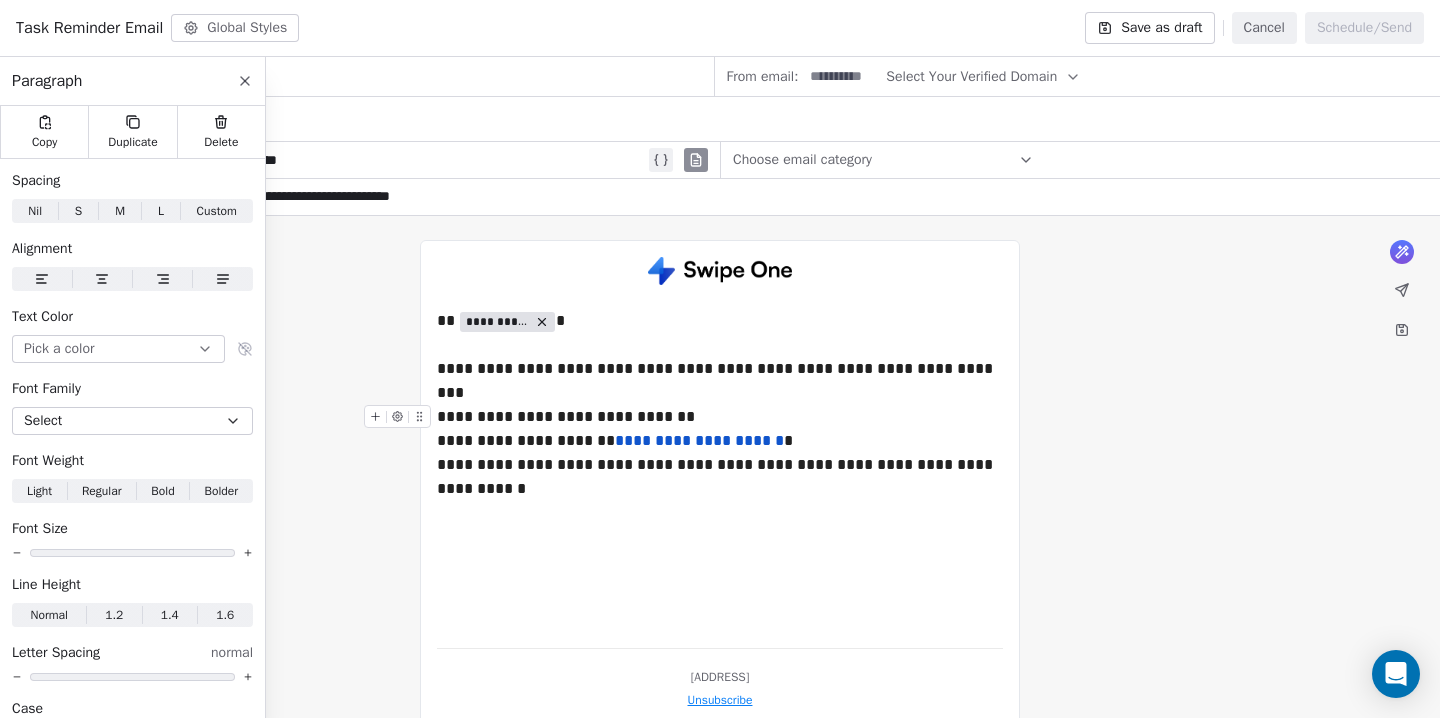 click on "**********" at bounding box center (720, 453) 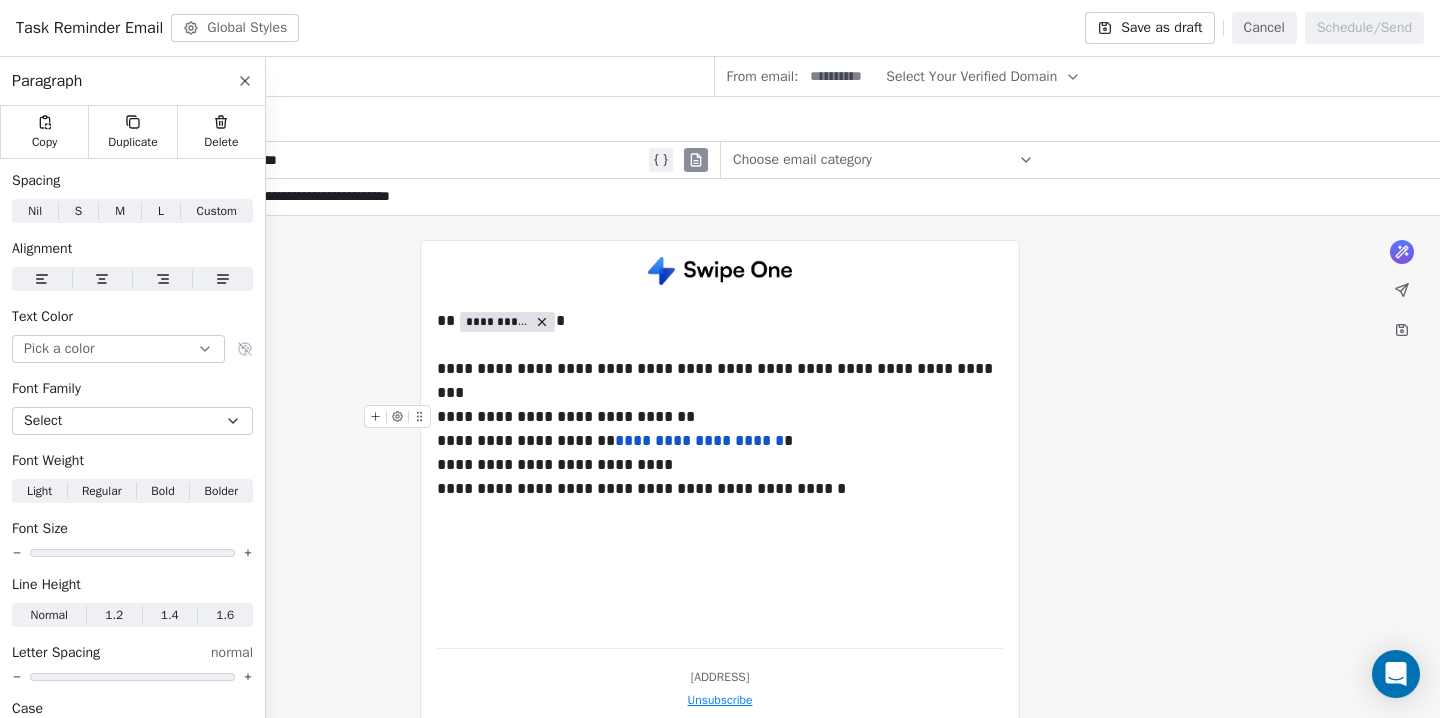 click on "**********" at bounding box center (720, 453) 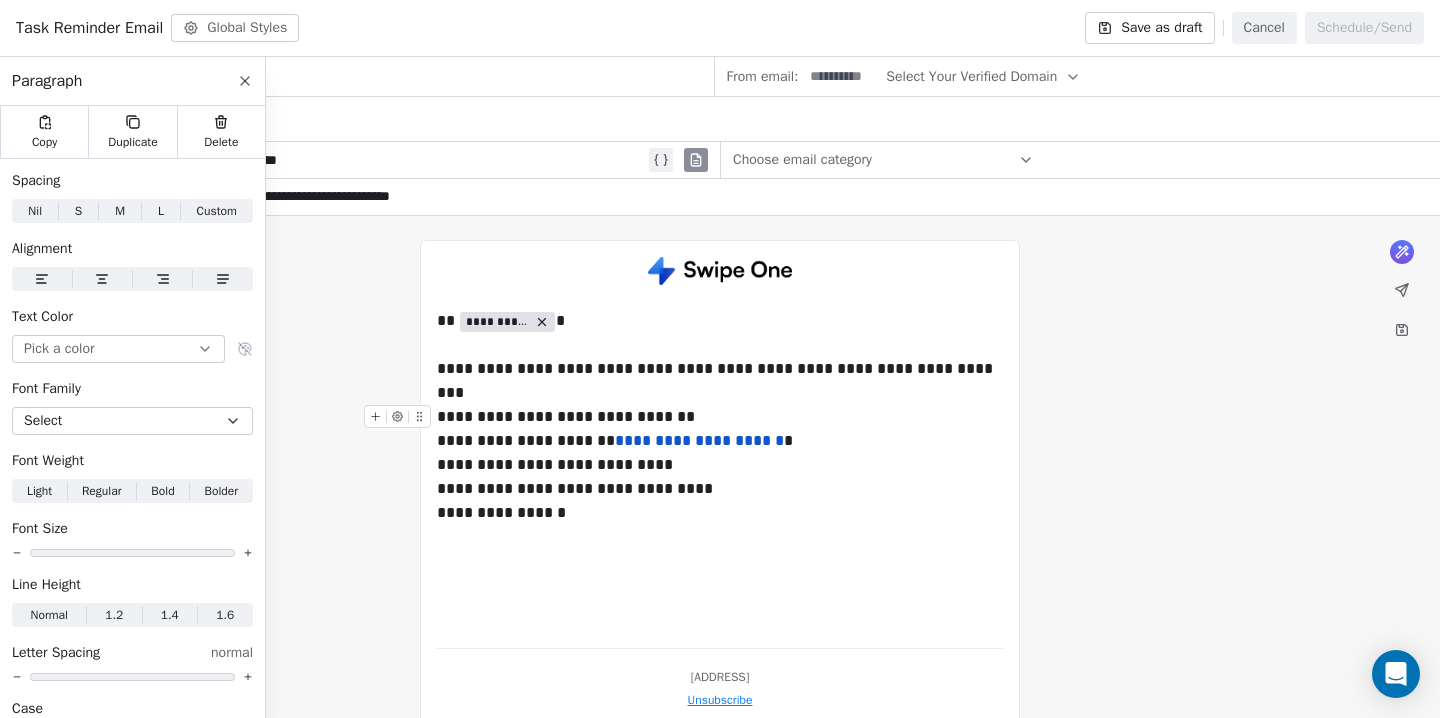 click on "**********" at bounding box center (720, 465) 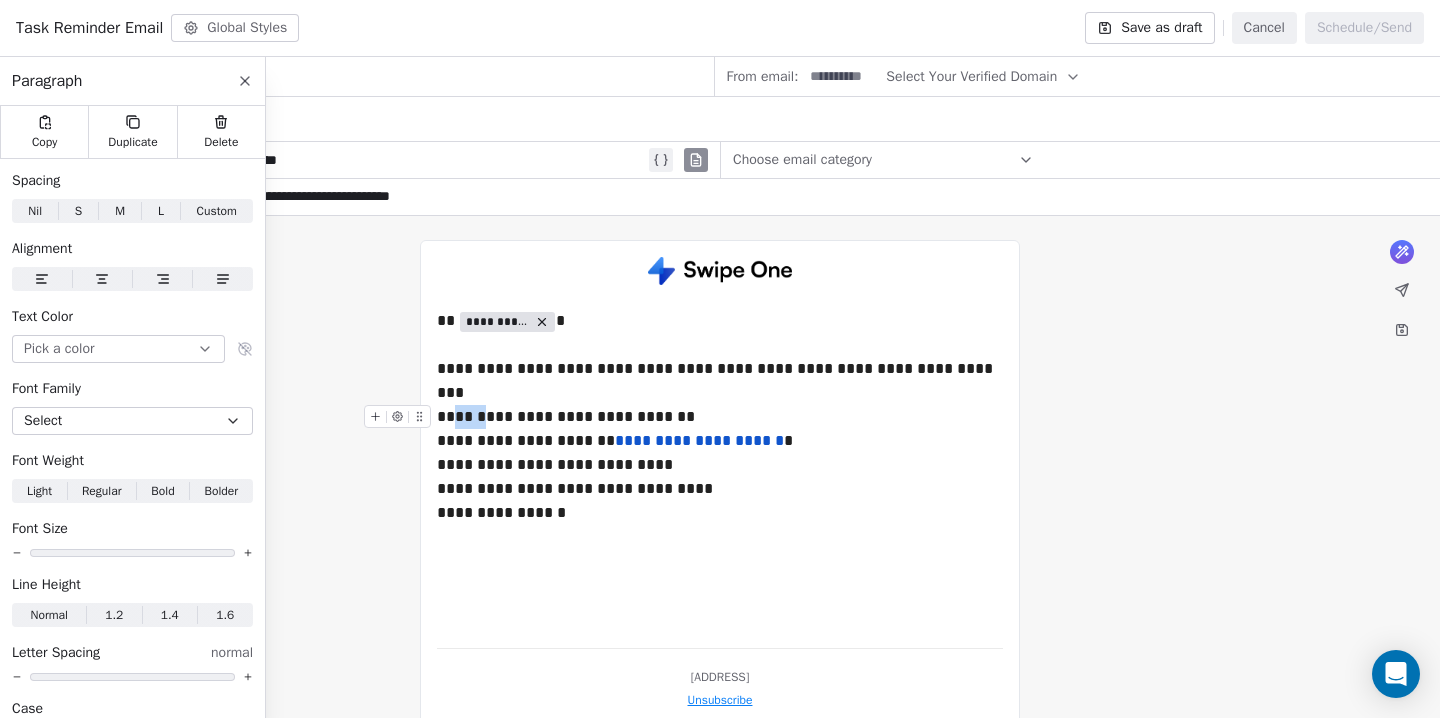 click on "**********" at bounding box center (720, 465) 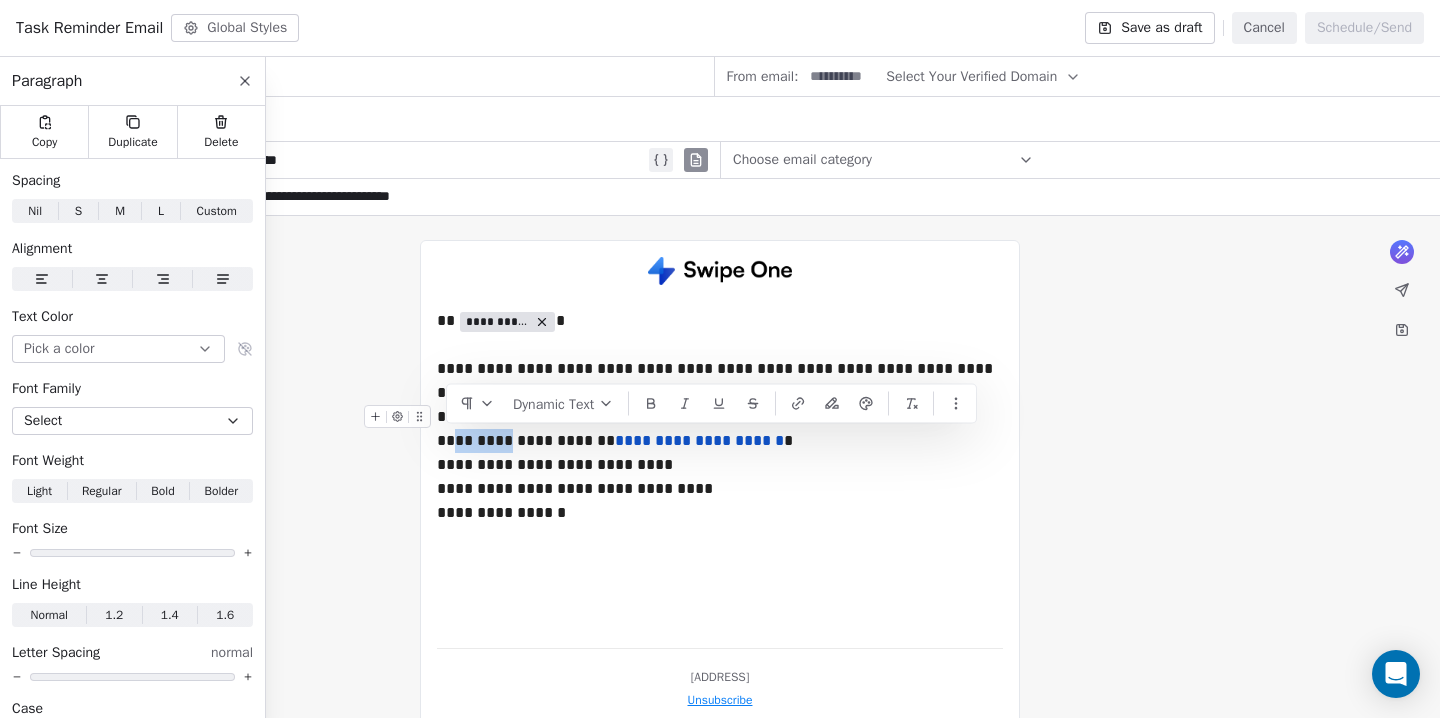 drag, startPoint x: 501, startPoint y: 443, endPoint x: 448, endPoint y: 443, distance: 53 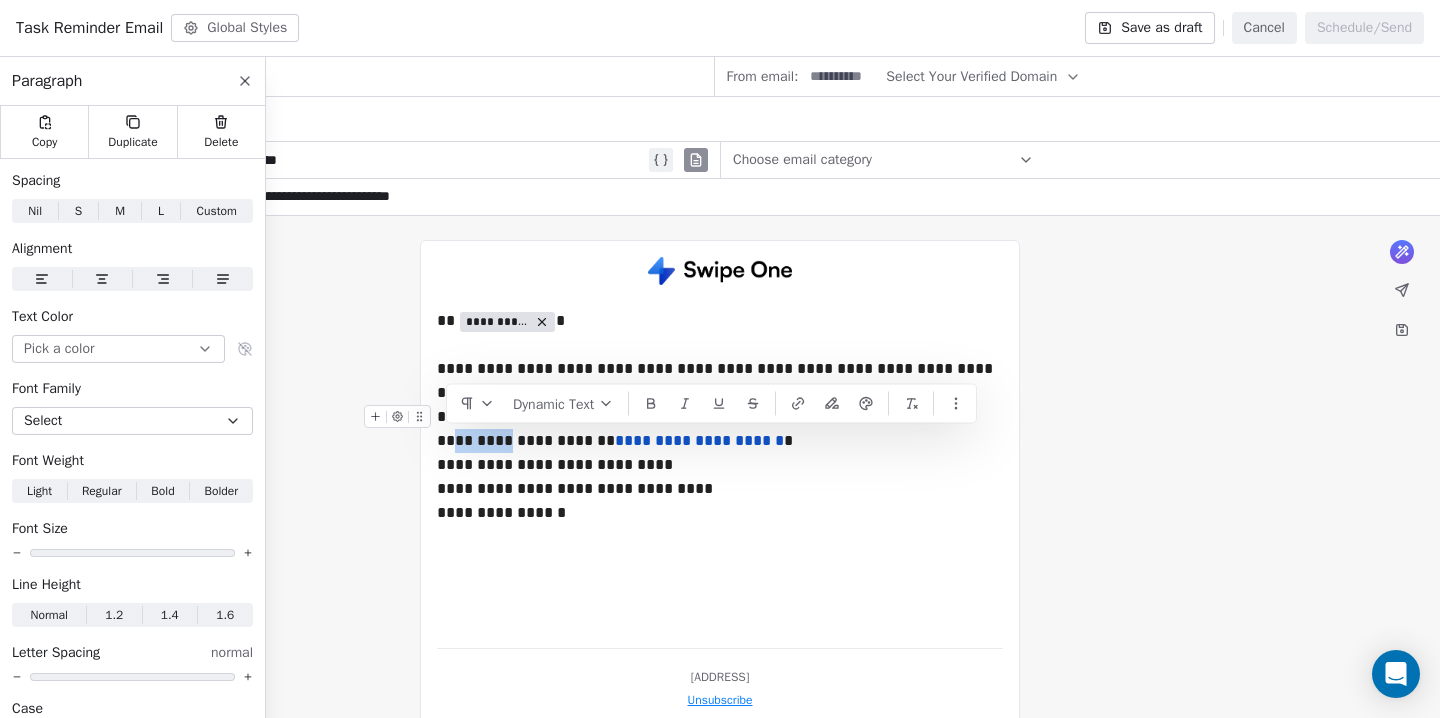 click on "**********" at bounding box center [720, 465] 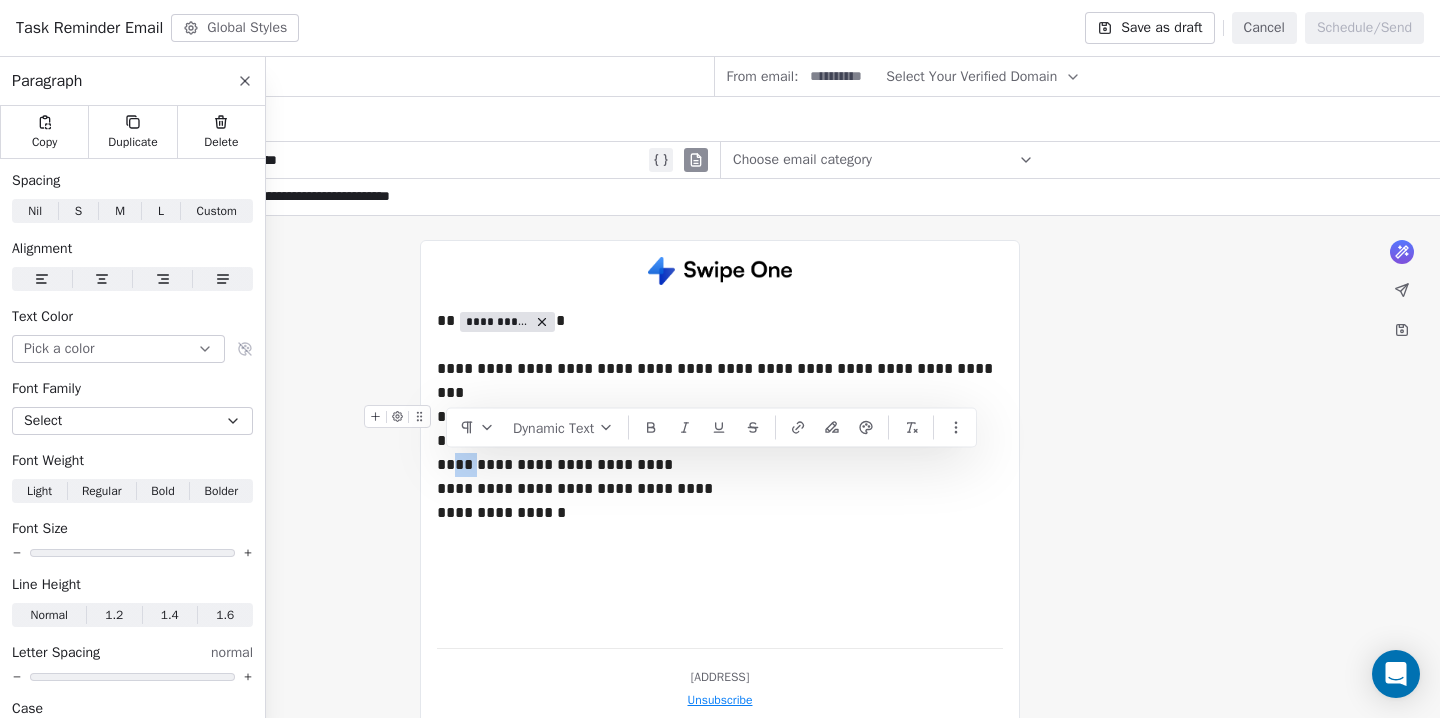 drag, startPoint x: 473, startPoint y: 470, endPoint x: 450, endPoint y: 469, distance: 23.021729 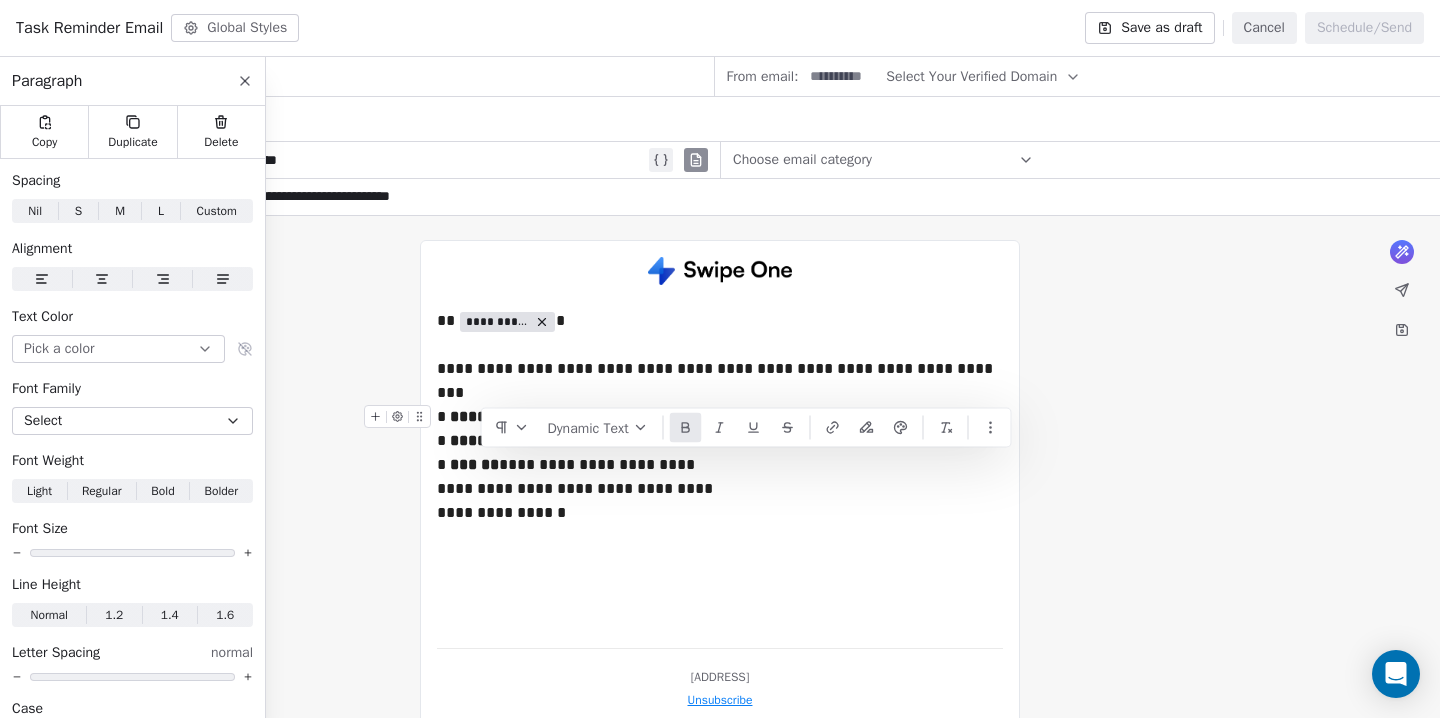 click on "**********" at bounding box center [720, 465] 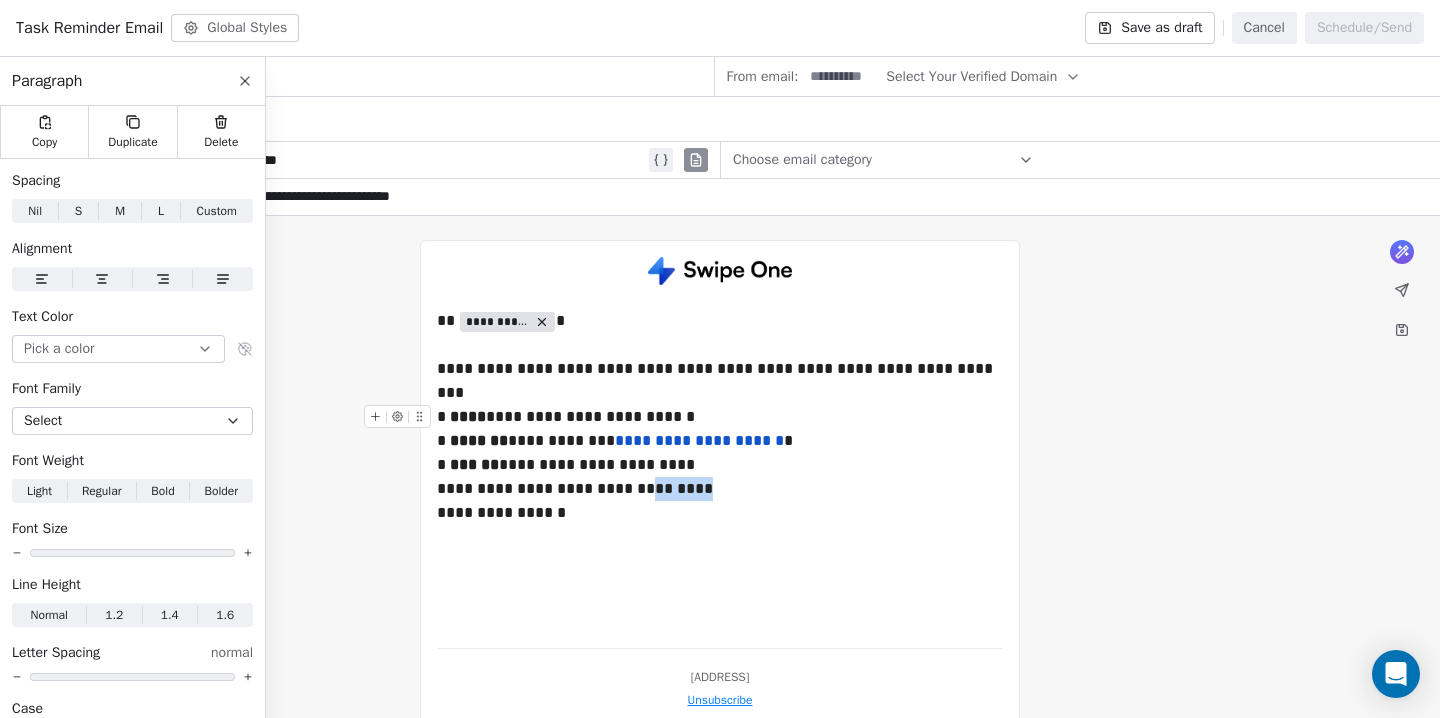 click on "**********" at bounding box center [720, 465] 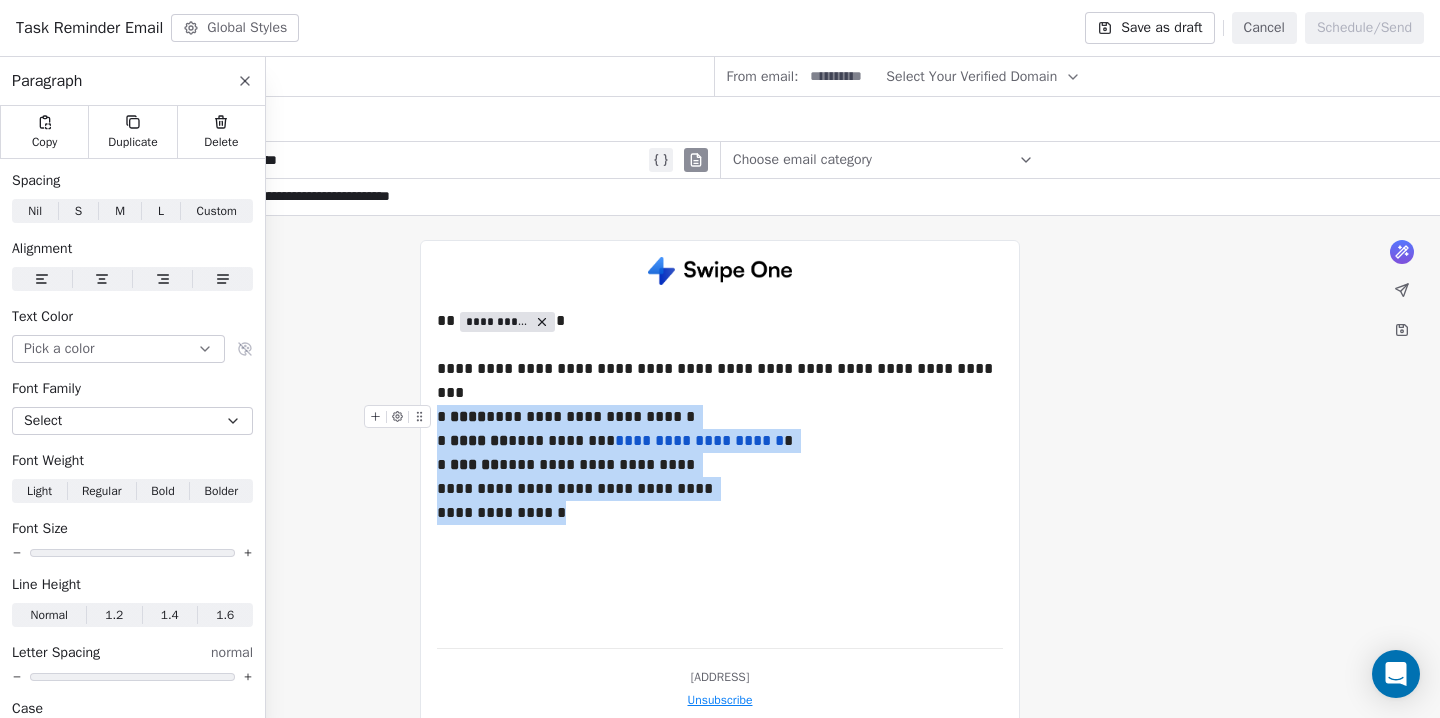 click on "**********" at bounding box center [720, 465] 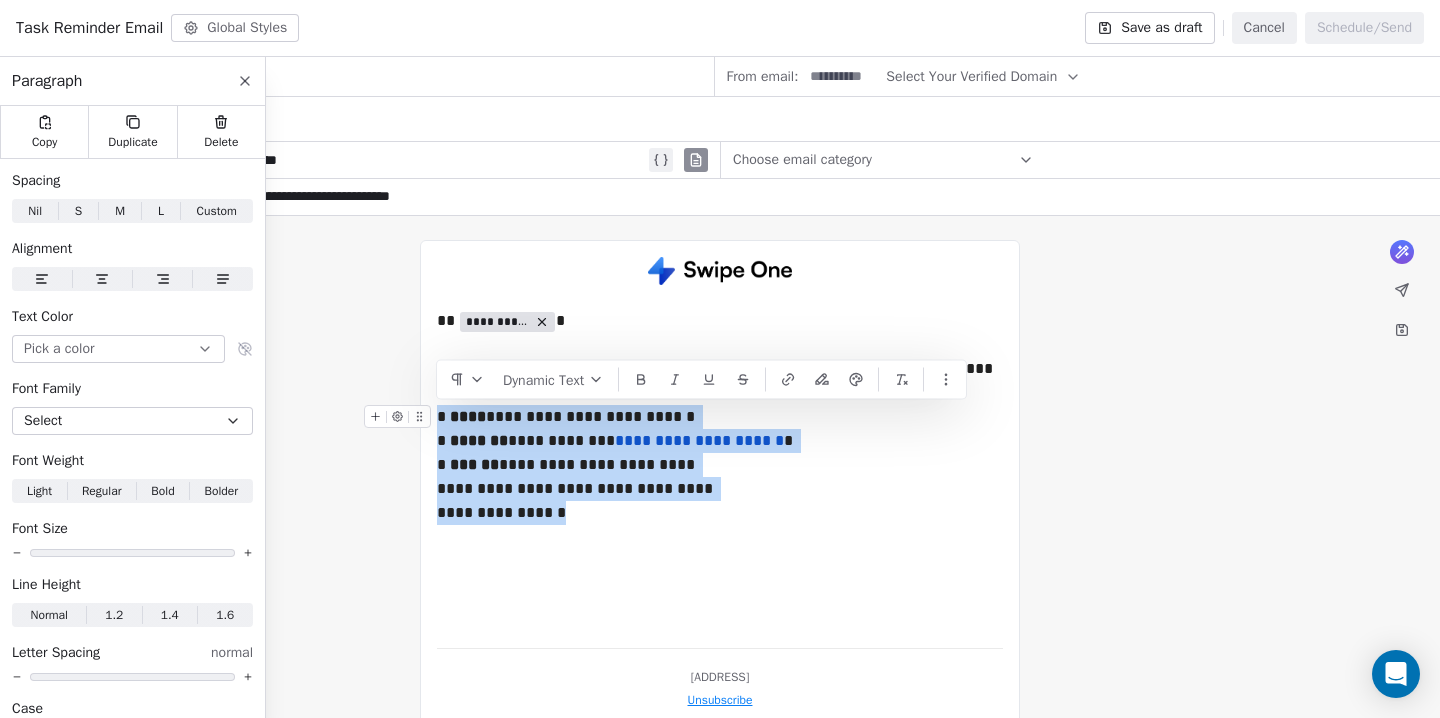 click on "**********" at bounding box center (720, 465) 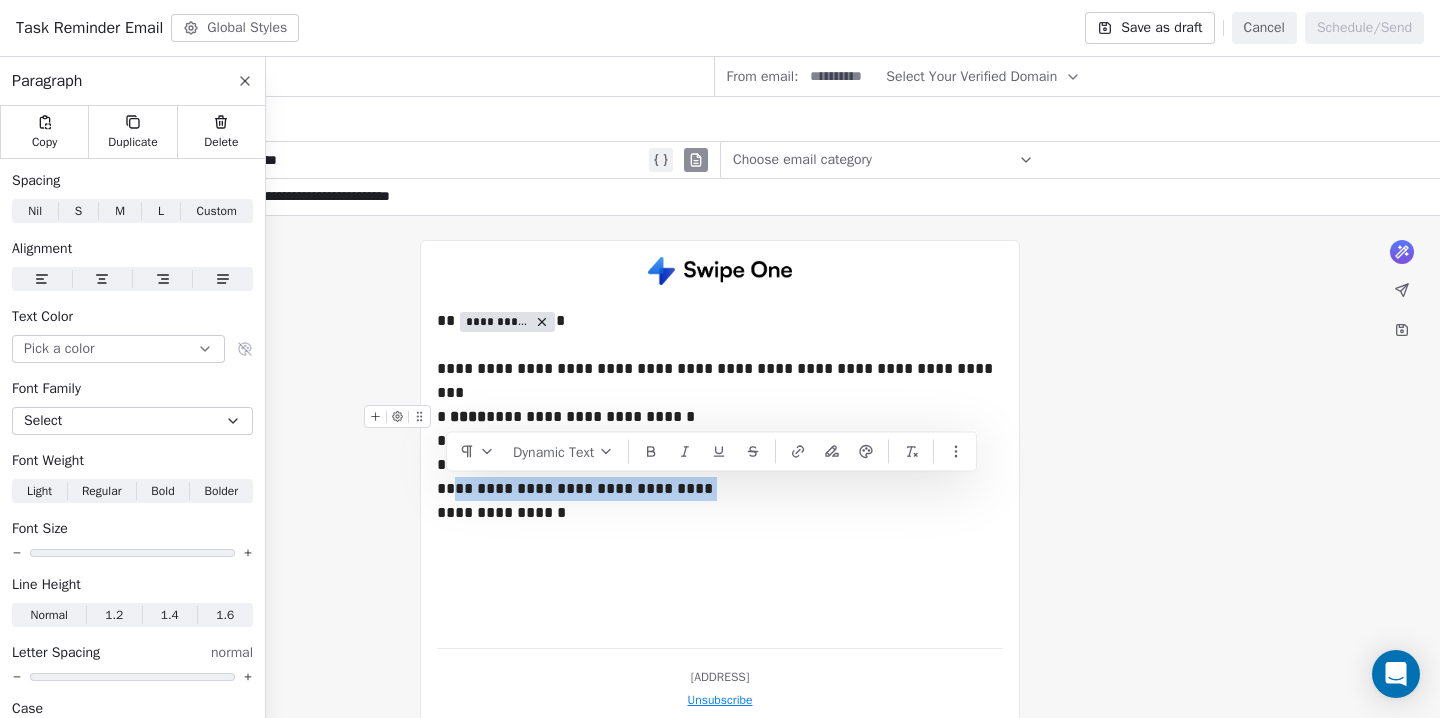 drag, startPoint x: 701, startPoint y: 491, endPoint x: 448, endPoint y: 491, distance: 253 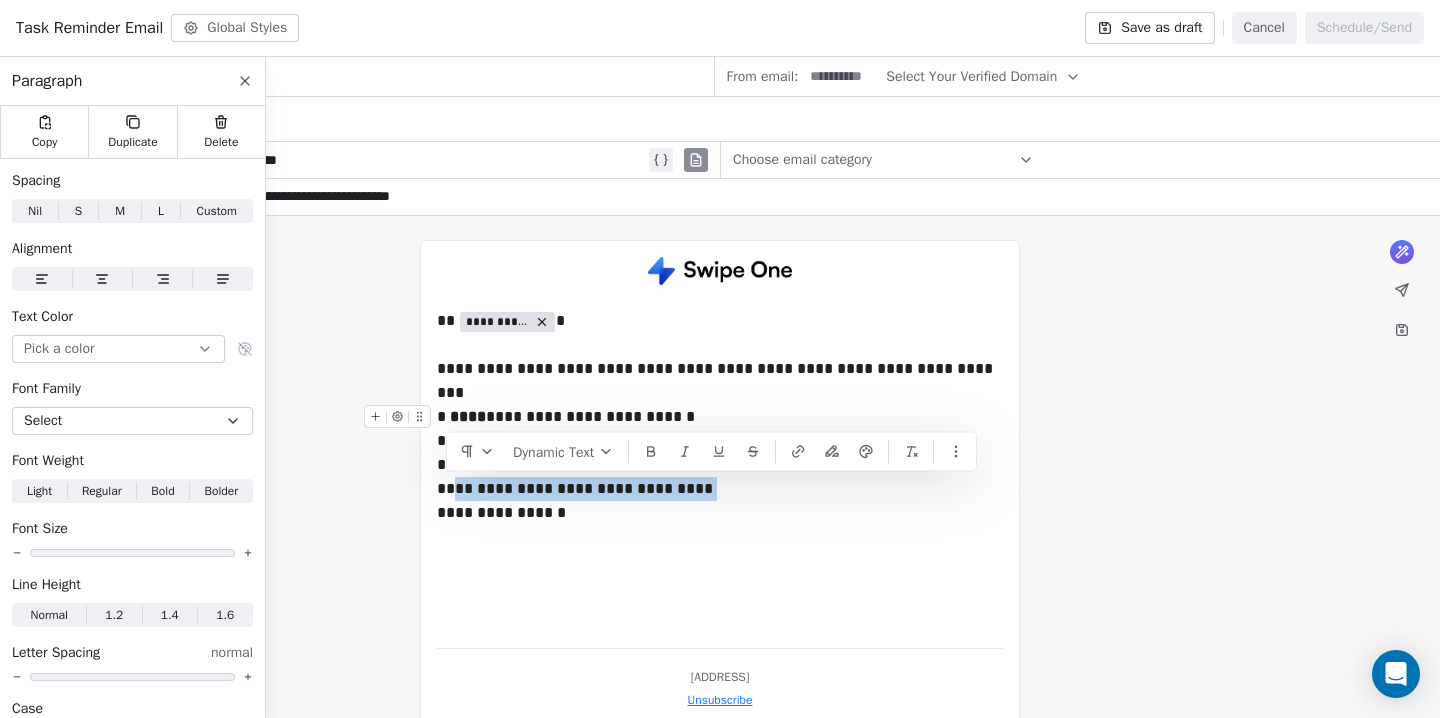 click on "**********" at bounding box center [720, 465] 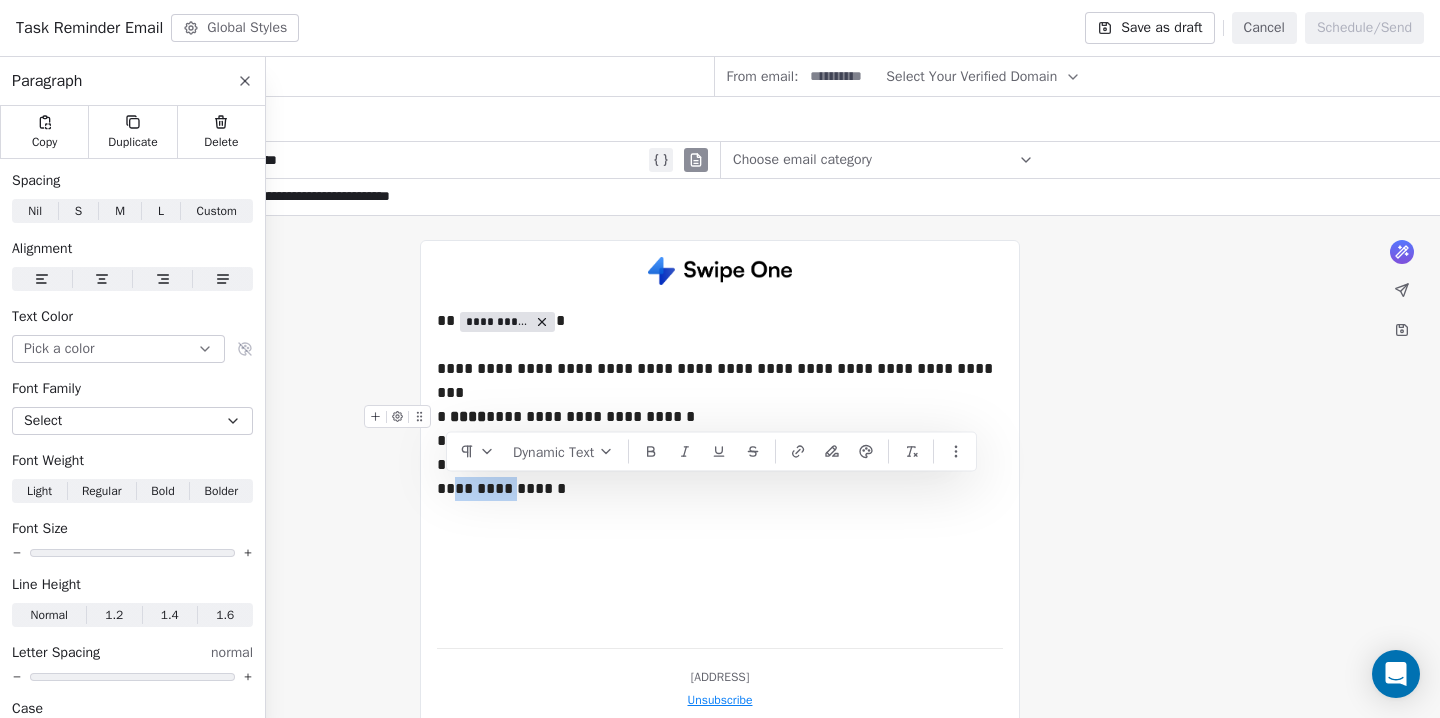 drag, startPoint x: 494, startPoint y: 492, endPoint x: 448, endPoint y: 492, distance: 46 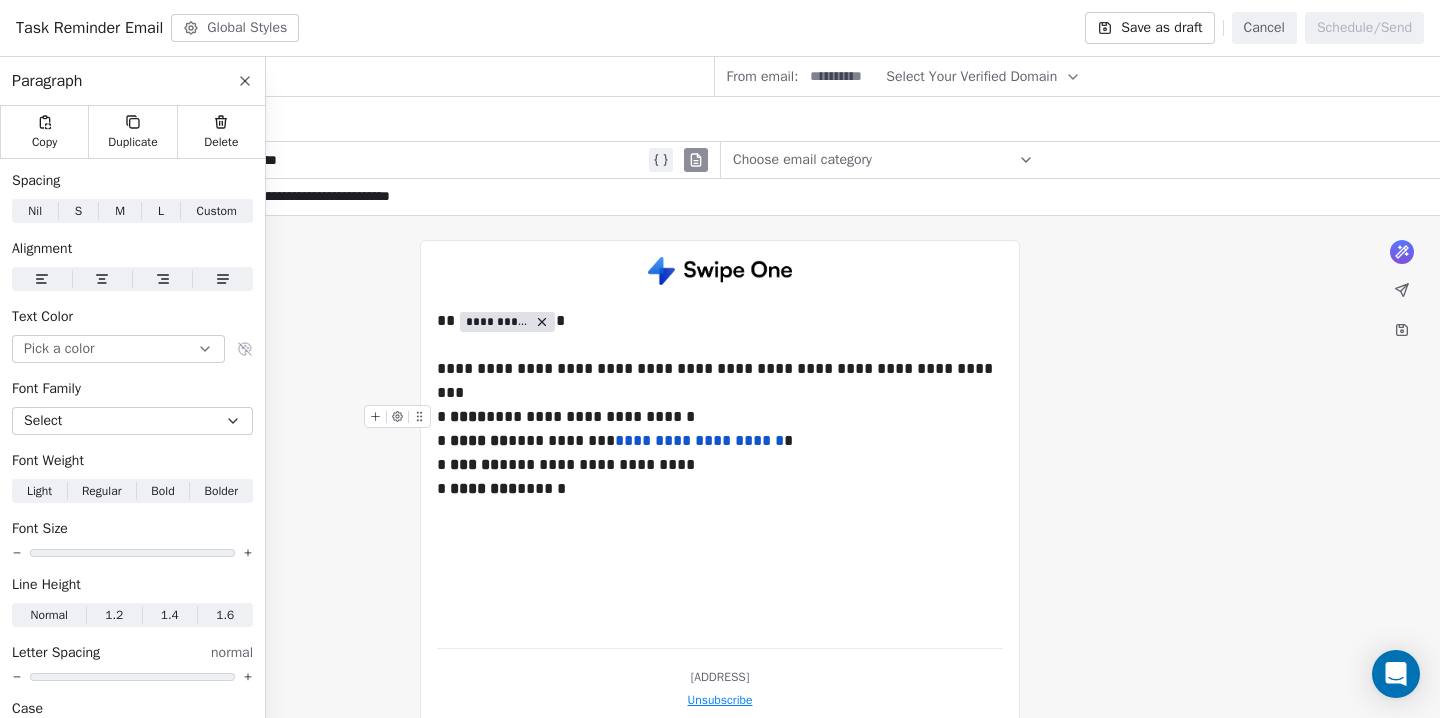 click on "**********" at bounding box center (720, 444) 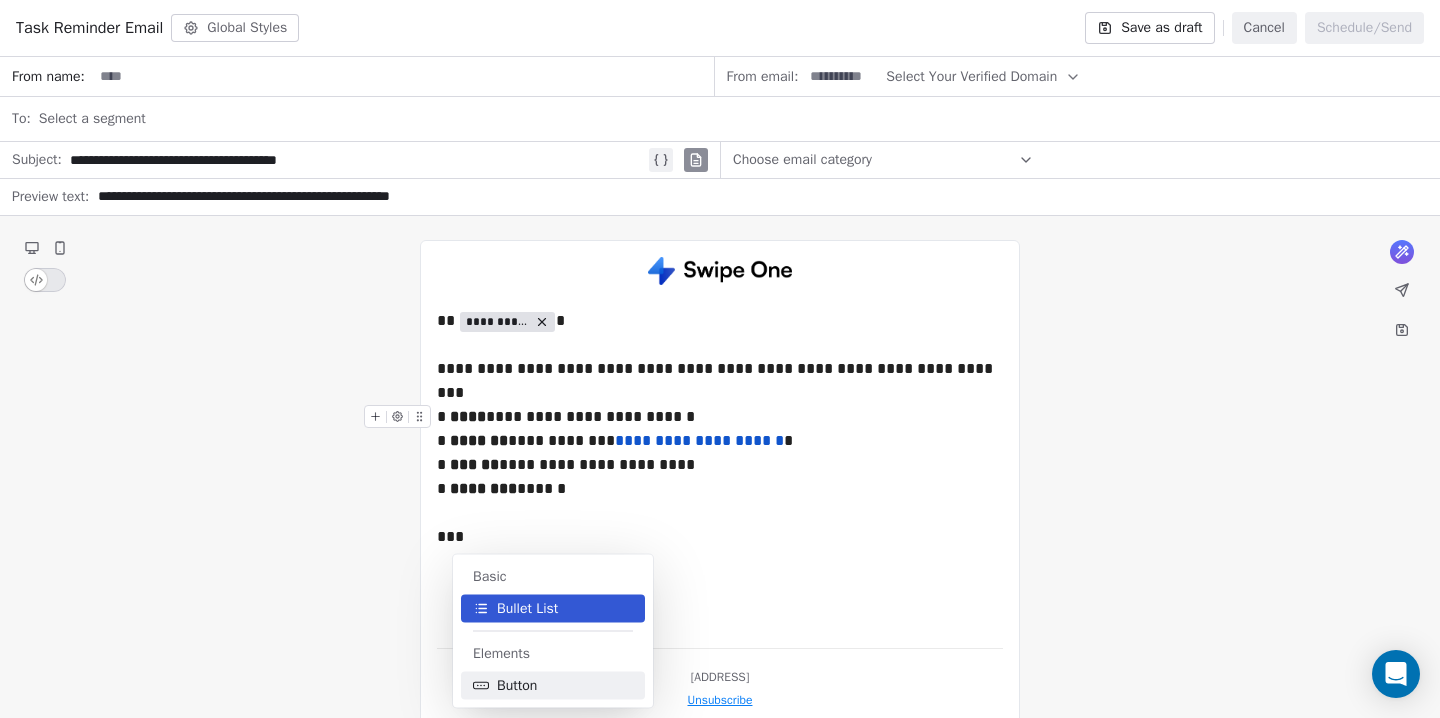 click on "Button" at bounding box center (517, 686) 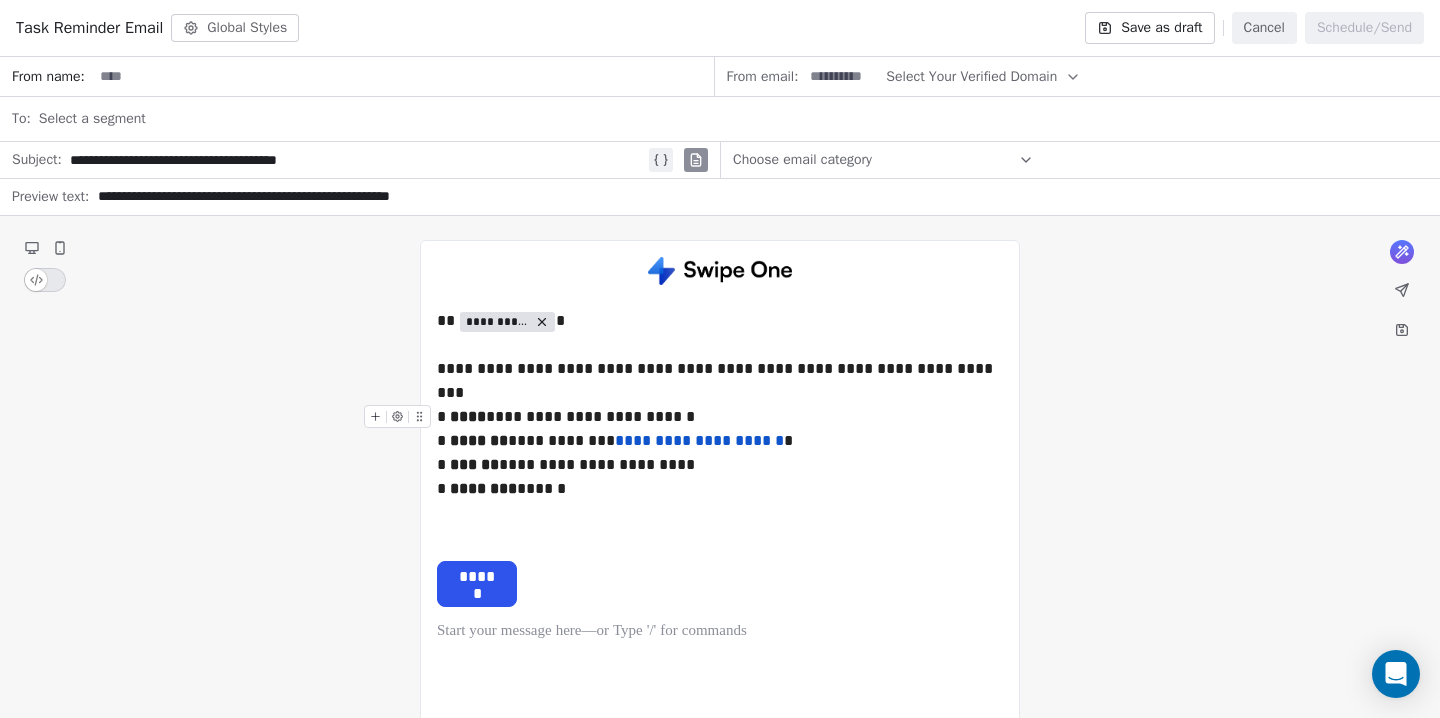 click on "**********" at bounding box center (720, 477) 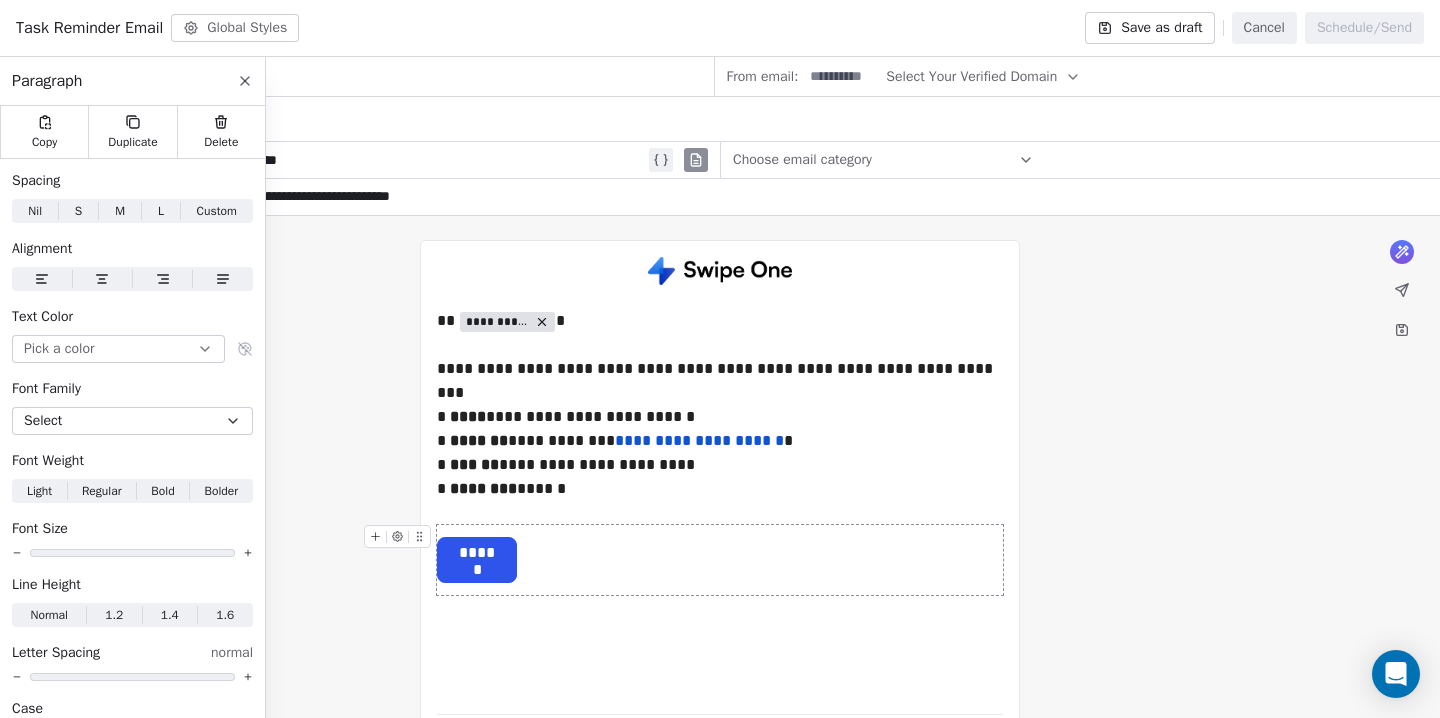 click on "******" at bounding box center (477, 553) 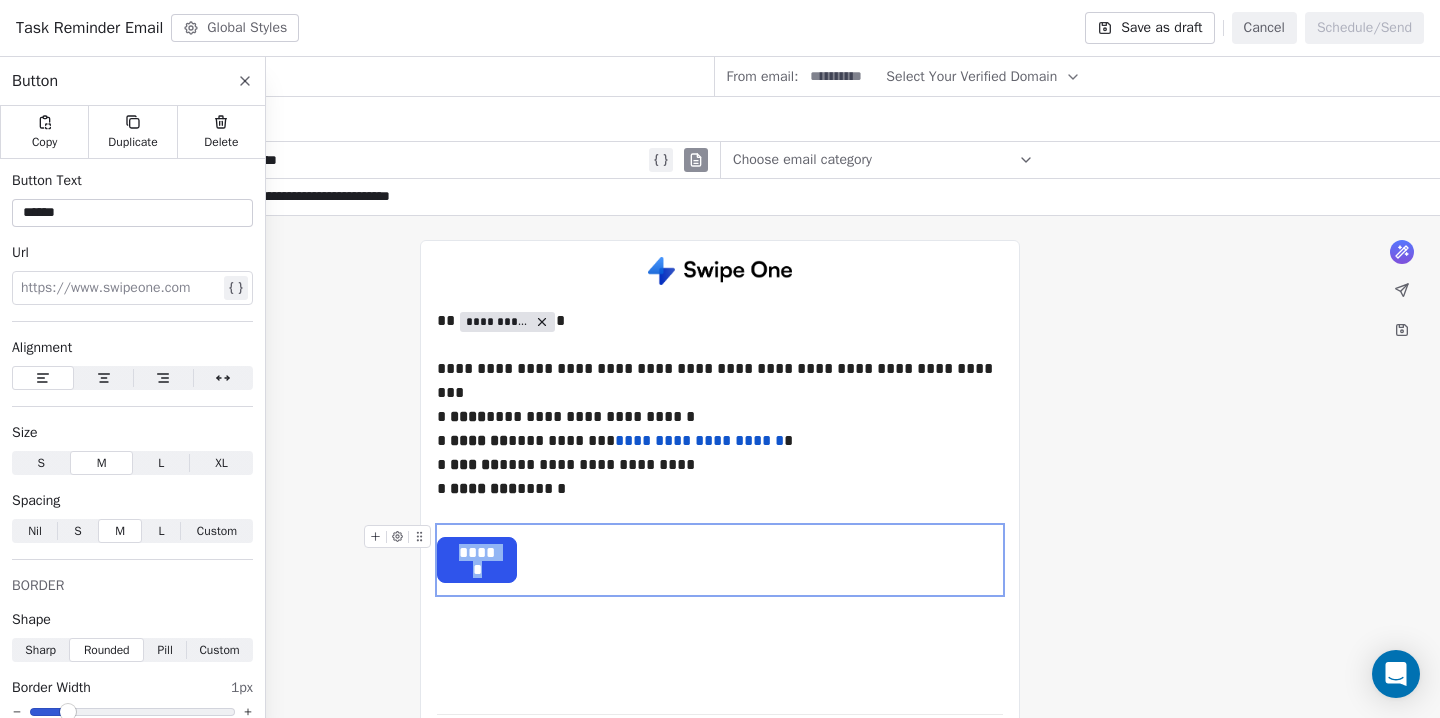 click on "******" at bounding box center (477, 553) 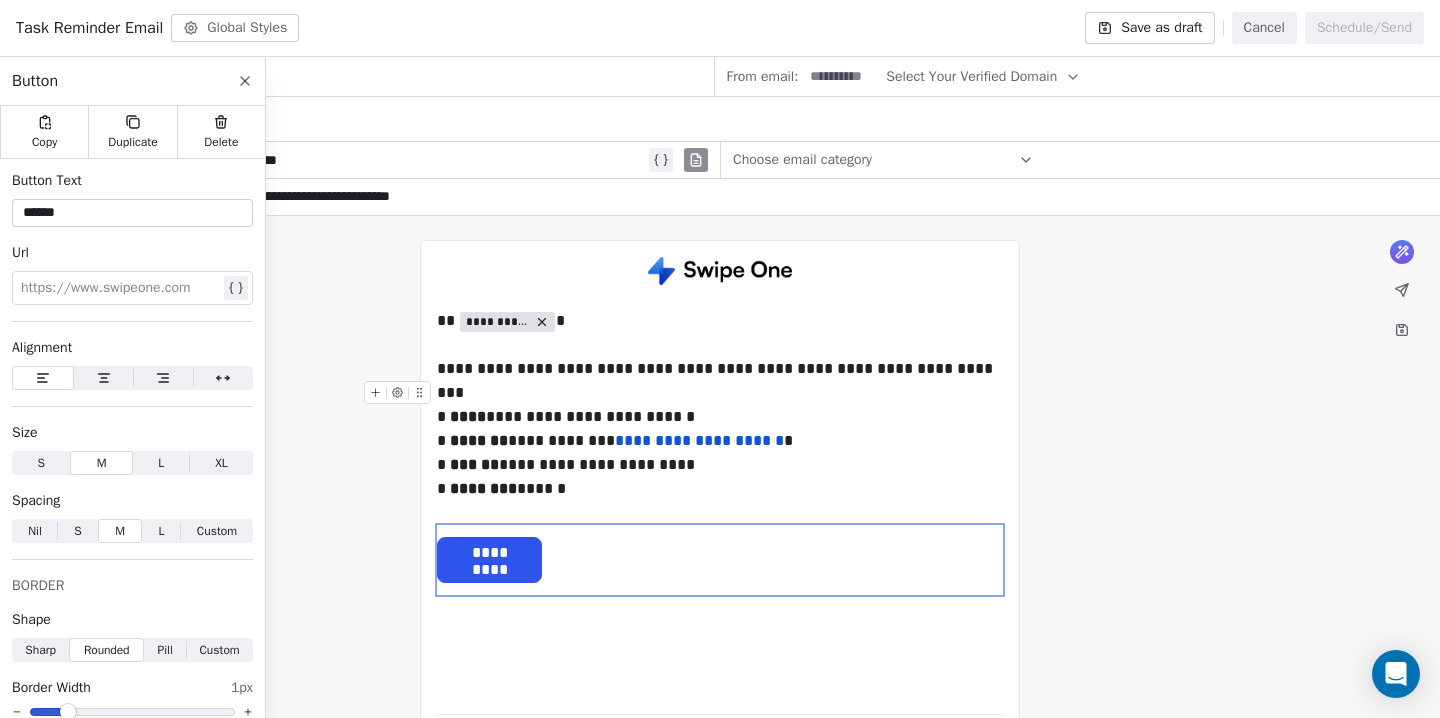 click at bounding box center (720, 393) 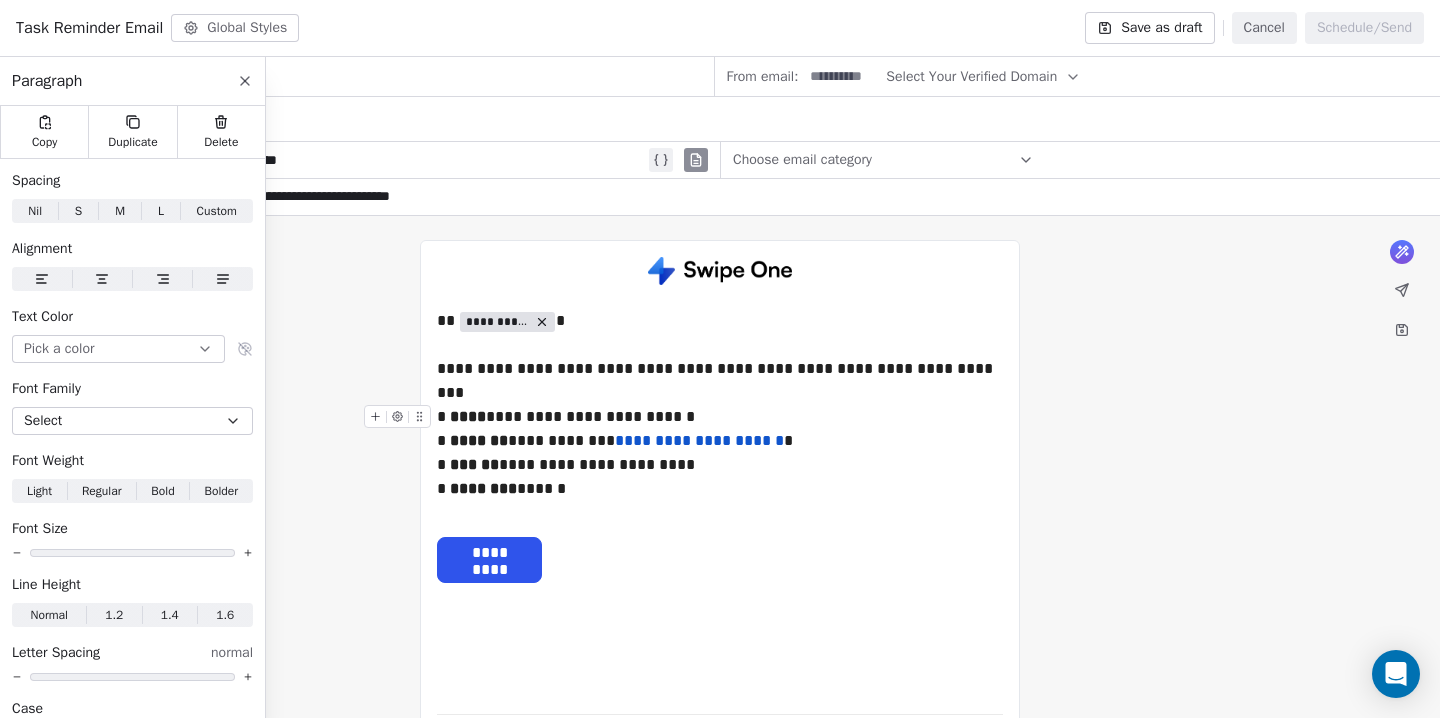 click on "**********" at bounding box center (720, 465) 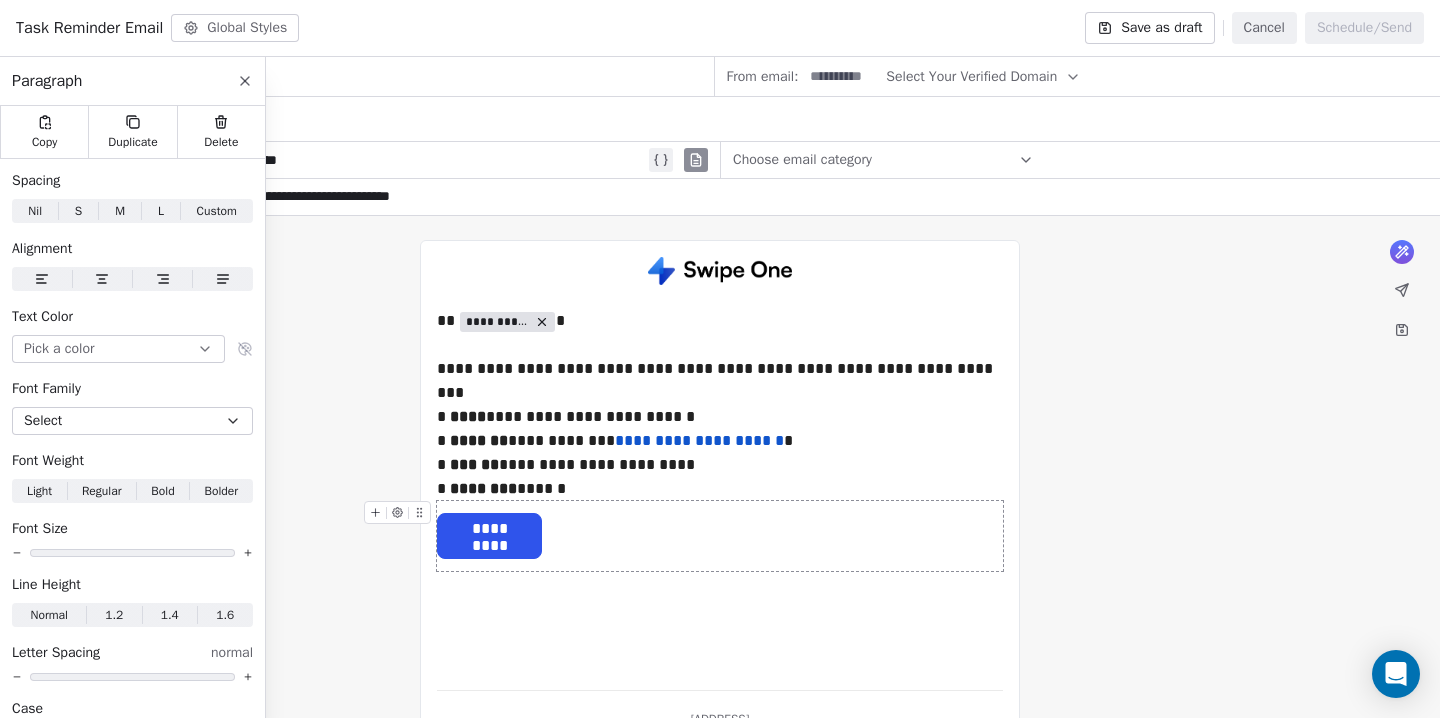 click on "*********" at bounding box center [720, 536] 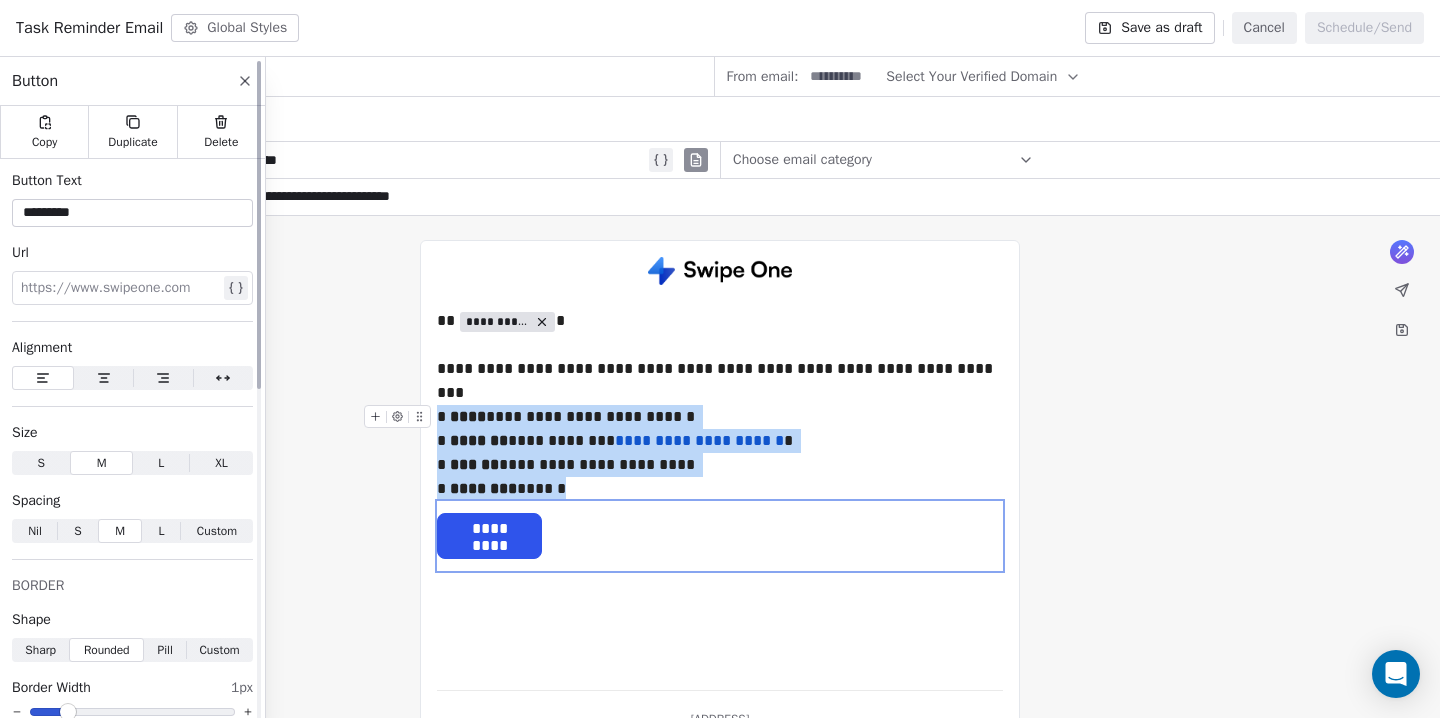 click on "L L" at bounding box center (161, 531) 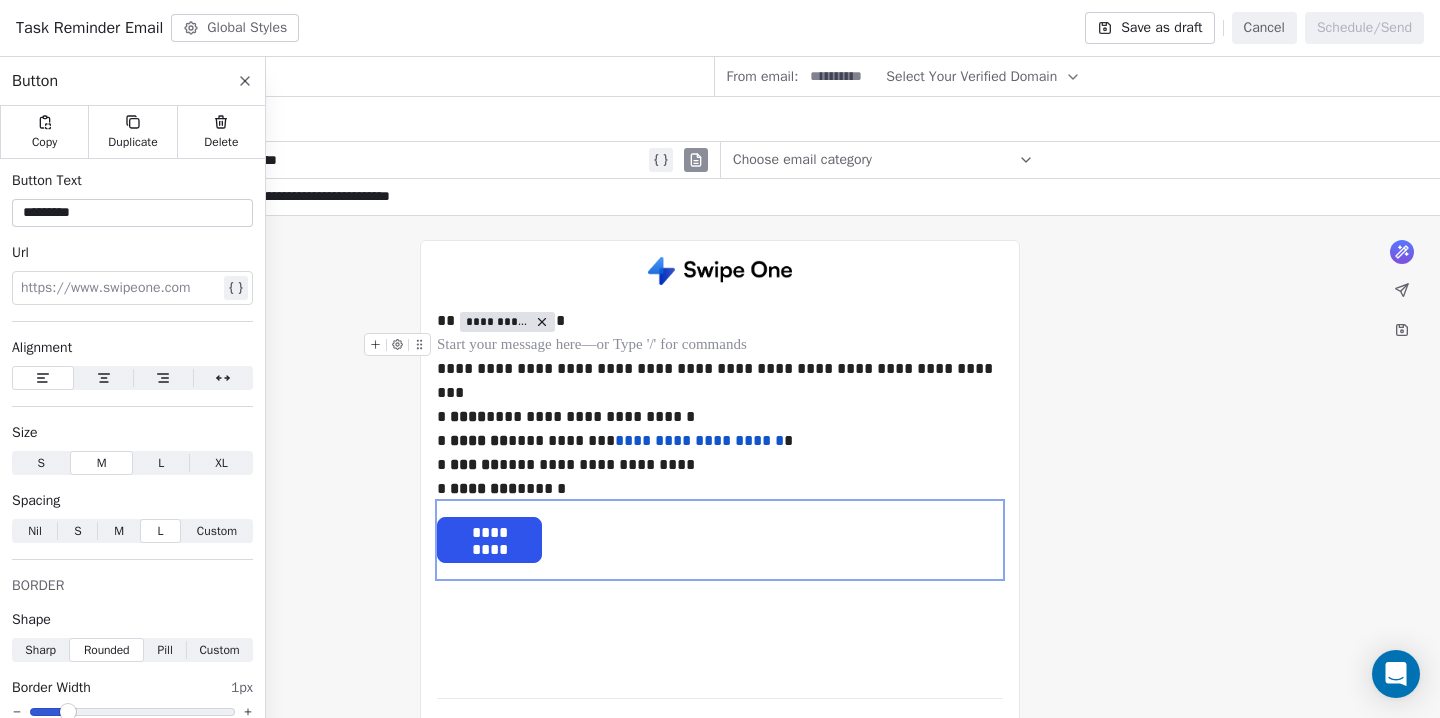click at bounding box center [720, 345] 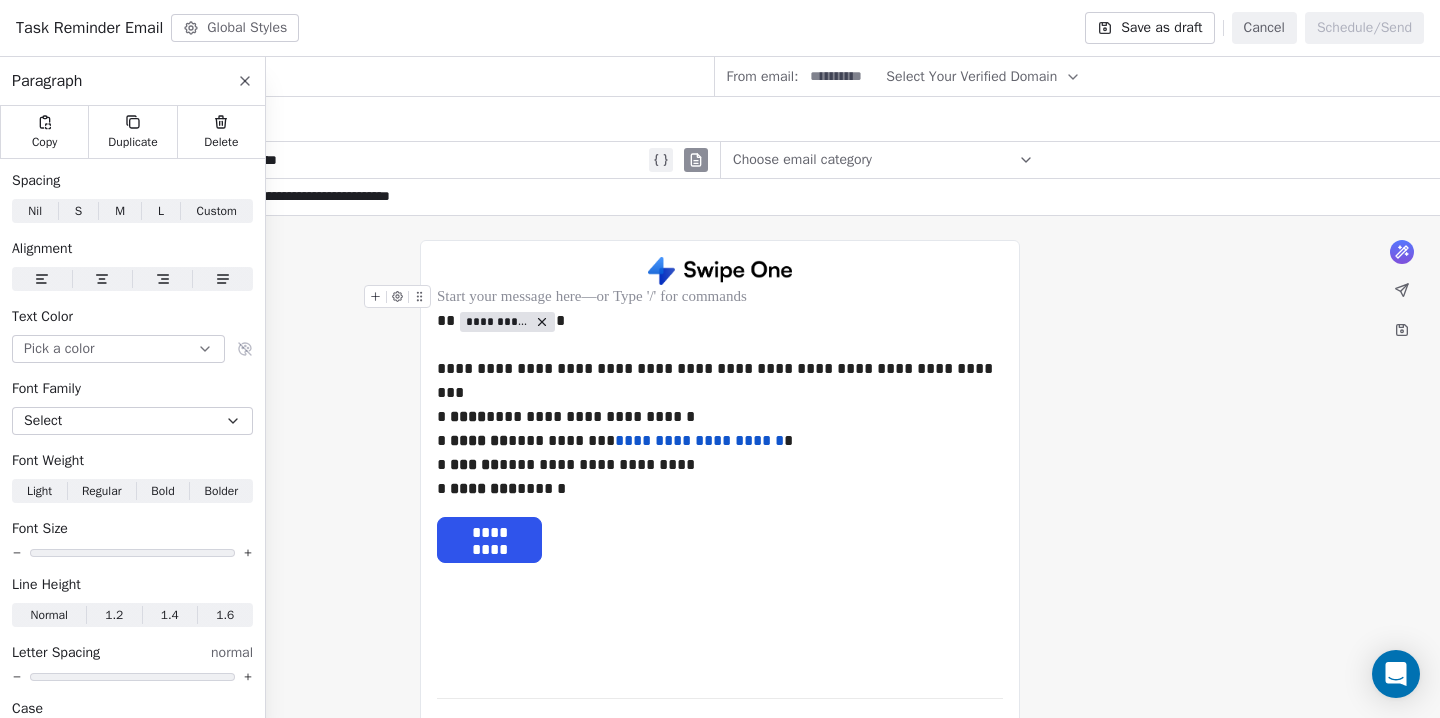 click at bounding box center [720, 297] 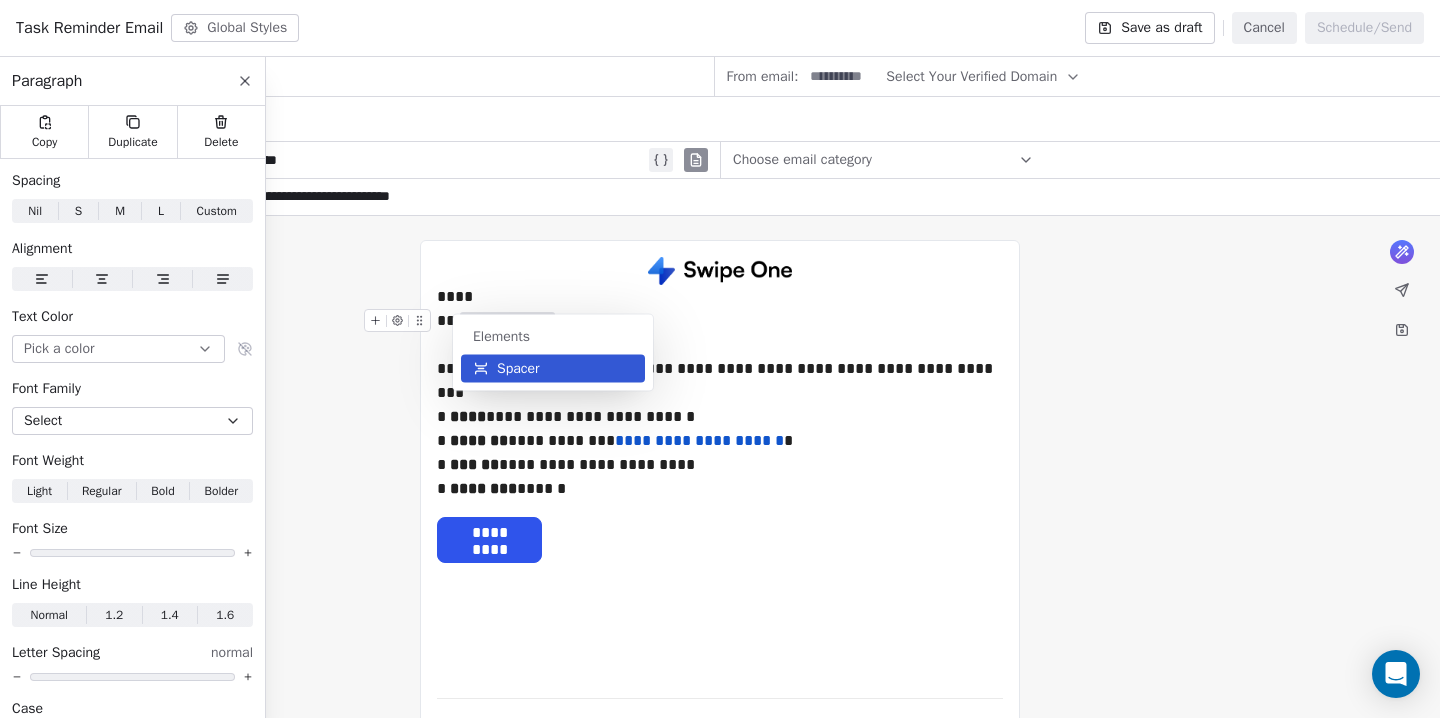 click on "Spacer" at bounding box center [553, 369] 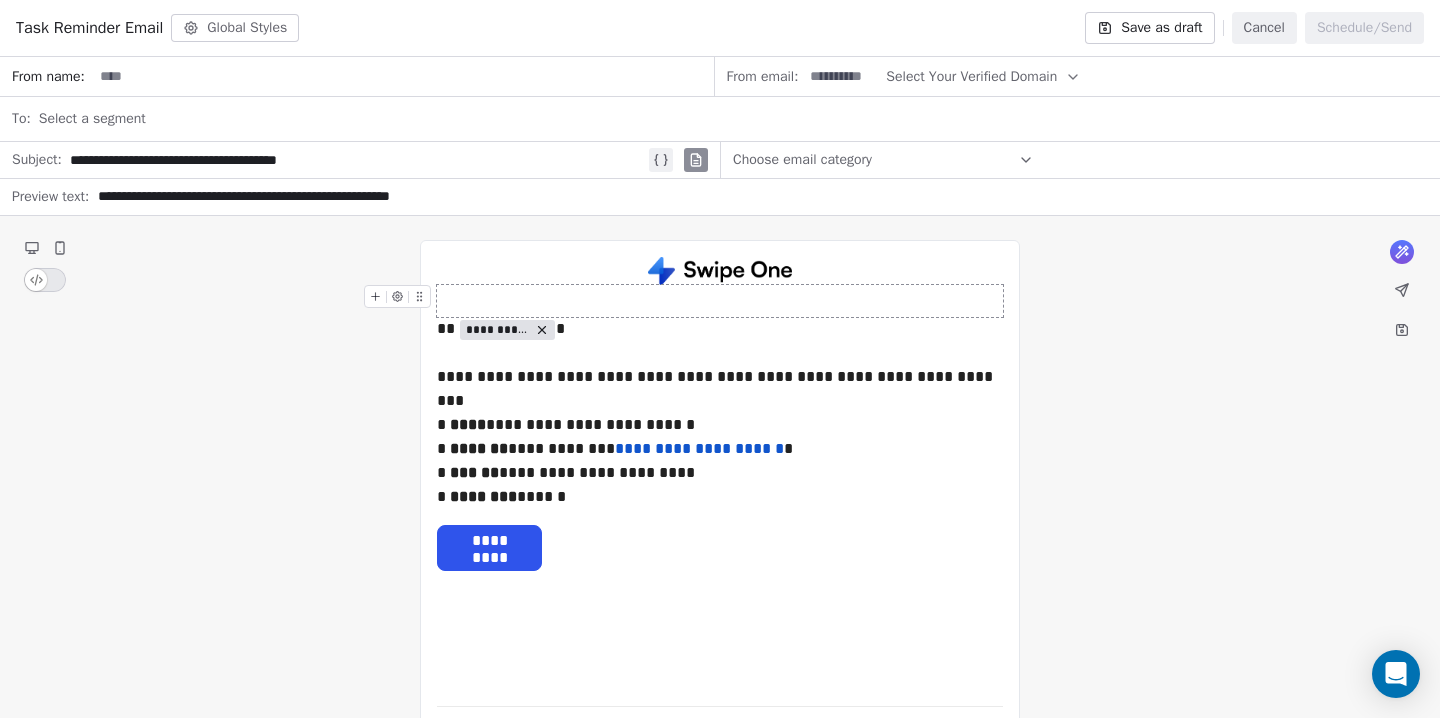 click at bounding box center [720, 301] 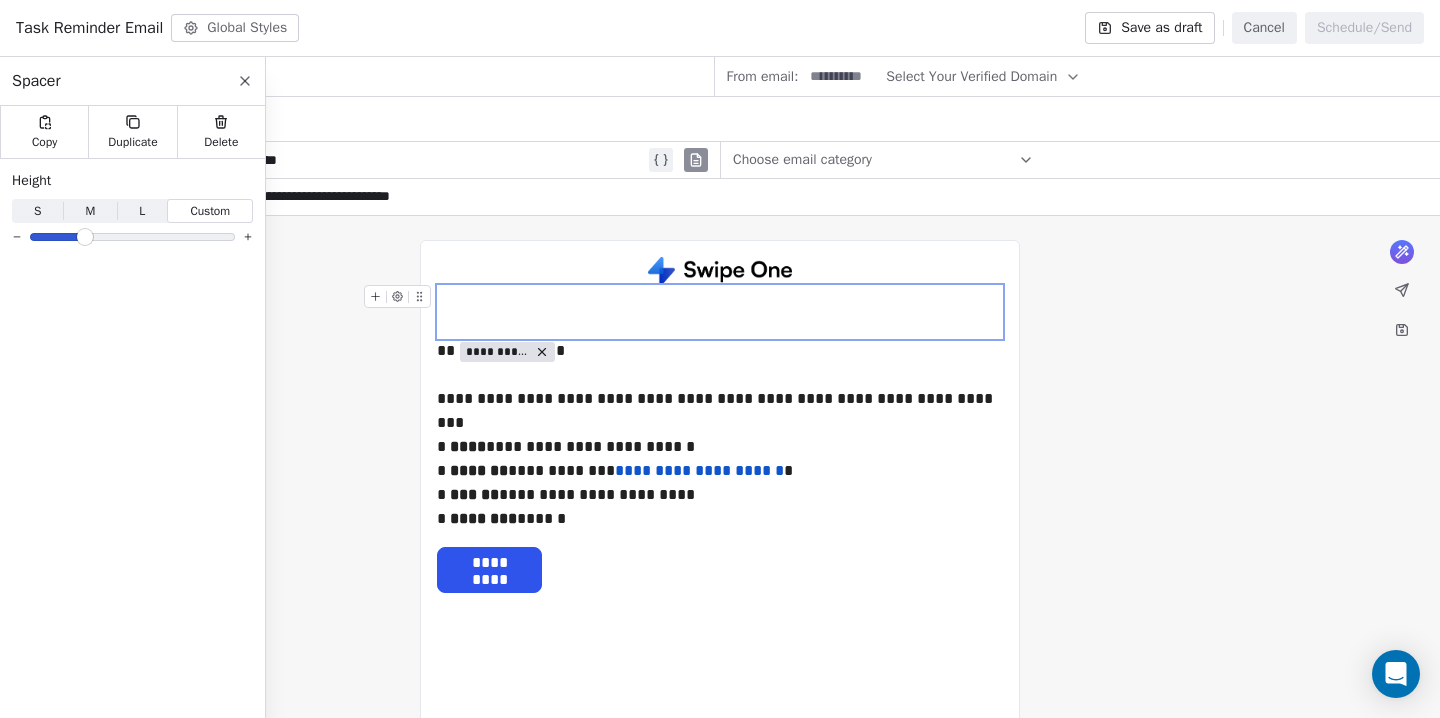 click at bounding box center (85, 237) 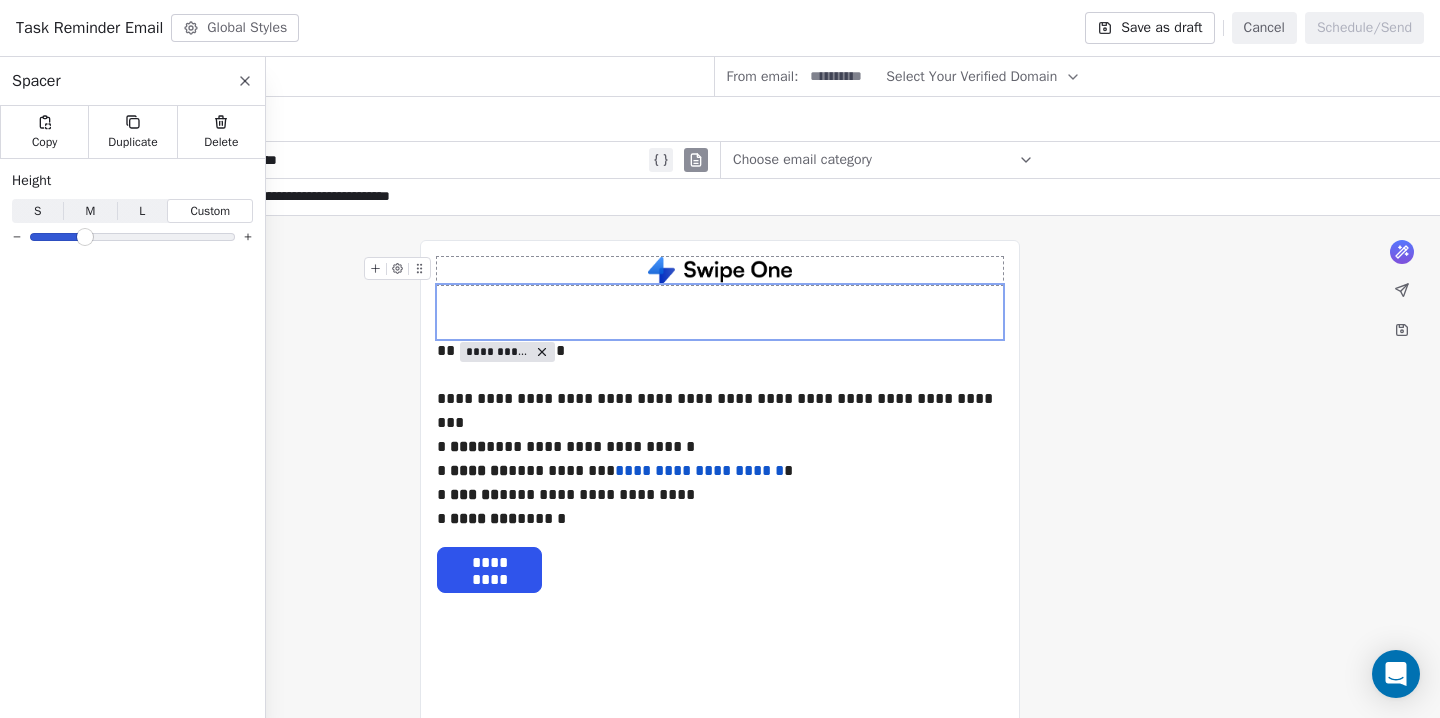 click at bounding box center (720, 271) 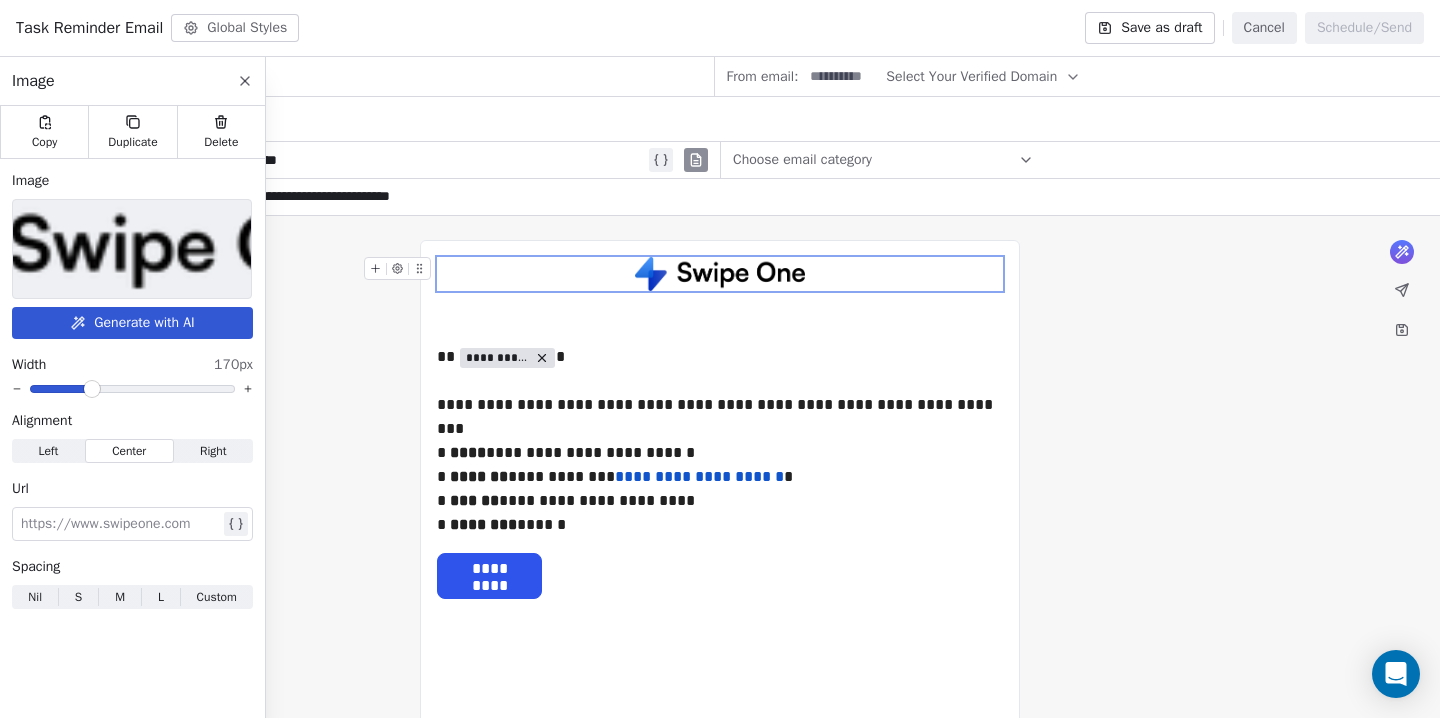 click at bounding box center (92, 389) 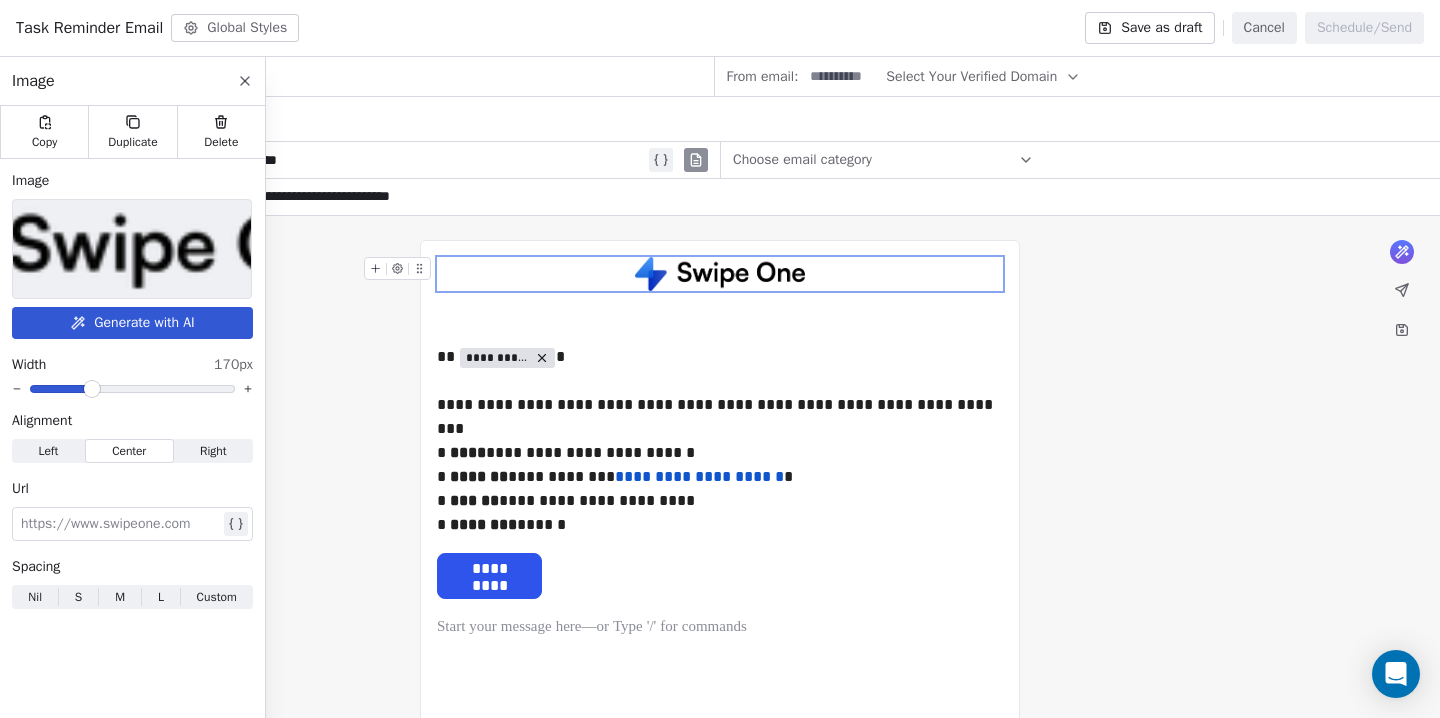 click on "**********" at bounding box center [720, 487] 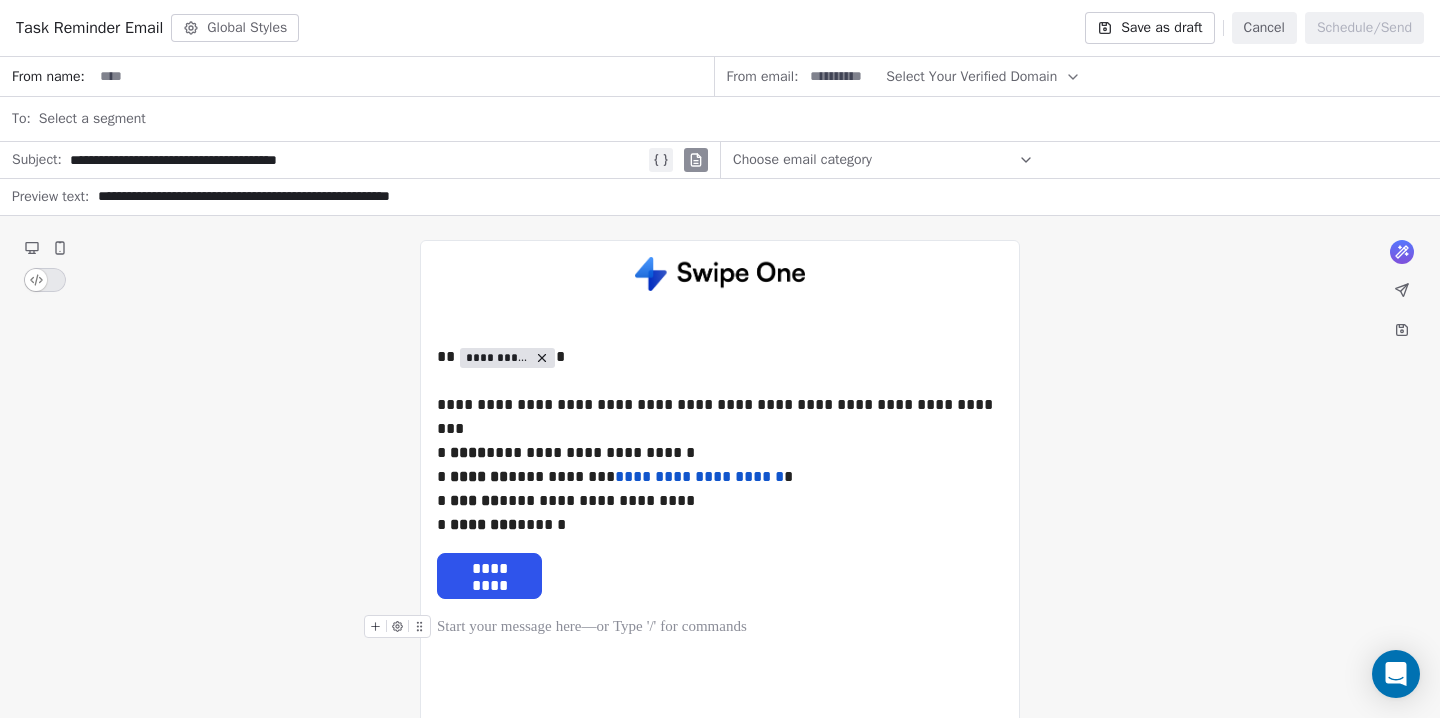 click on "**********" at bounding box center [720, 549] 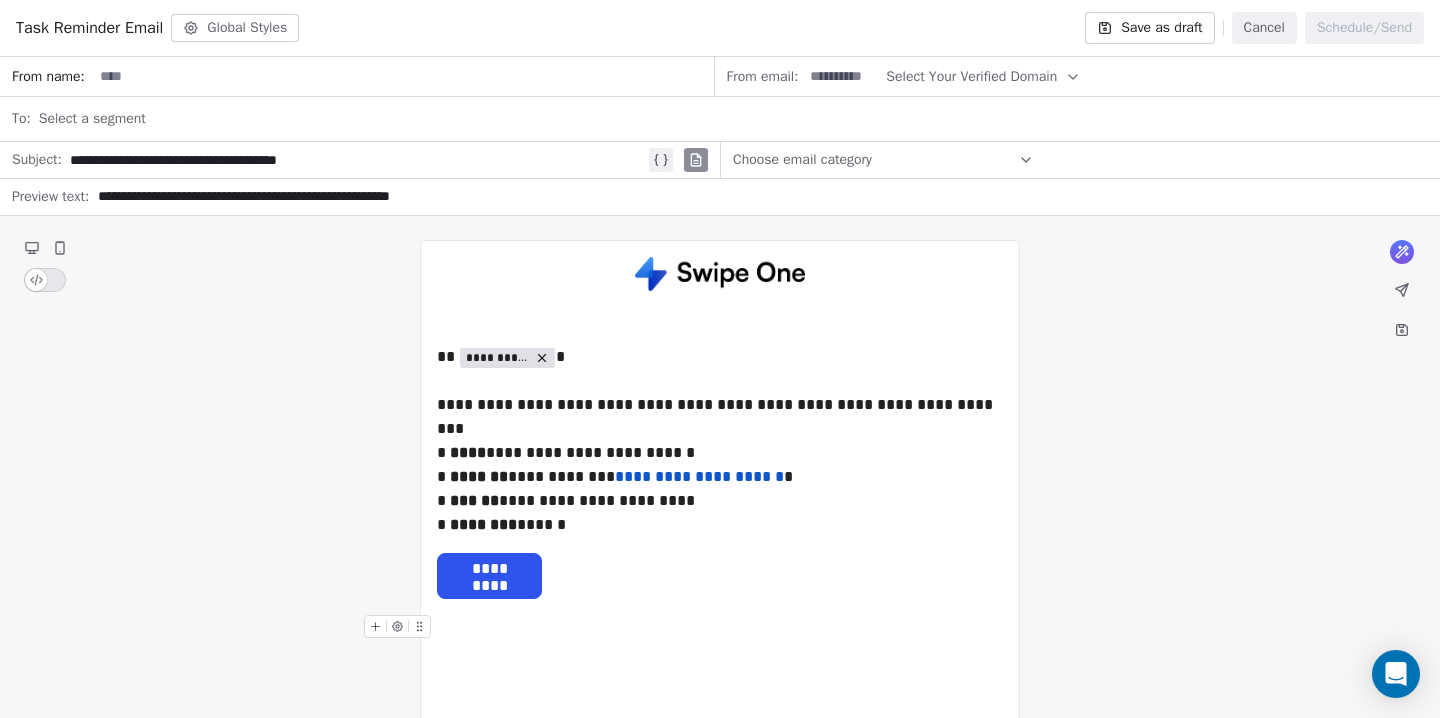 click on "Global Styles" at bounding box center (235, 28) 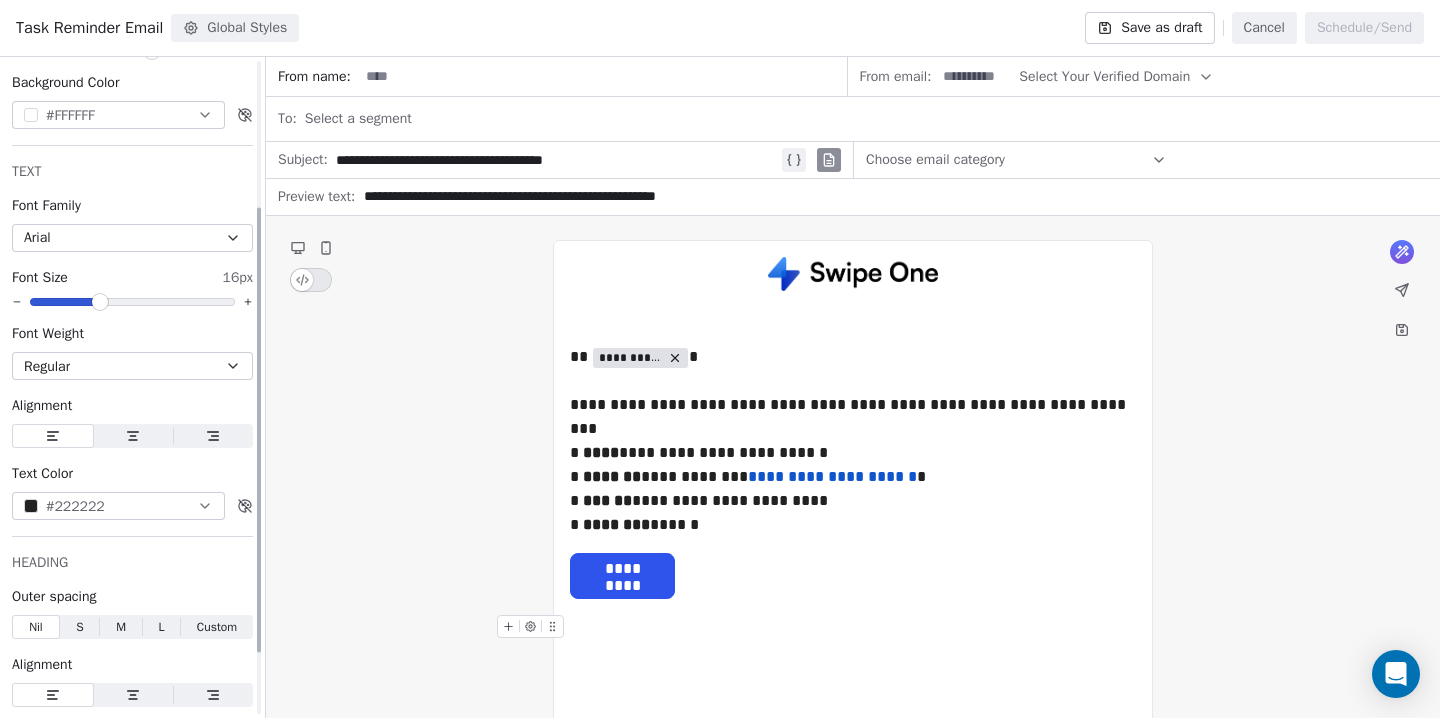 scroll, scrollTop: 310, scrollLeft: 0, axis: vertical 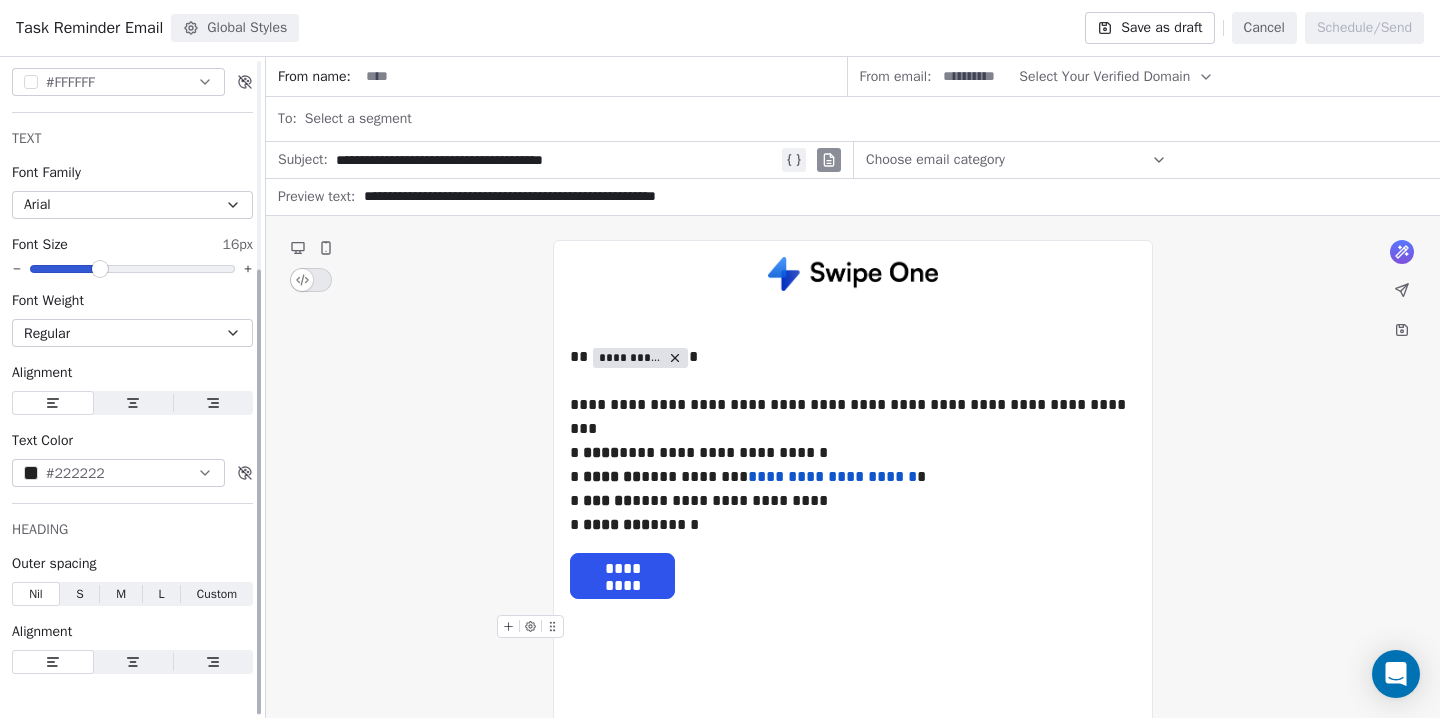 click on "S S" at bounding box center [80, 594] 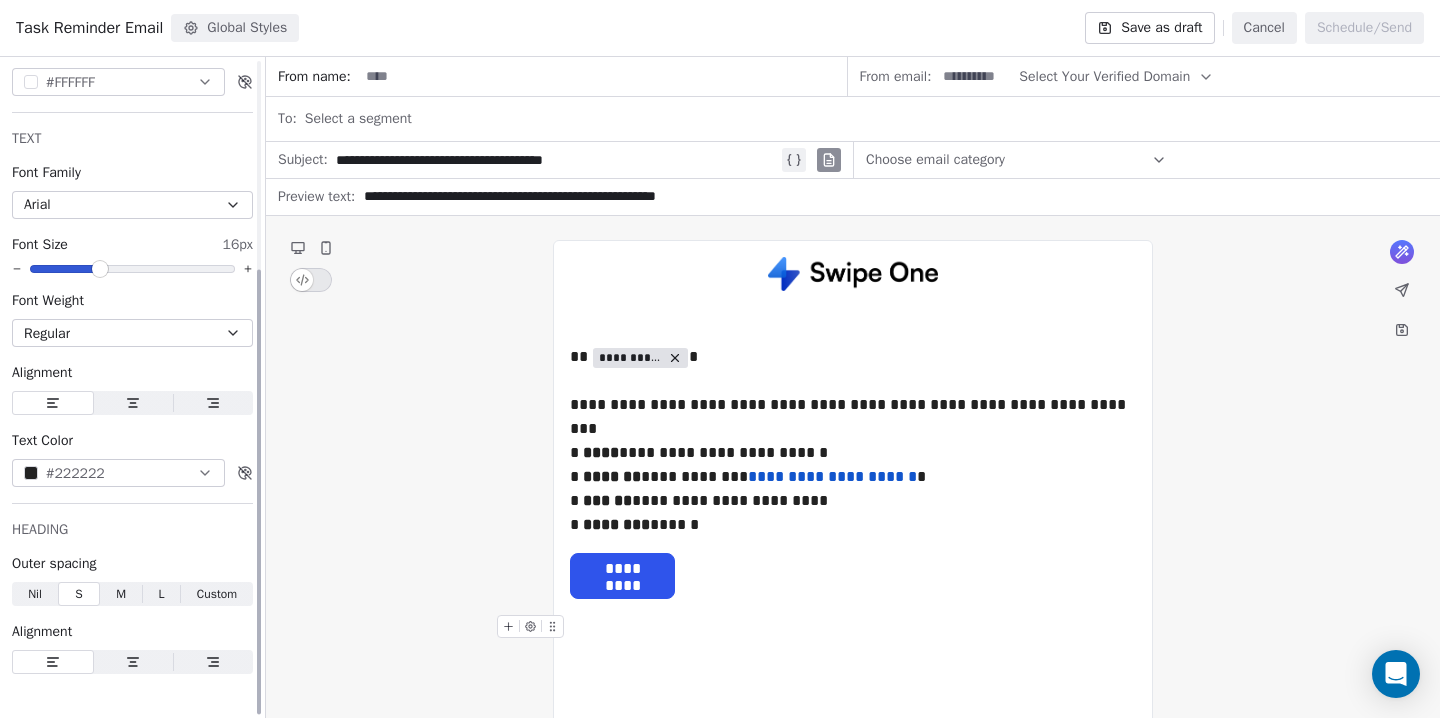click on "Nil" at bounding box center [35, 594] 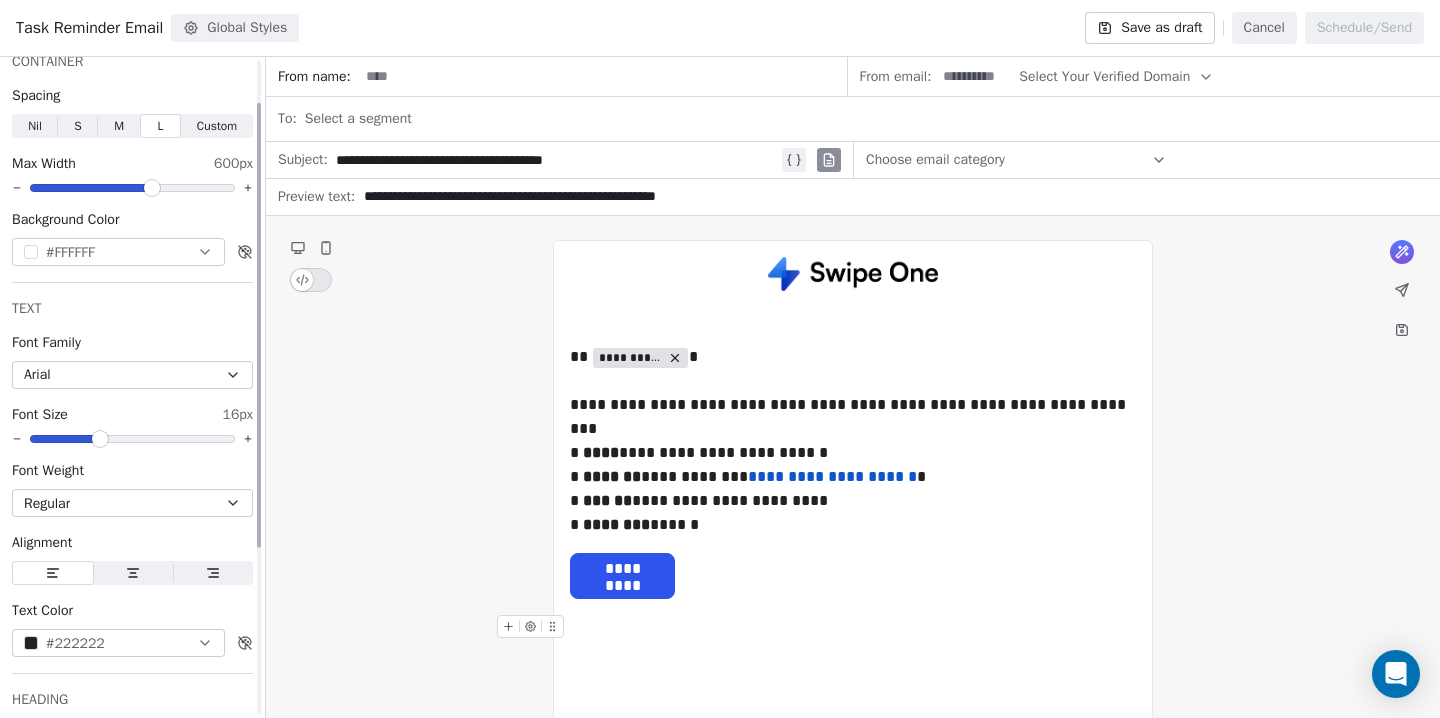scroll, scrollTop: 20, scrollLeft: 0, axis: vertical 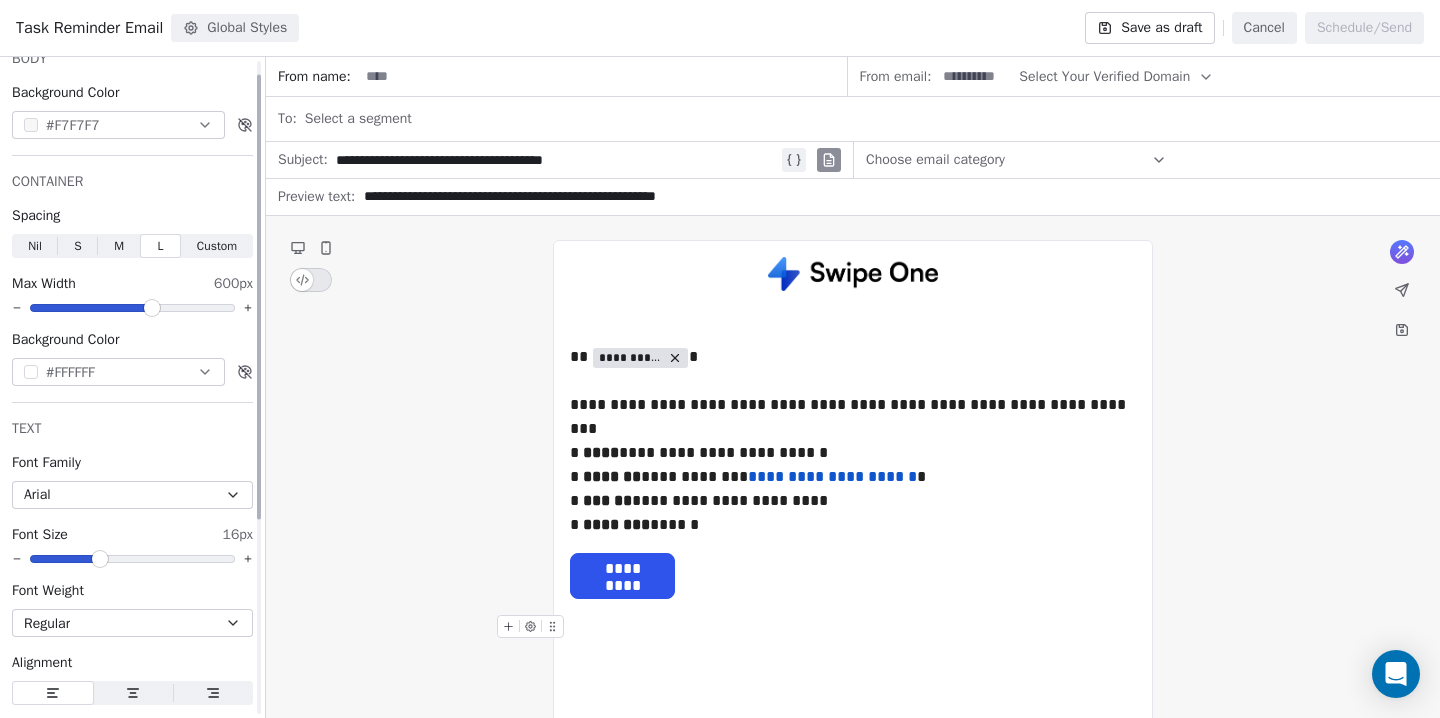 click on "Custom" at bounding box center (217, 246) 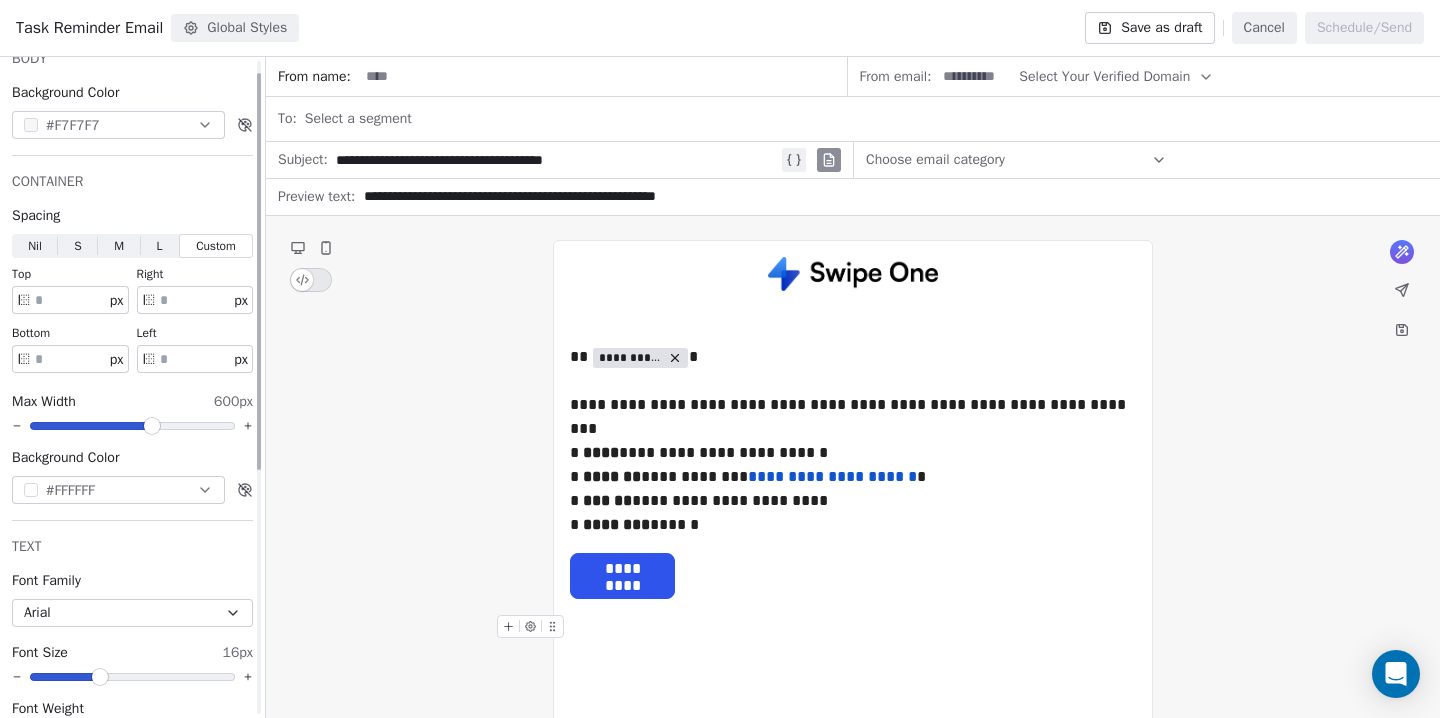 click on "**" at bounding box center [70, 359] 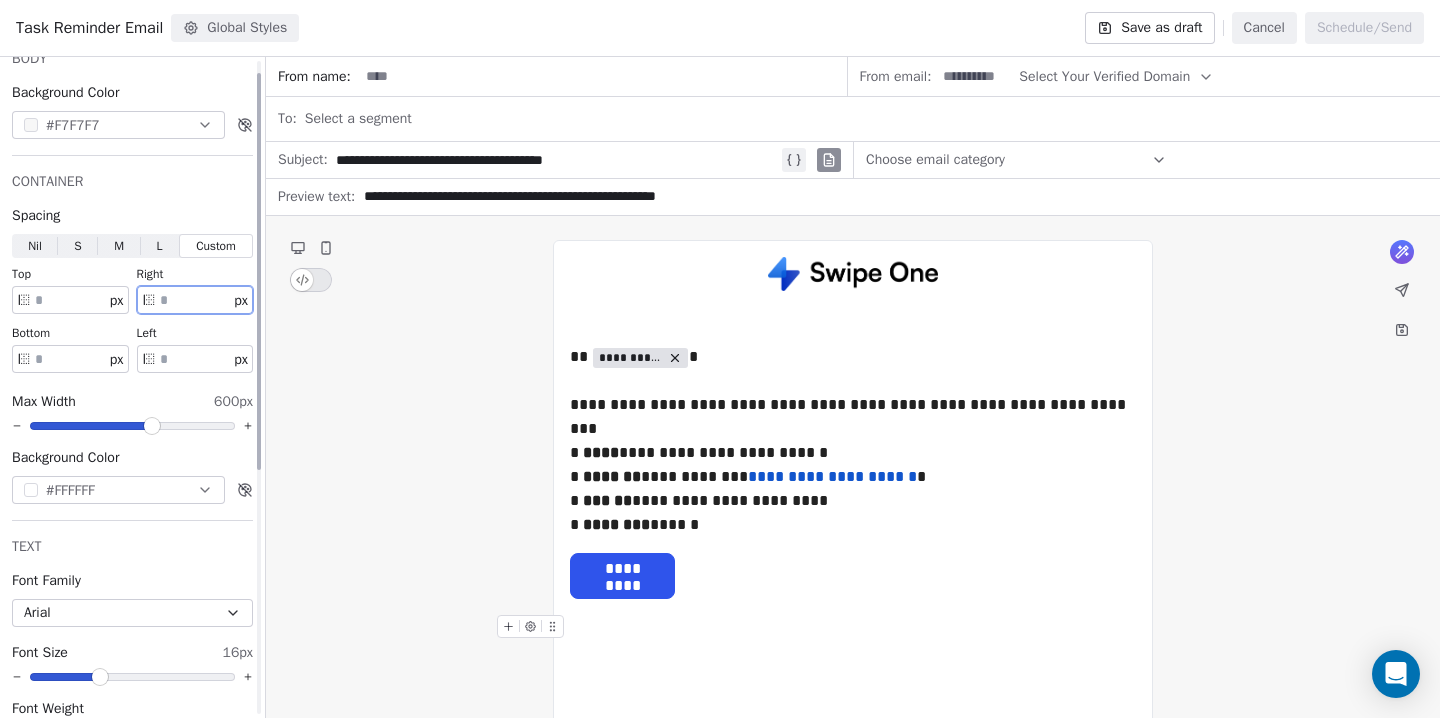 click on "**" at bounding box center [195, 300] 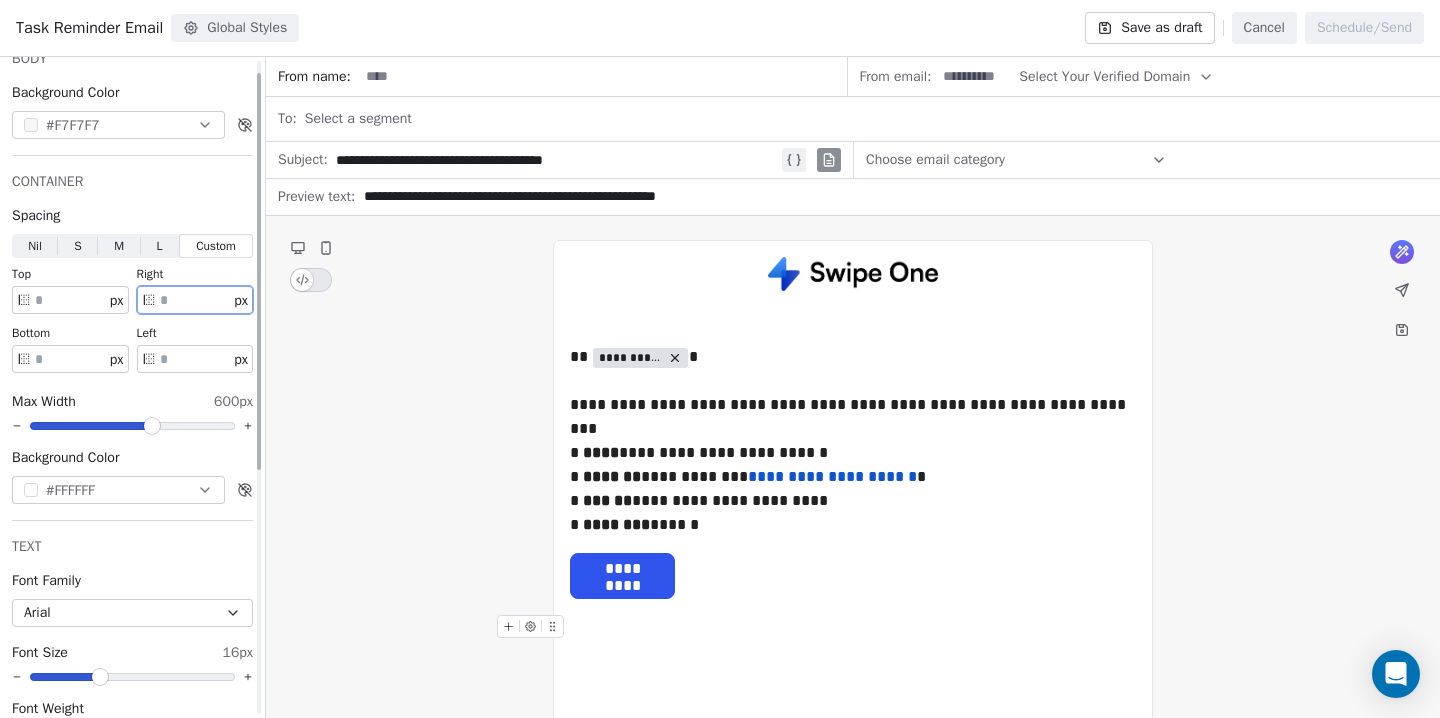 click on "**" at bounding box center (195, 300) 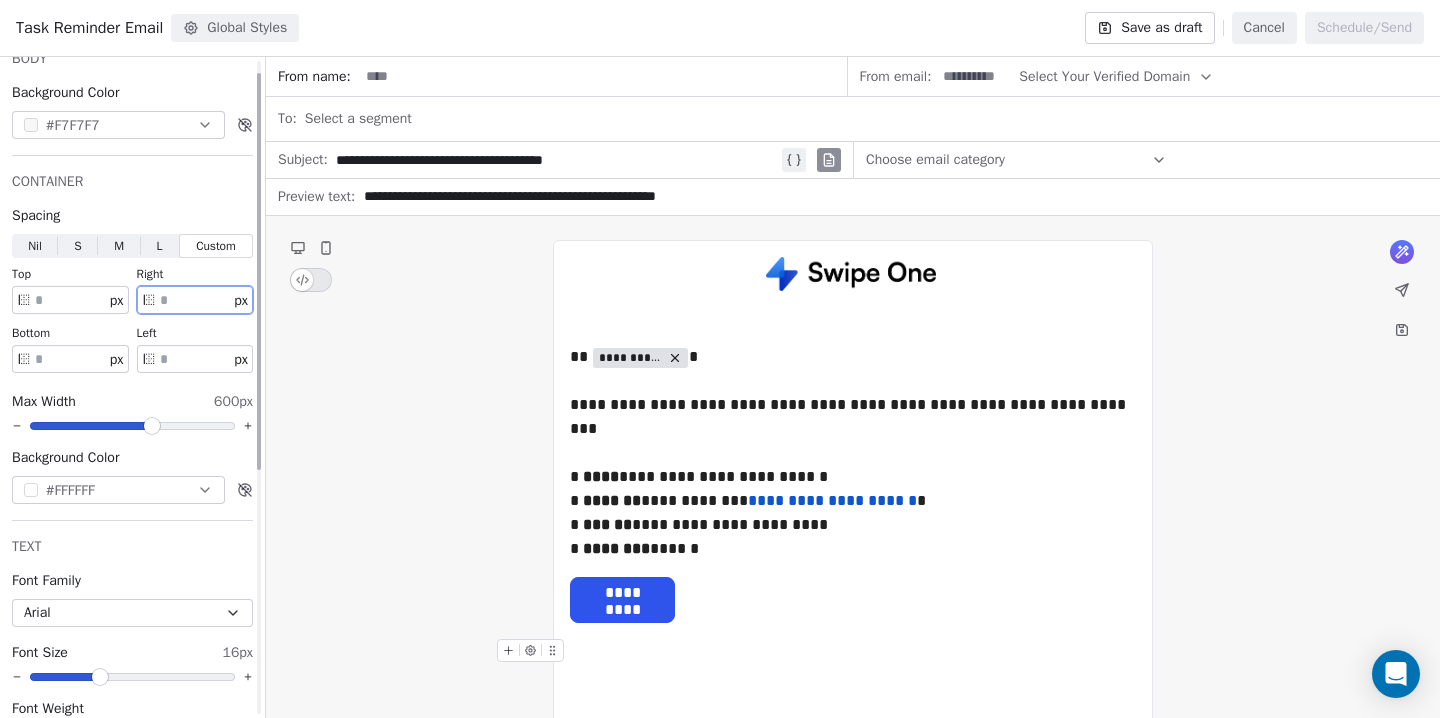 type on "**" 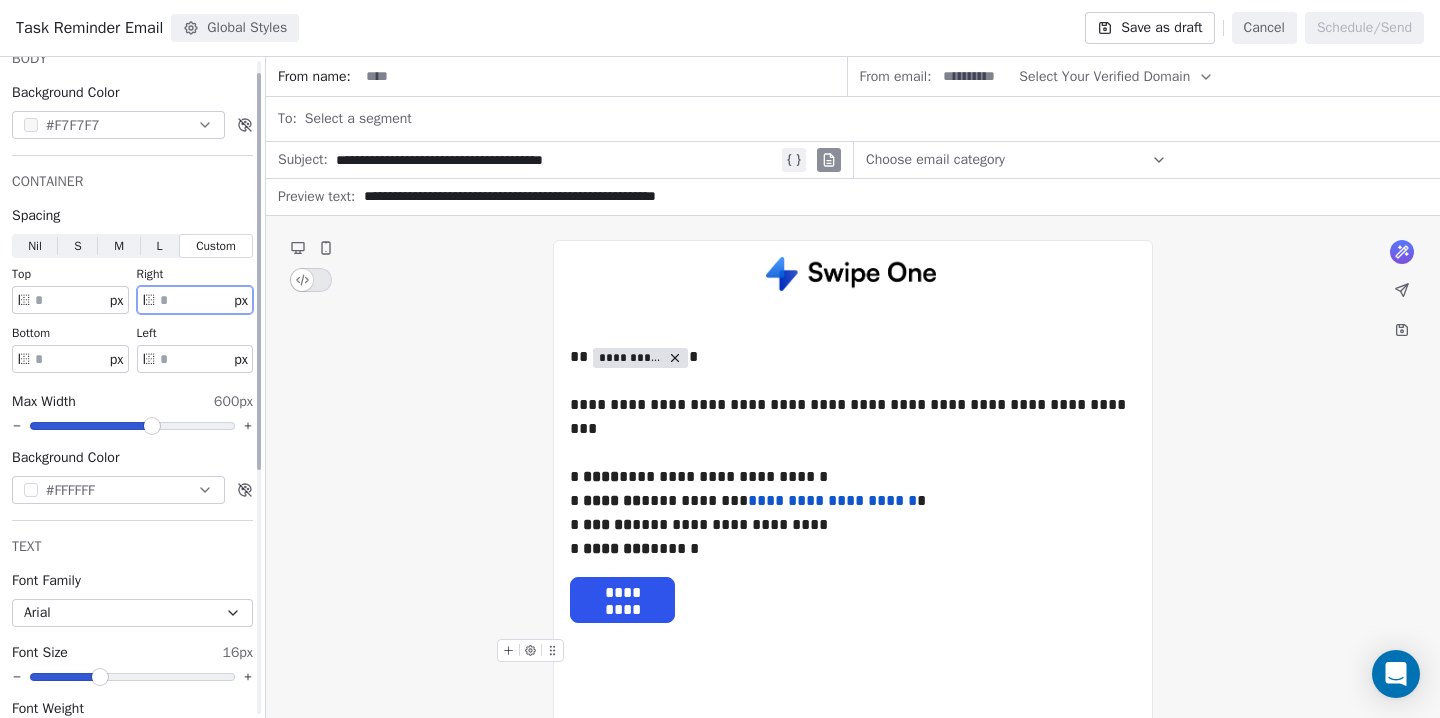 click on "**" at bounding box center (195, 359) 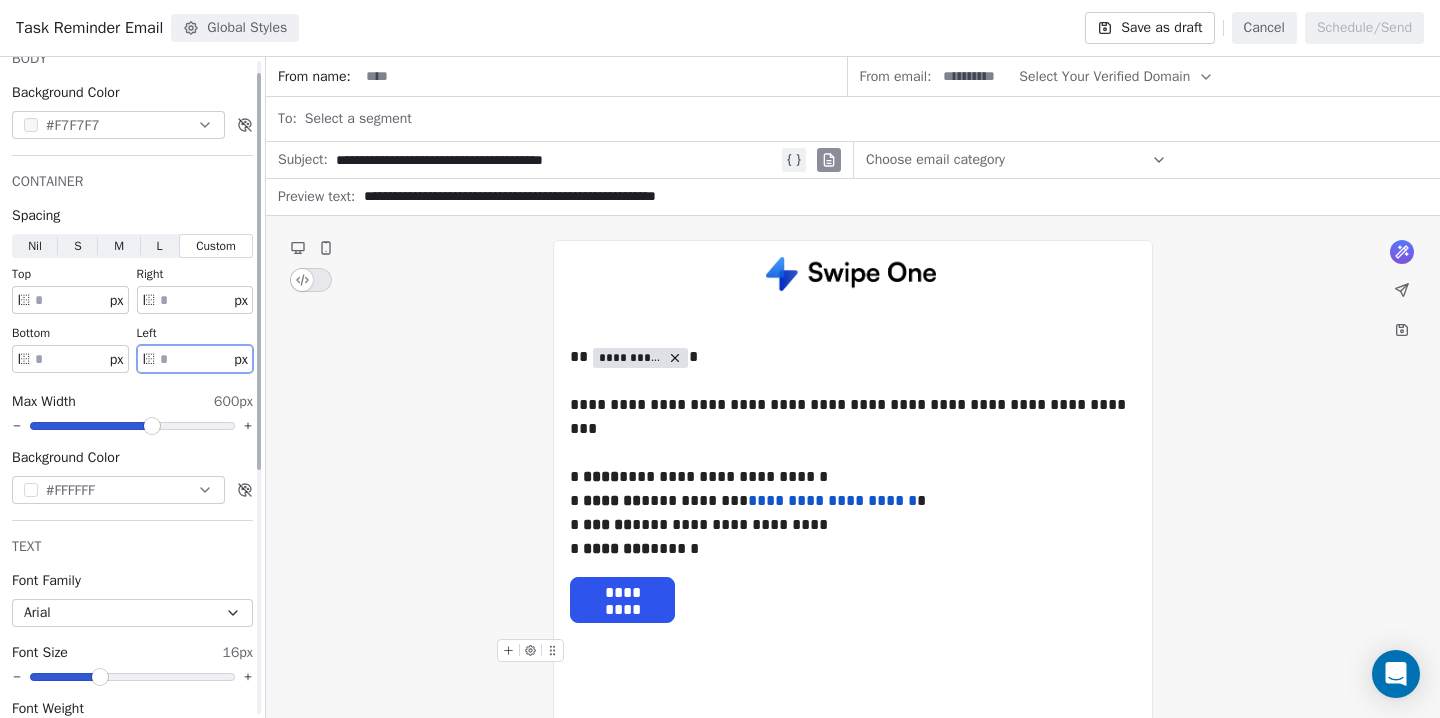 click on "**" at bounding box center (195, 359) 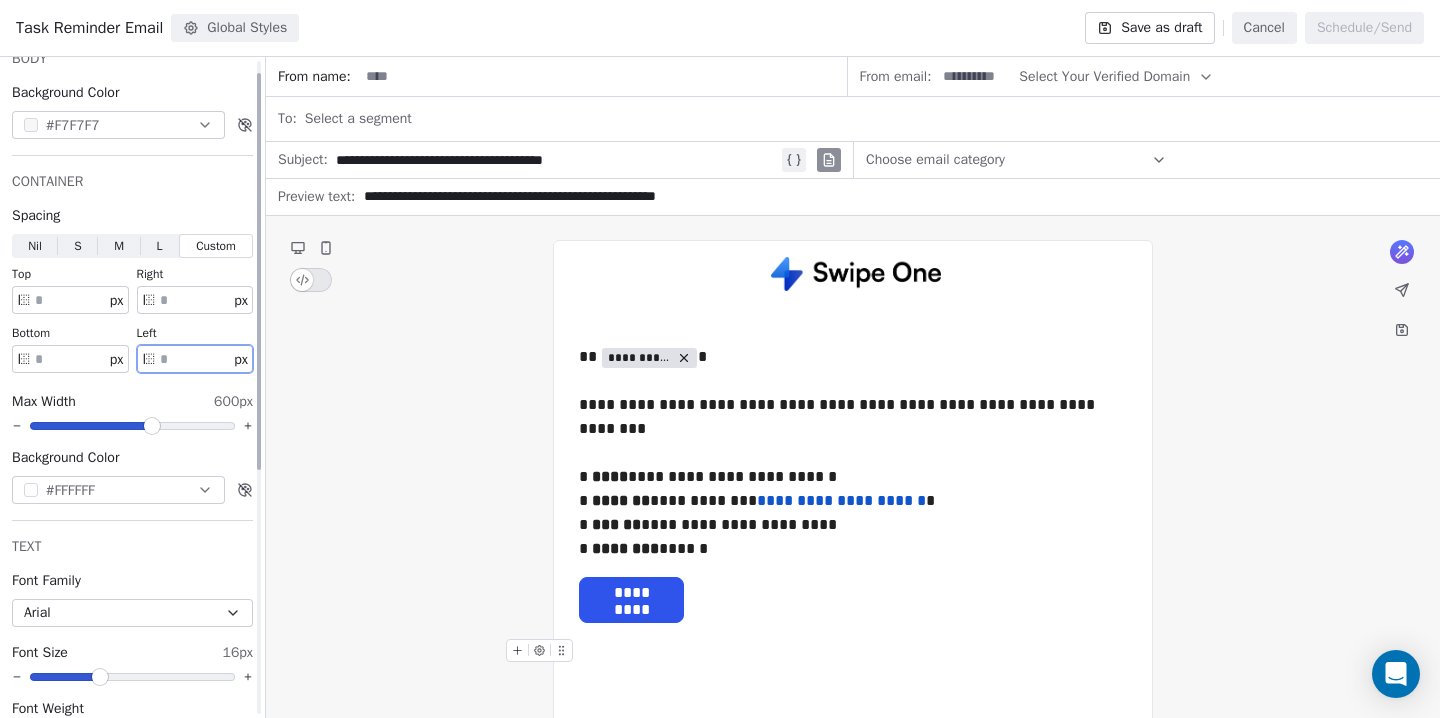 type on "**" 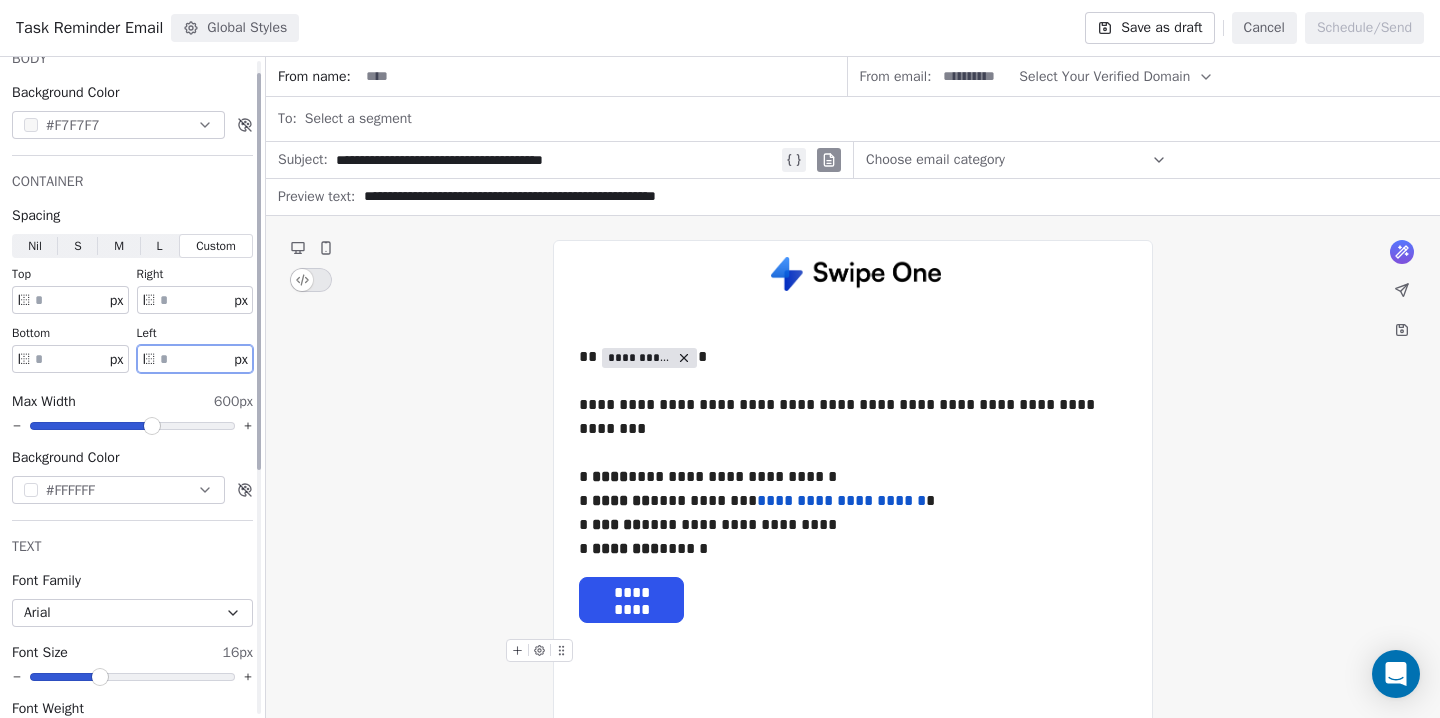 click on "**" at bounding box center (195, 300) 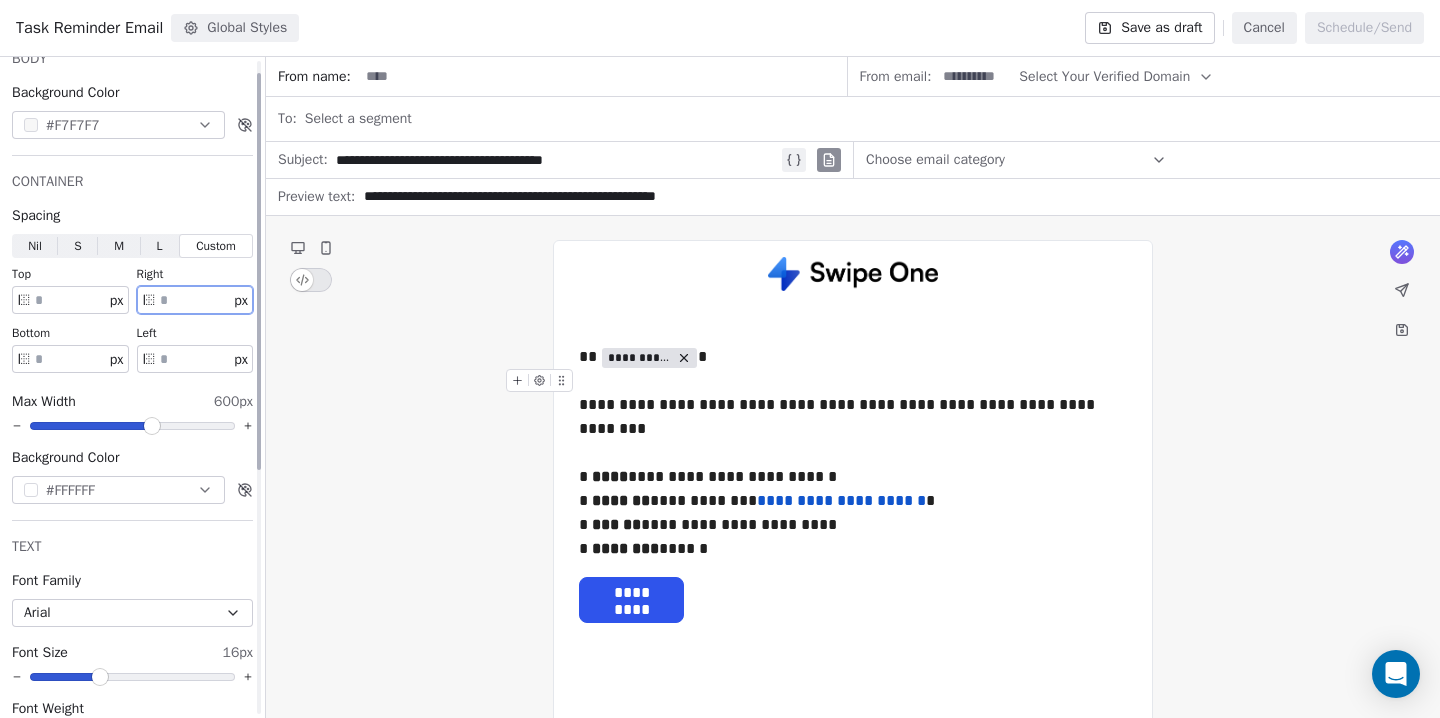 type on "**" 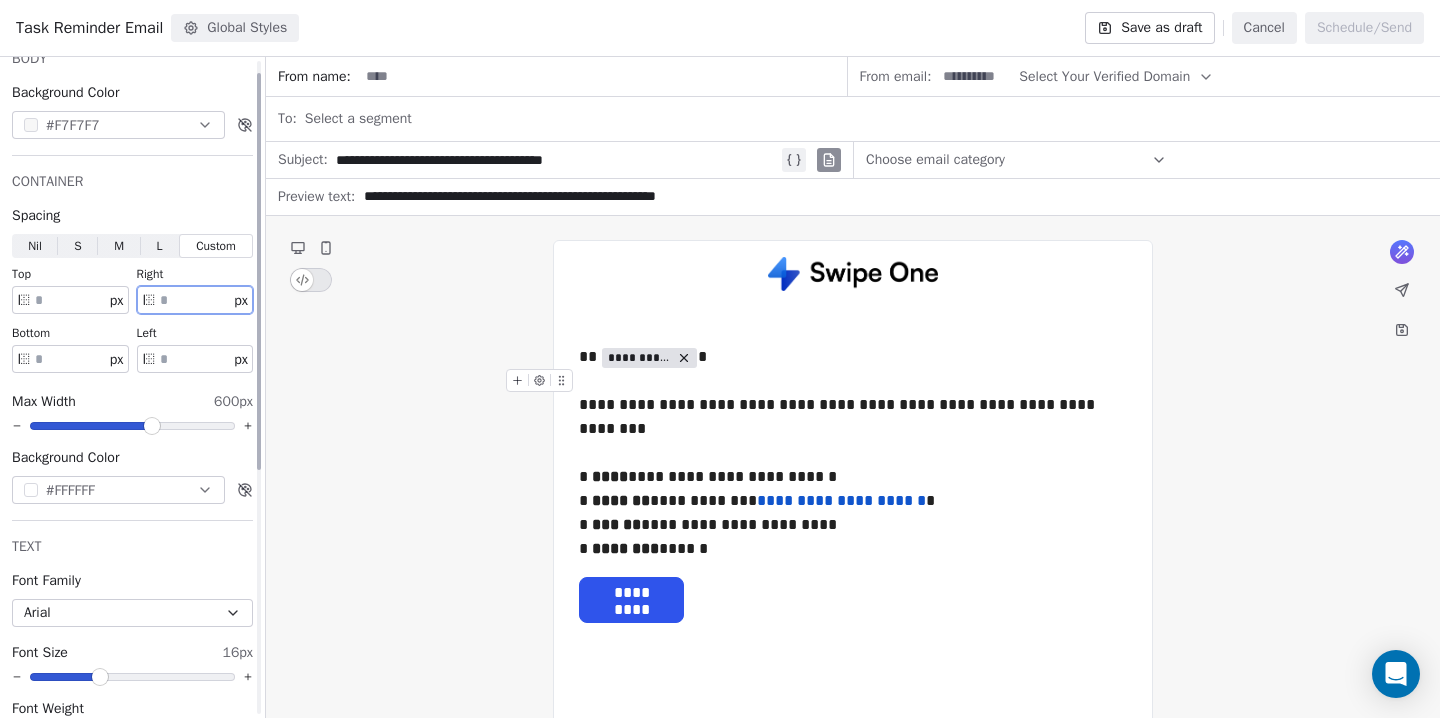 click on "**" at bounding box center [70, 300] 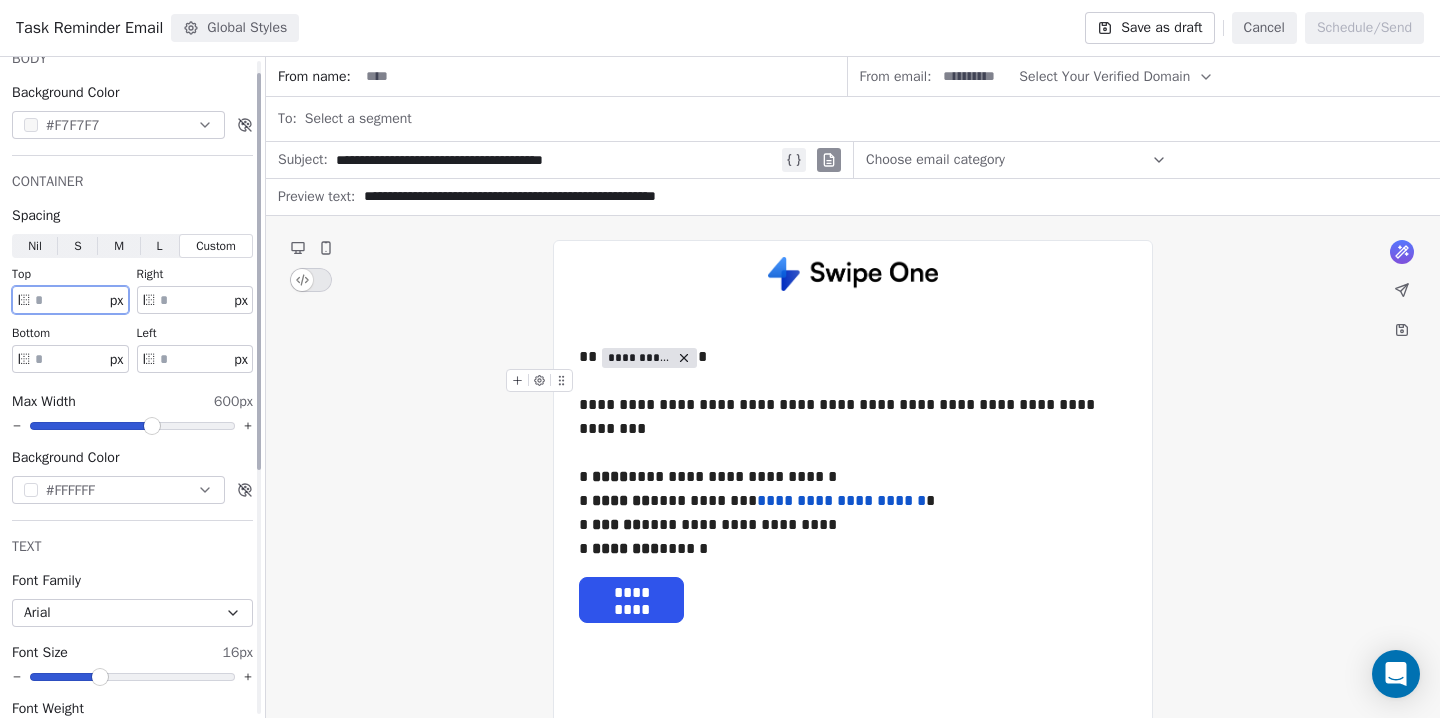 click on "**" at bounding box center [70, 300] 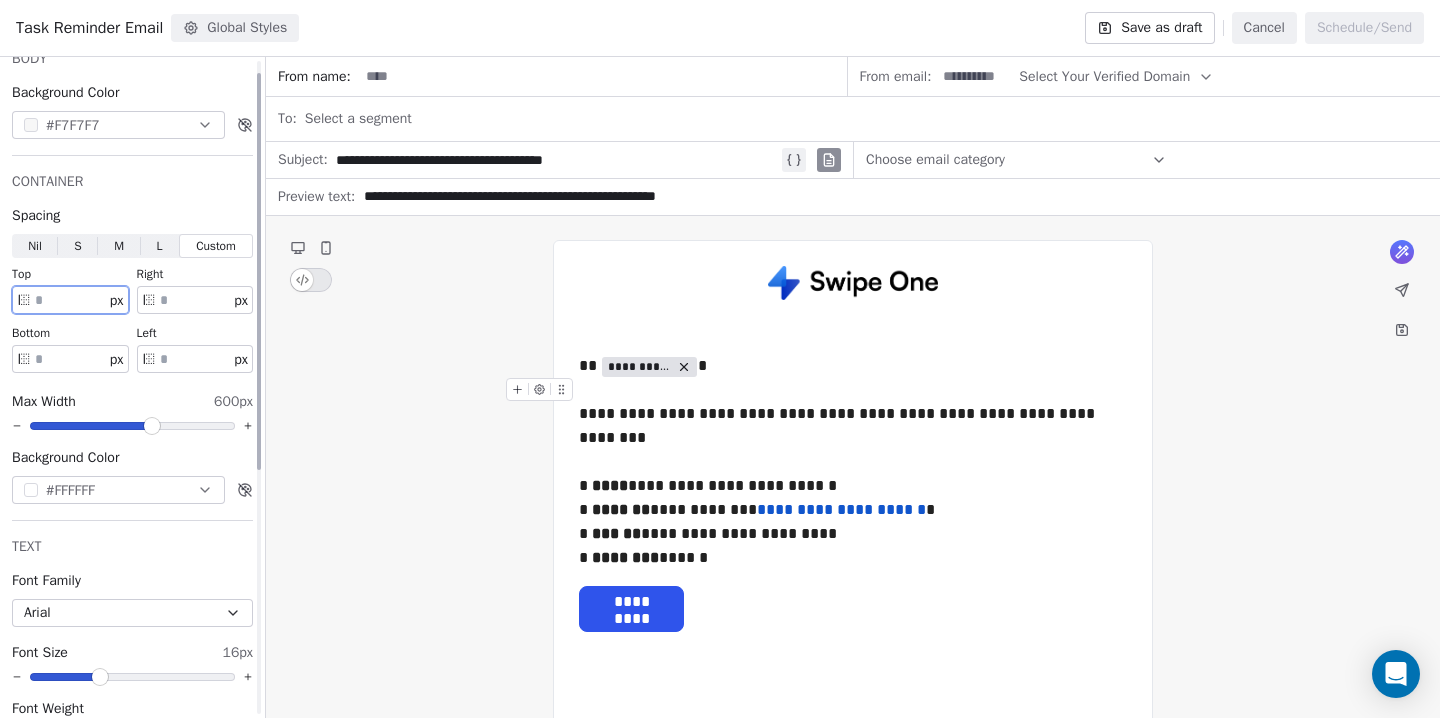 type on "**" 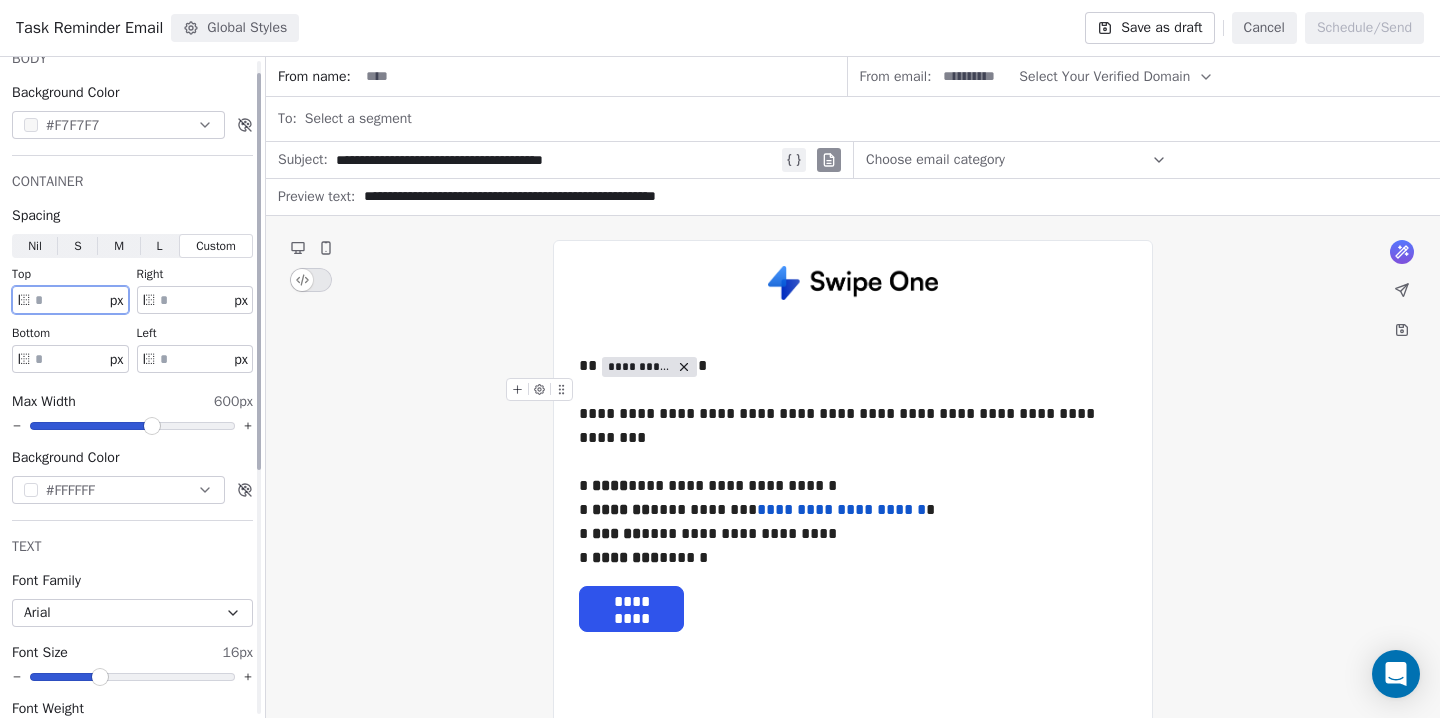 click on "**" at bounding box center [70, 359] 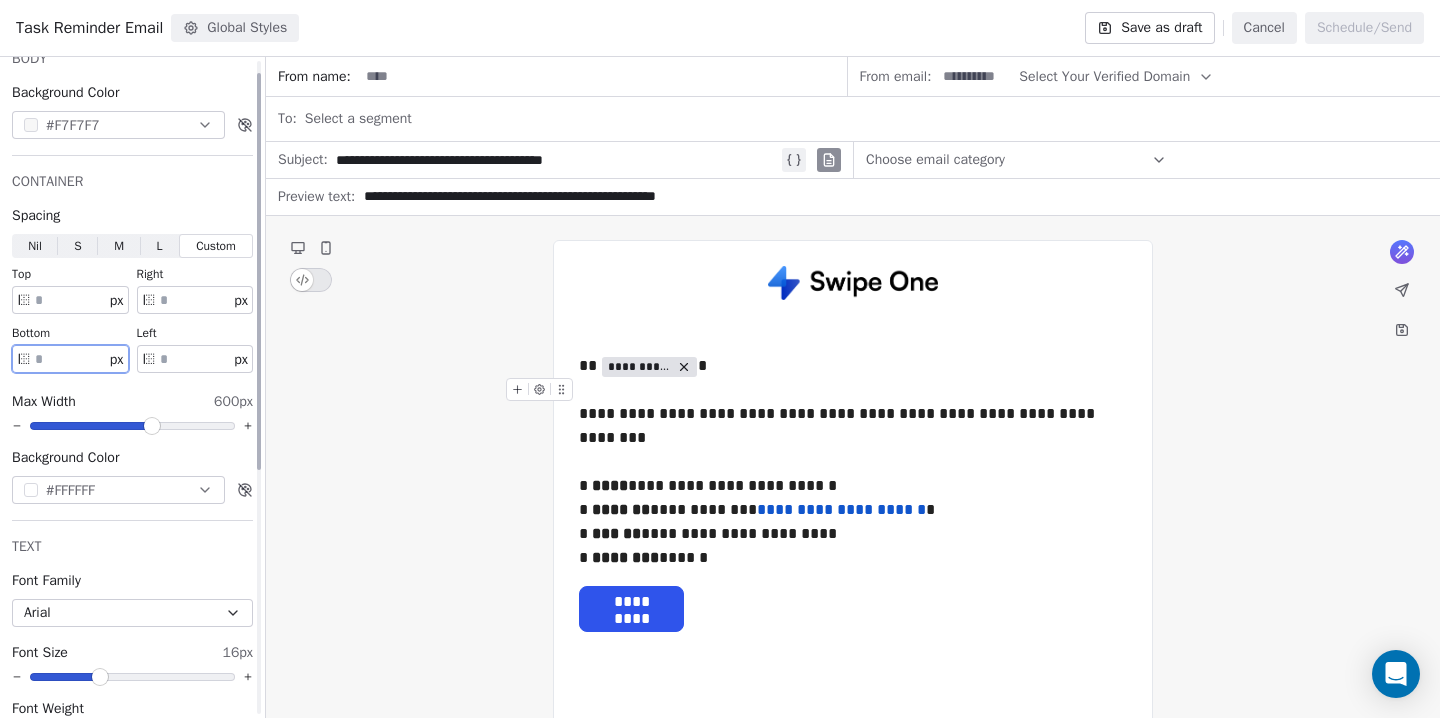 click on "**" at bounding box center (70, 359) 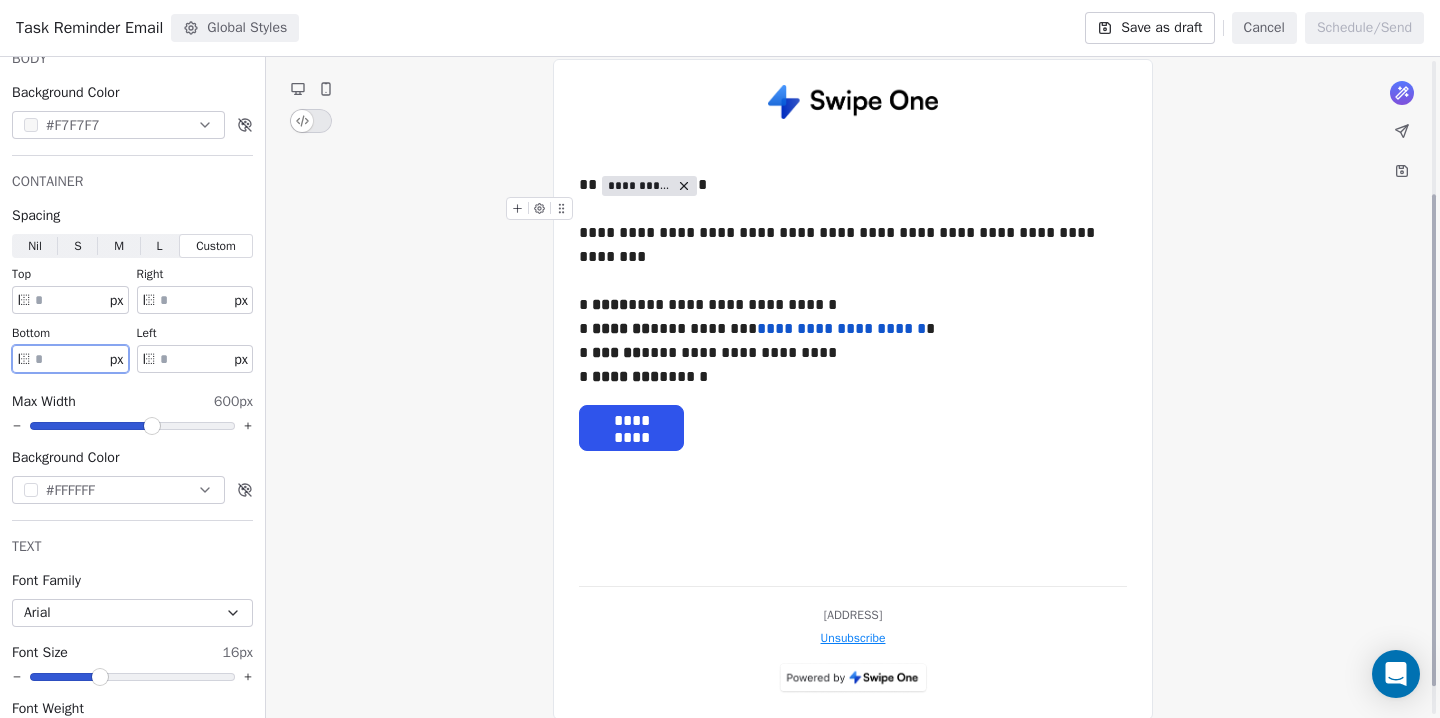 scroll, scrollTop: 182, scrollLeft: 0, axis: vertical 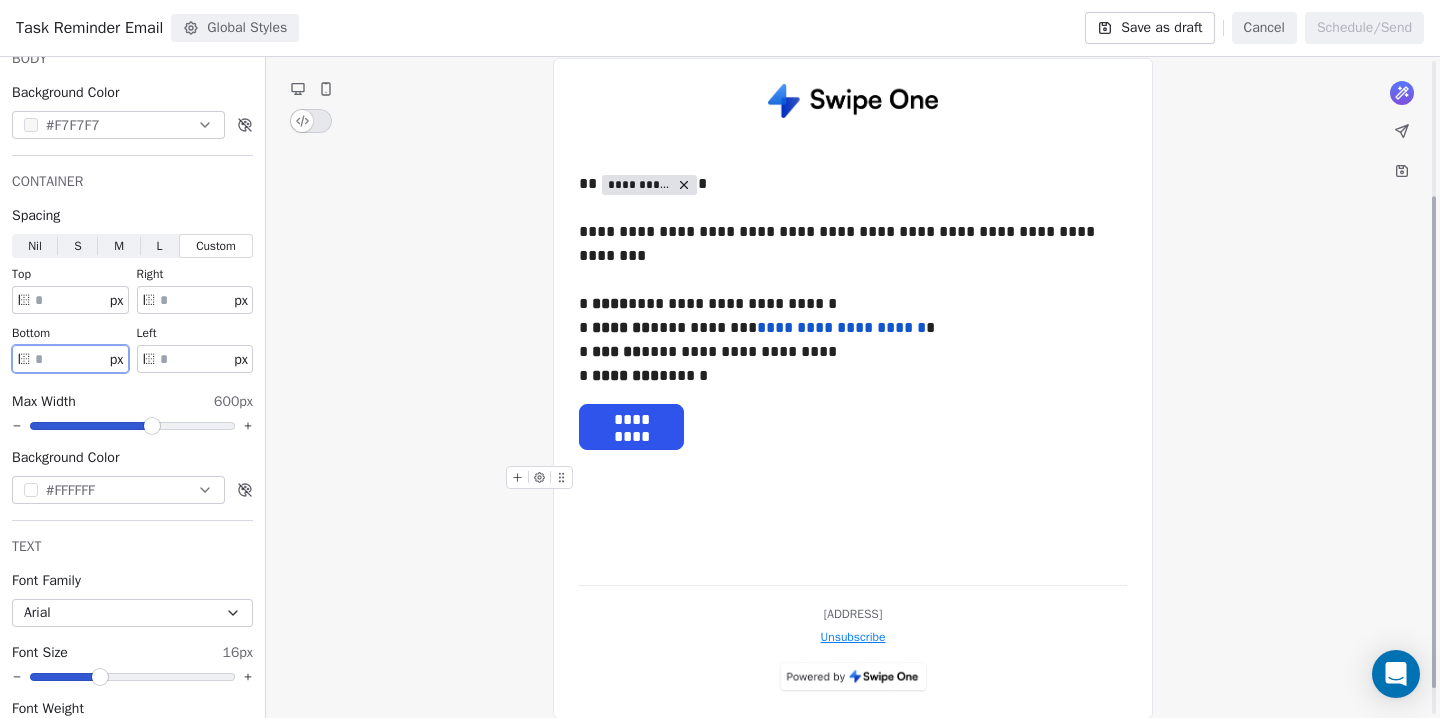 type on "**" 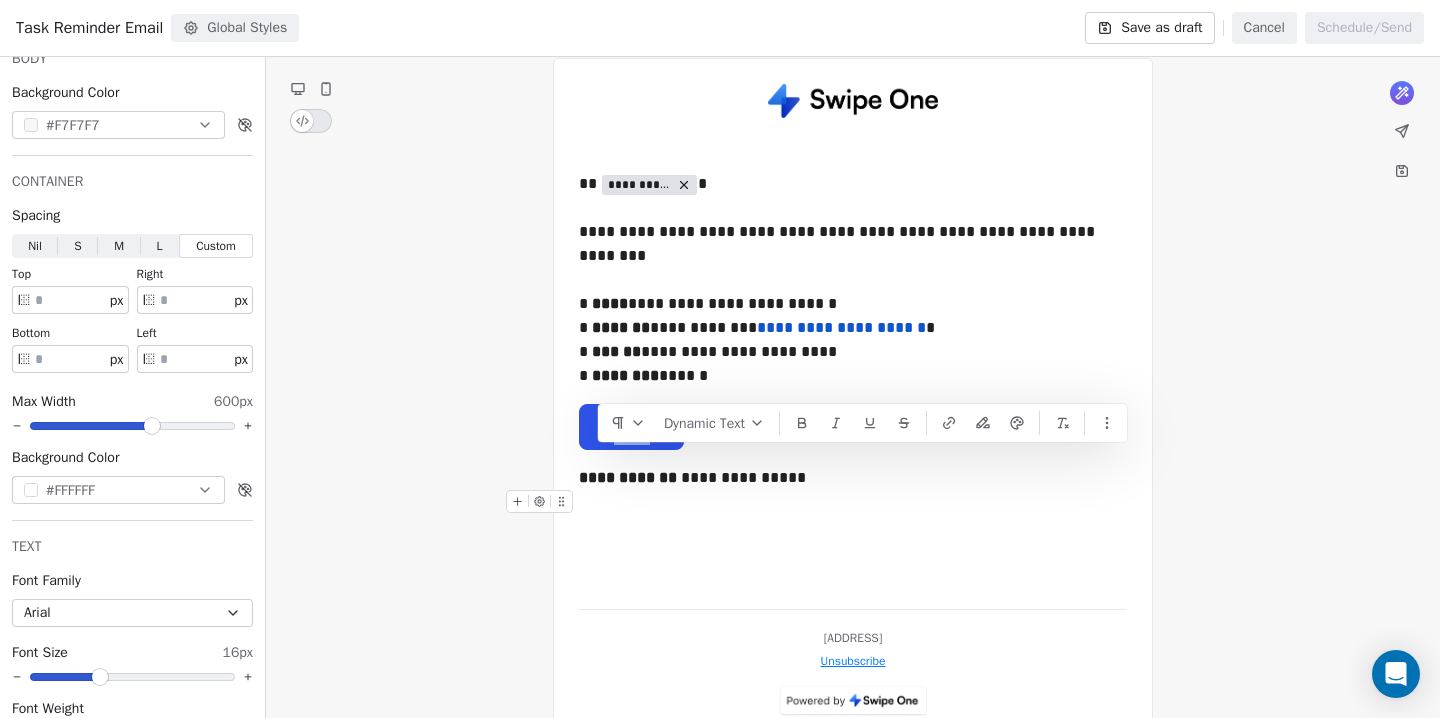 click on "**********" at bounding box center [853, 338] 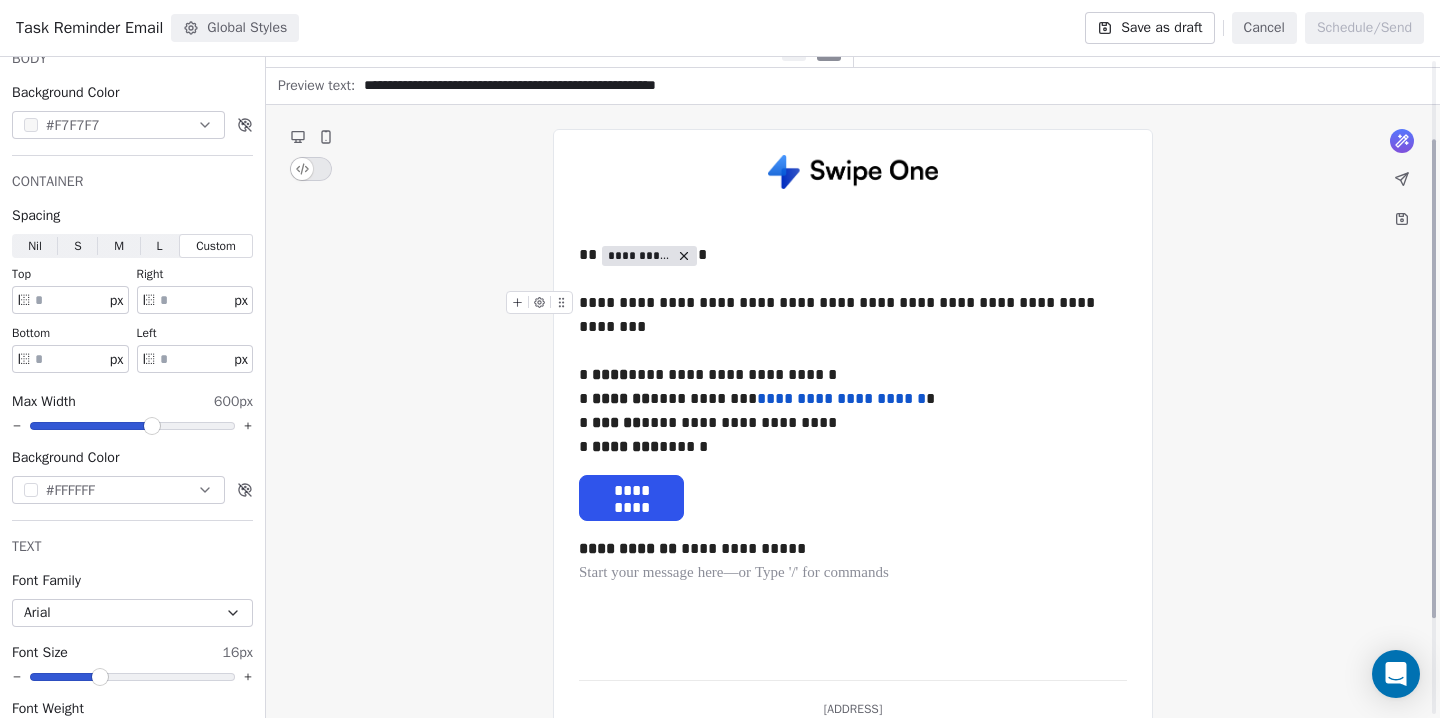 scroll, scrollTop: 108, scrollLeft: 0, axis: vertical 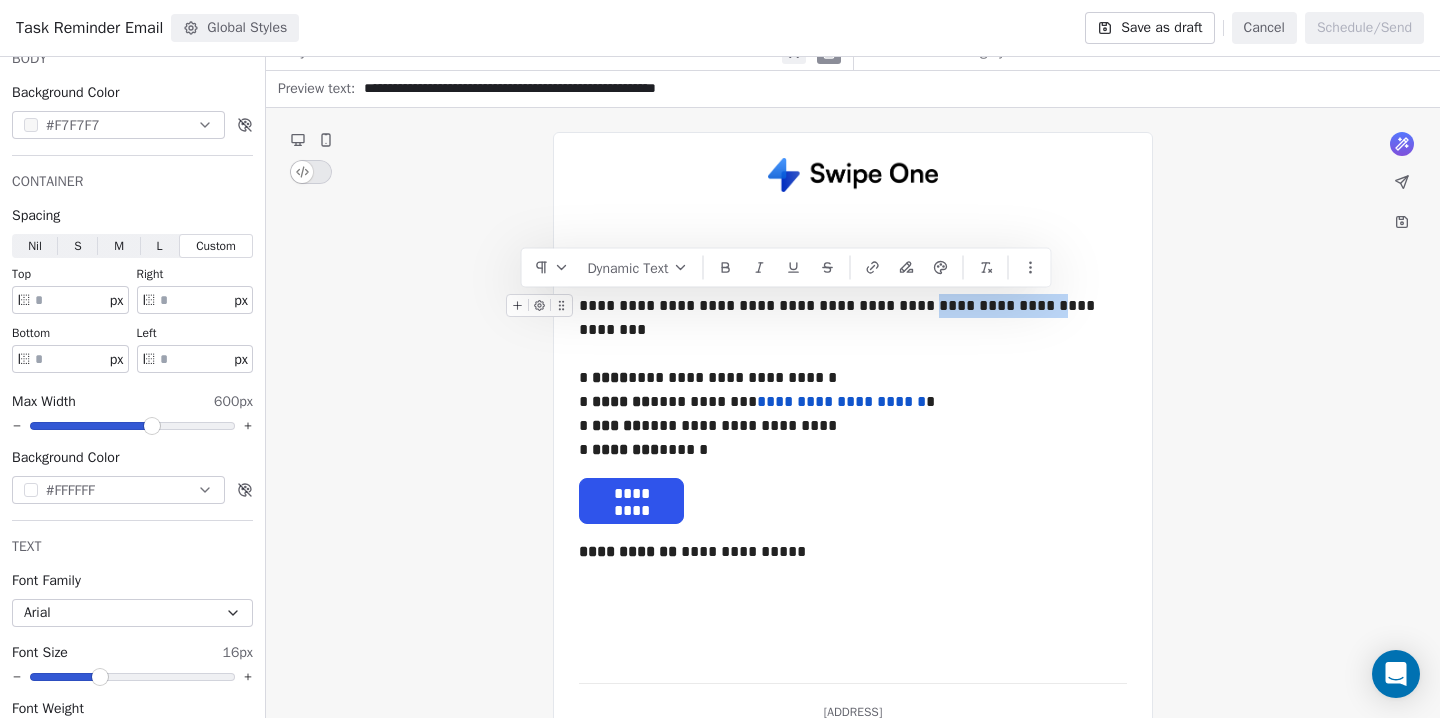 drag, startPoint x: 910, startPoint y: 307, endPoint x: 1050, endPoint y: 309, distance: 140.01428 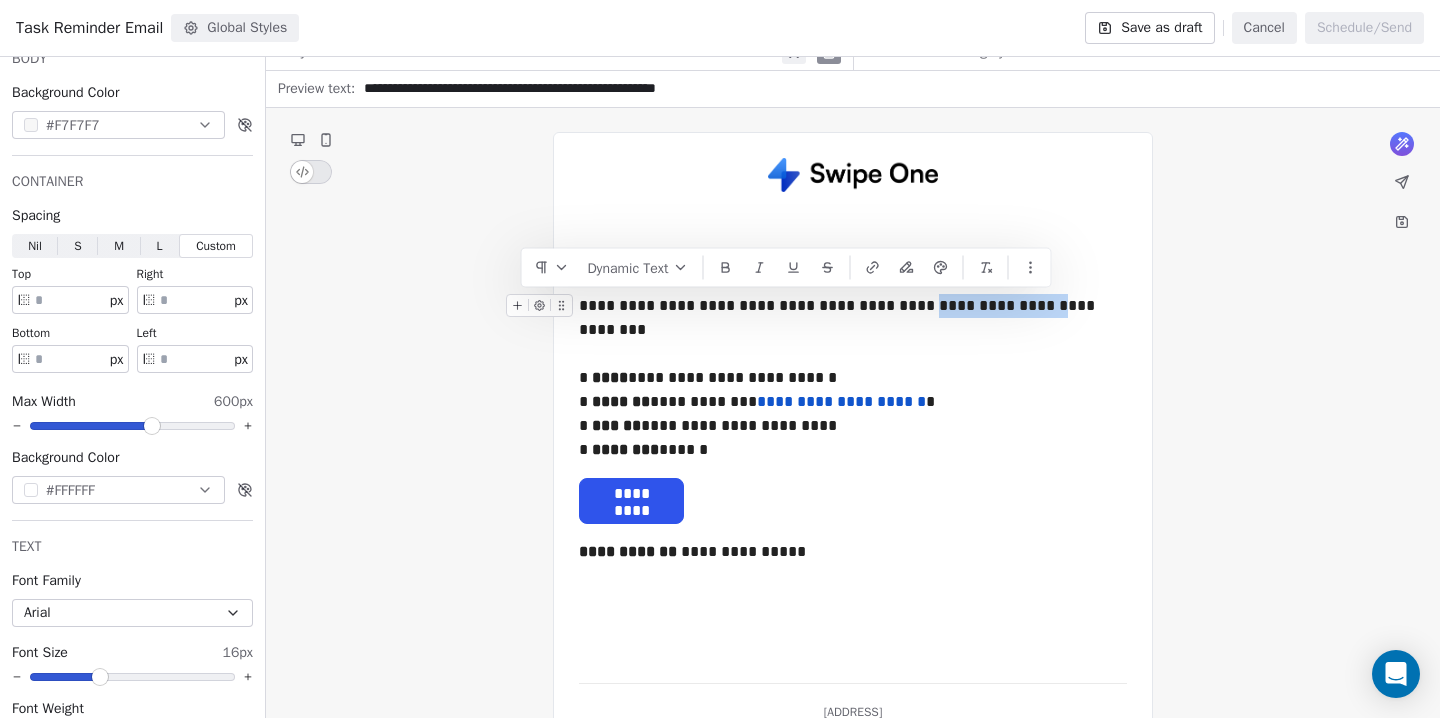 click on "**********" at bounding box center (853, 330) 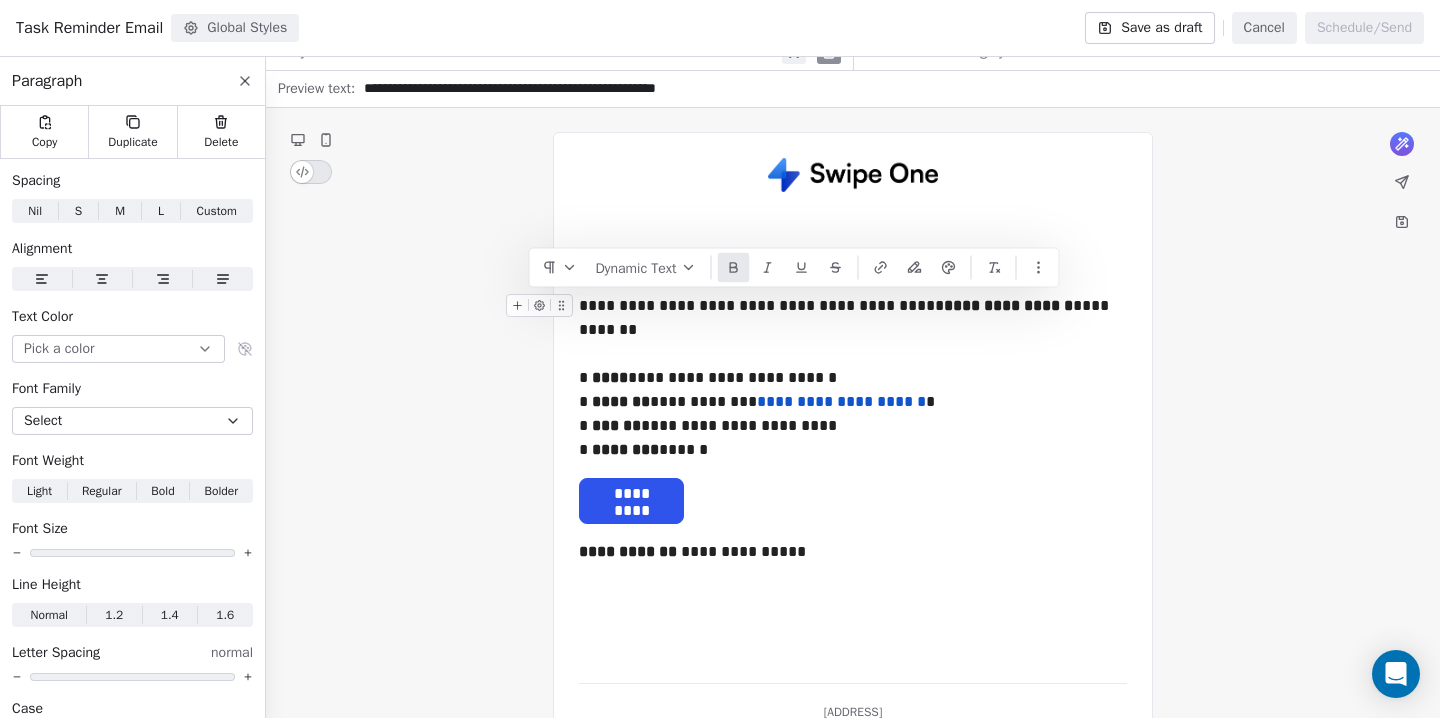 click on "**********" at bounding box center (853, 330) 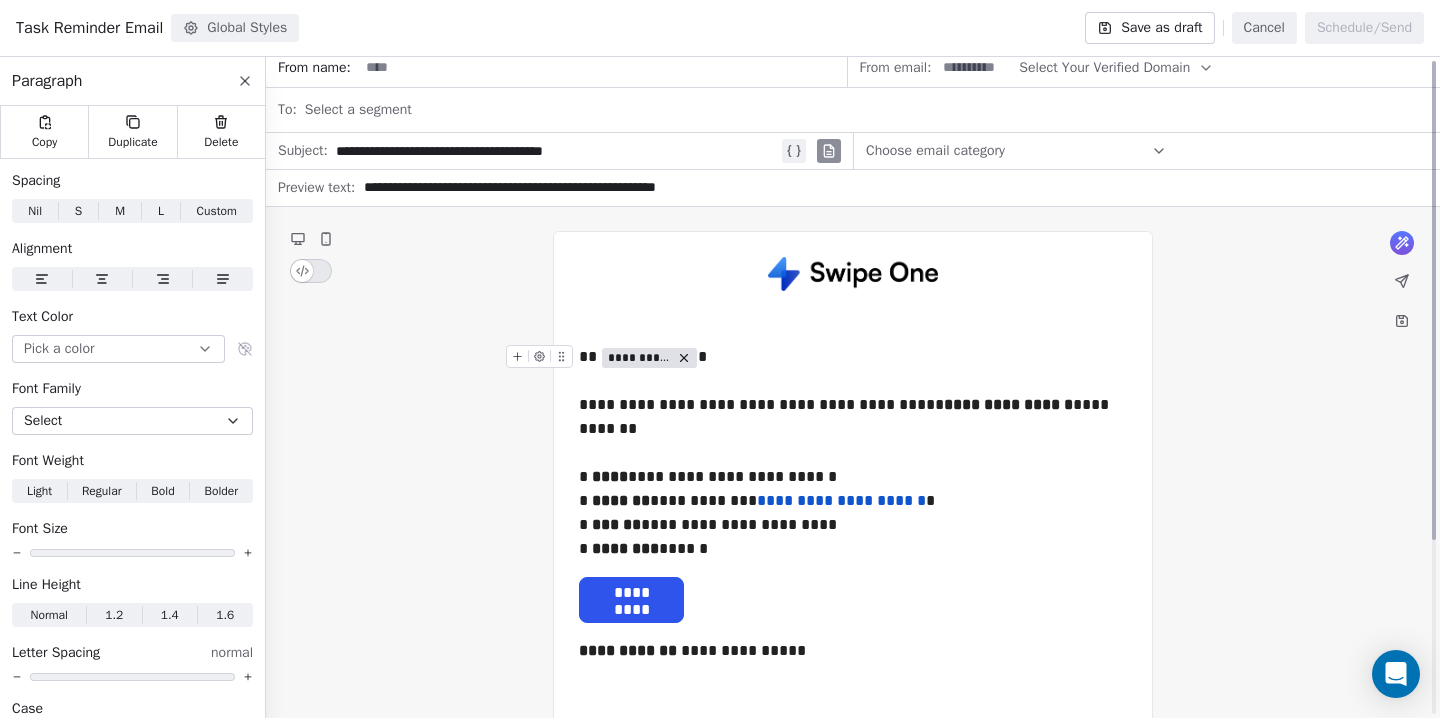 scroll, scrollTop: 0, scrollLeft: 0, axis: both 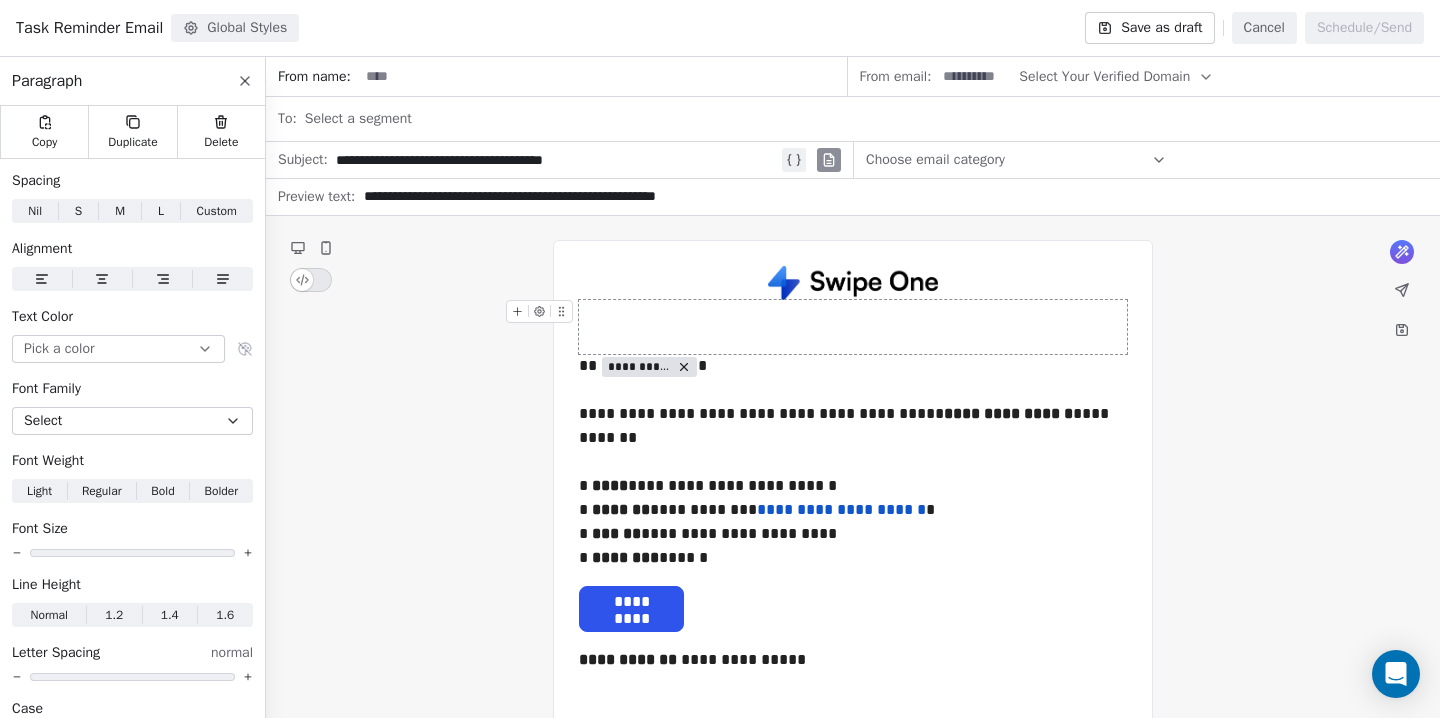 click at bounding box center [853, 327] 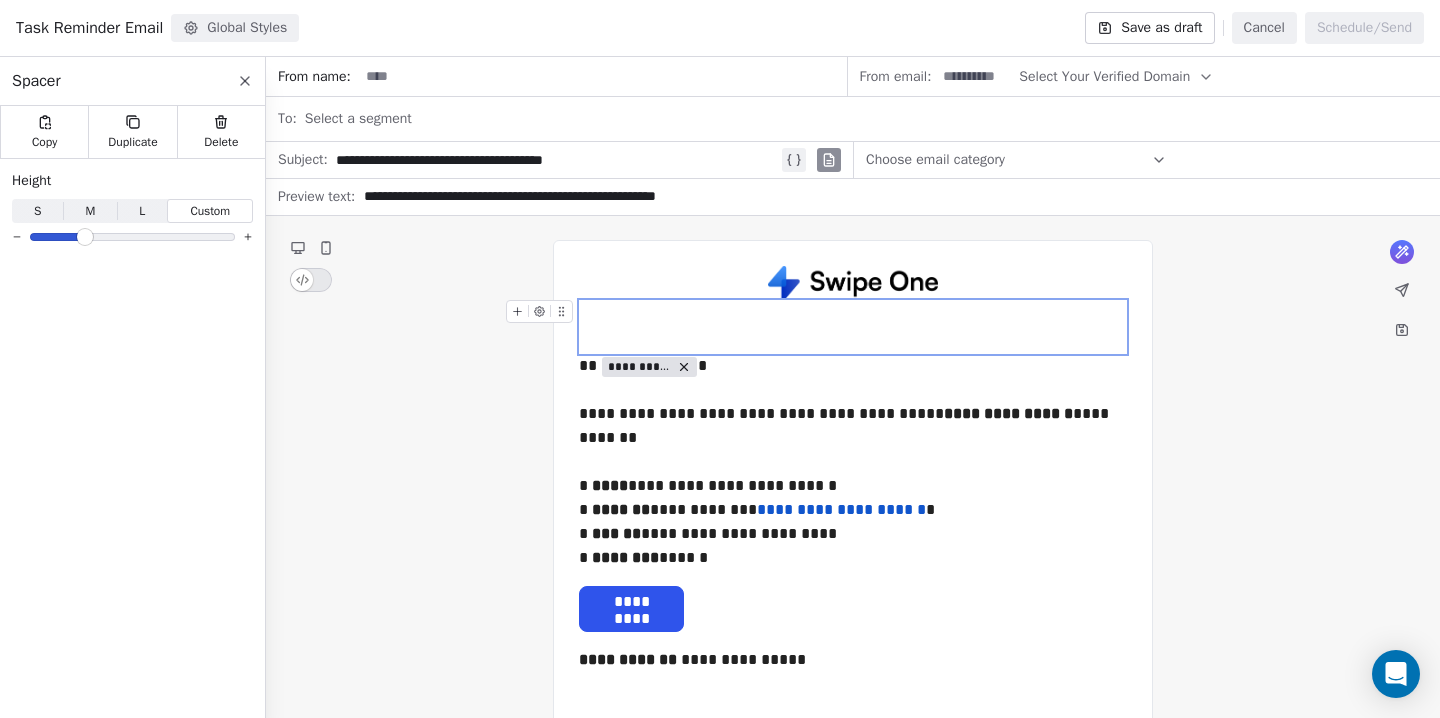 click 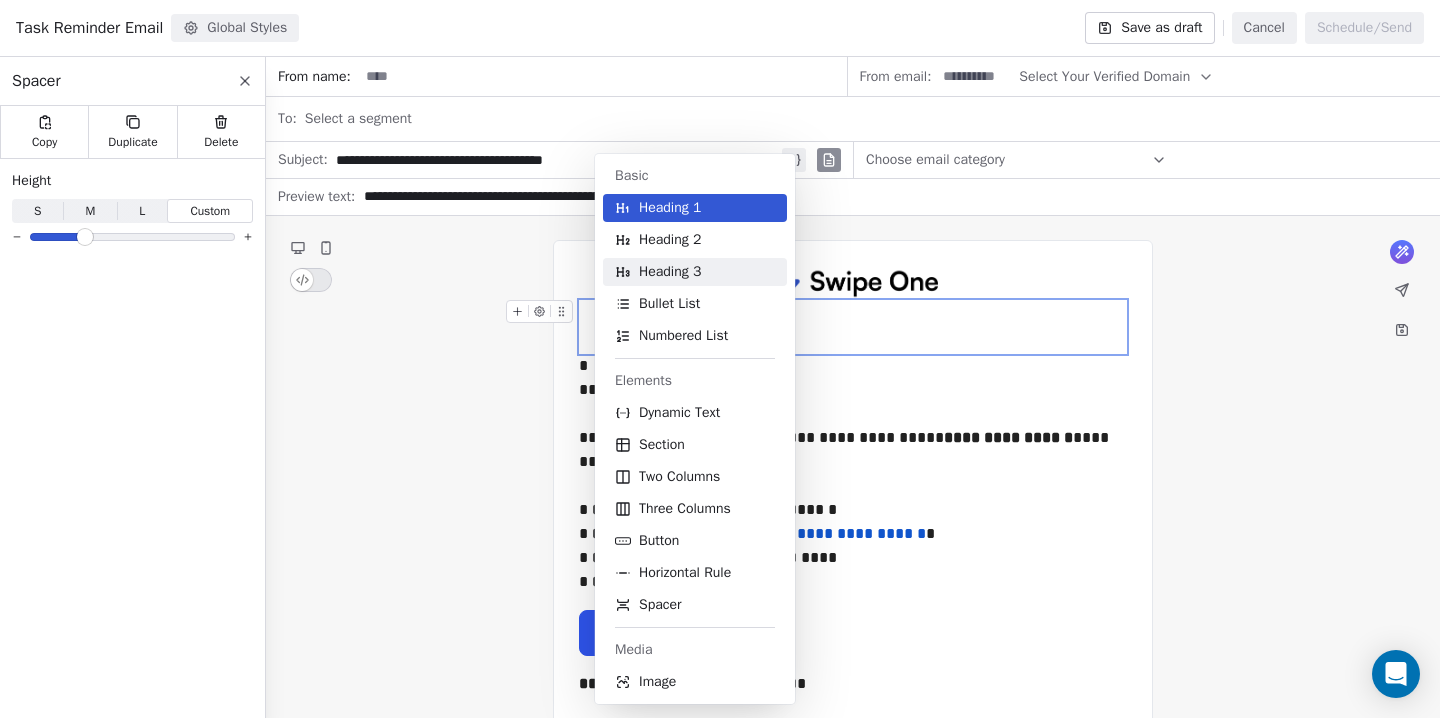 click on "Heading 3" at bounding box center [670, 272] 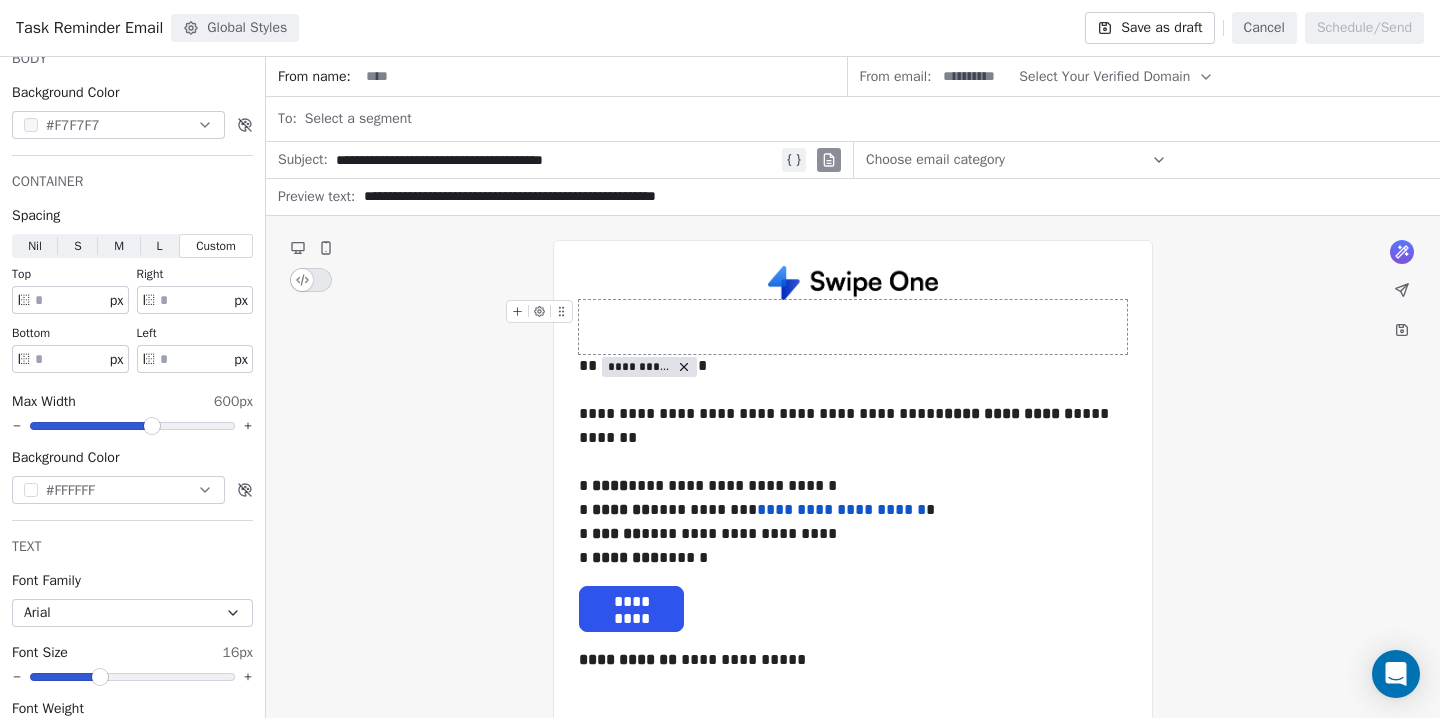 click 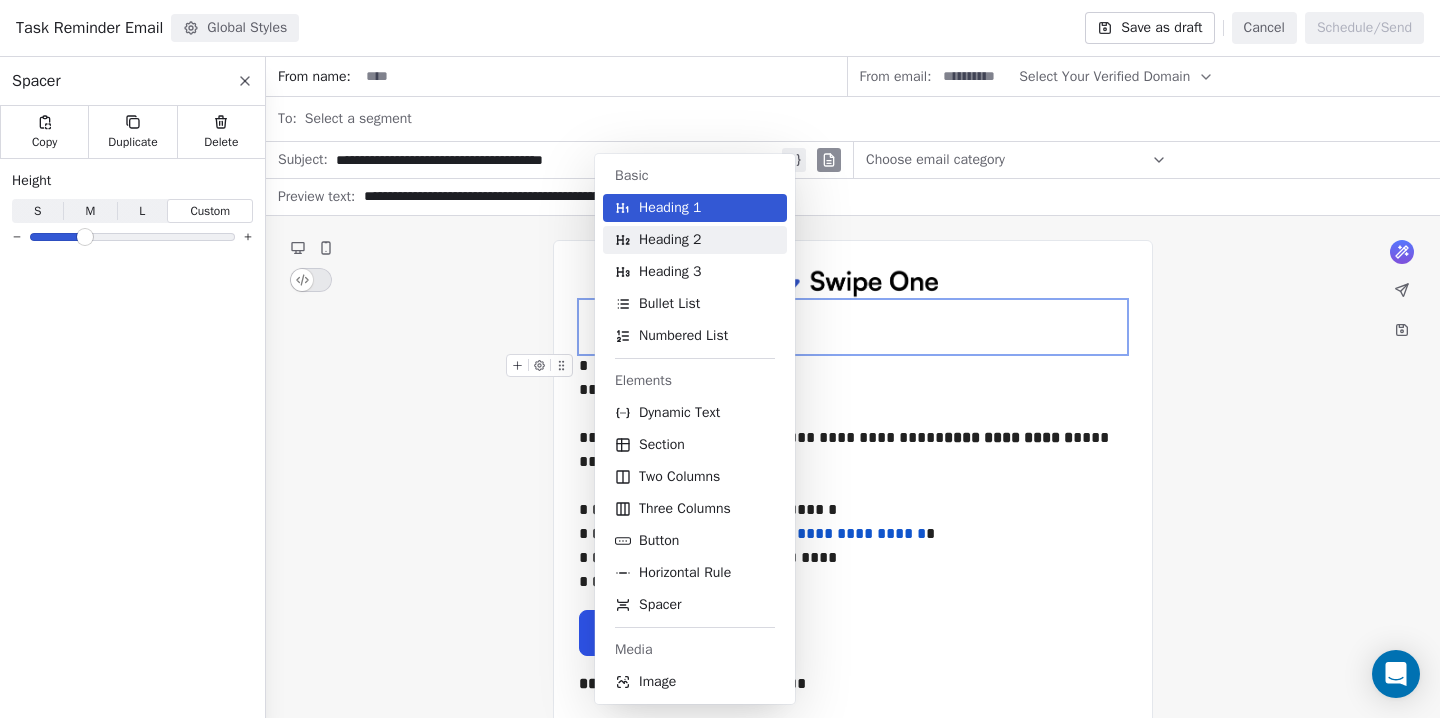 click on "Heading 2" at bounding box center (670, 240) 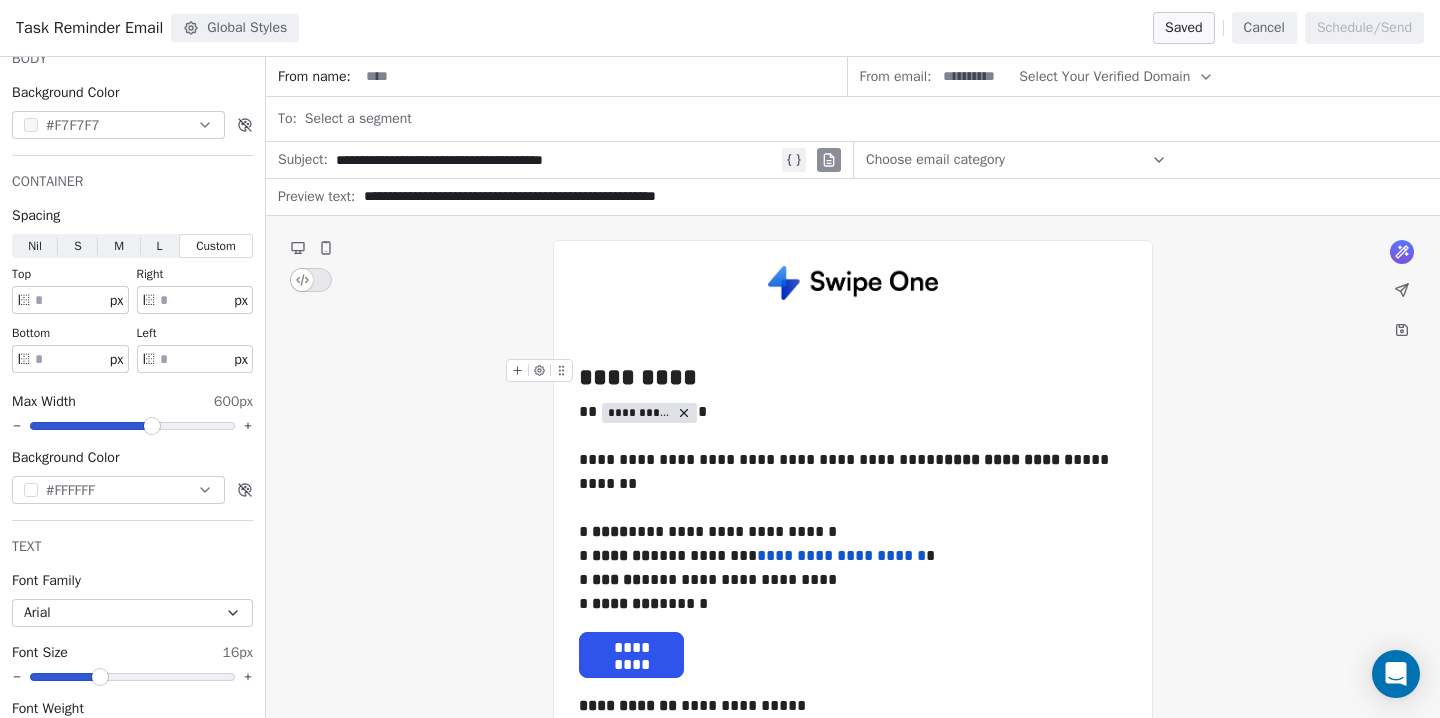 click on "*********" at bounding box center [853, 377] 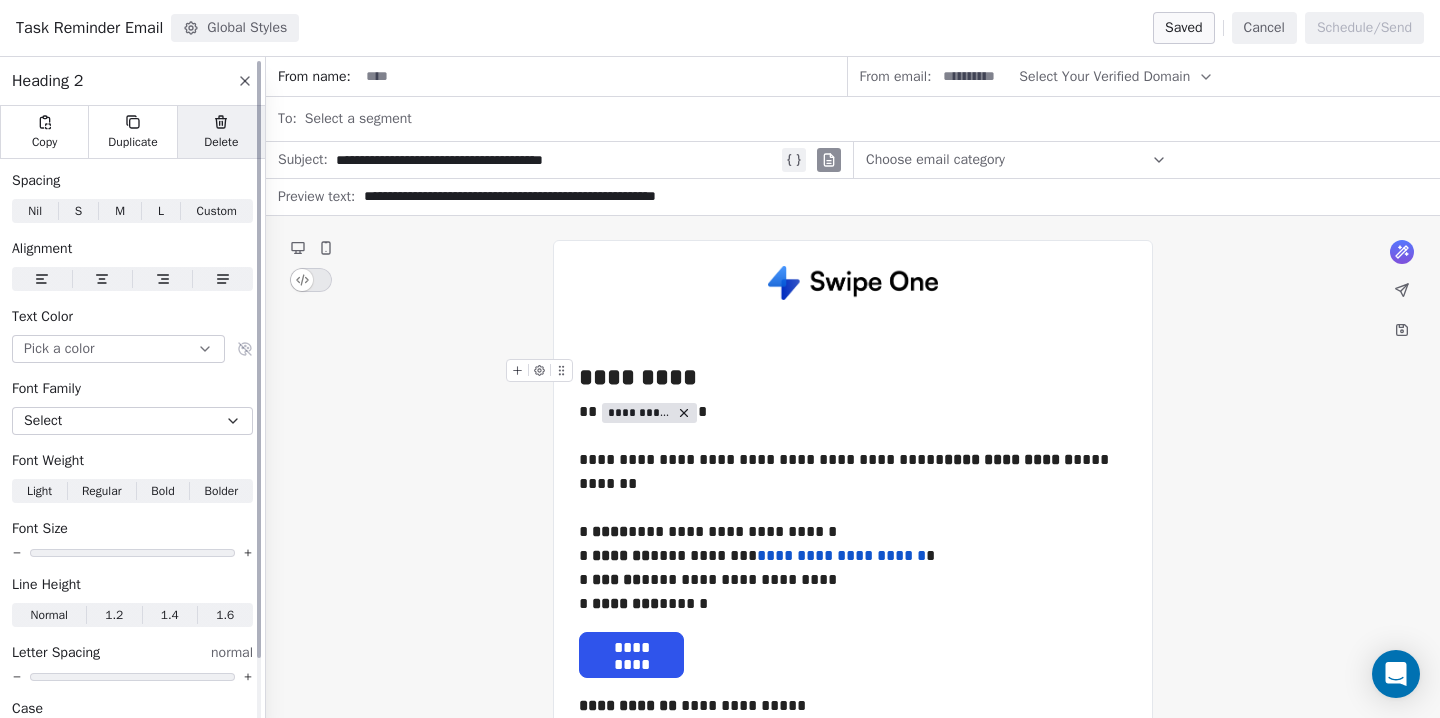 click on "Delete" at bounding box center (221, 132) 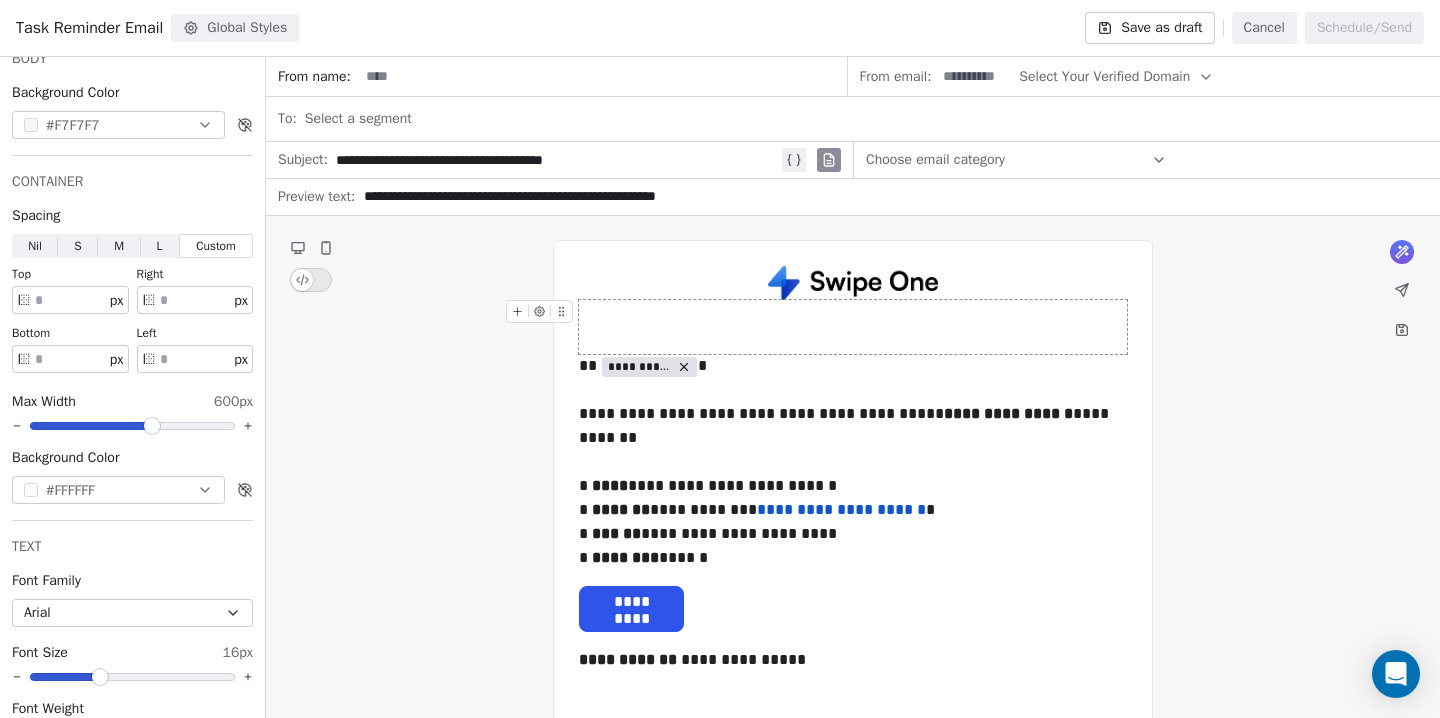 click at bounding box center (853, 327) 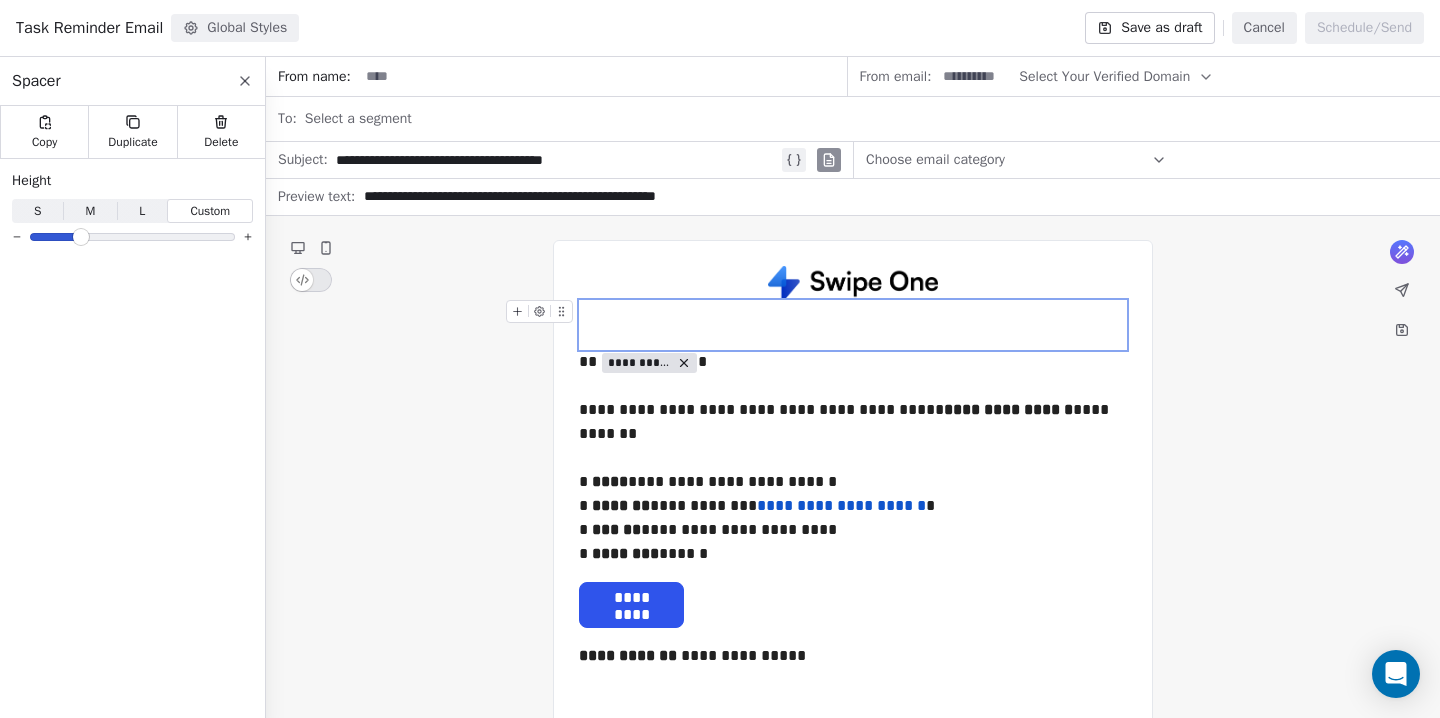 click at bounding box center [81, 237] 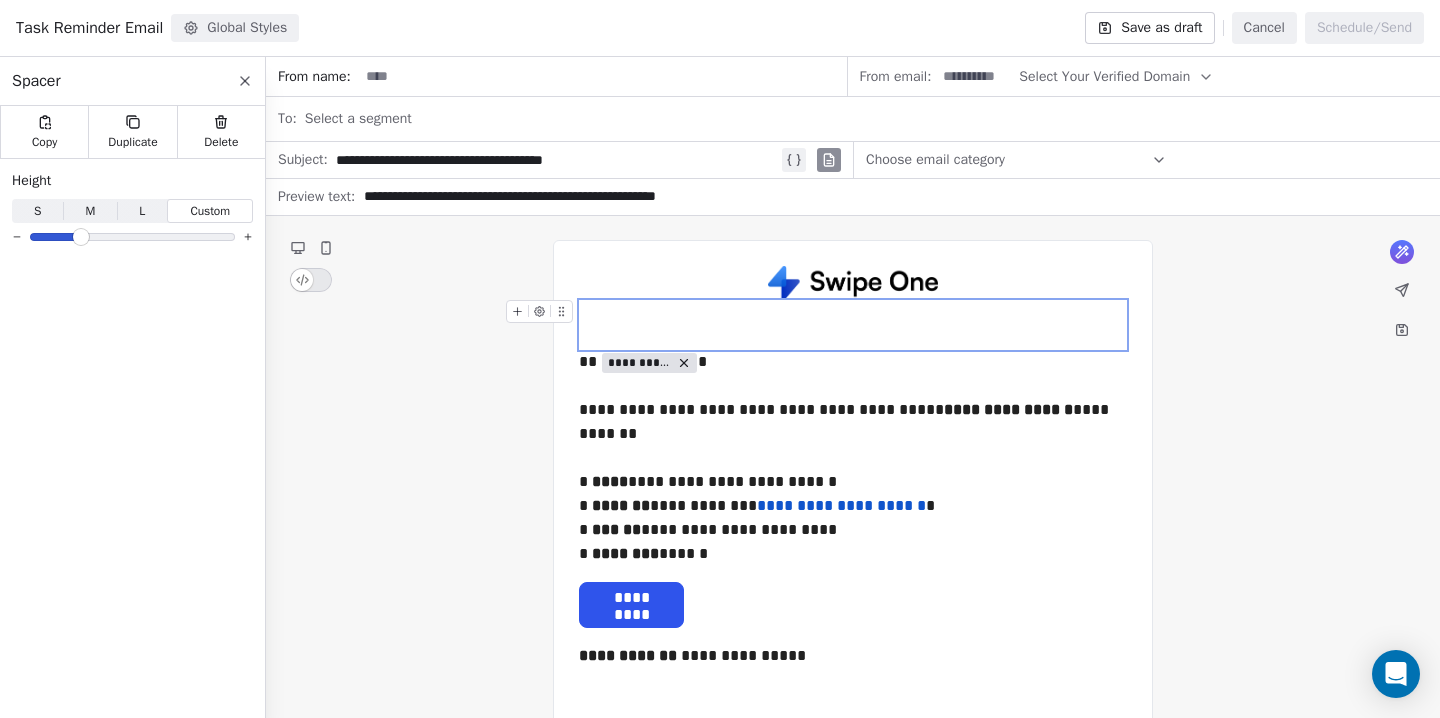 click on "**********" at bounding box center (853, 580) 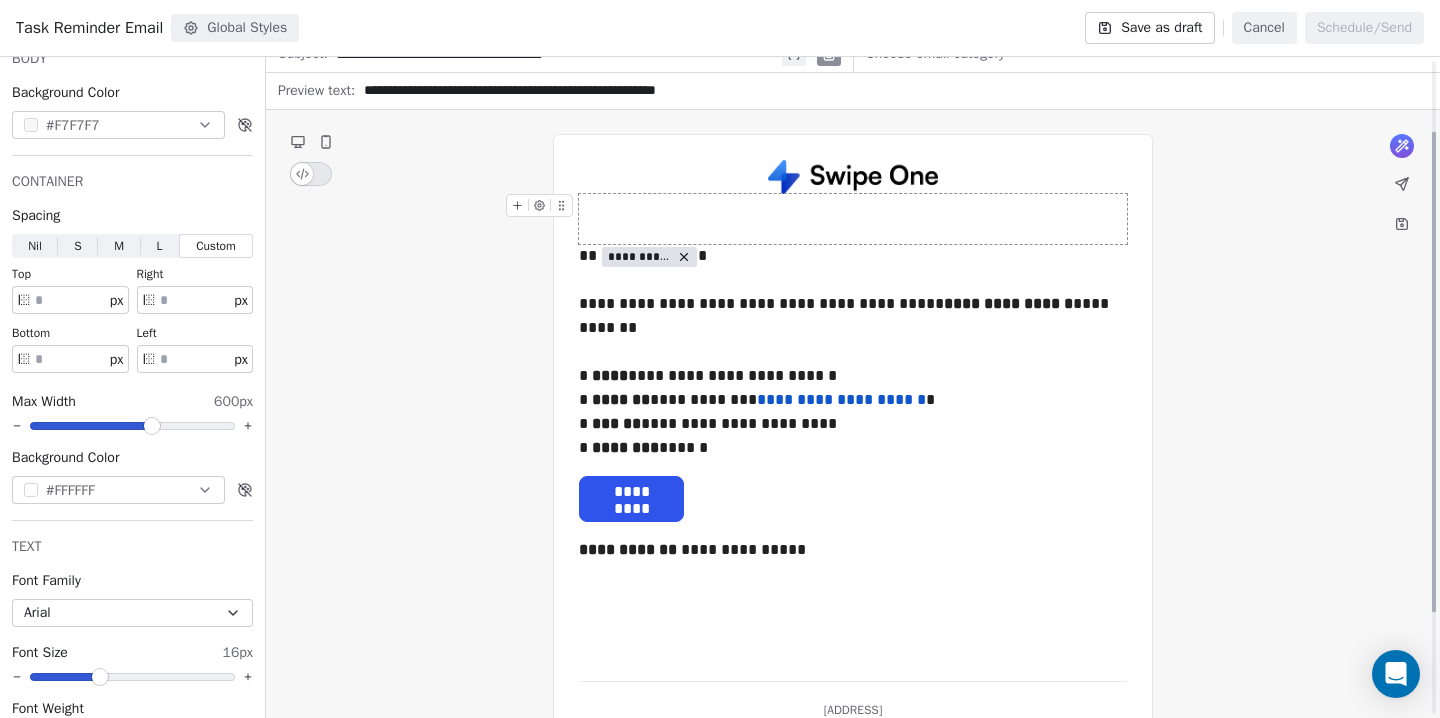 scroll, scrollTop: 127, scrollLeft: 0, axis: vertical 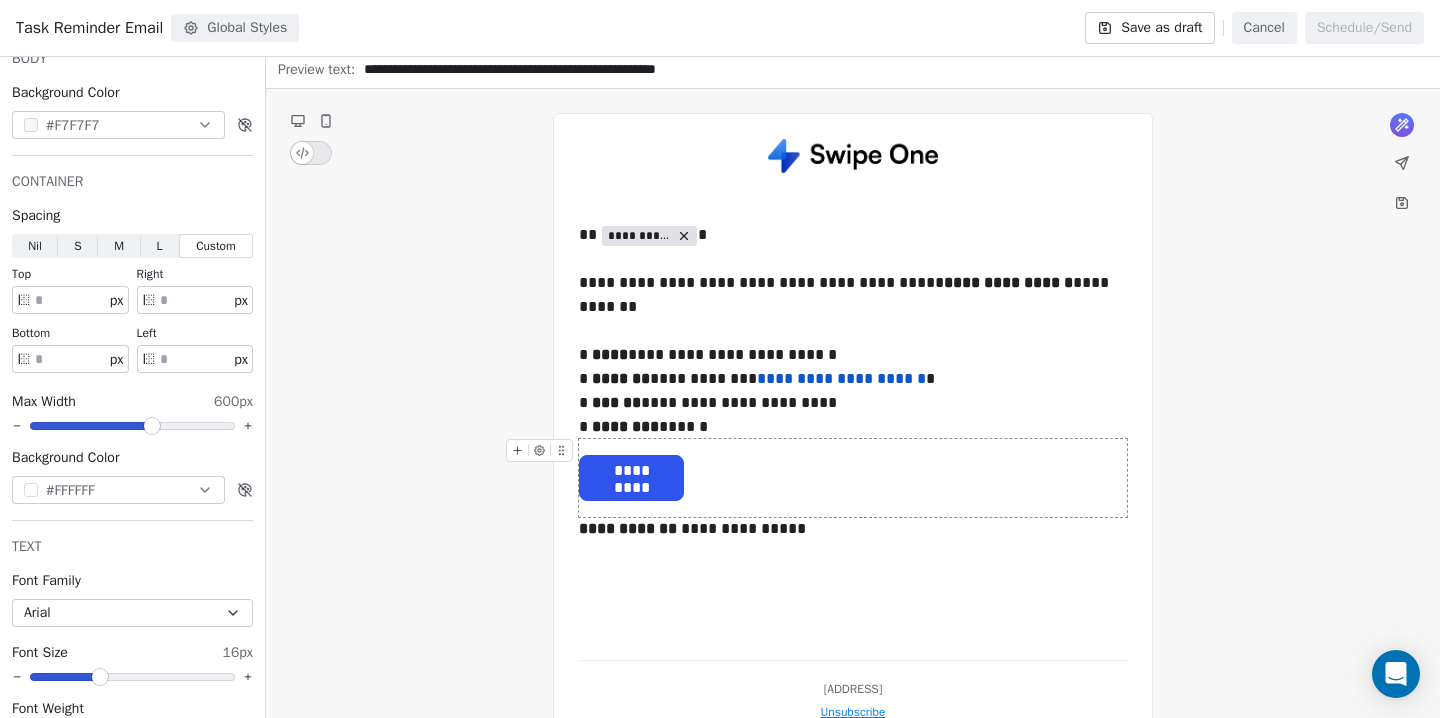 click on "*********" at bounding box center (853, 478) 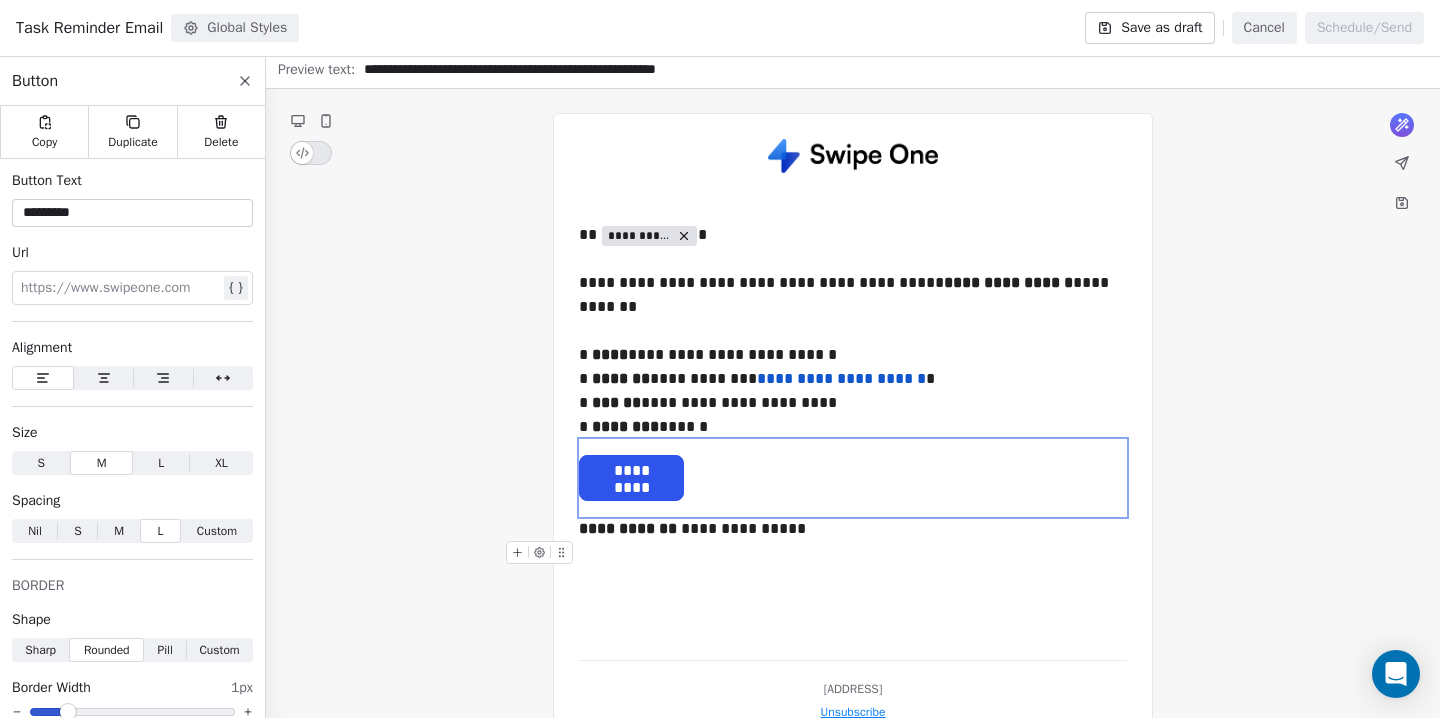 click on "**********" at bounding box center [853, 391] 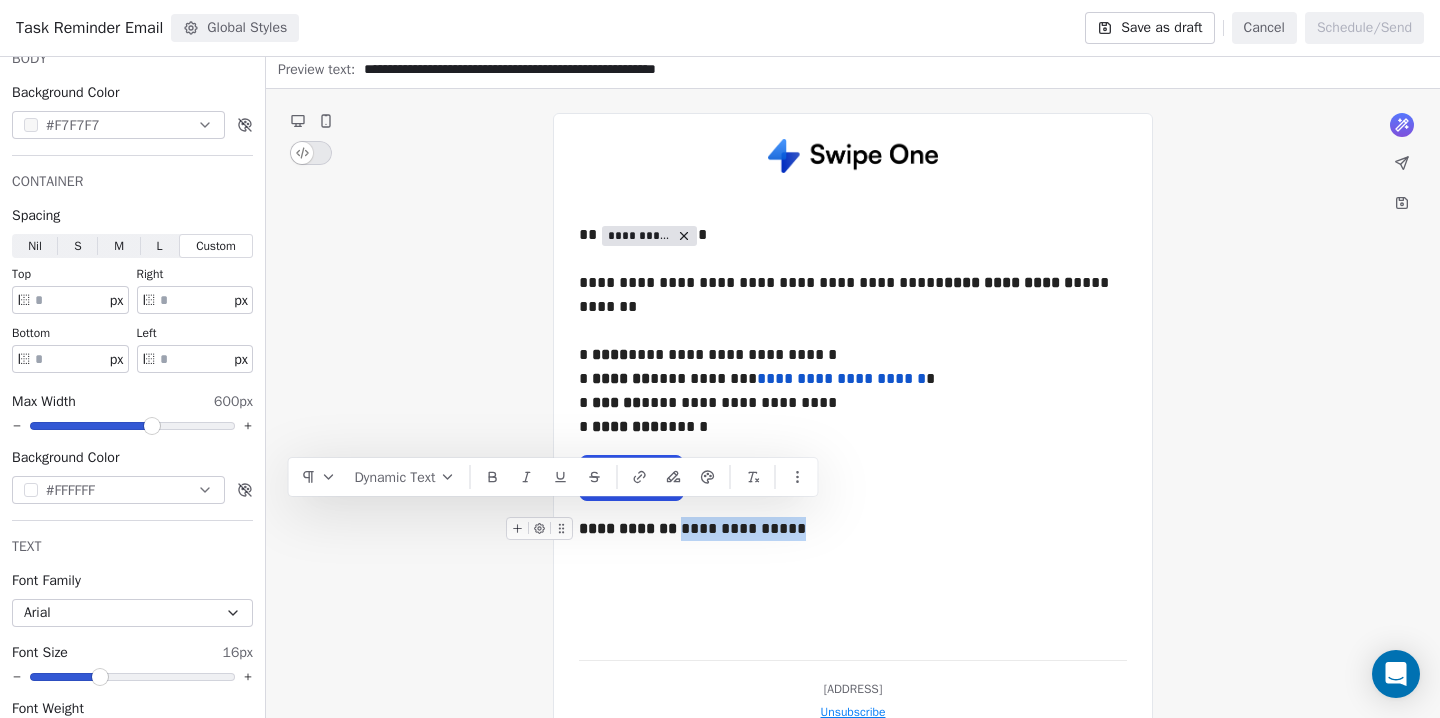 drag, startPoint x: 688, startPoint y: 514, endPoint x: 854, endPoint y: 511, distance: 166.0271 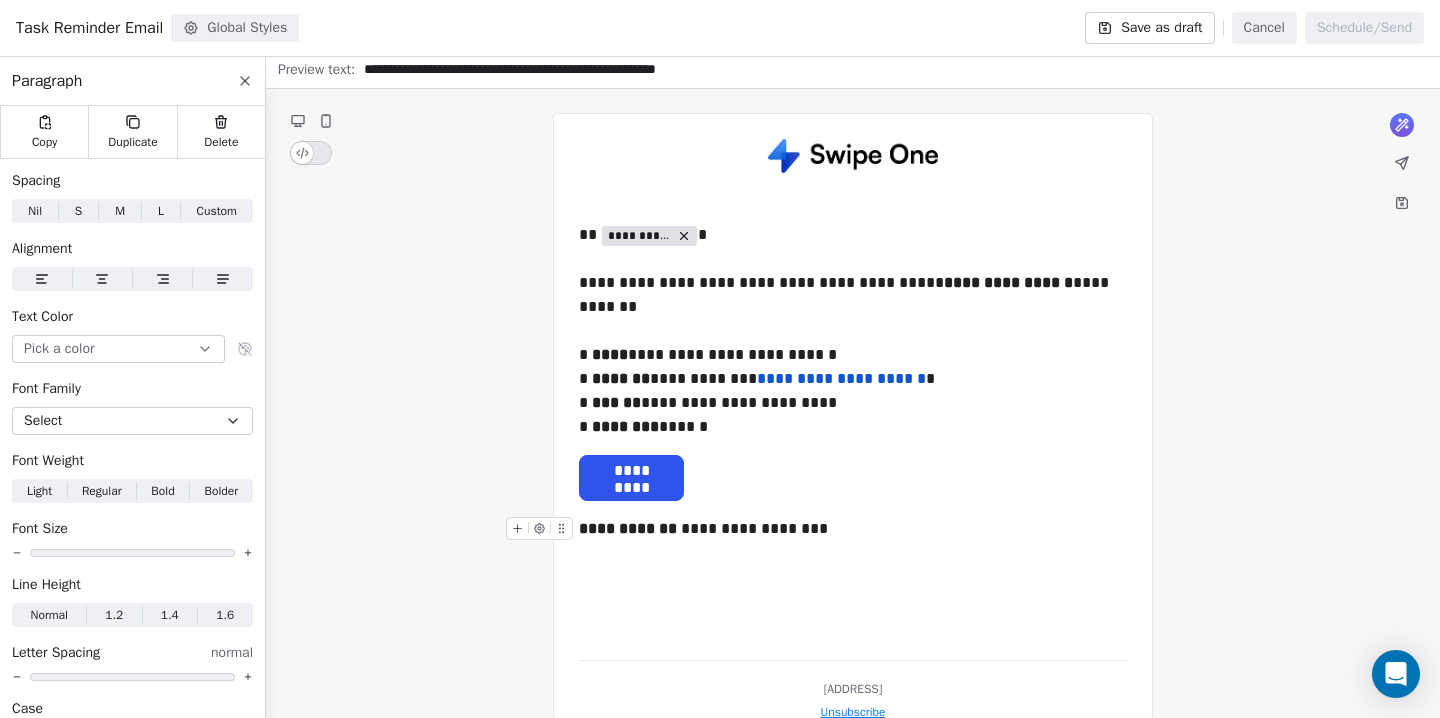click on "**********" at bounding box center [853, 453] 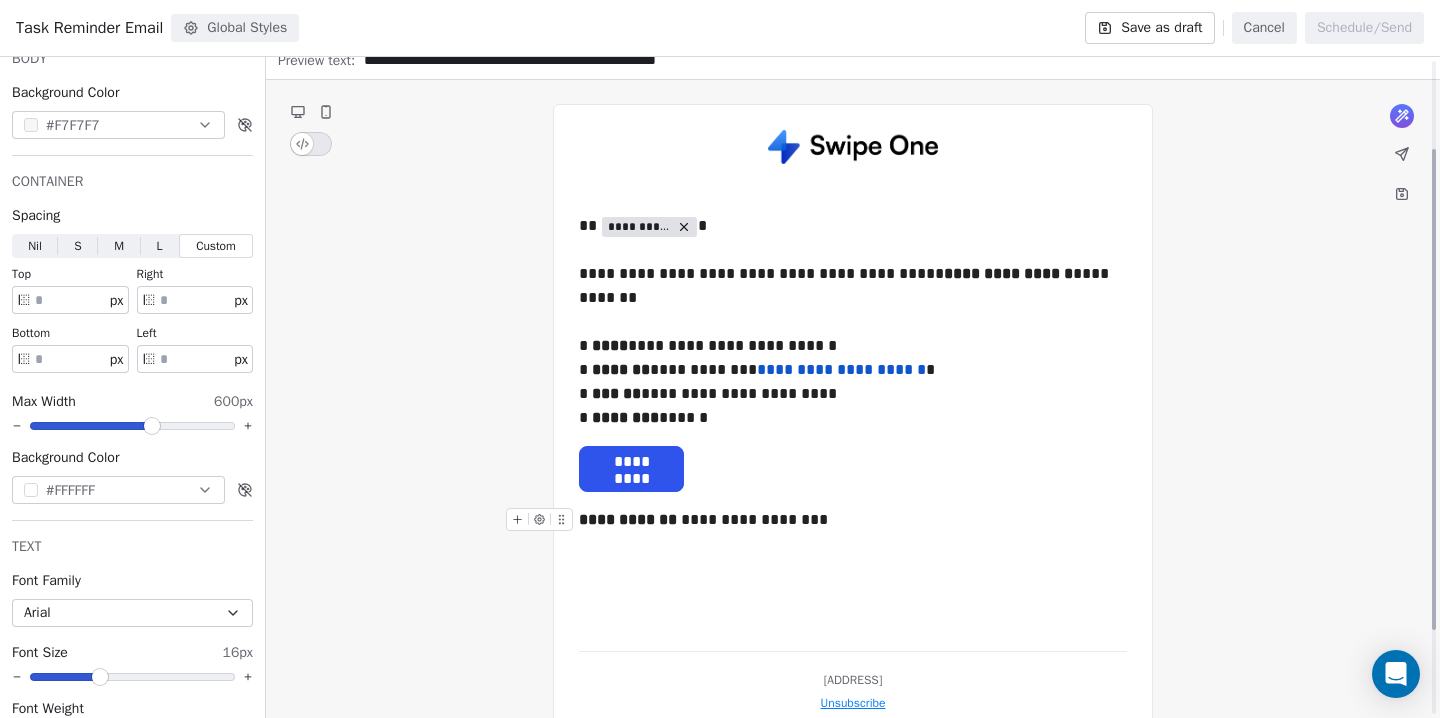 scroll, scrollTop: 141, scrollLeft: 0, axis: vertical 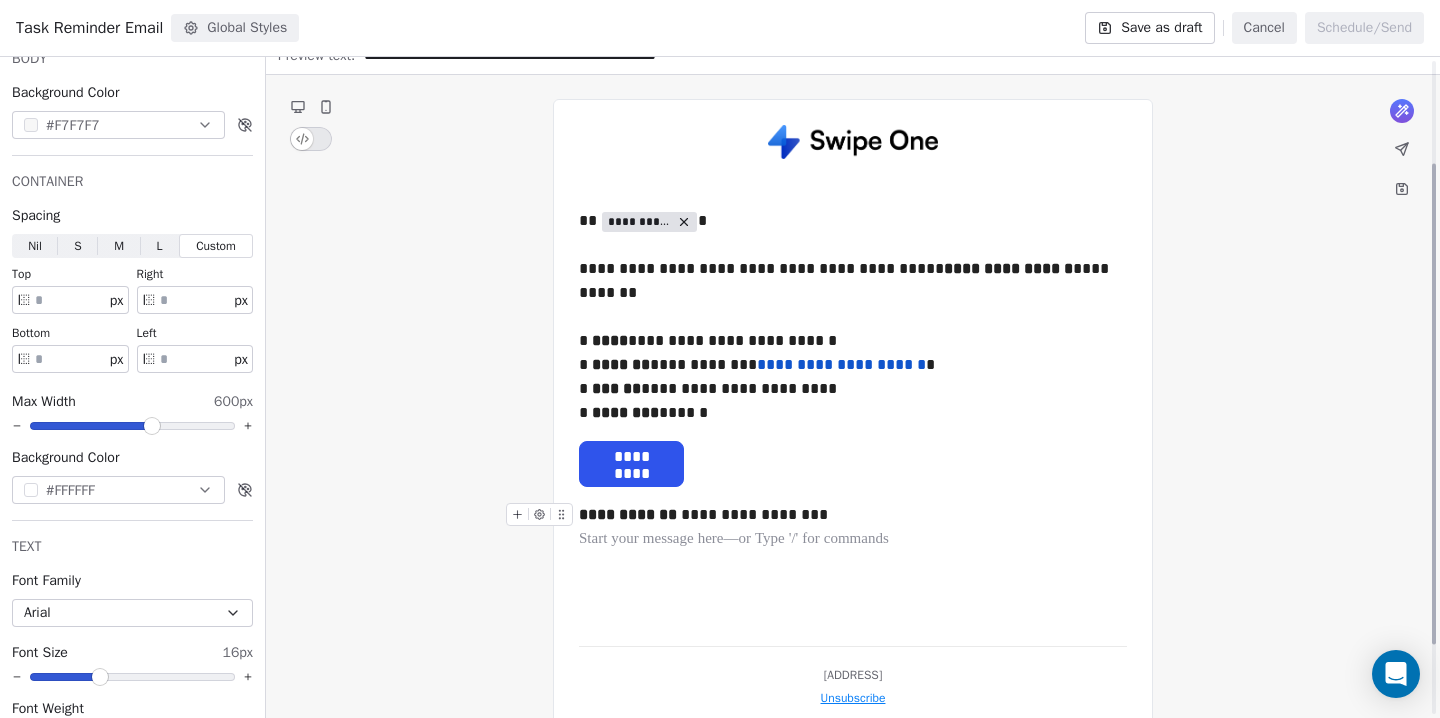 click on "**********" at bounding box center (853, 377) 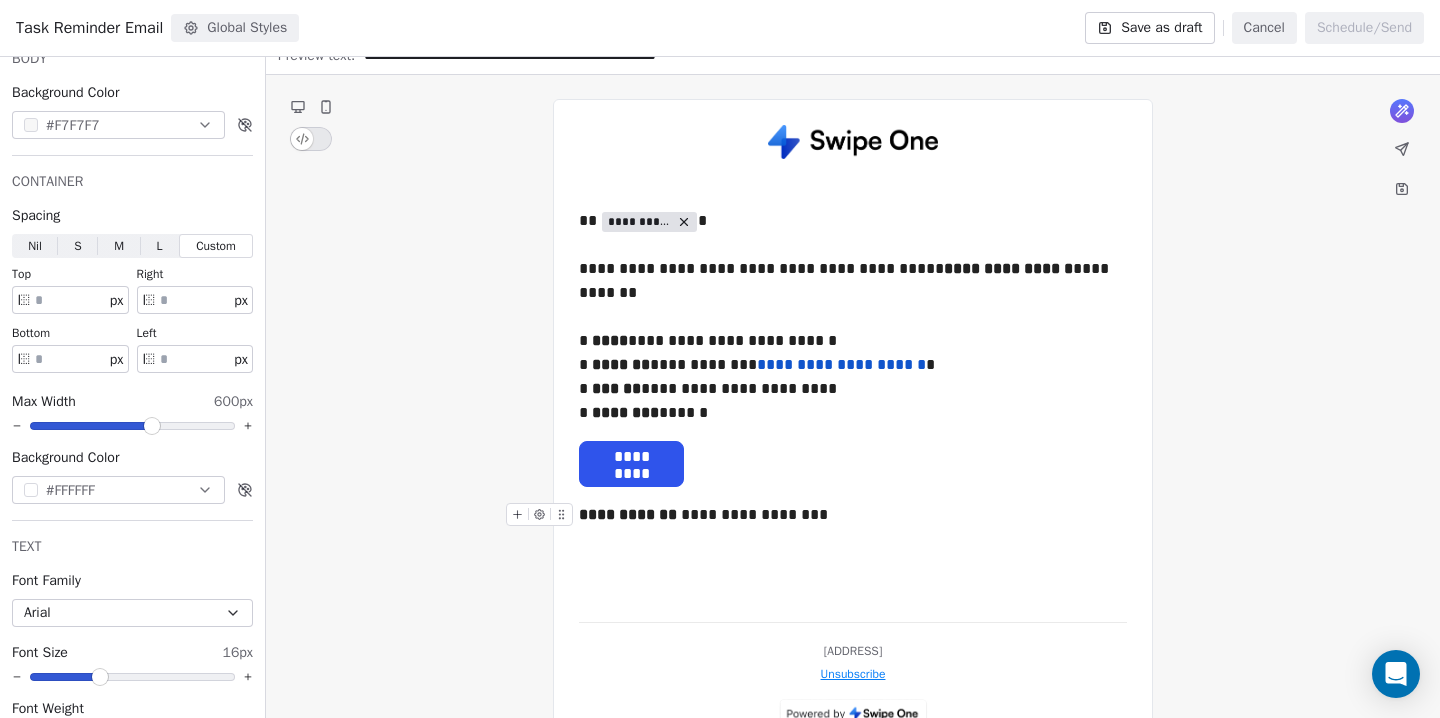 click on "**********" at bounding box center (853, 365) 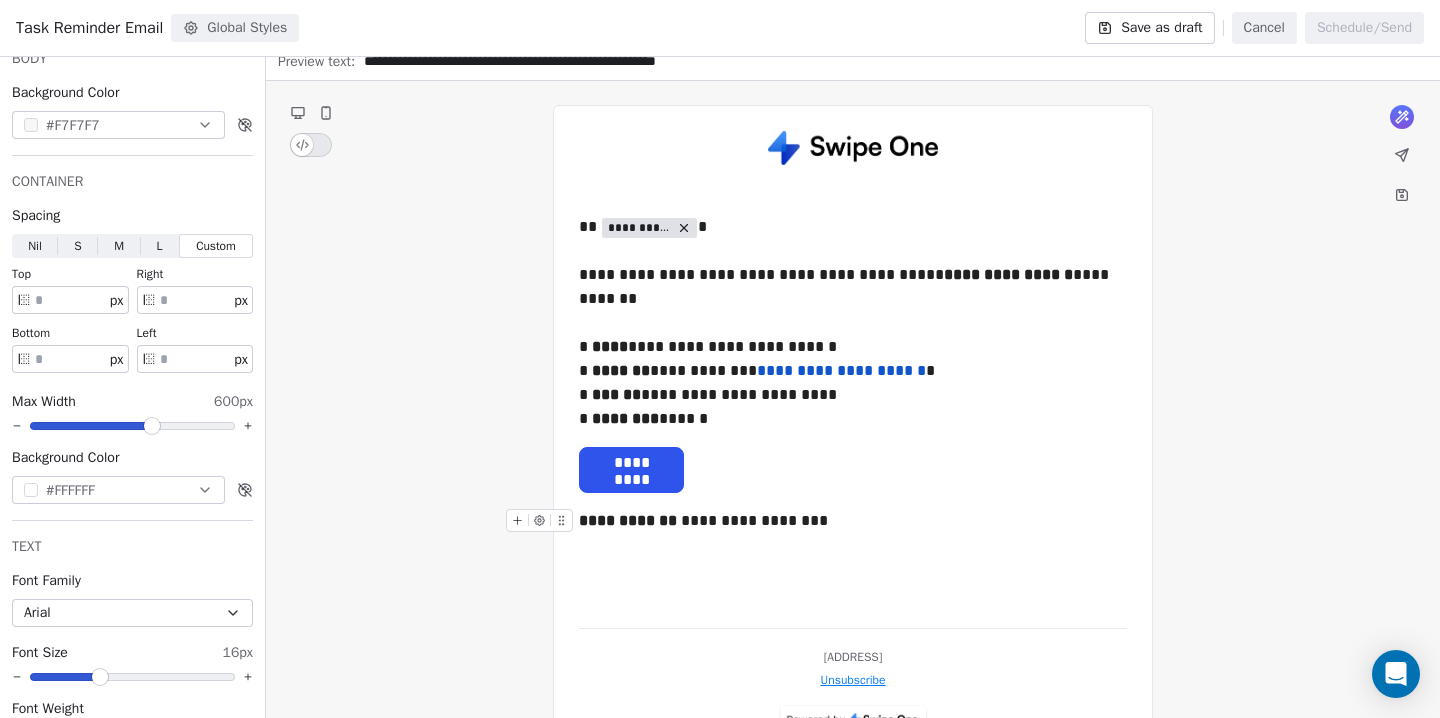 click on "Global Styles" at bounding box center (235, 28) 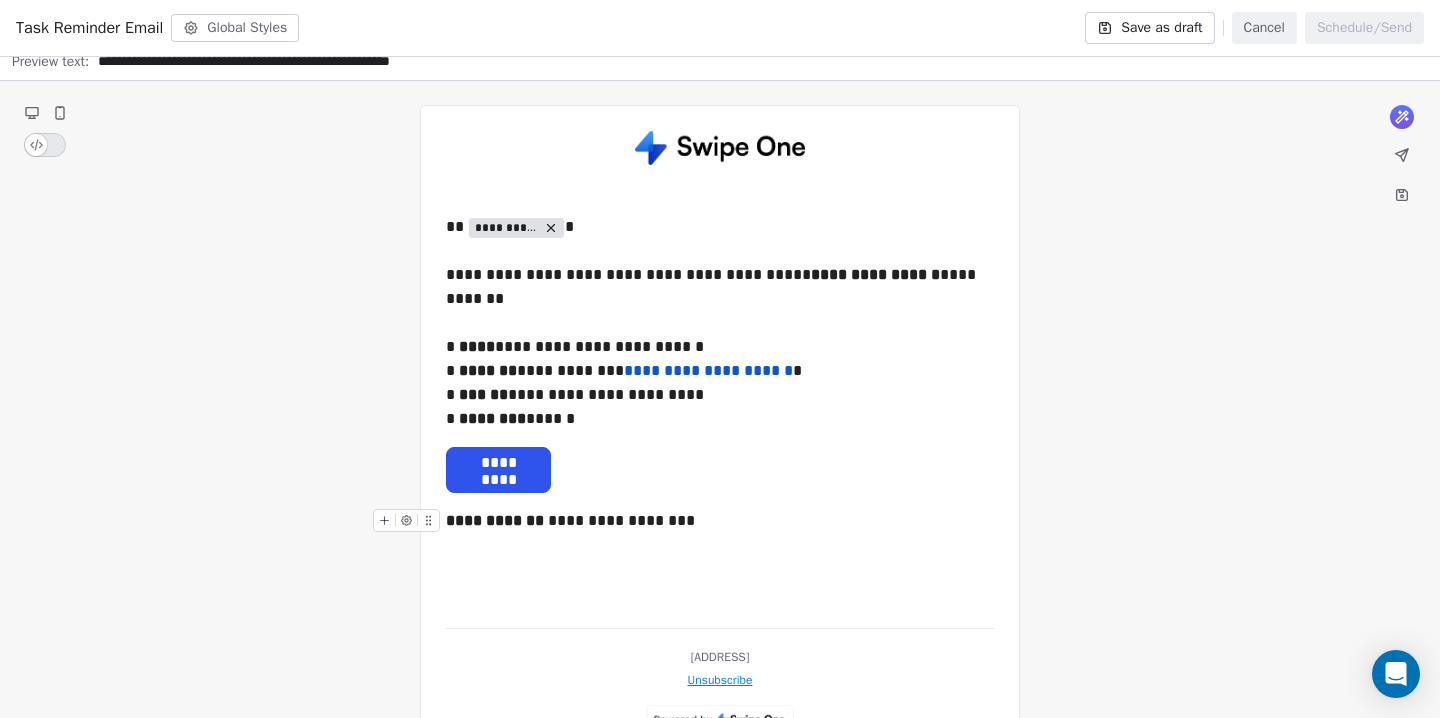 click on "**********" at bounding box center (720, 433) 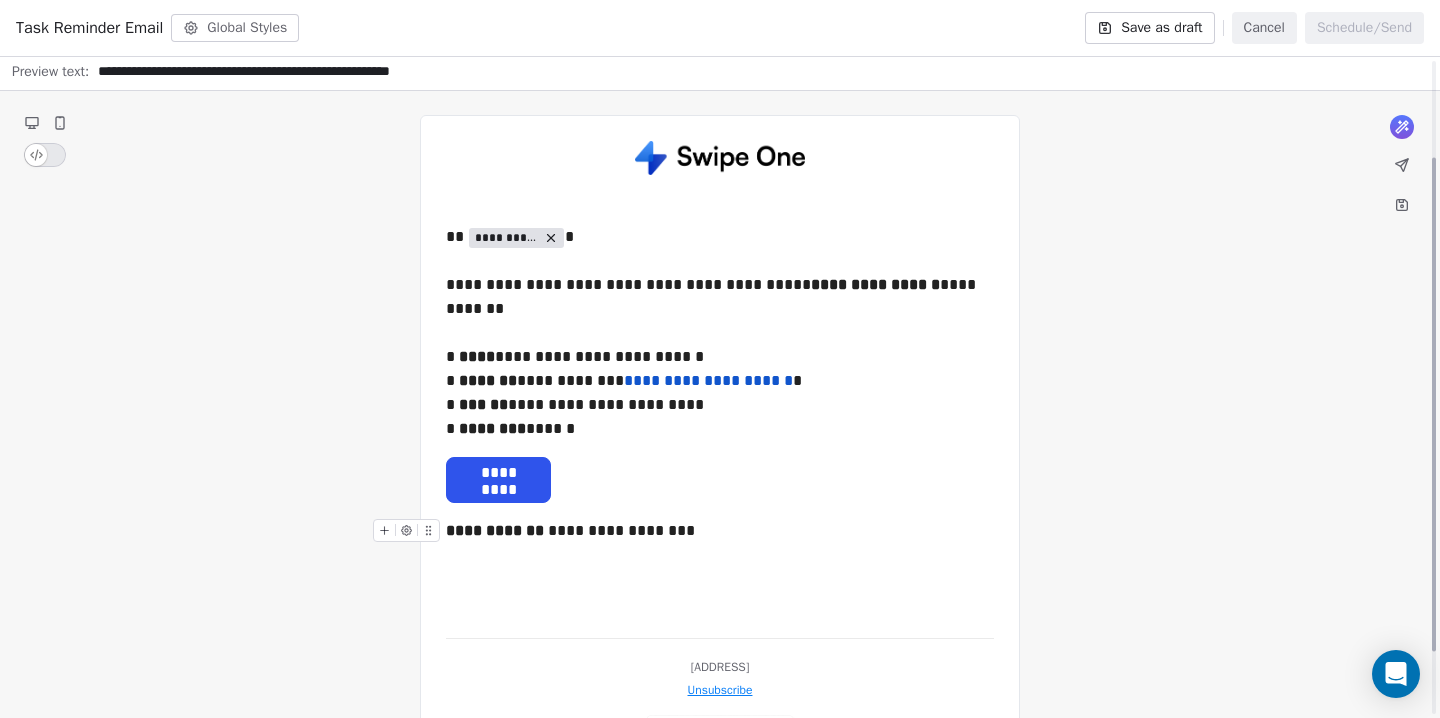 scroll, scrollTop: 129, scrollLeft: 0, axis: vertical 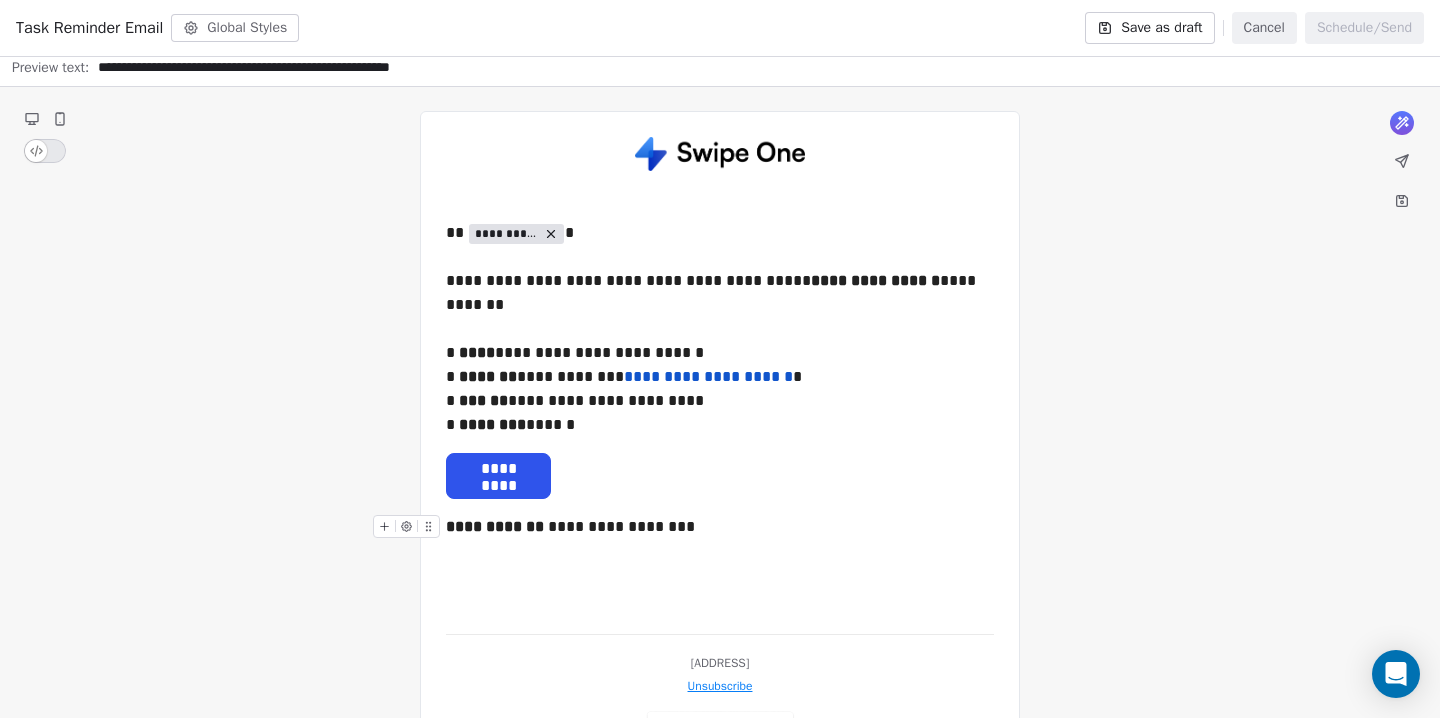 click on "**********" at bounding box center (720, 439) 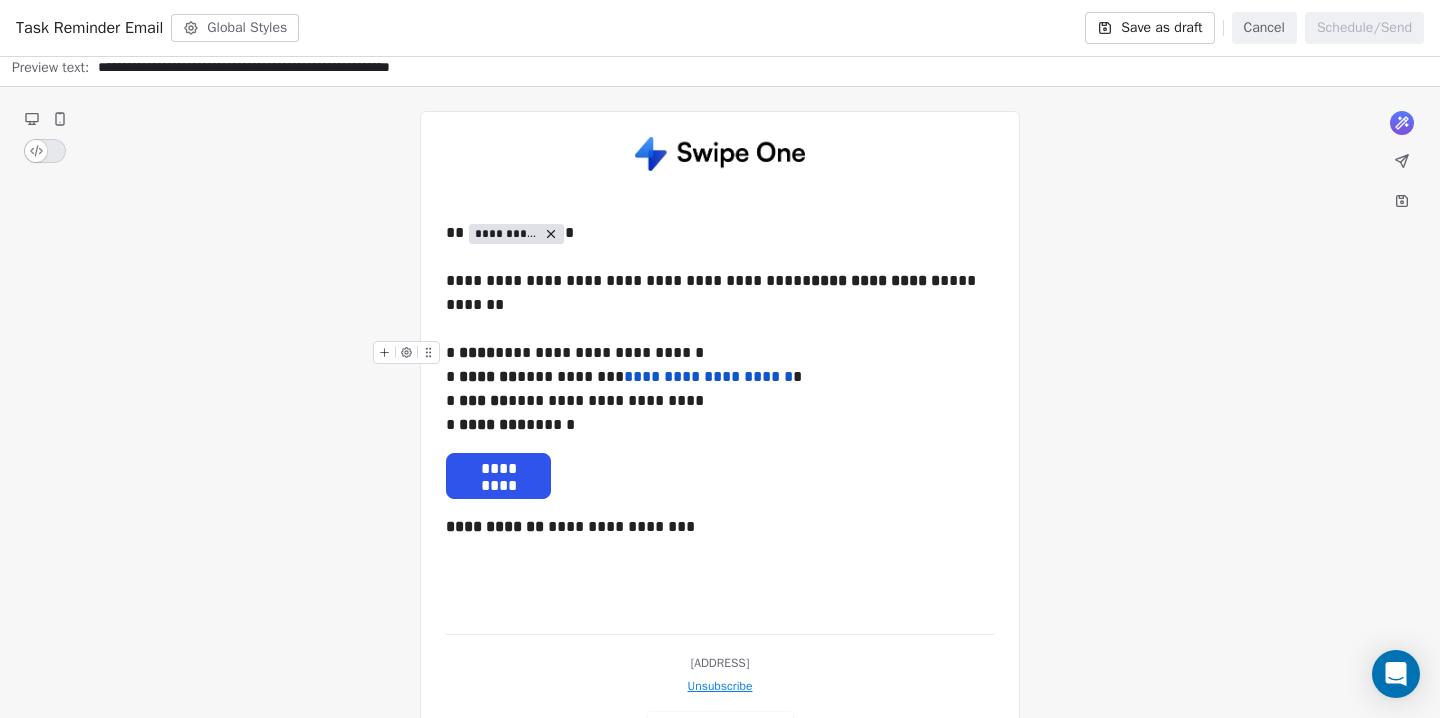 click on "*******" at bounding box center (488, 376) 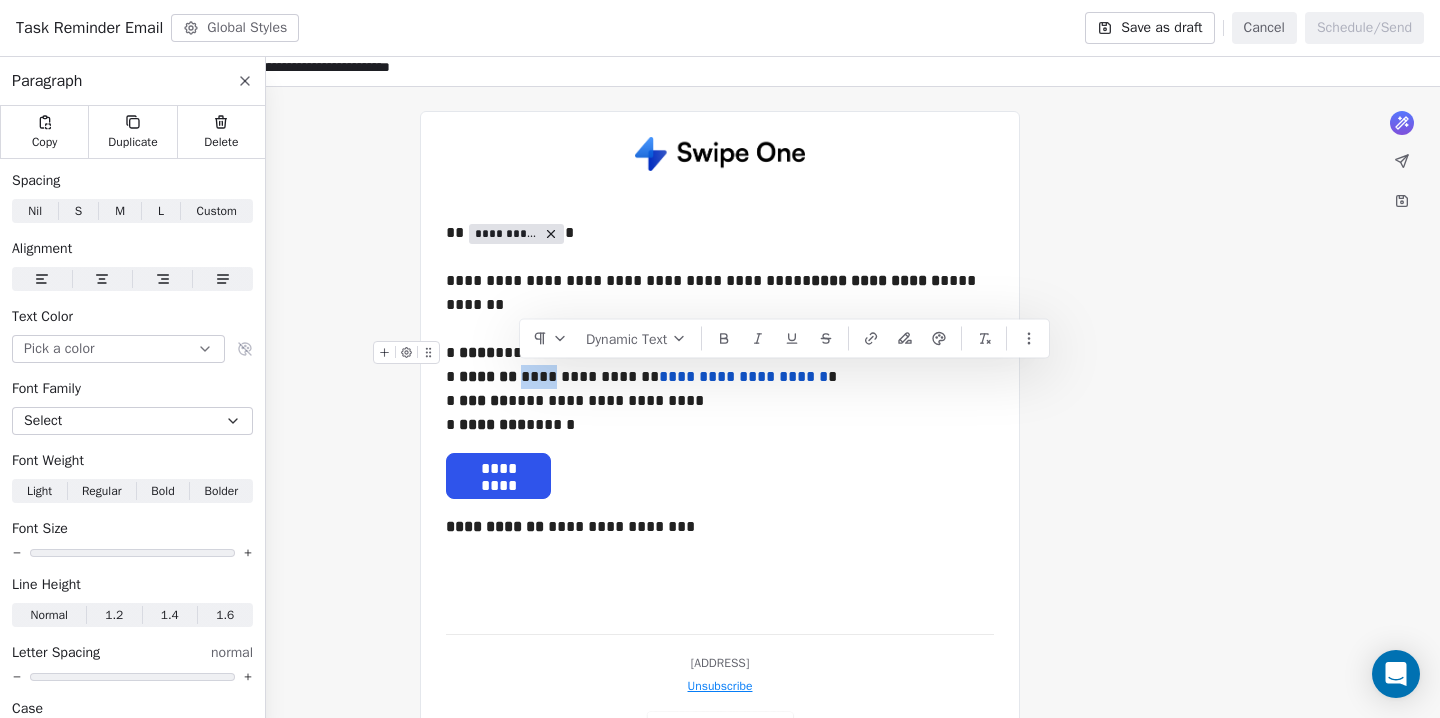 drag, startPoint x: 521, startPoint y: 379, endPoint x: 559, endPoint y: 379, distance: 38 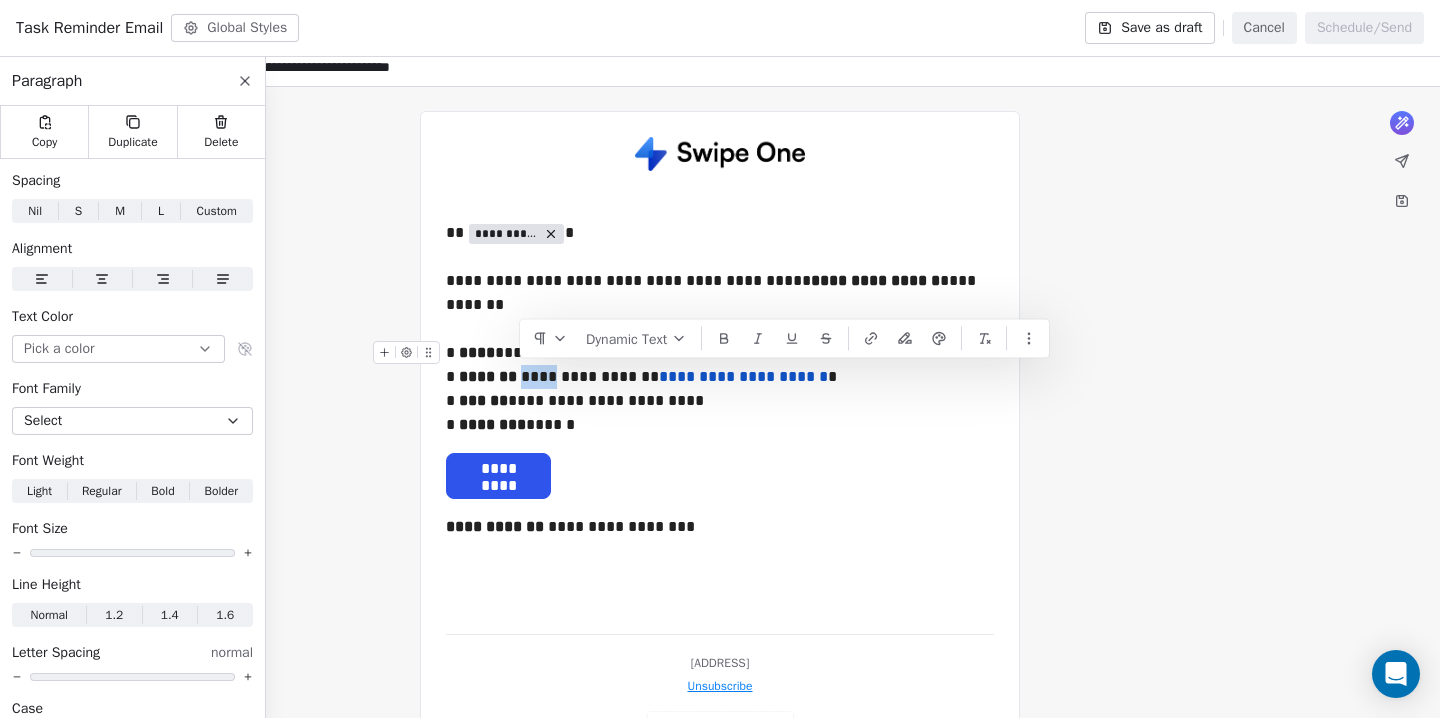 click on "**********" at bounding box center (720, 389) 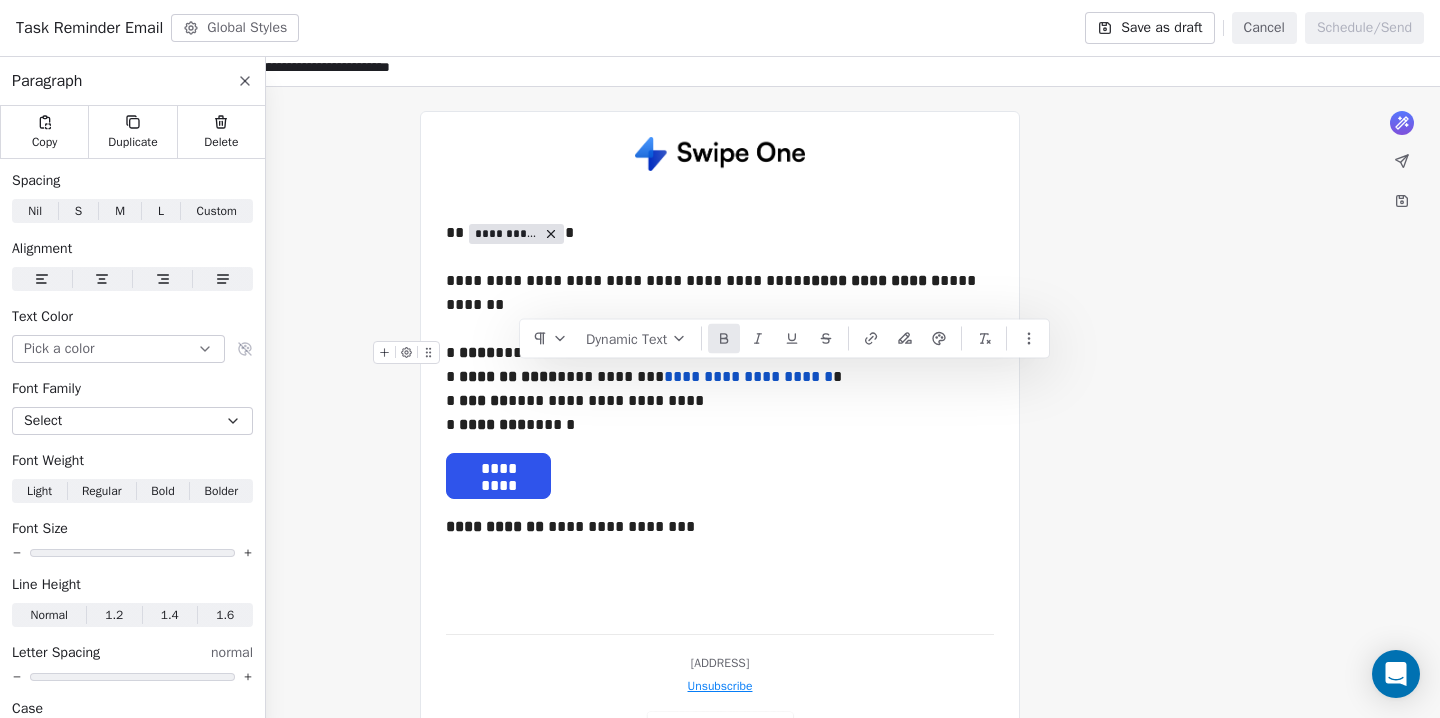 click on "**********" at bounding box center (720, 439) 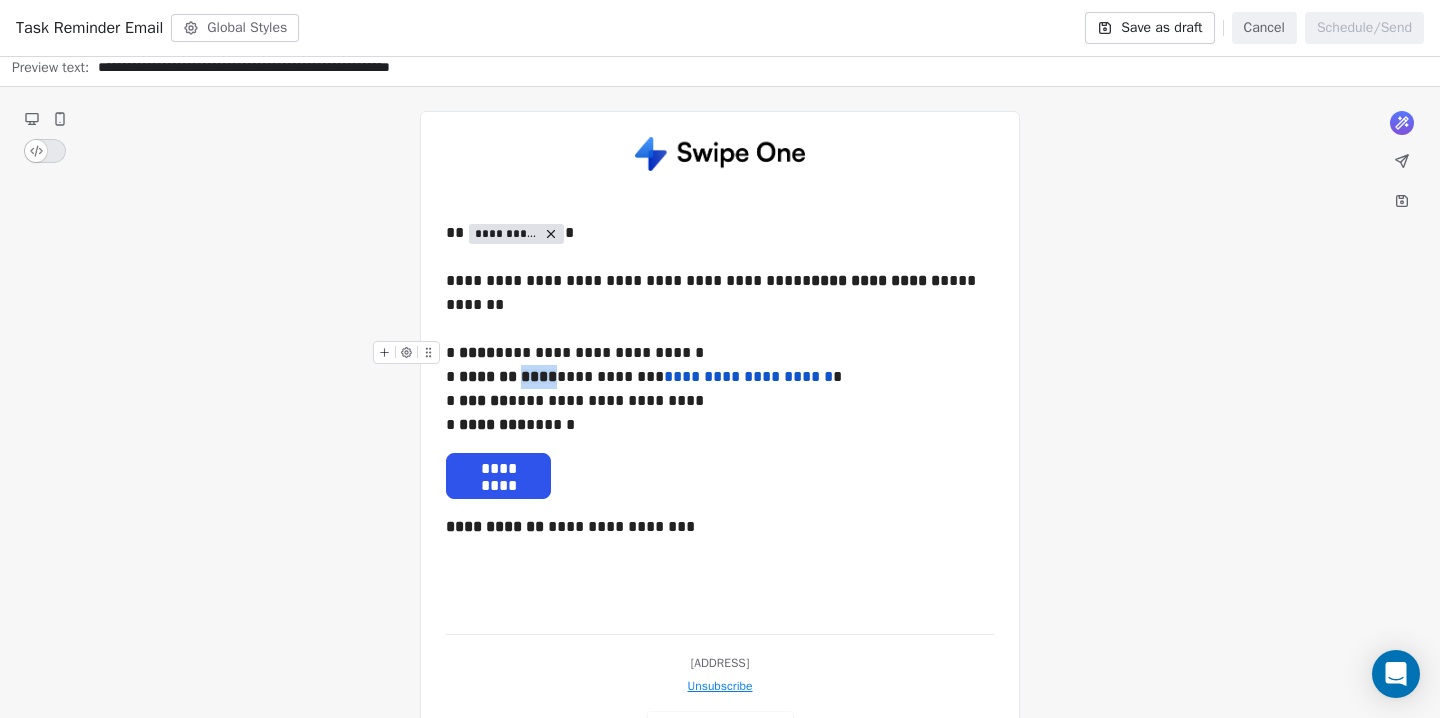 click on "**********" at bounding box center [720, 389] 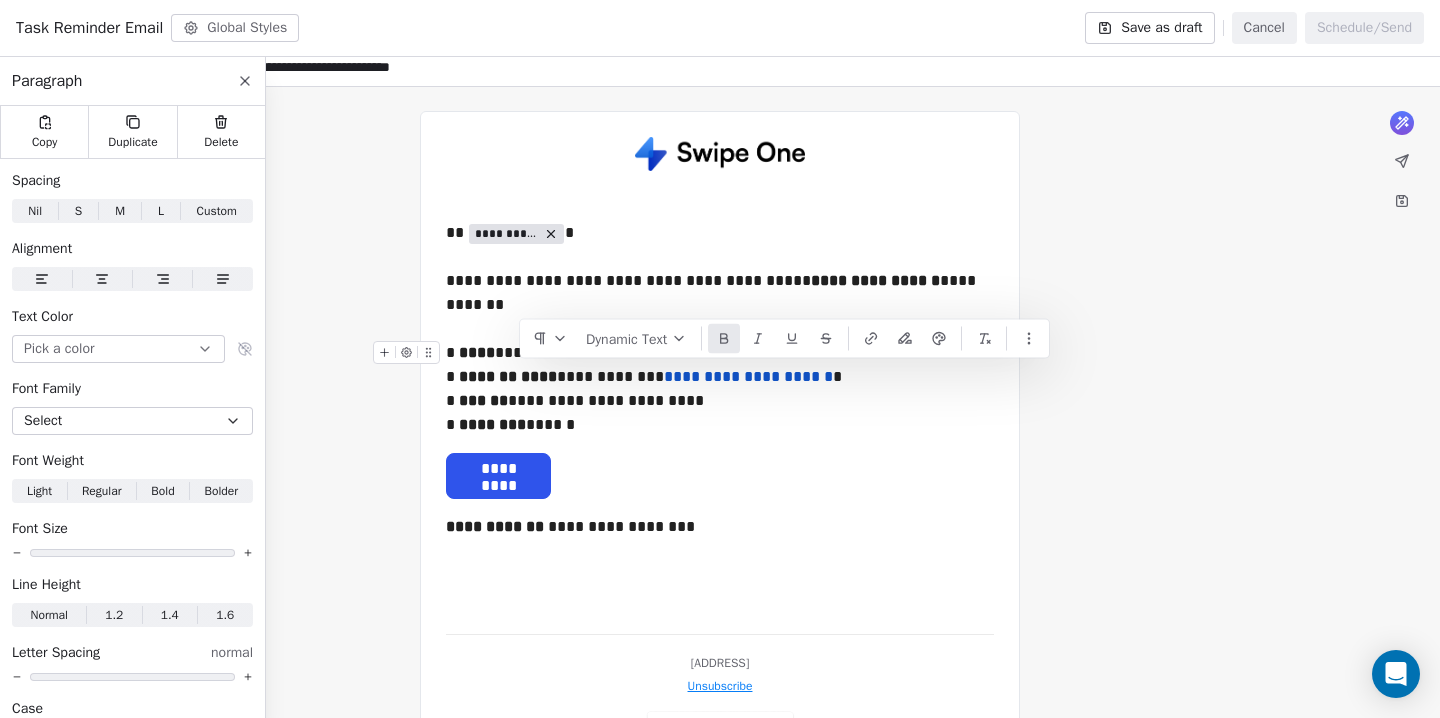 click on "**********" at bounding box center (720, 389) 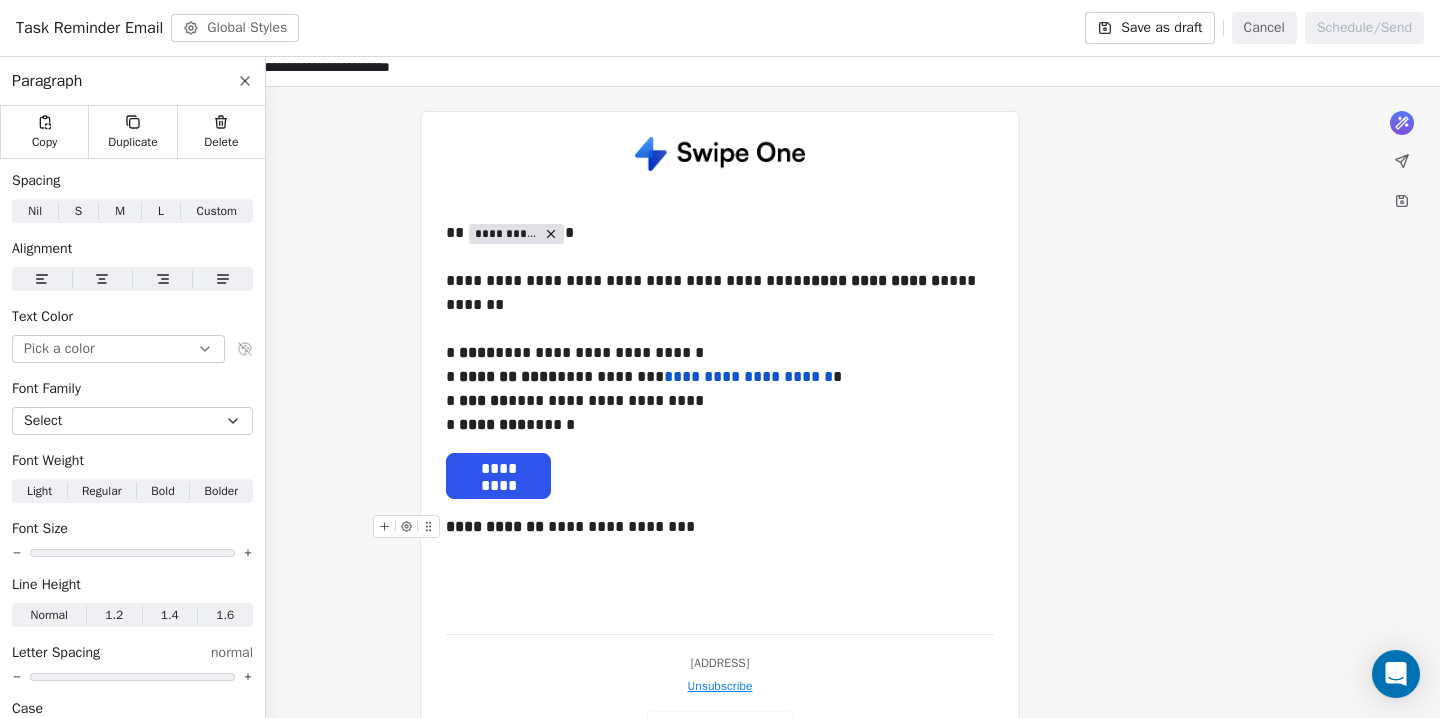 click on "**********" at bounding box center (720, 377) 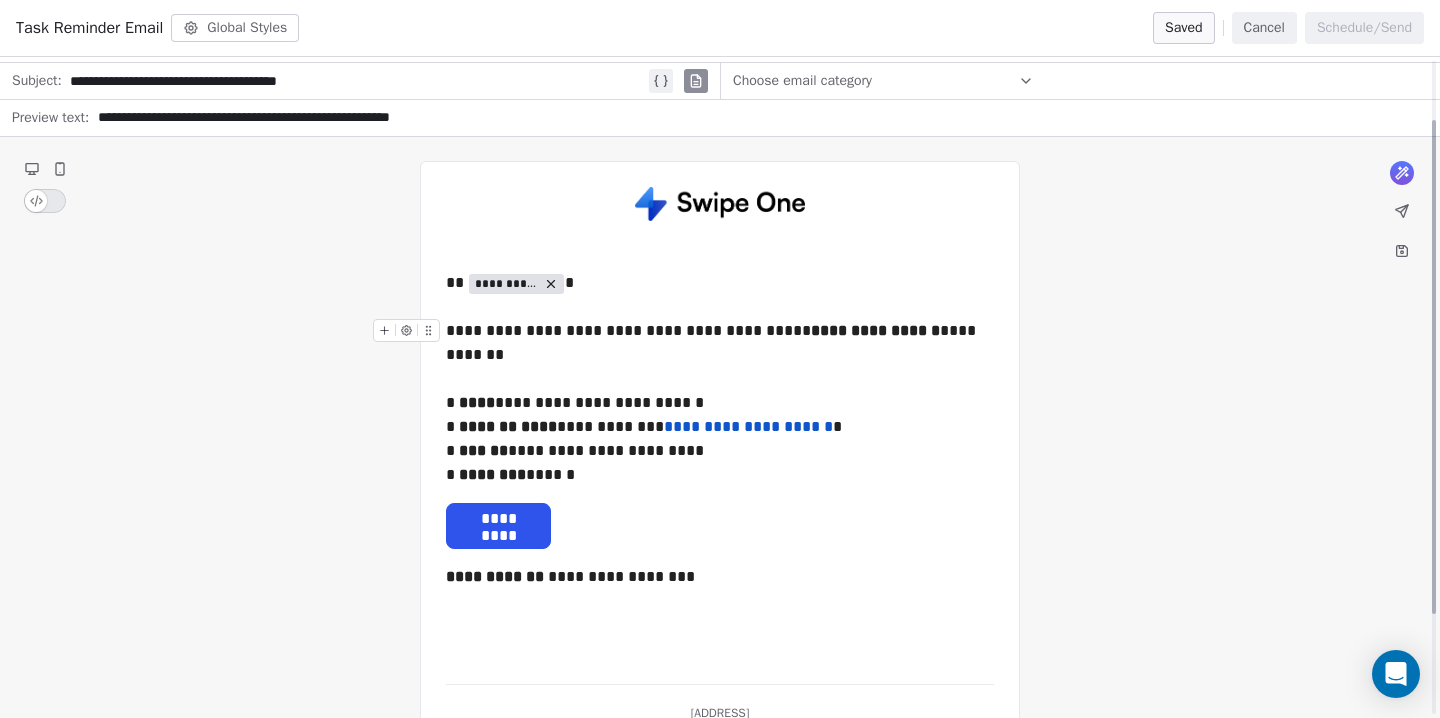 scroll, scrollTop: 83, scrollLeft: 0, axis: vertical 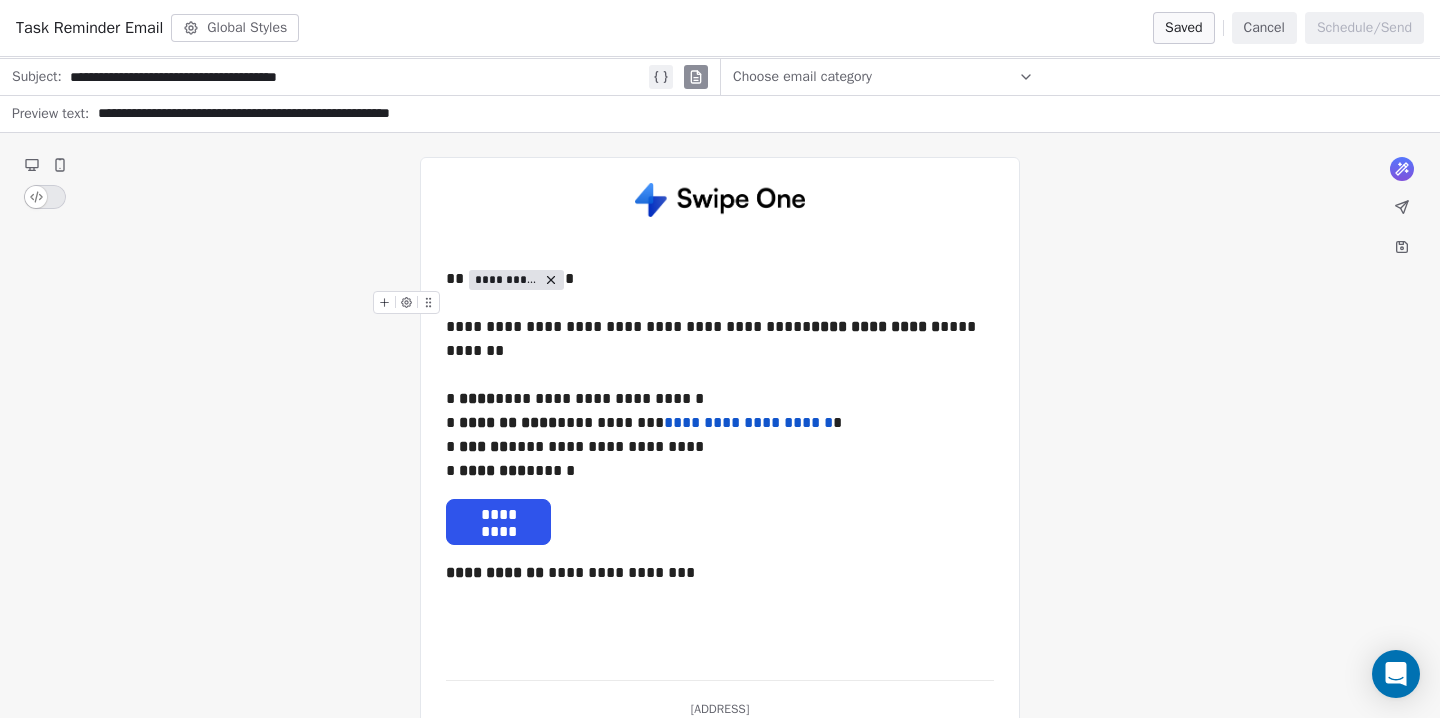 click on "Cancel" at bounding box center (1264, 28) 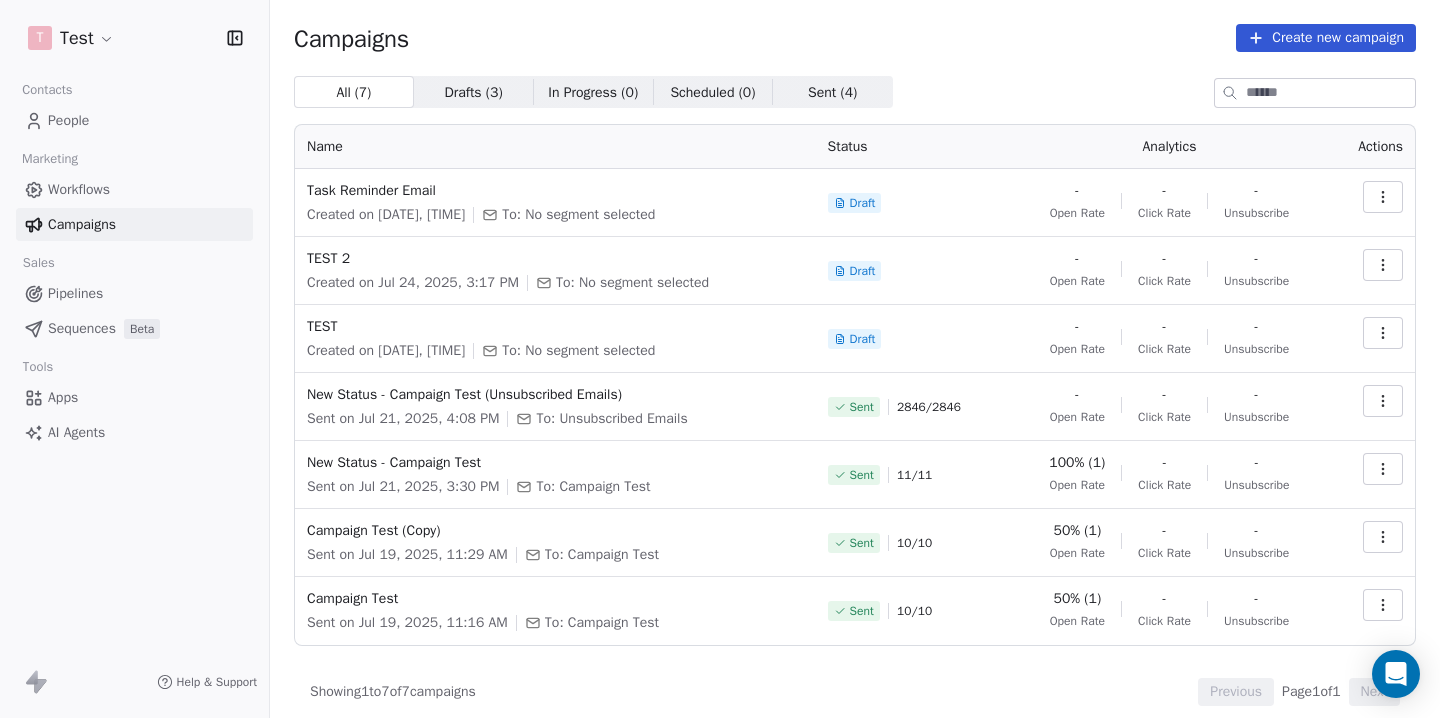 click on "People" at bounding box center [68, 120] 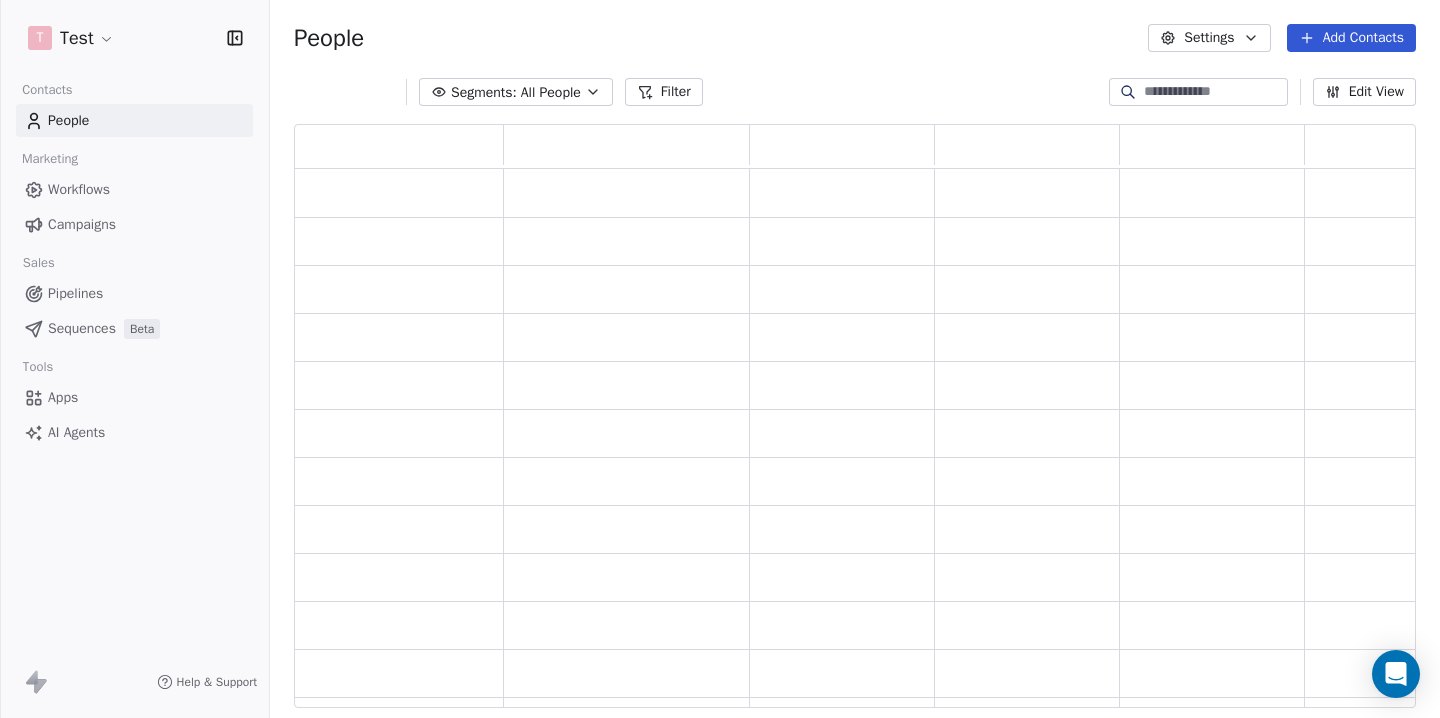 scroll, scrollTop: 1, scrollLeft: 1, axis: both 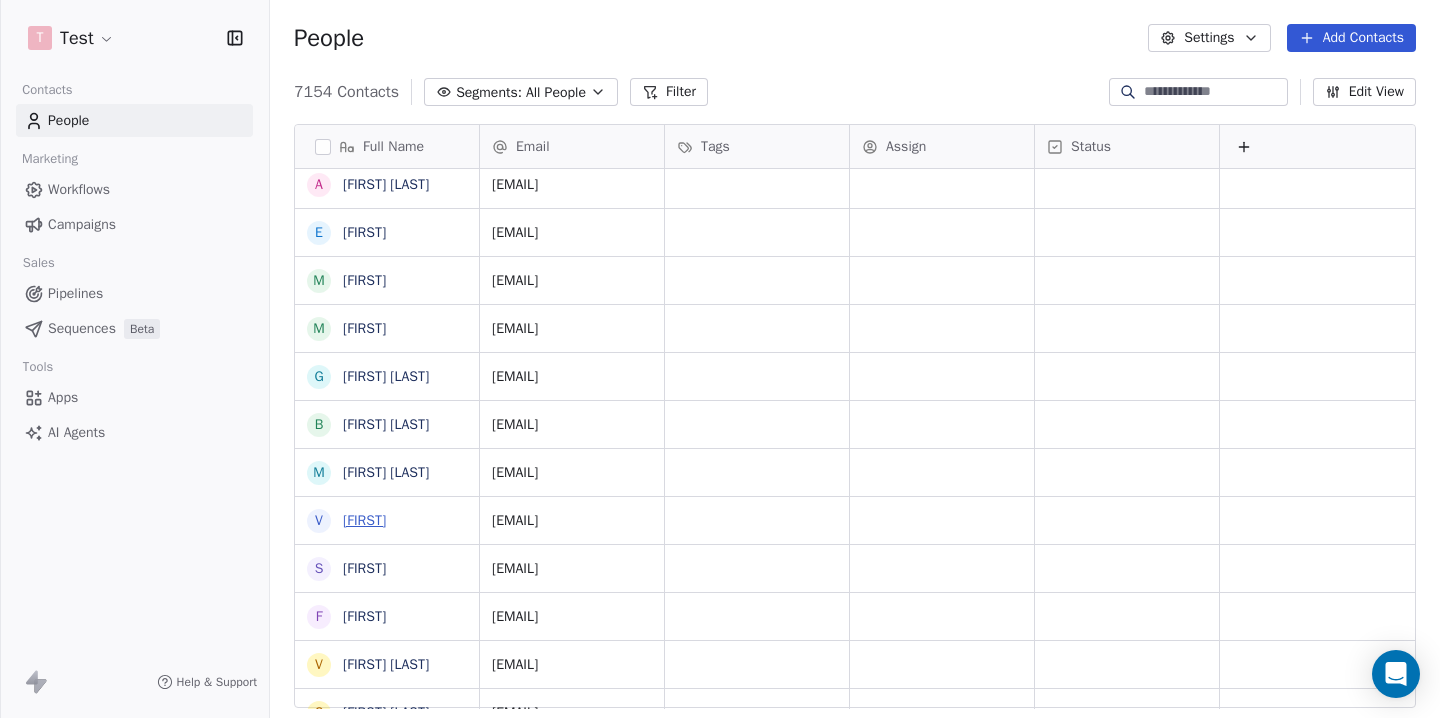 click on "[FIRST]" at bounding box center [364, 520] 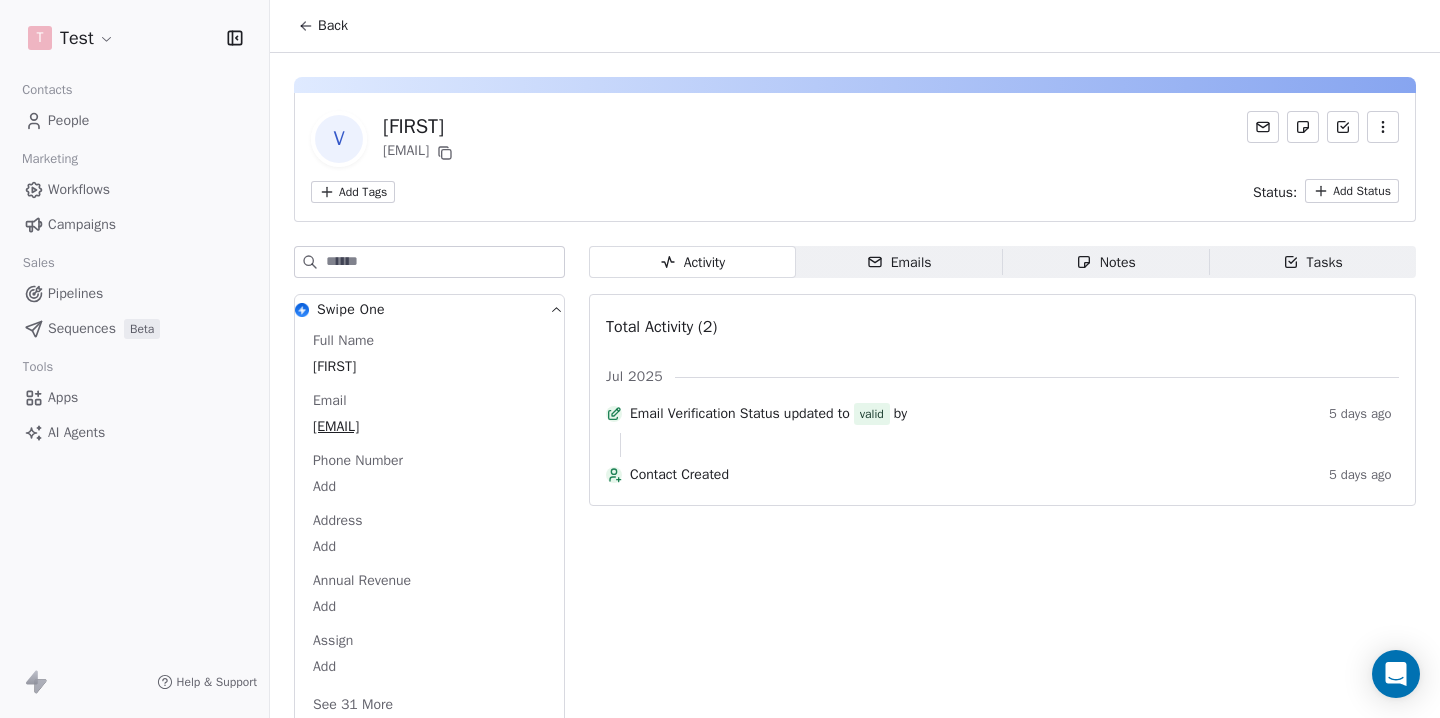 click on "Tasks Tasks" at bounding box center [1312, 262] 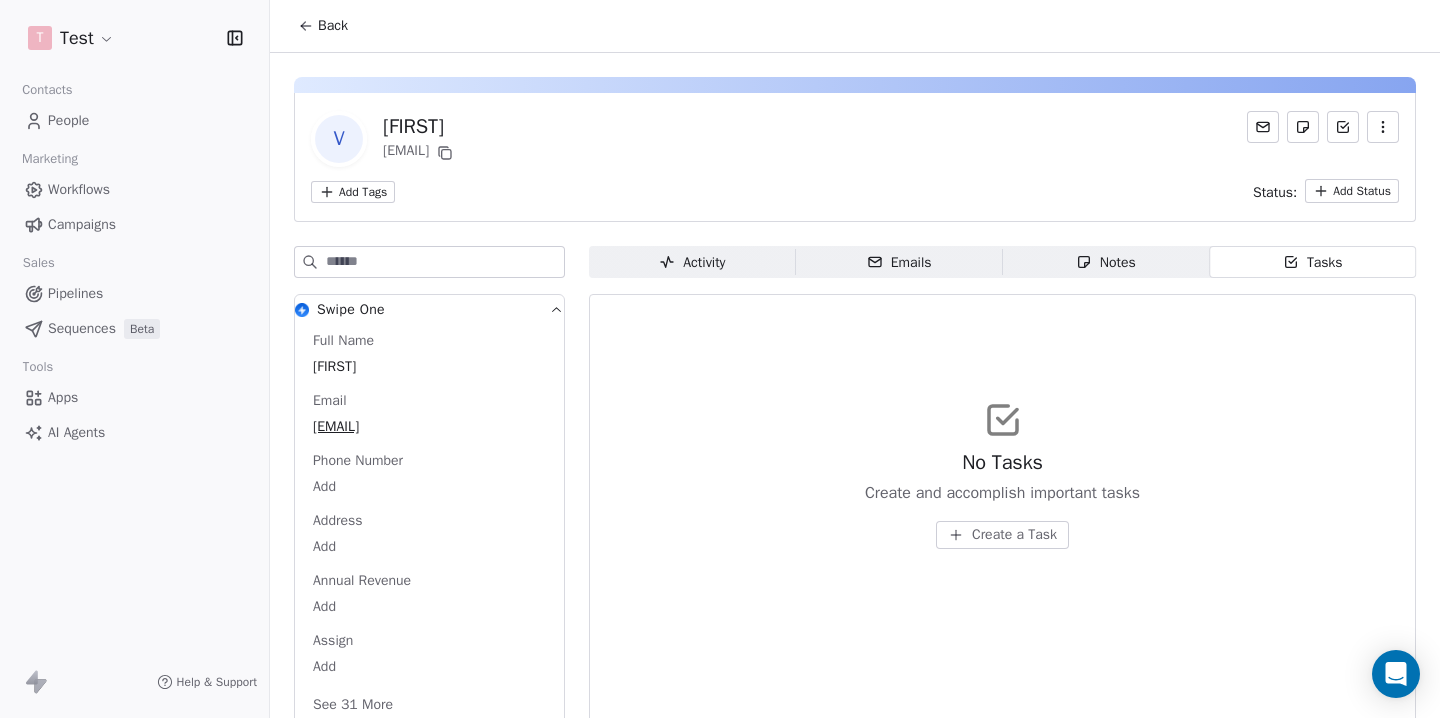 click on "Create a Task" at bounding box center (1014, 535) 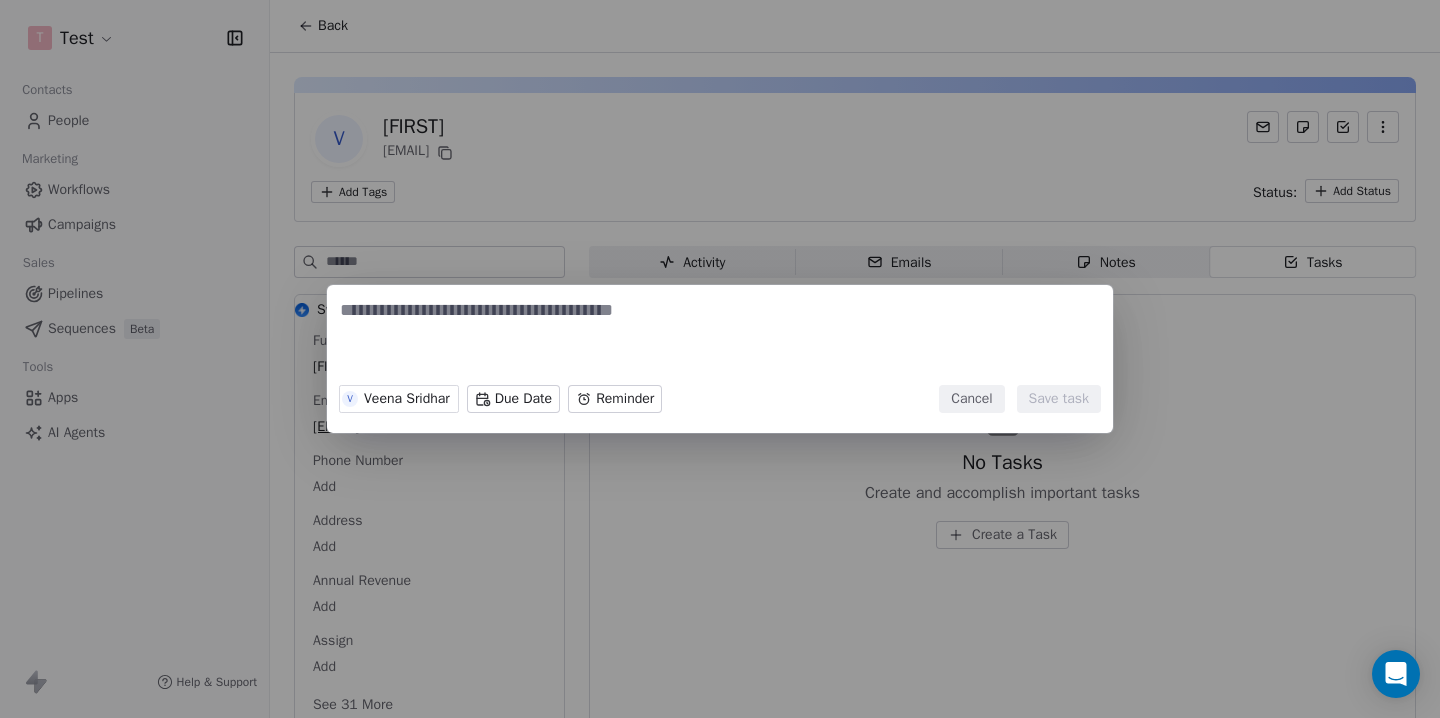 type on "*" 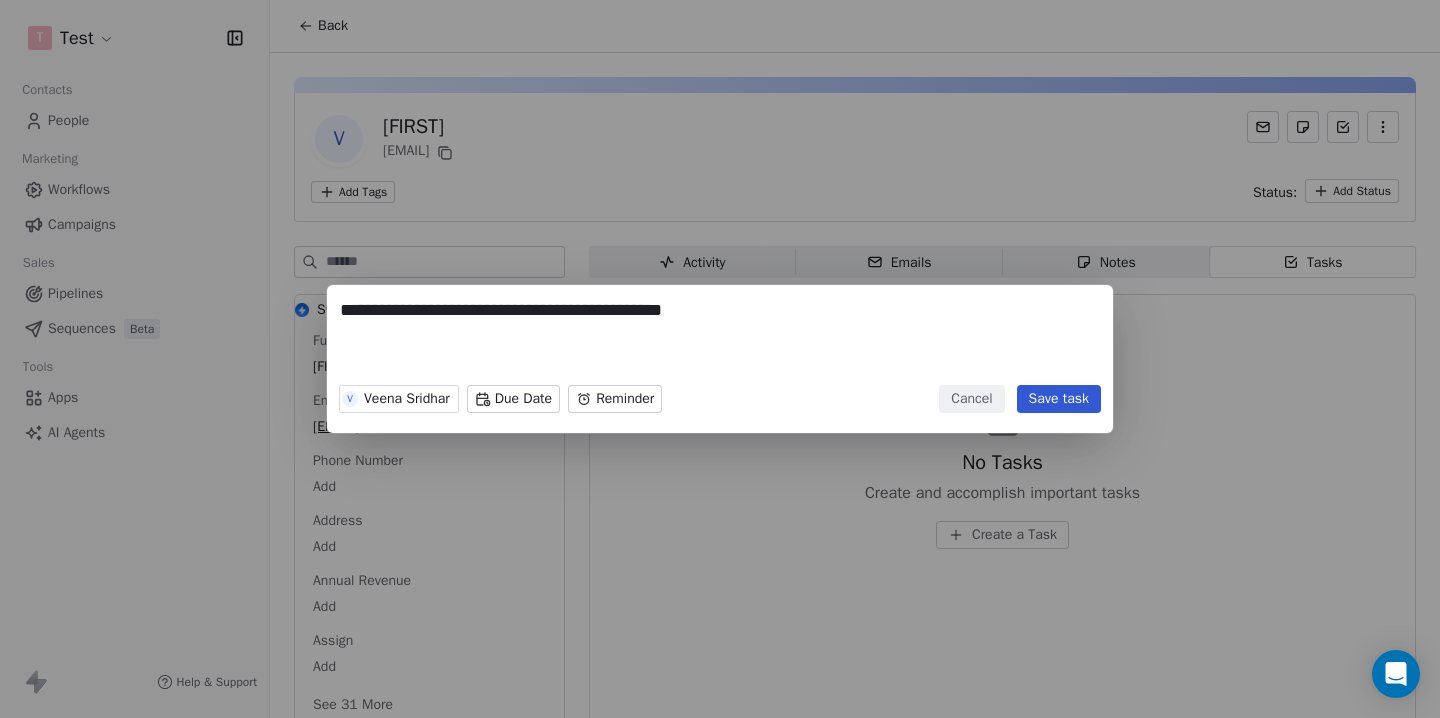 type on "**********" 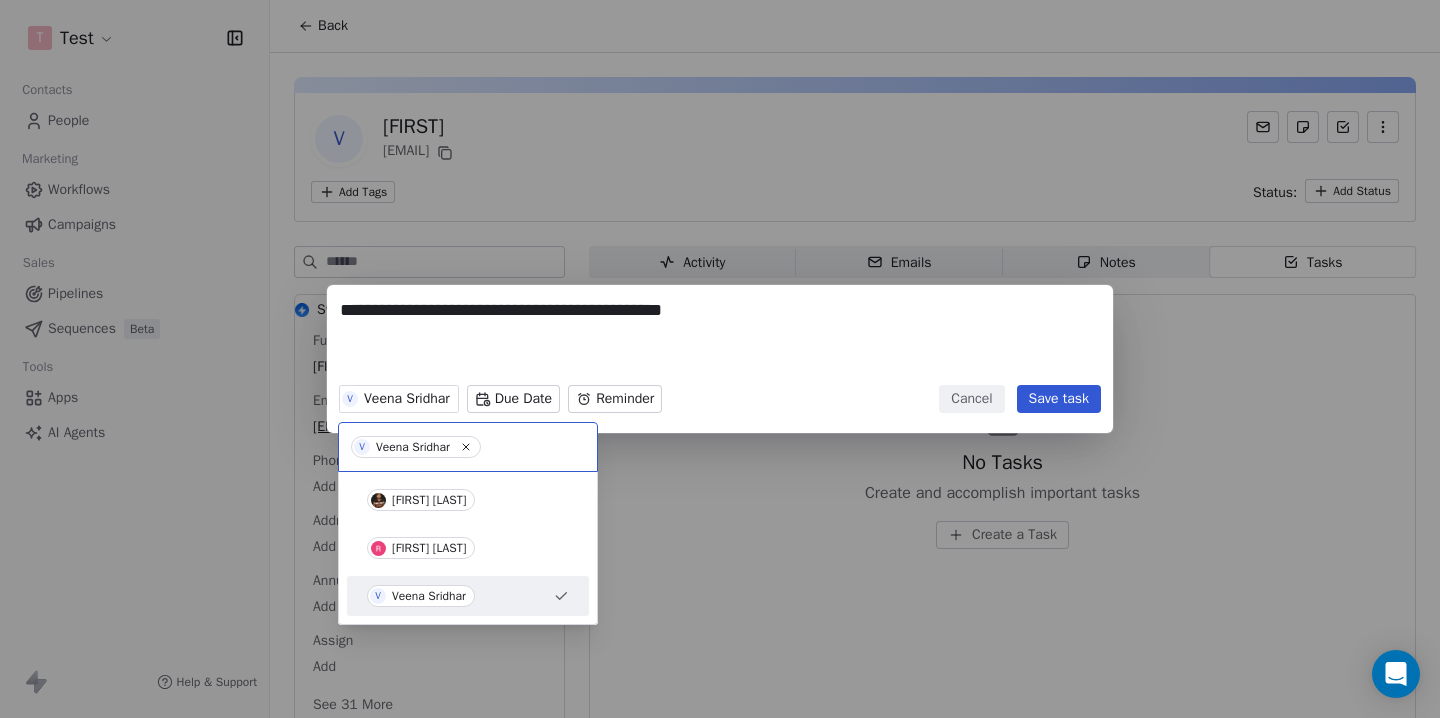 click on "**********" at bounding box center [720, 359] 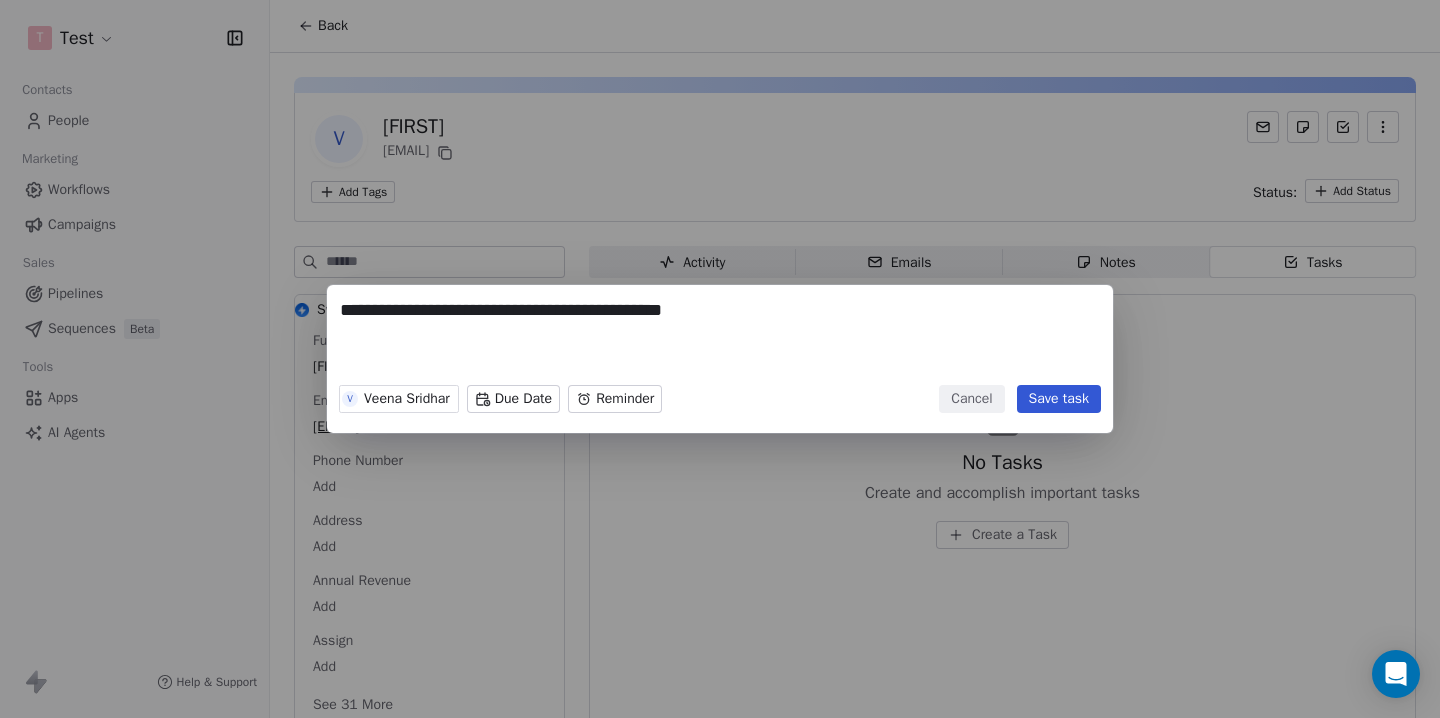 click on "**********" at bounding box center [720, 359] 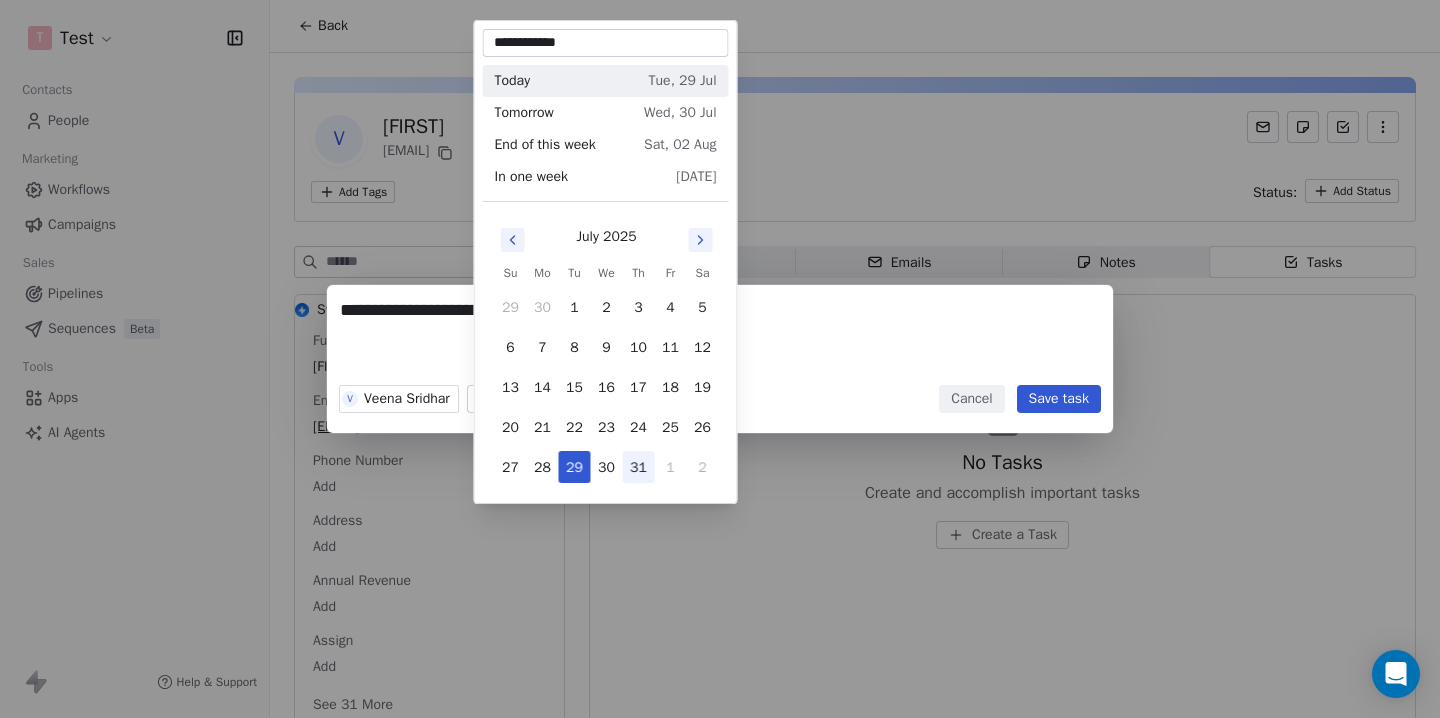 click on "31" at bounding box center (639, 467) 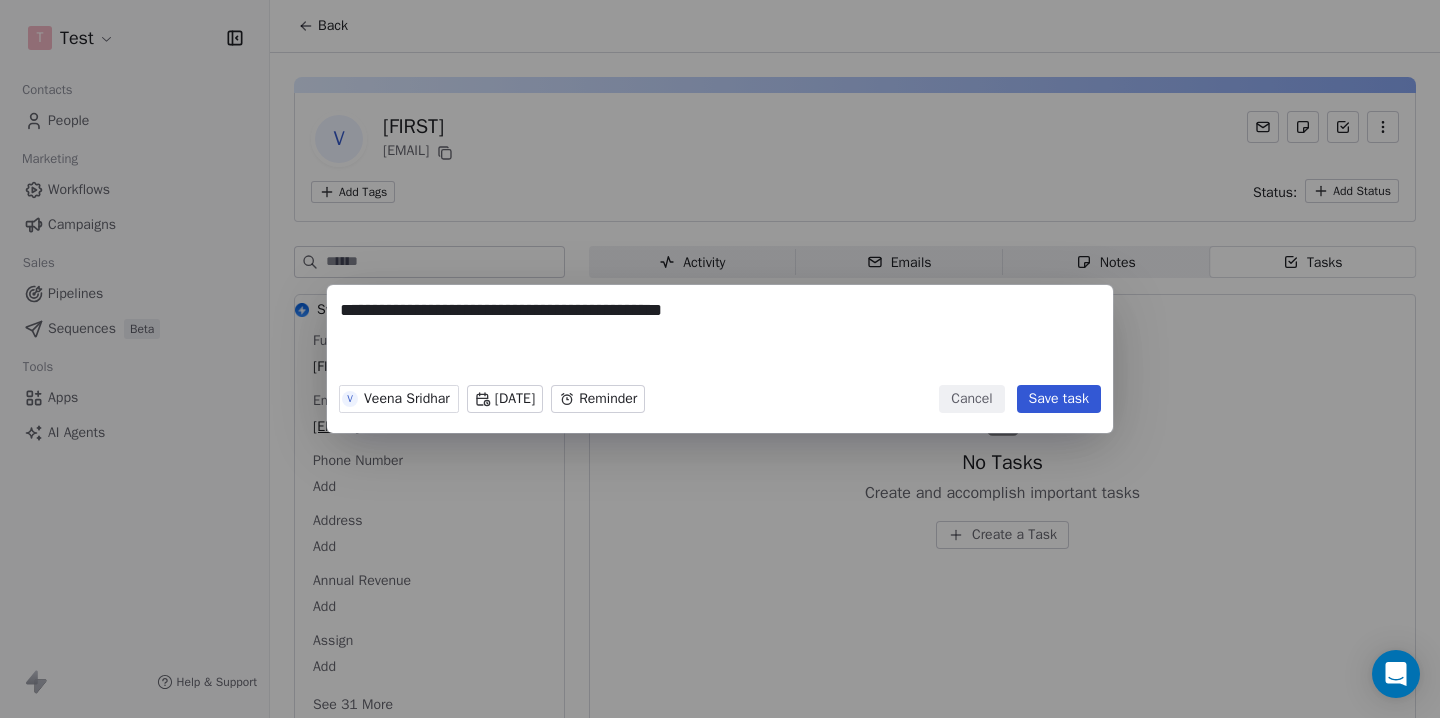 click on "**********" at bounding box center (720, 359) 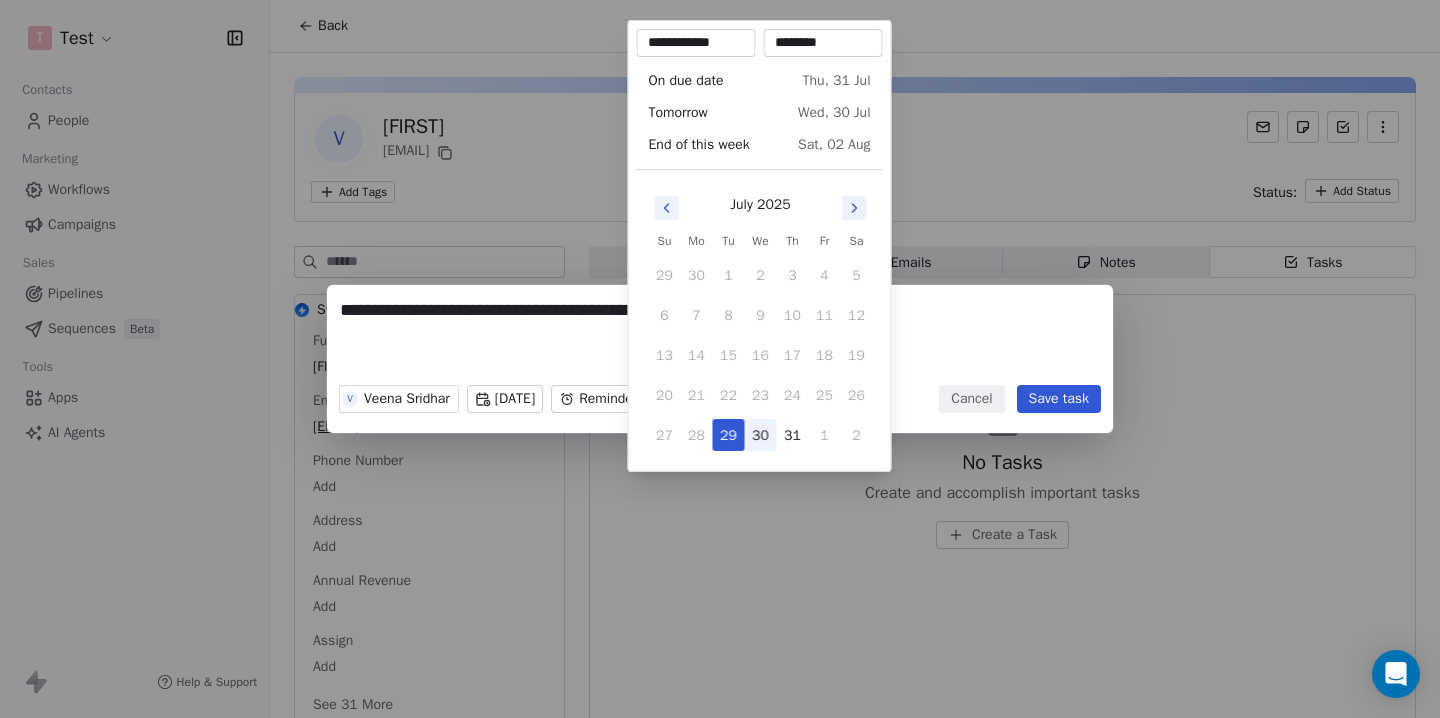 click on "30" at bounding box center [761, 435] 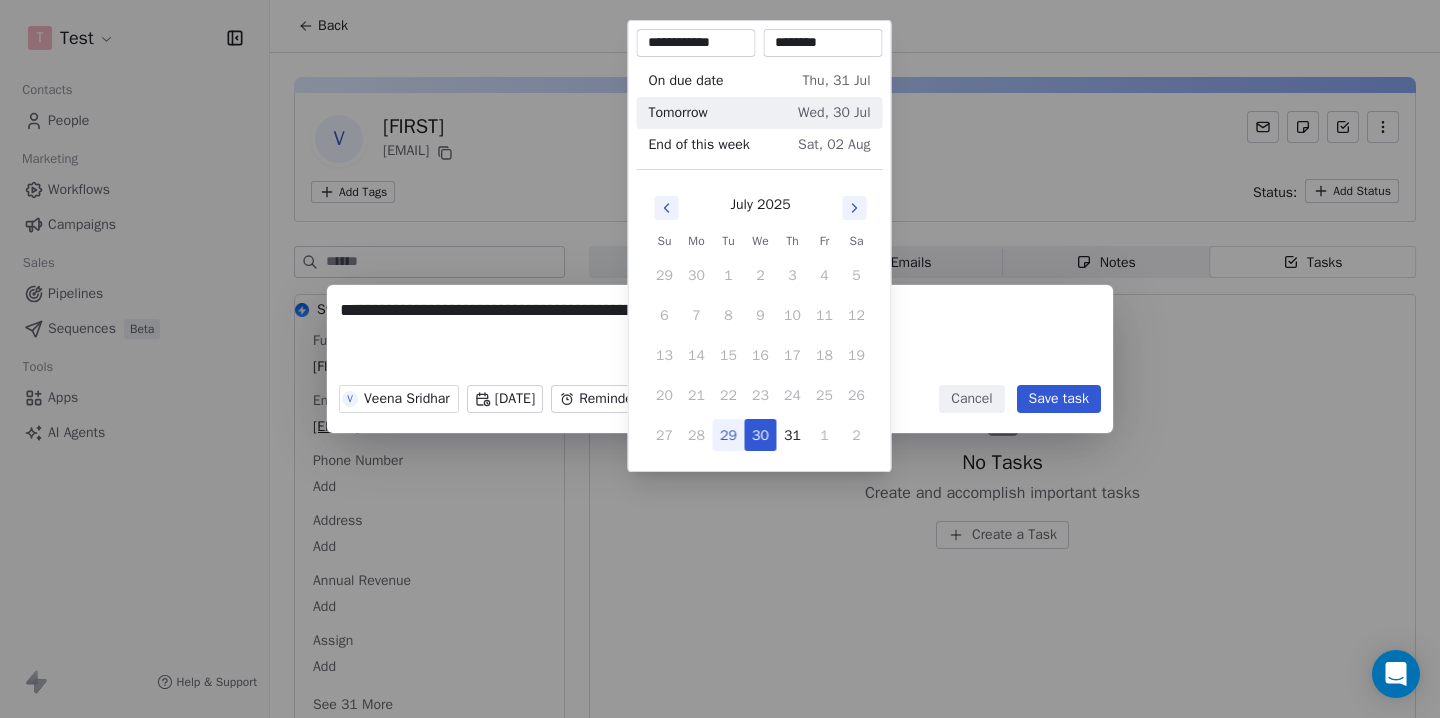 click on "********" at bounding box center (823, 43) 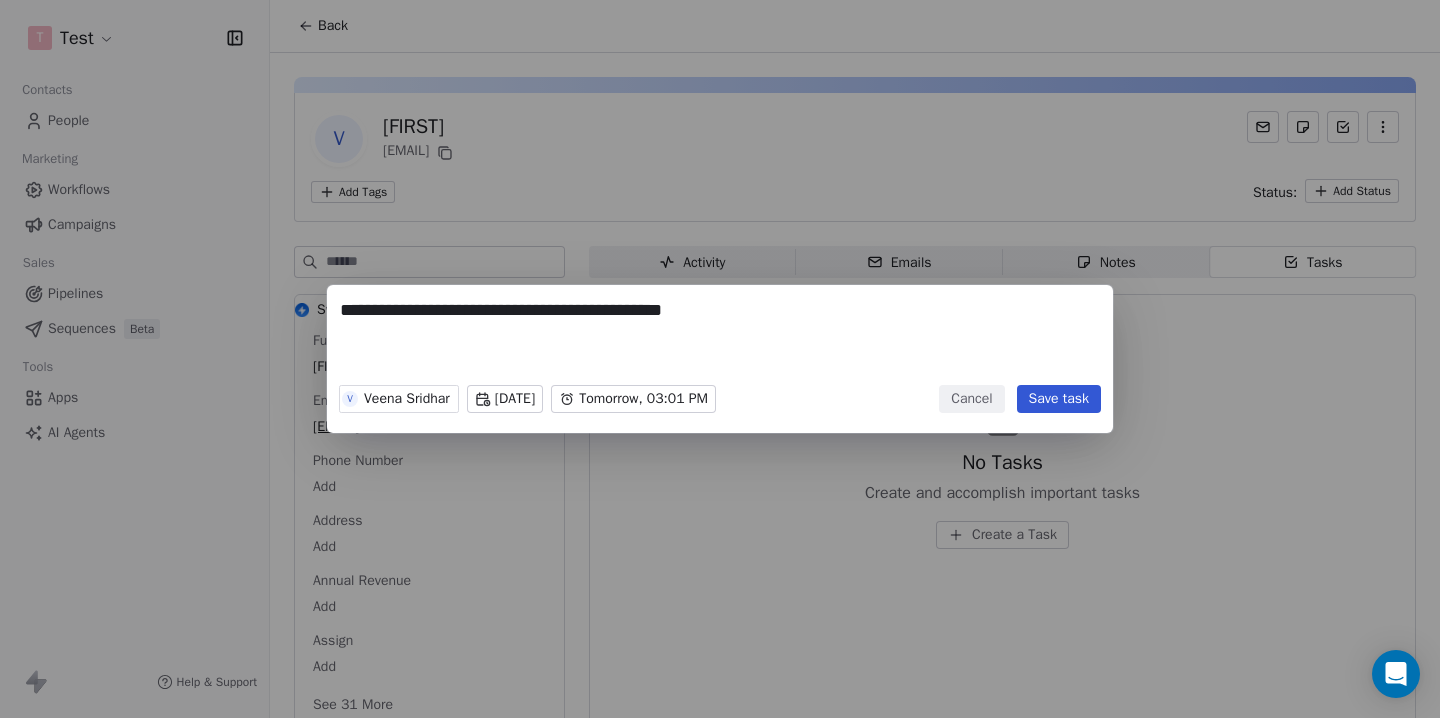 click on "**********" at bounding box center [720, 359] 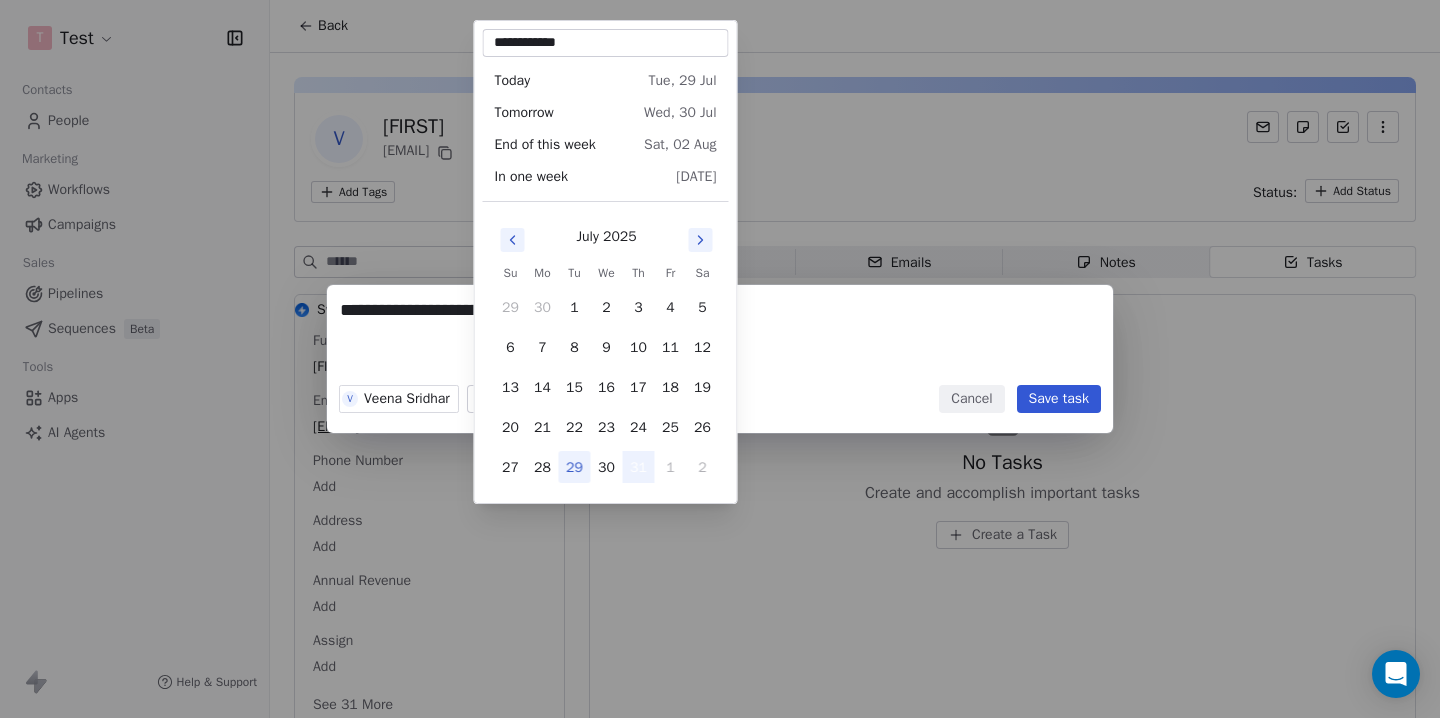 click on "31" at bounding box center [639, 467] 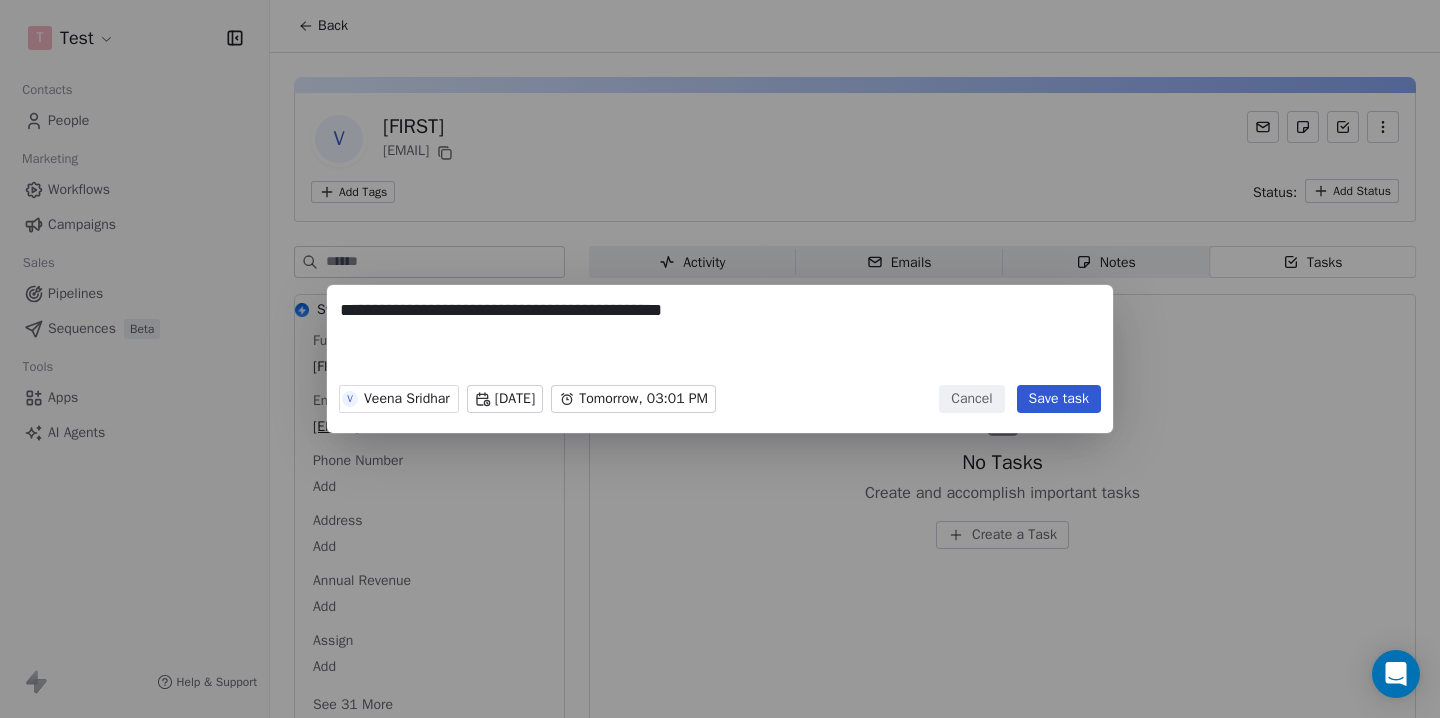 click on "**********" at bounding box center [720, 359] 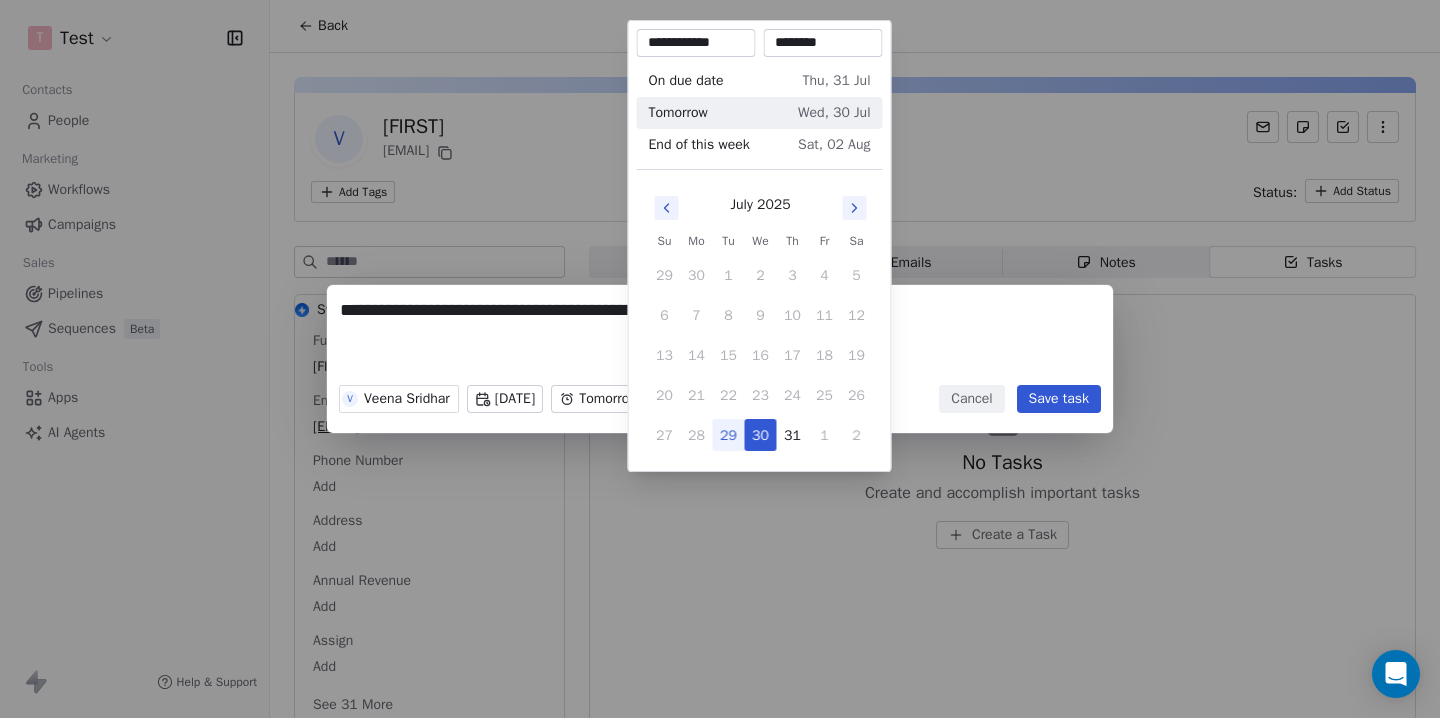 click on "**********" at bounding box center (720, 359) 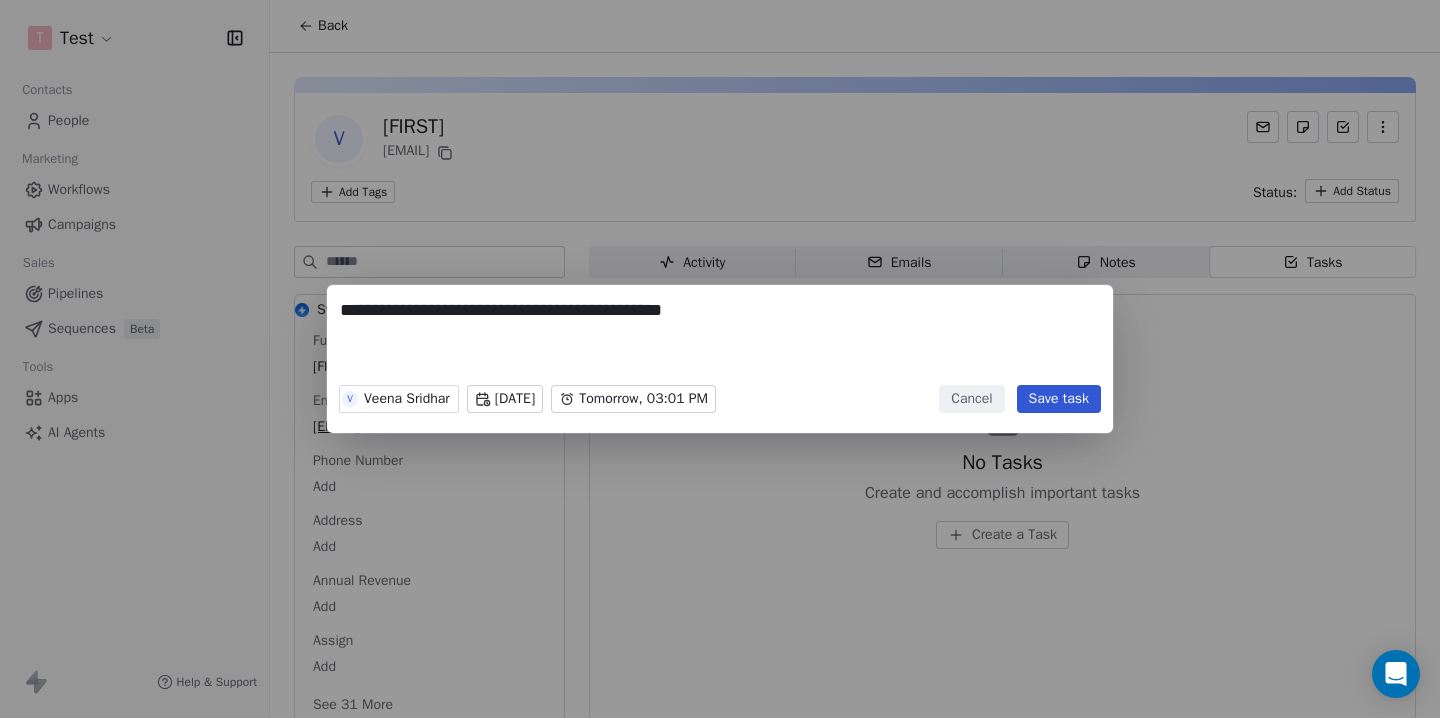 click on "**********" at bounding box center [720, 359] 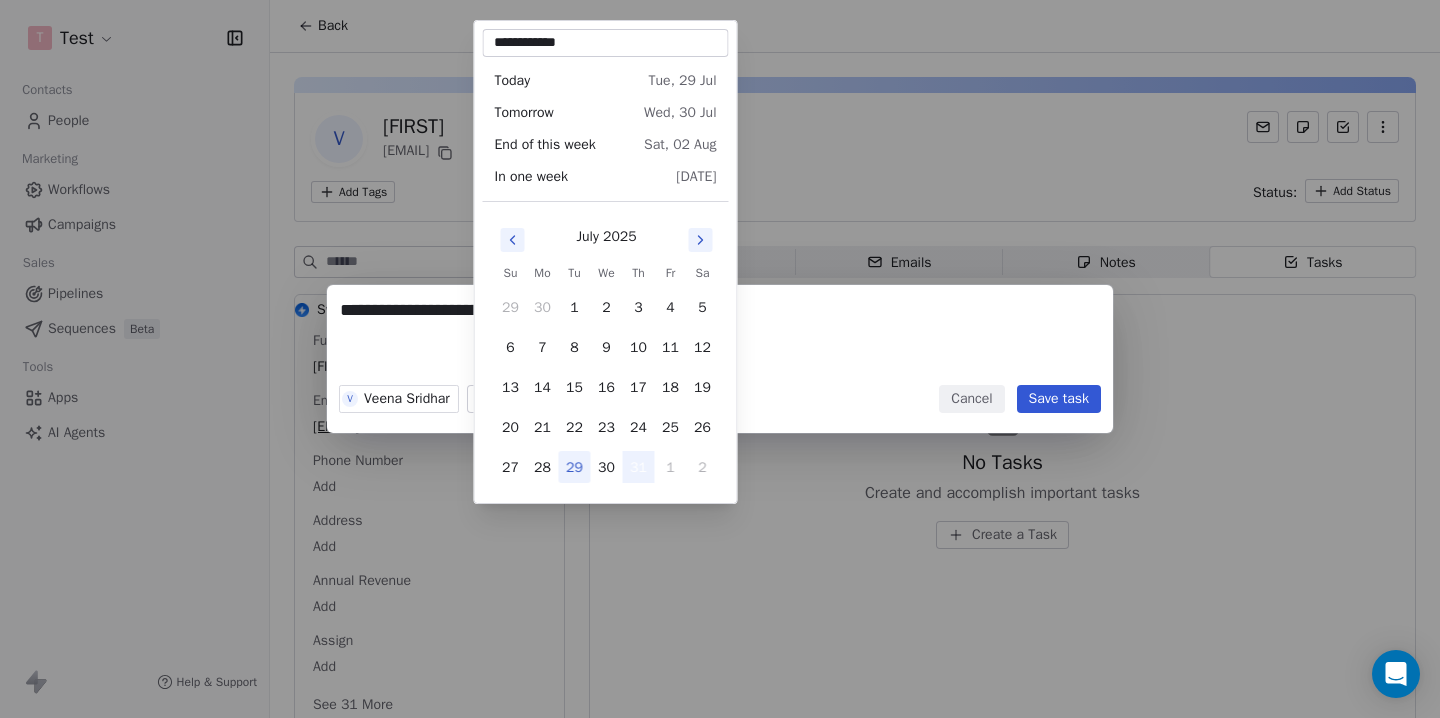 click on "31" at bounding box center (639, 467) 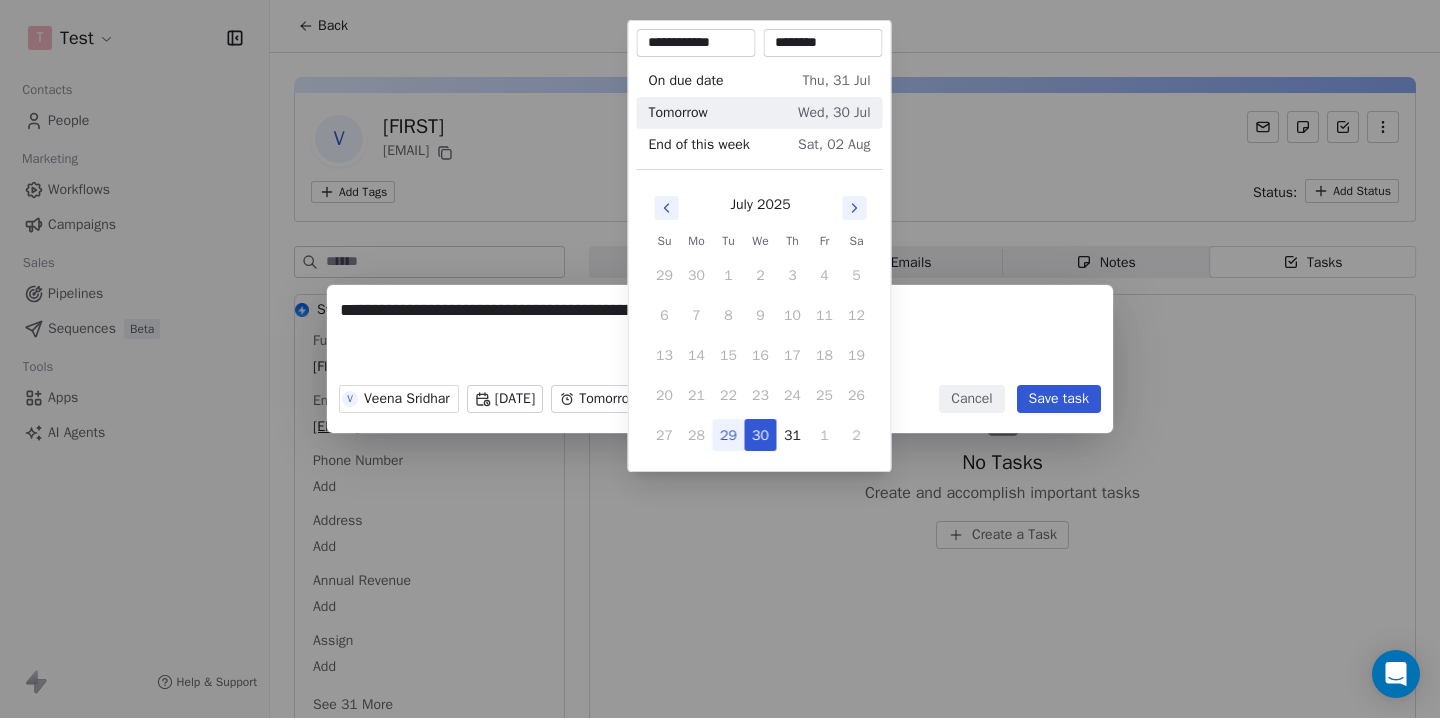 click on "**********" at bounding box center [720, 359] 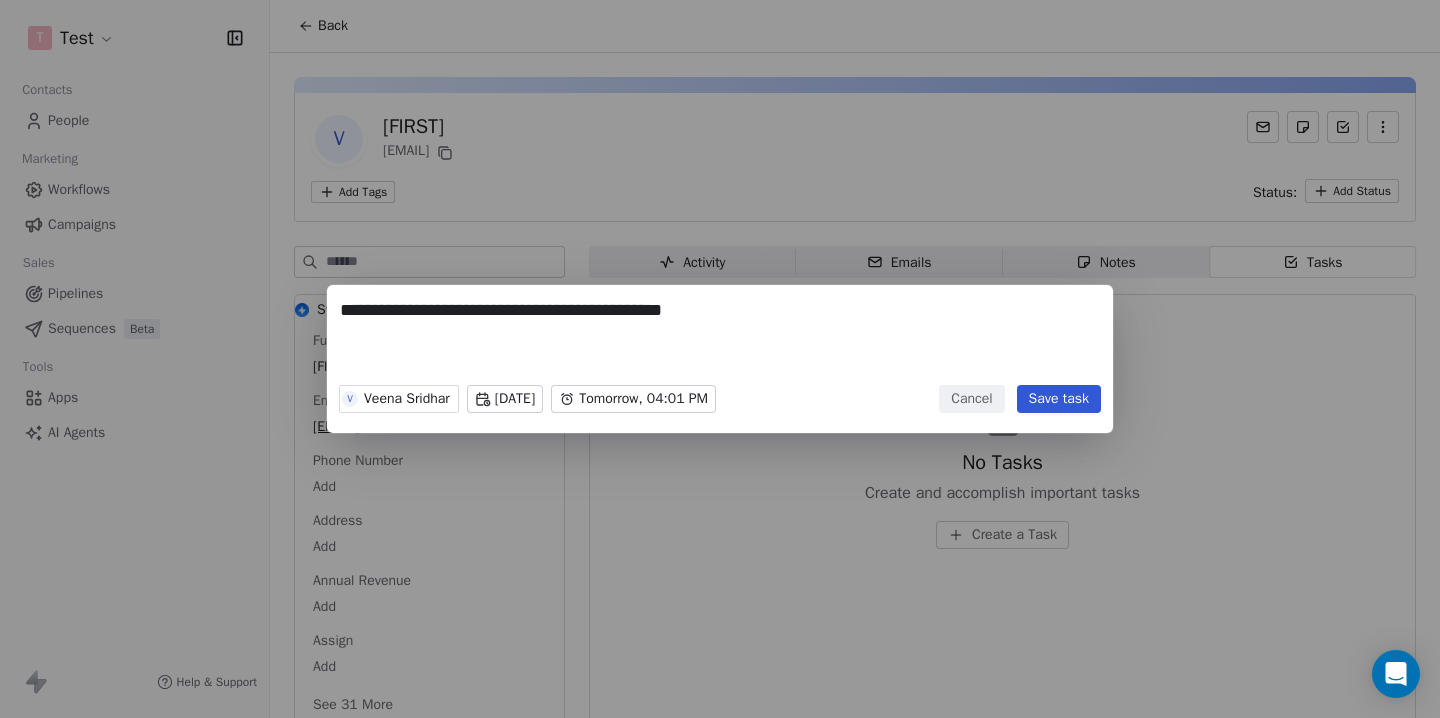 click on "**********" at bounding box center [720, 359] 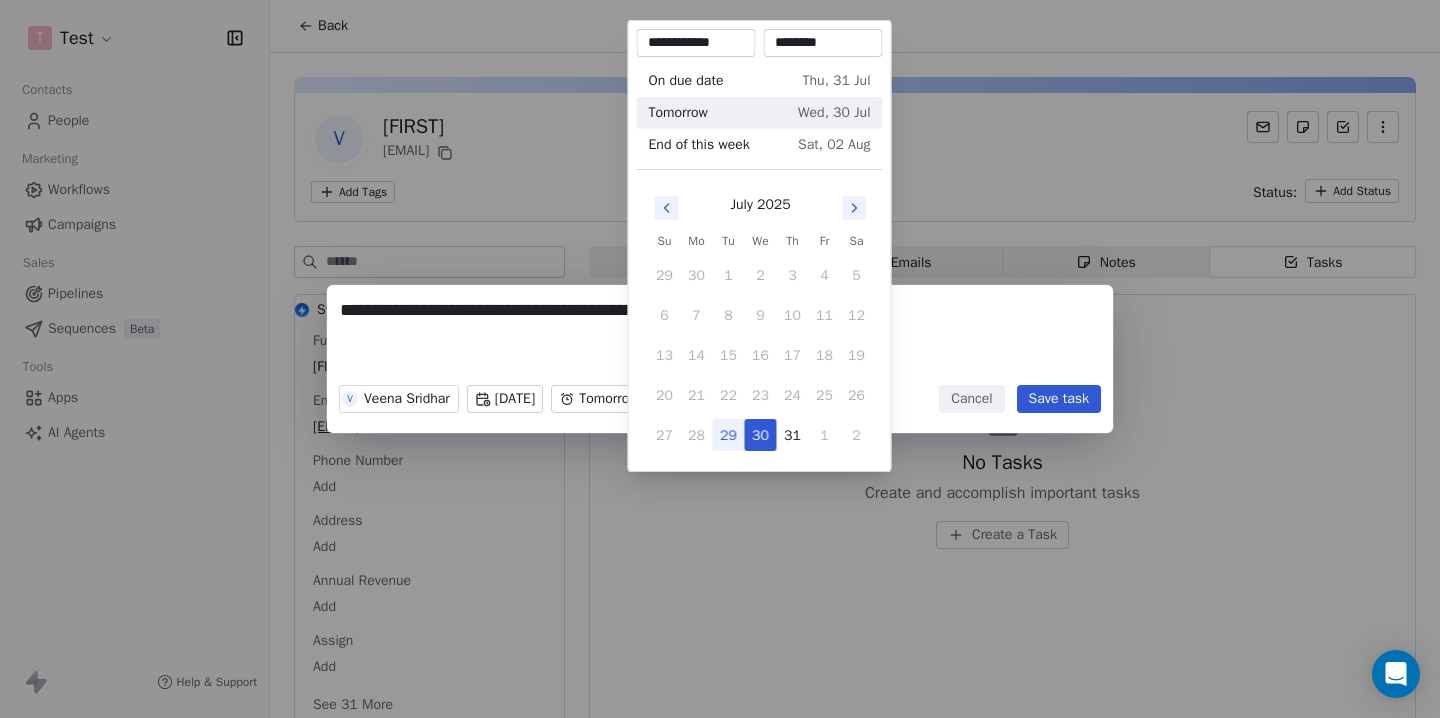click on "**********" at bounding box center (720, 359) 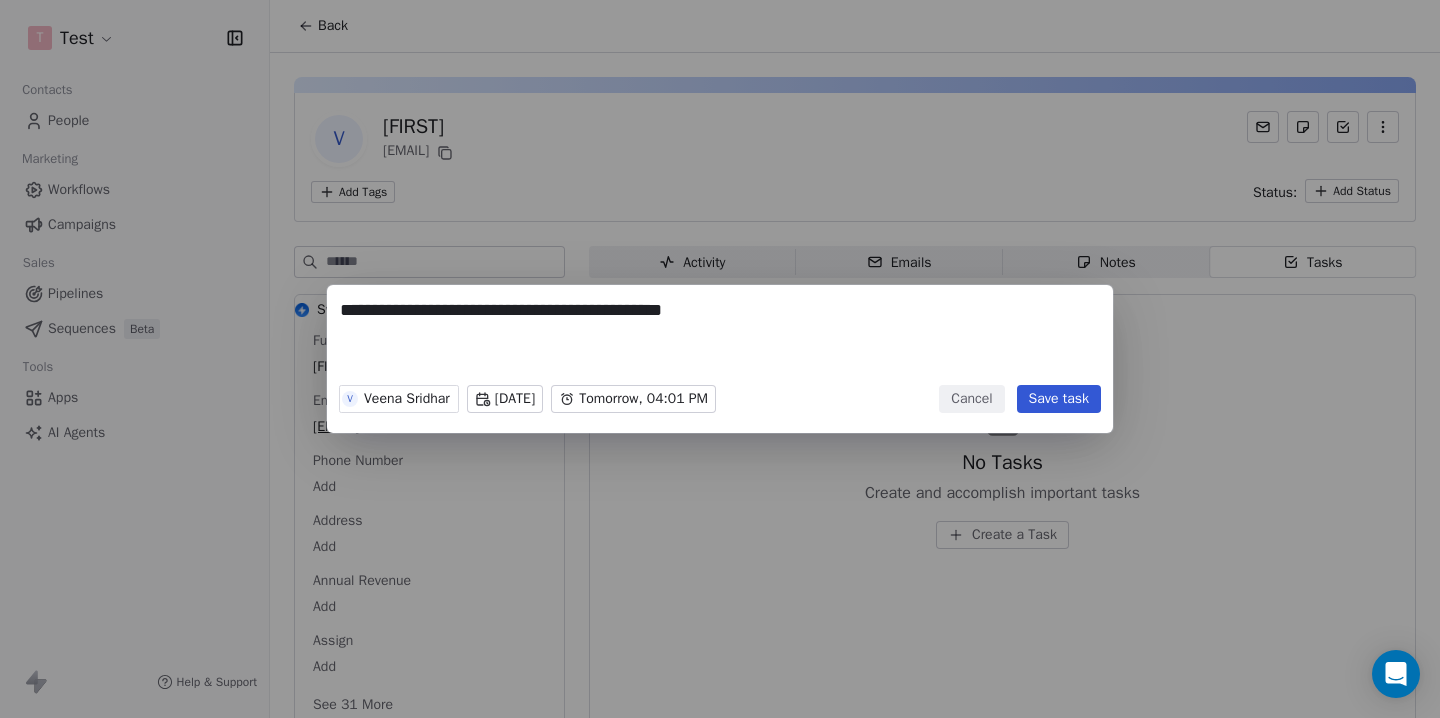 click on "**********" at bounding box center [720, 359] 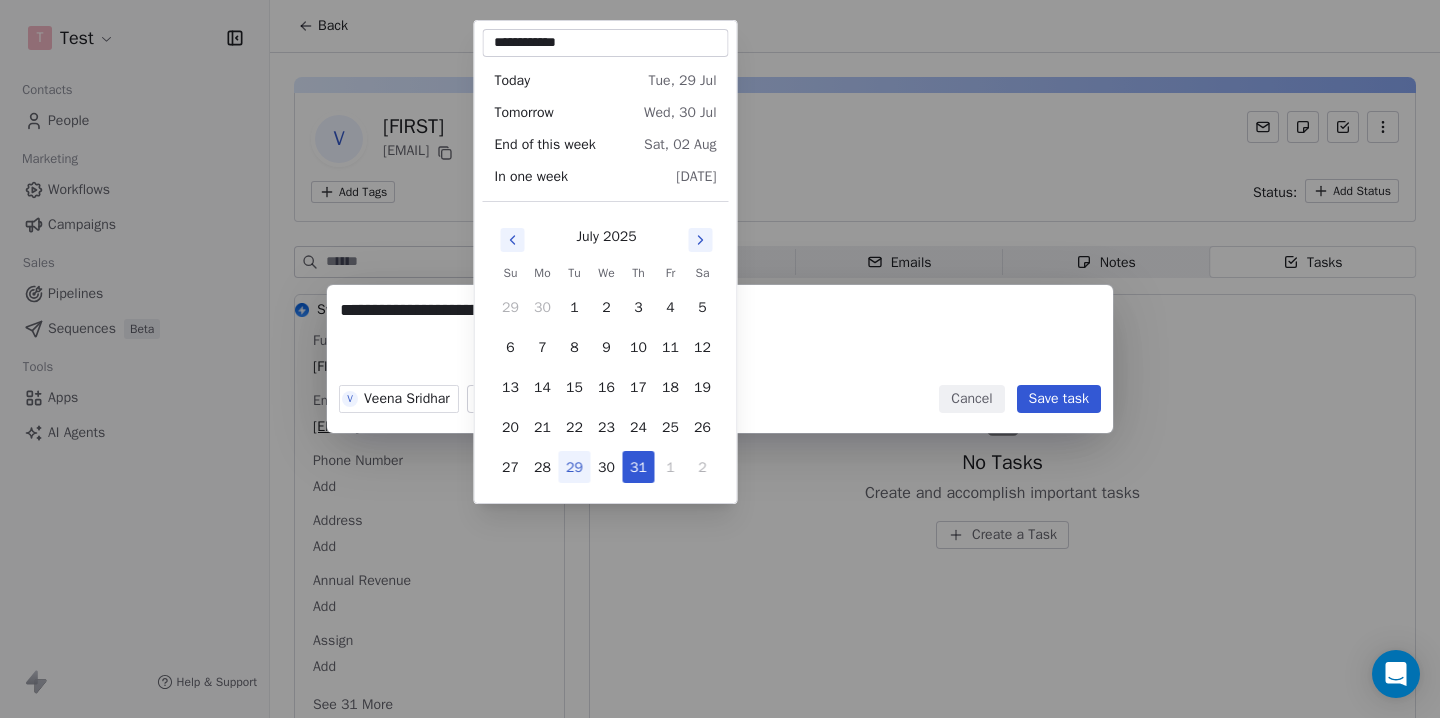 click 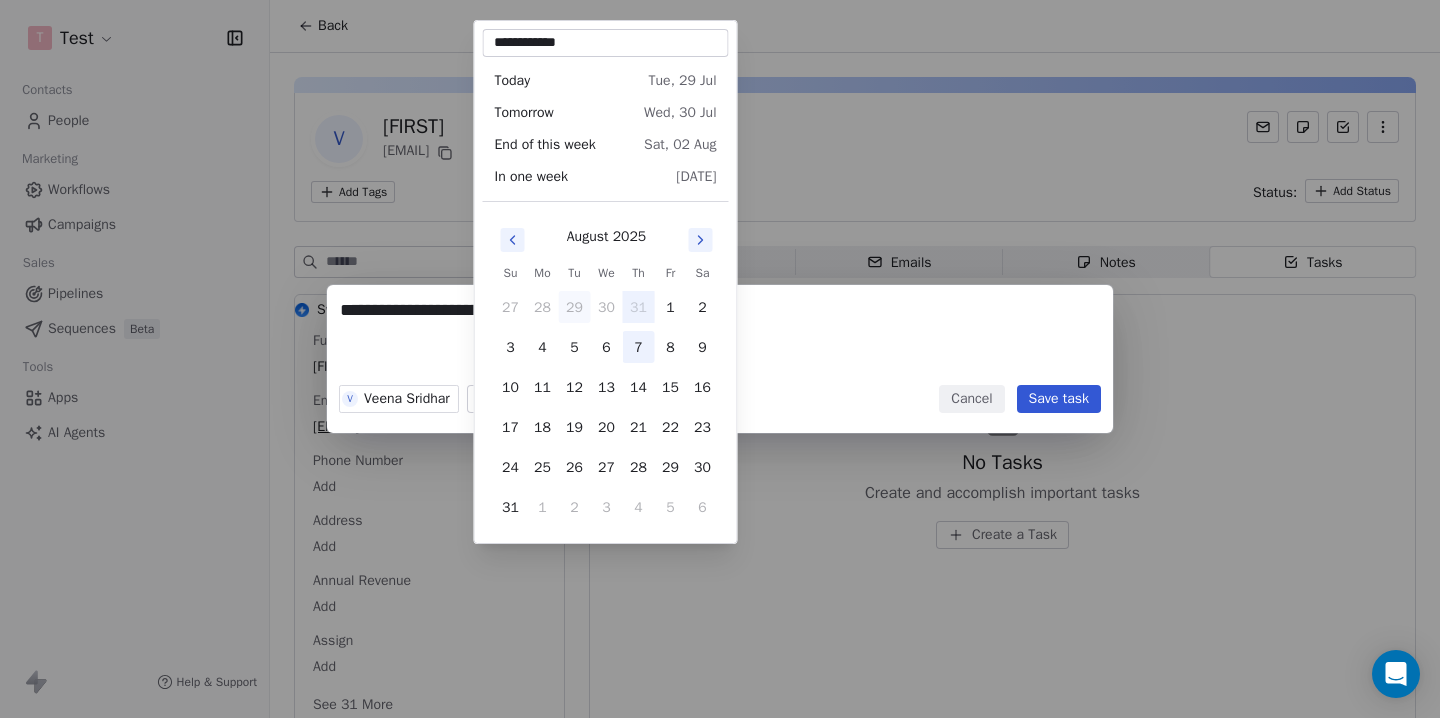 click on "7" at bounding box center (639, 347) 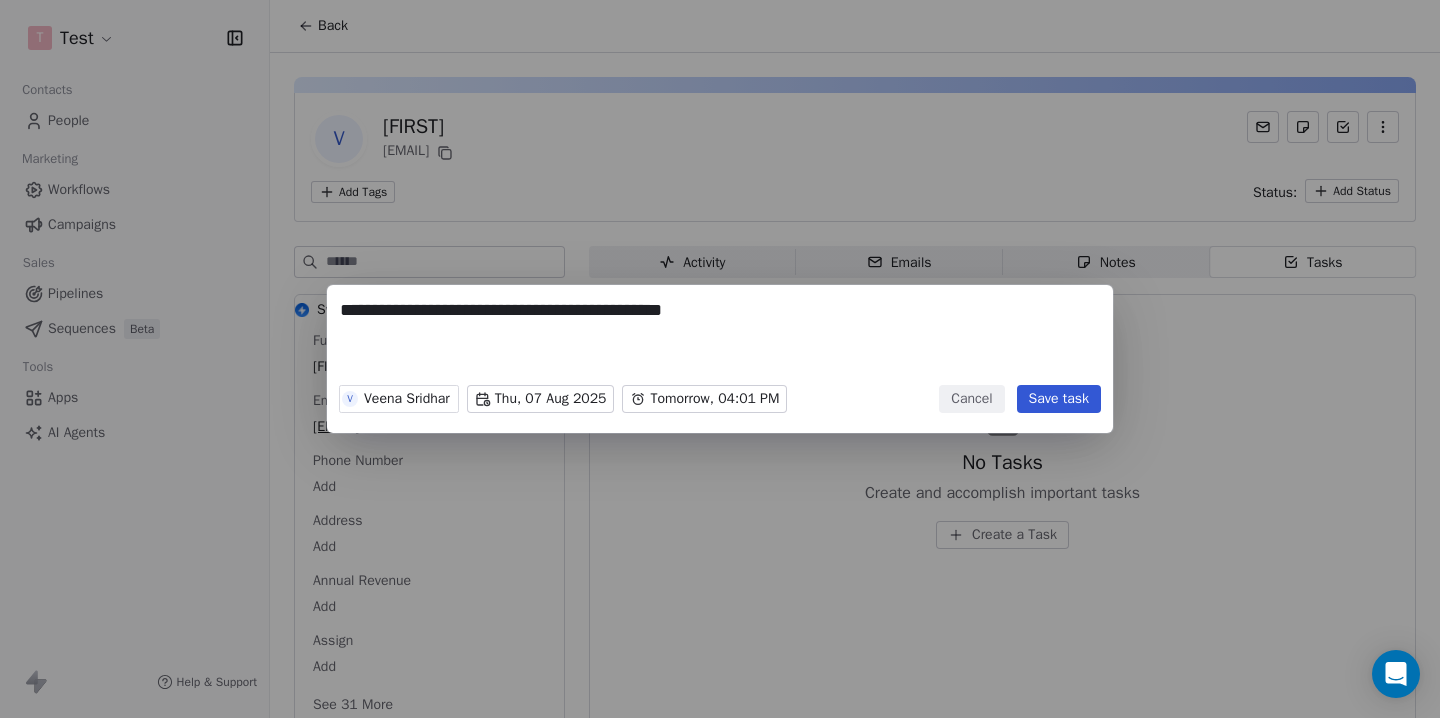 click on "**********" at bounding box center (720, 359) 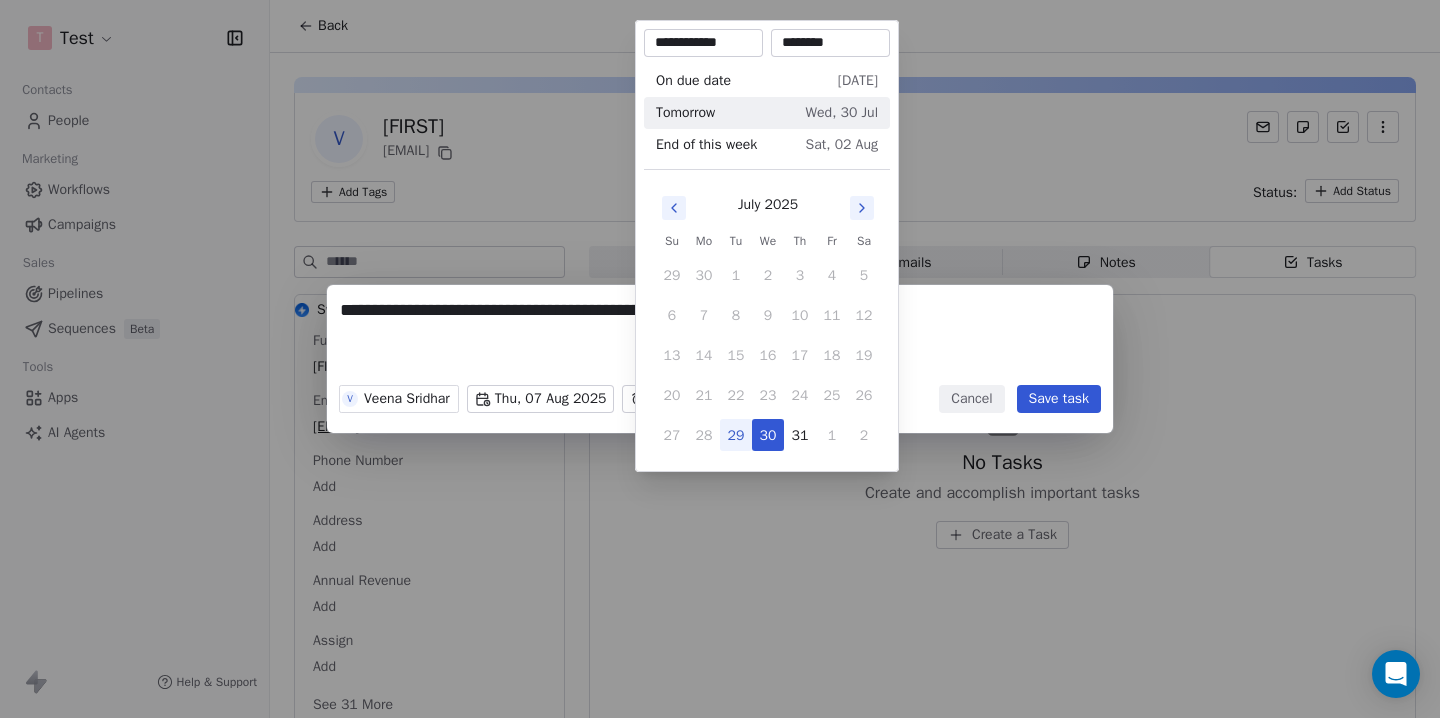click 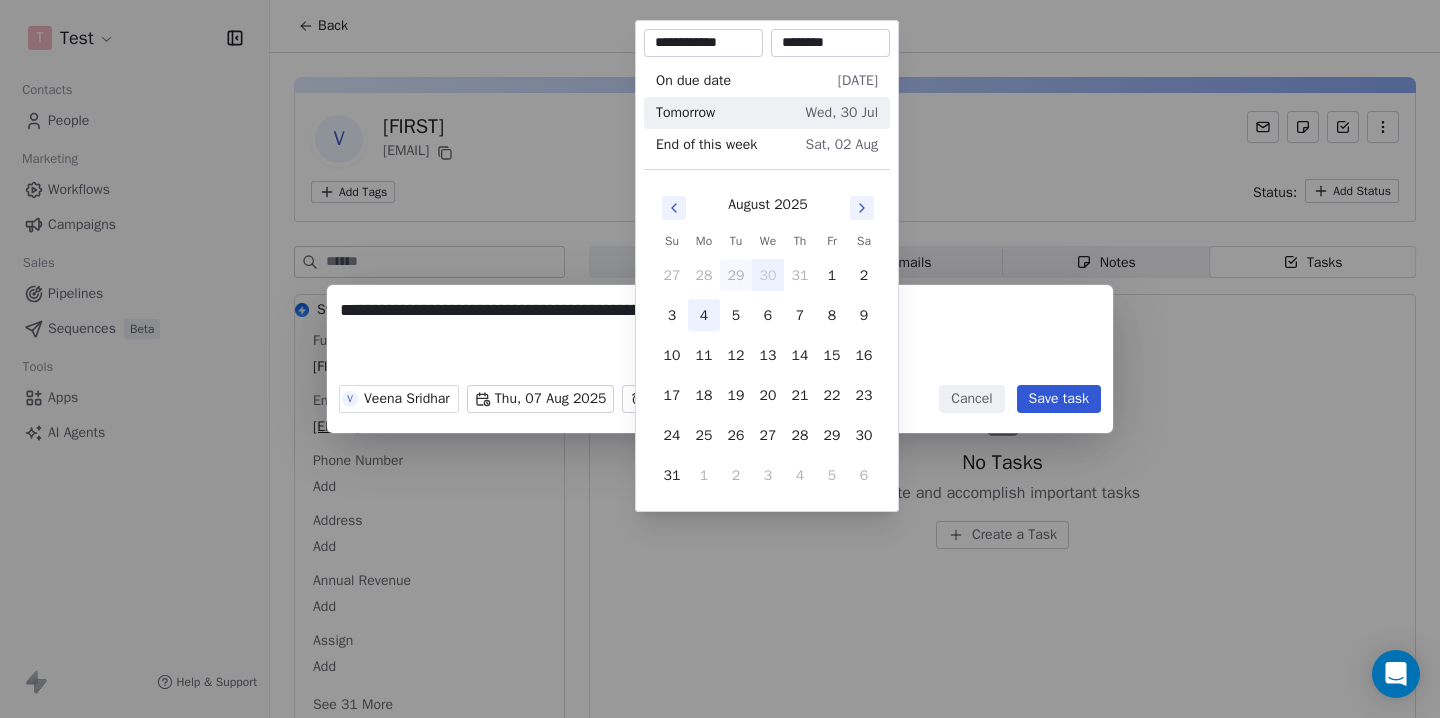 click on "4" at bounding box center (704, 315) 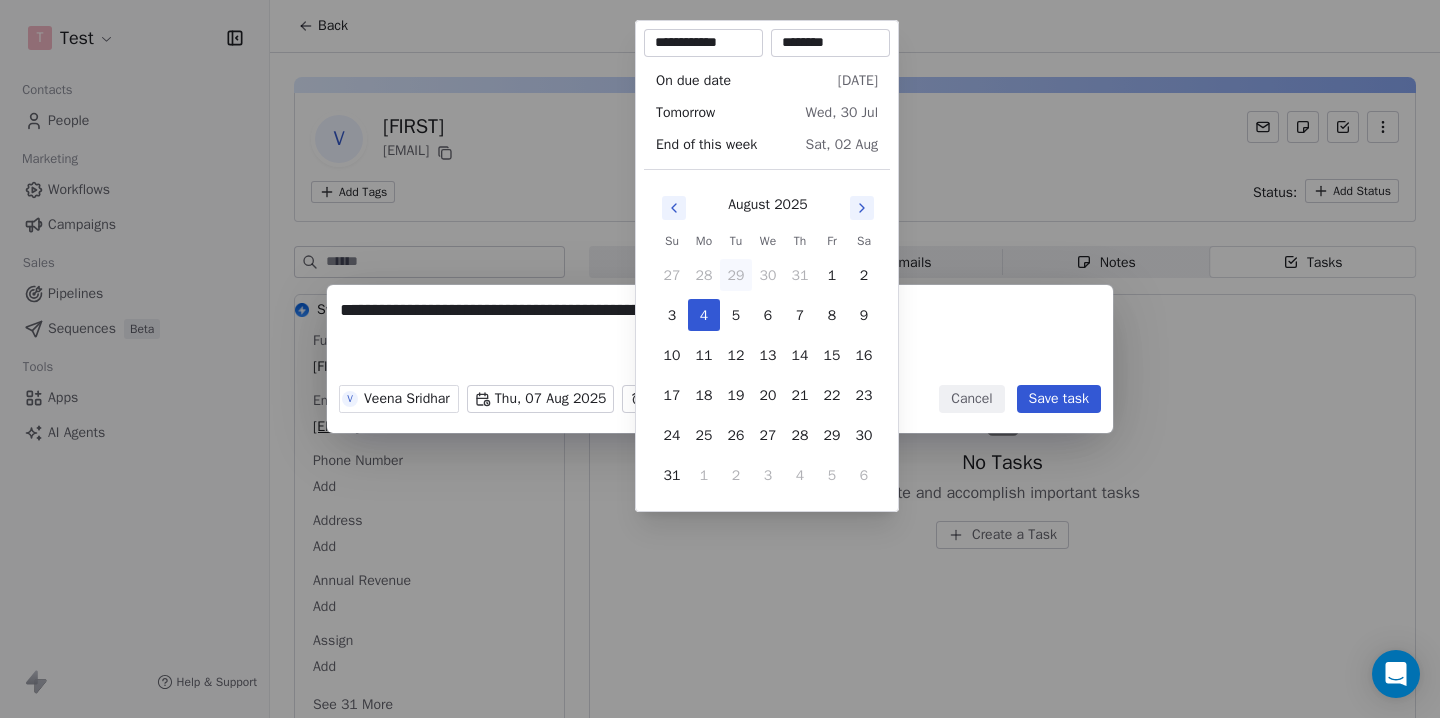 click on "**********" at bounding box center [720, 359] 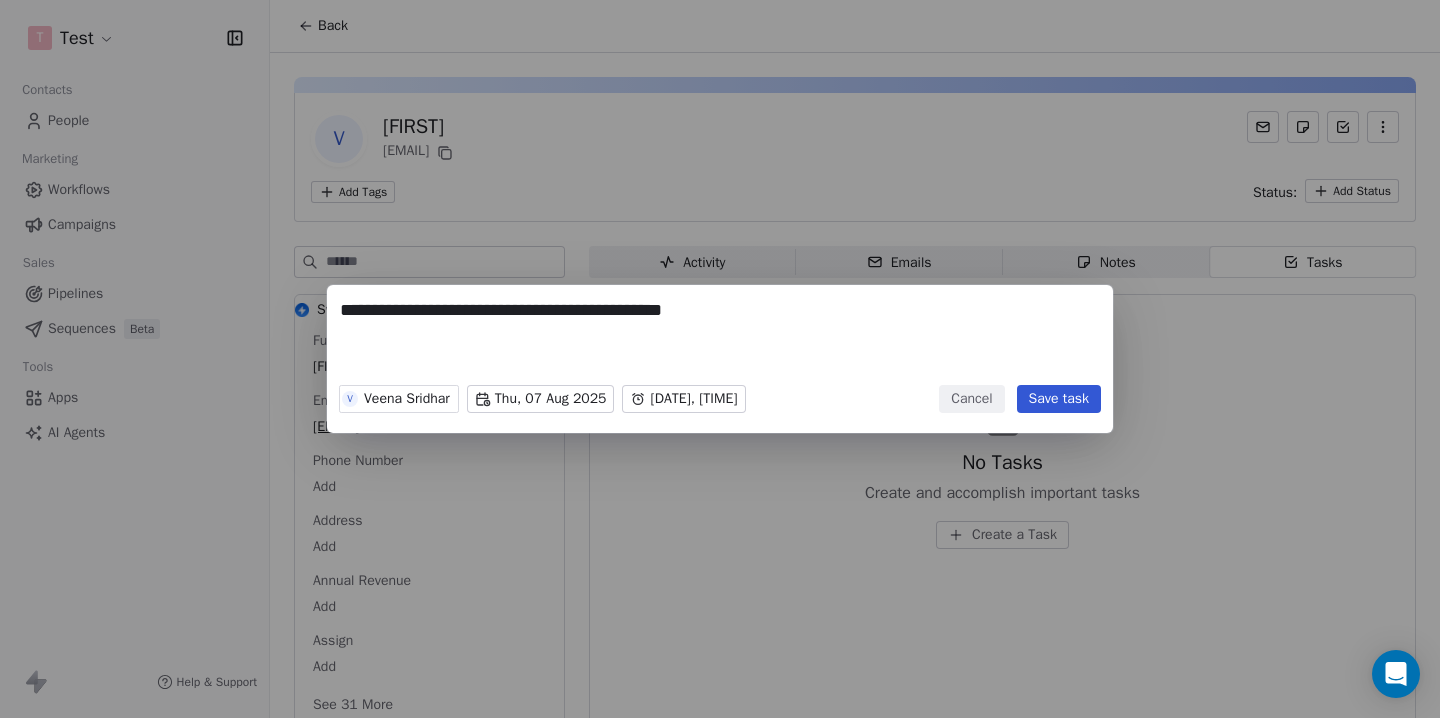 click on "Save task" at bounding box center (1059, 399) 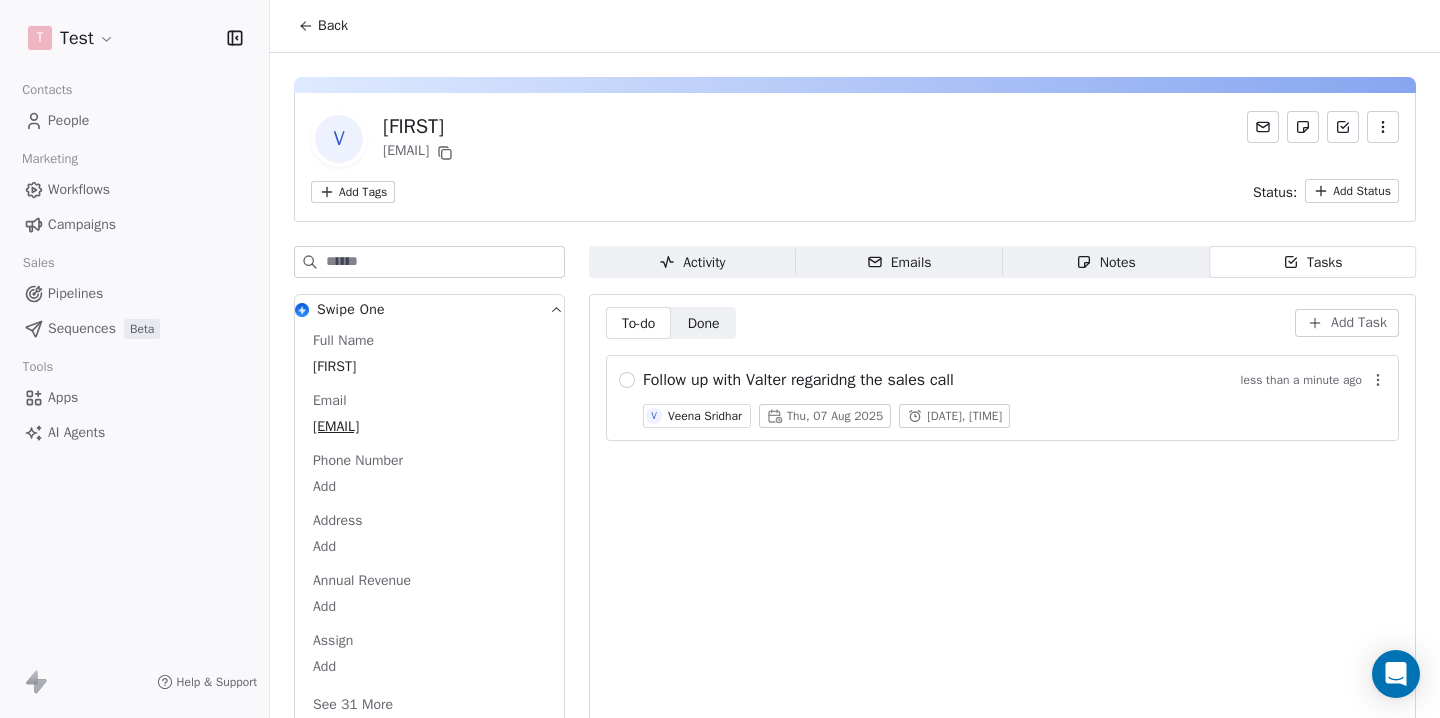 click on "Follow up with [FIRST] regaridng the sales call less than a minute ago V [FIRST] [LAST]   Thu, 07 Aug 2025   Mon, 04 Aug 2025, 04:01 PM" at bounding box center [1014, 398] 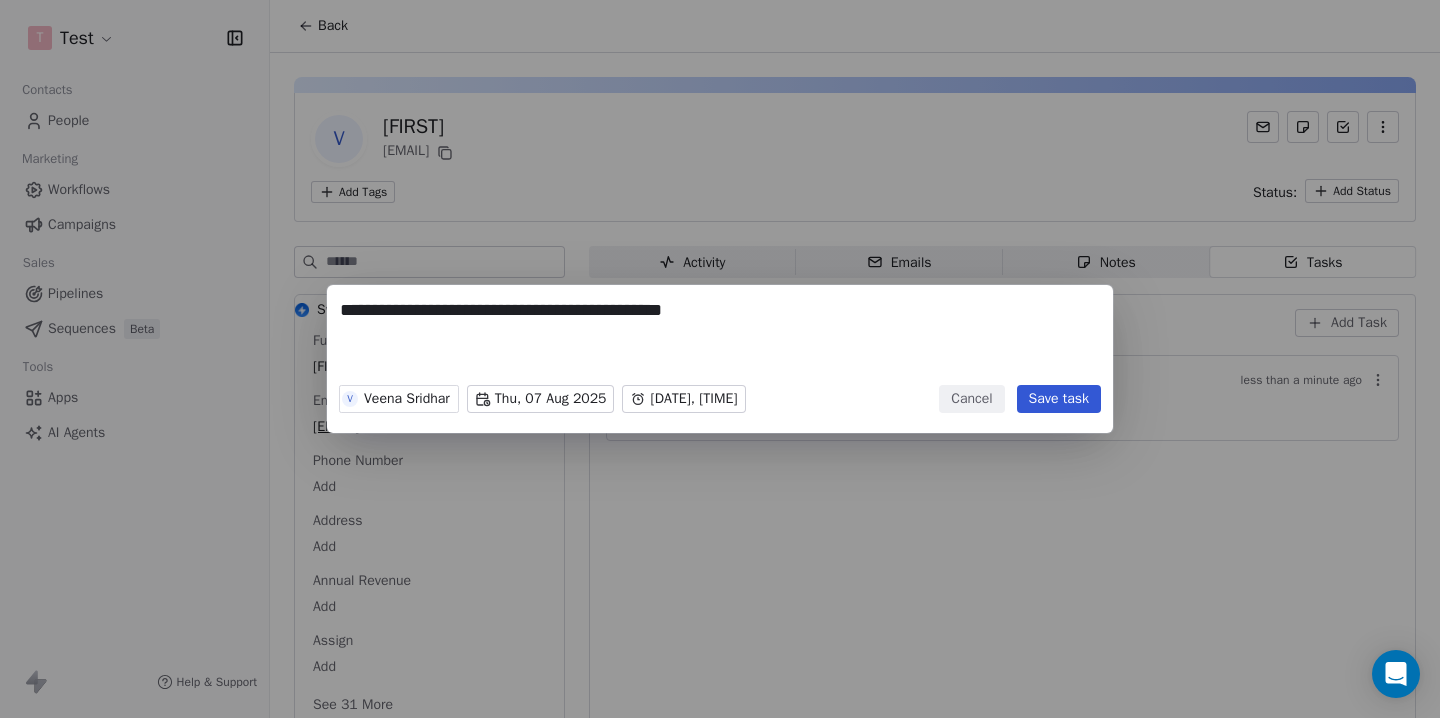click on "**********" at bounding box center (720, 359) 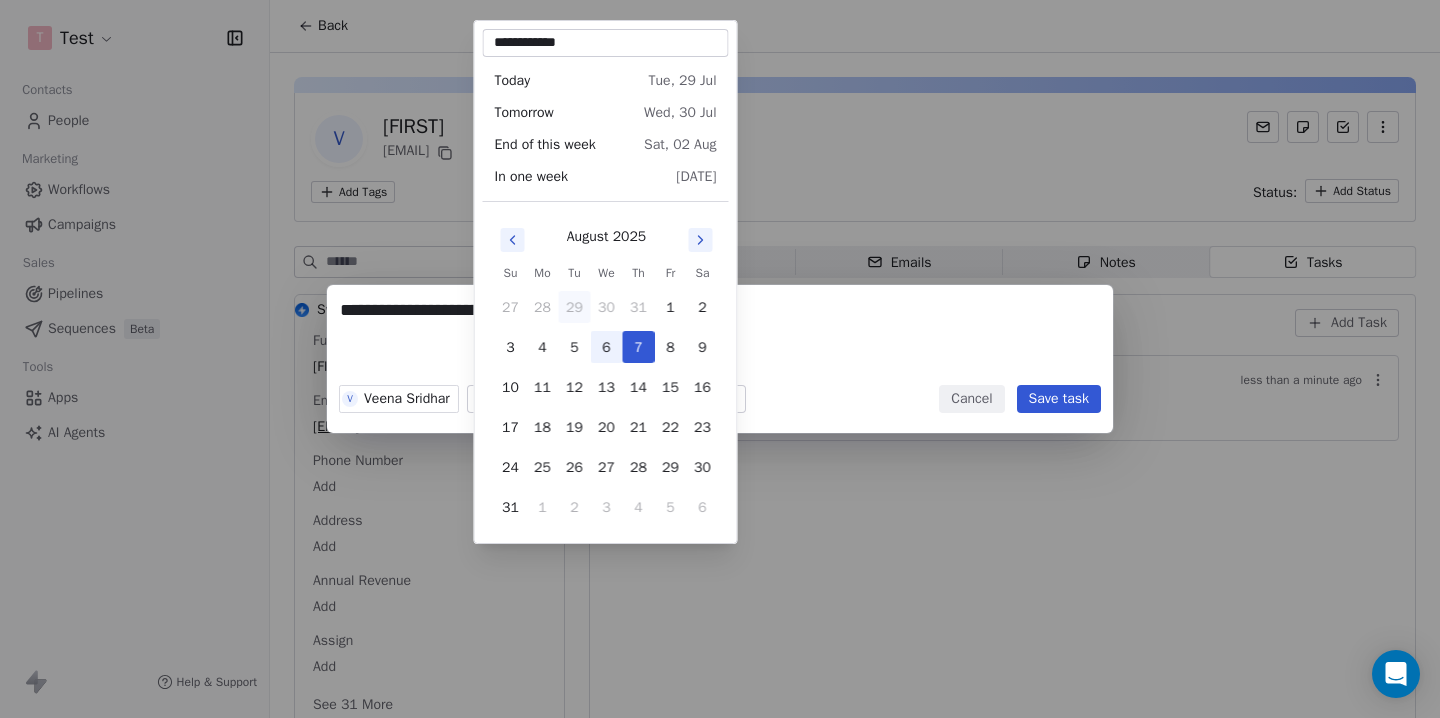 click on "6" at bounding box center [607, 347] 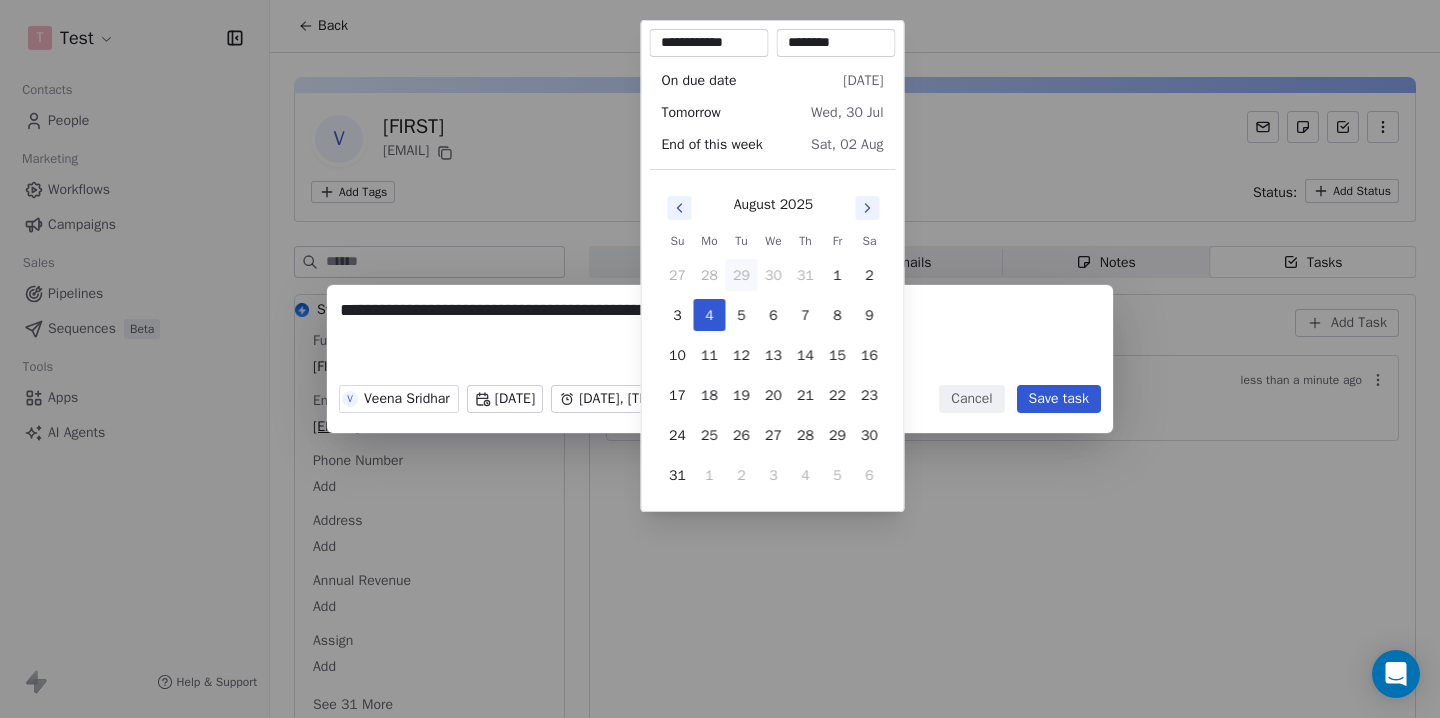 click on "**********" at bounding box center [720, 359] 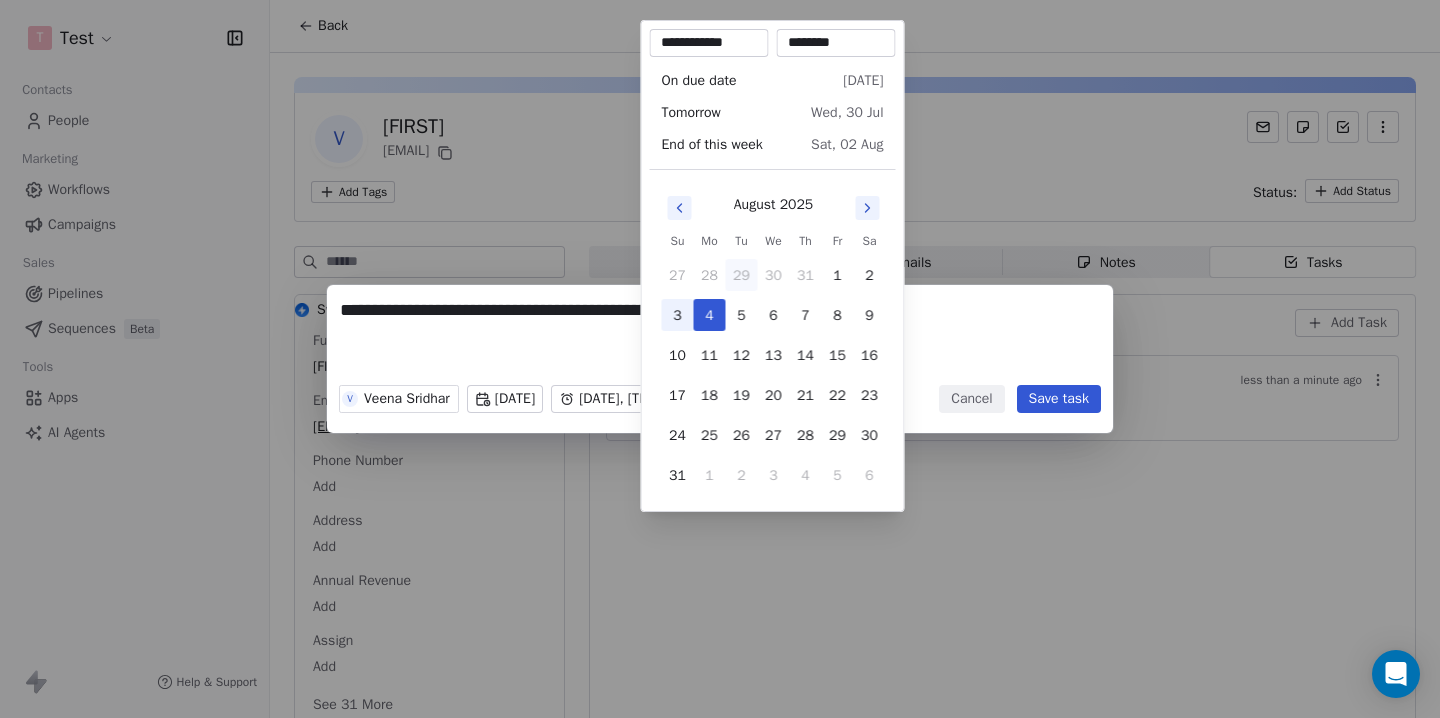 click on "3" at bounding box center (678, 315) 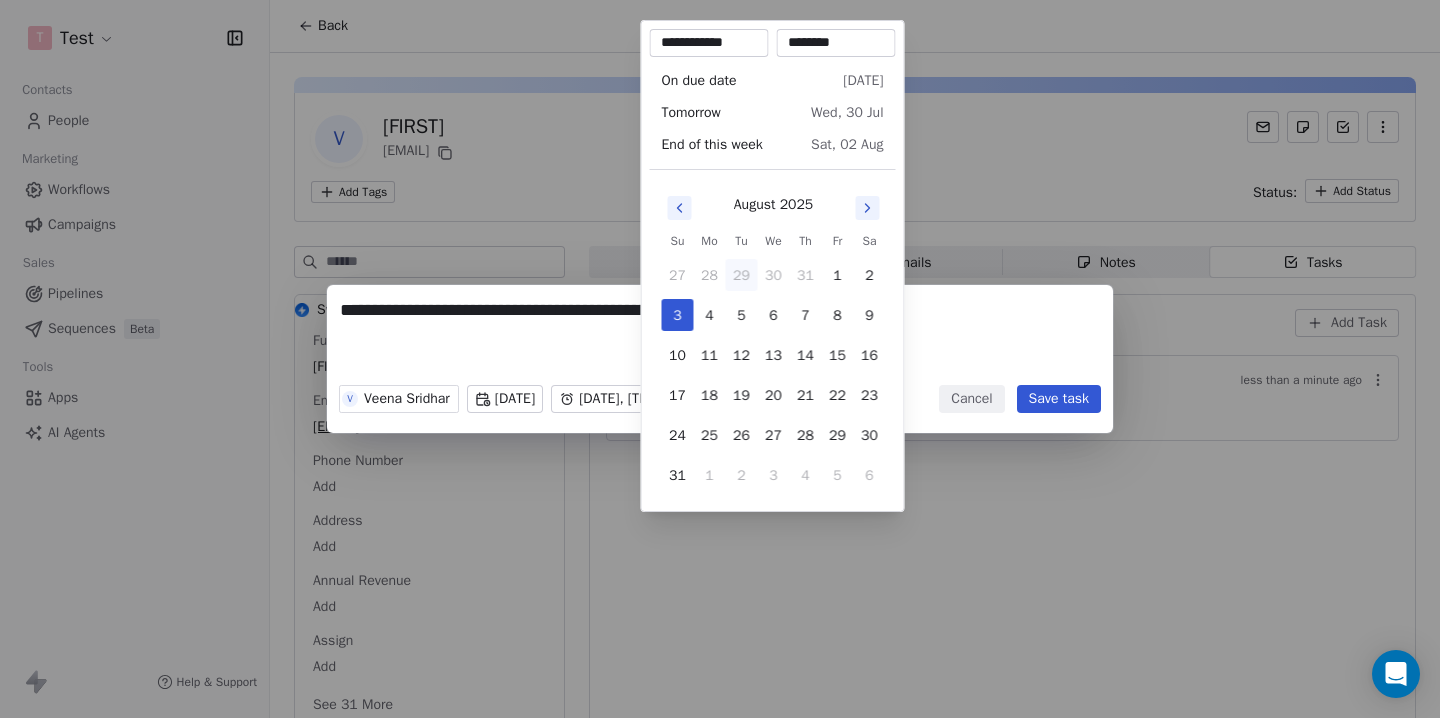 click on "**********" at bounding box center [720, 359] 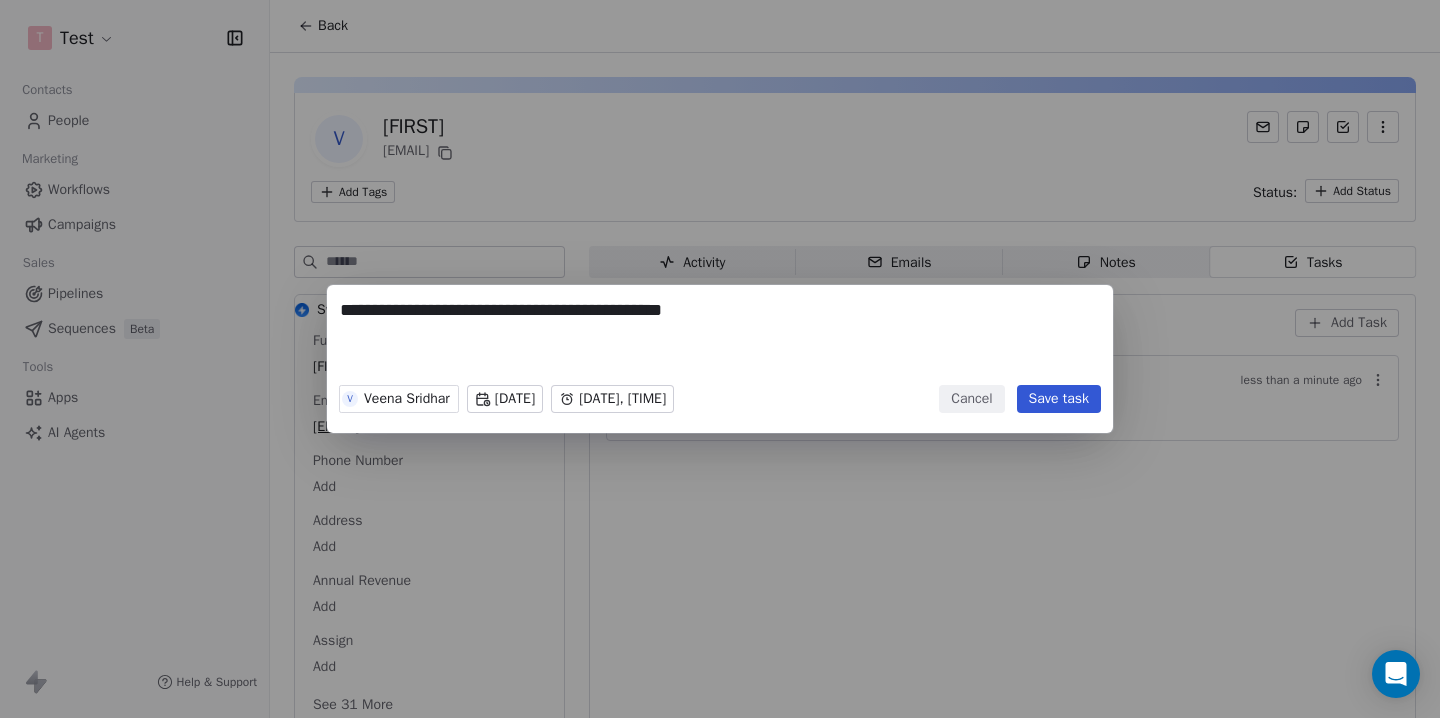 click on "Save task" at bounding box center [1059, 399] 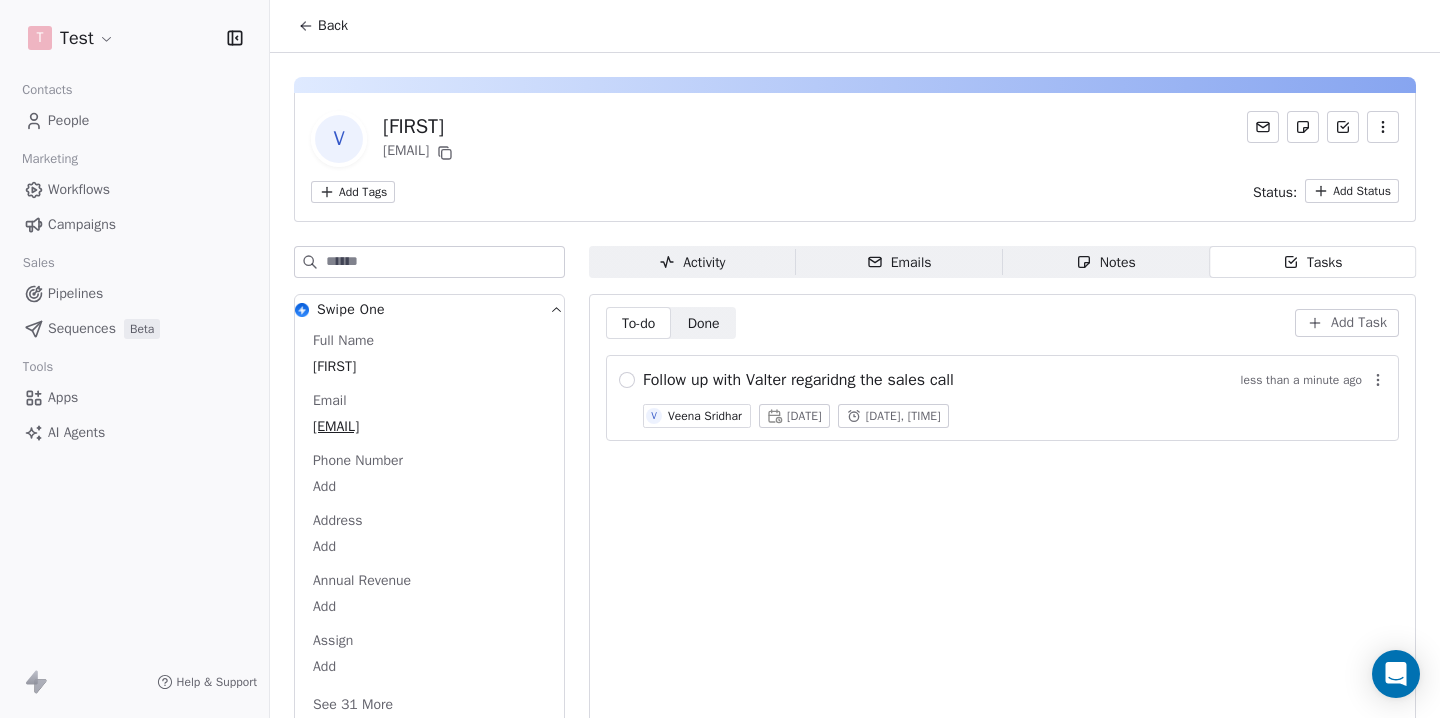 click on "To-do To-do Done Done   Add Task   Follow up with [FIRST] regaridng the sales call less than a minute ago V [FIRST] [LAST]   Wed, 06 Aug 2025   Sun, 03 Aug 2025, 04:01 PM" at bounding box center (1002, 522) 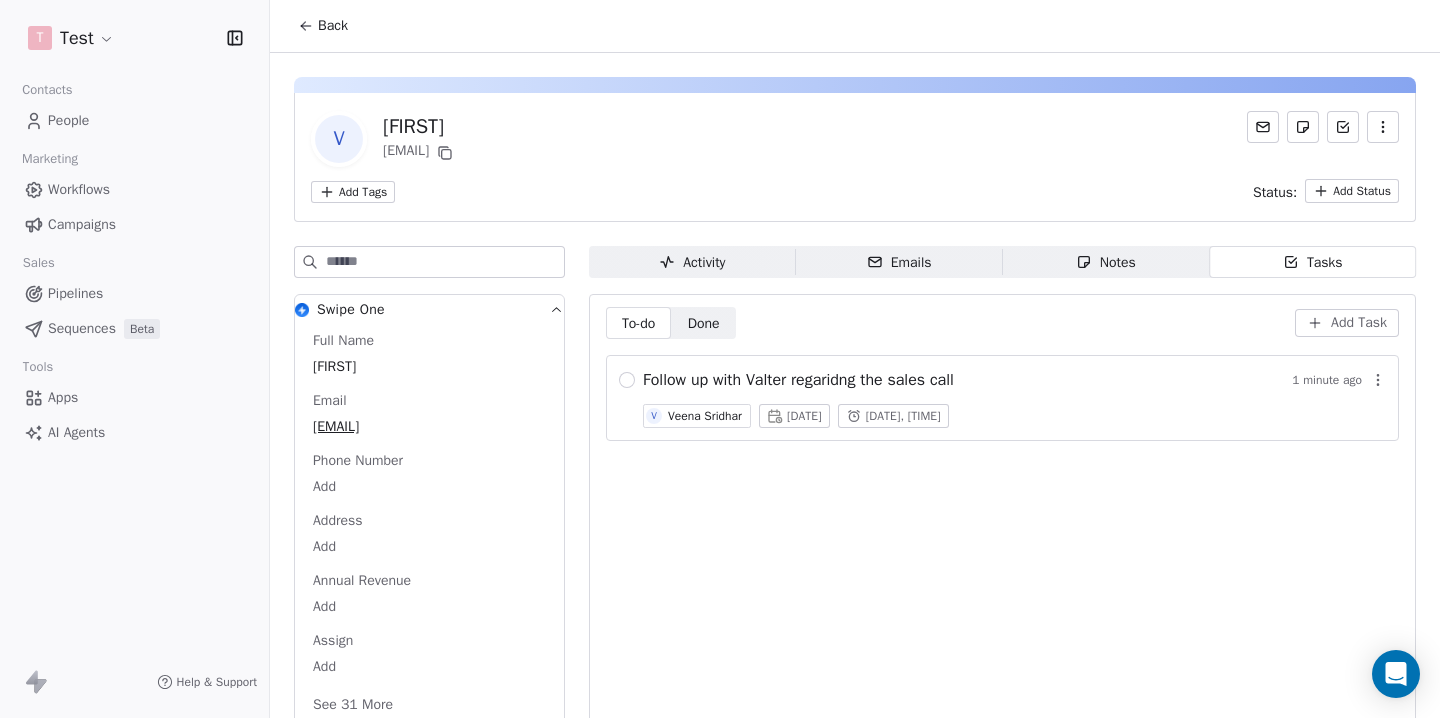 click on "Follow up with Valter regaridng the sales call" at bounding box center (798, 380) 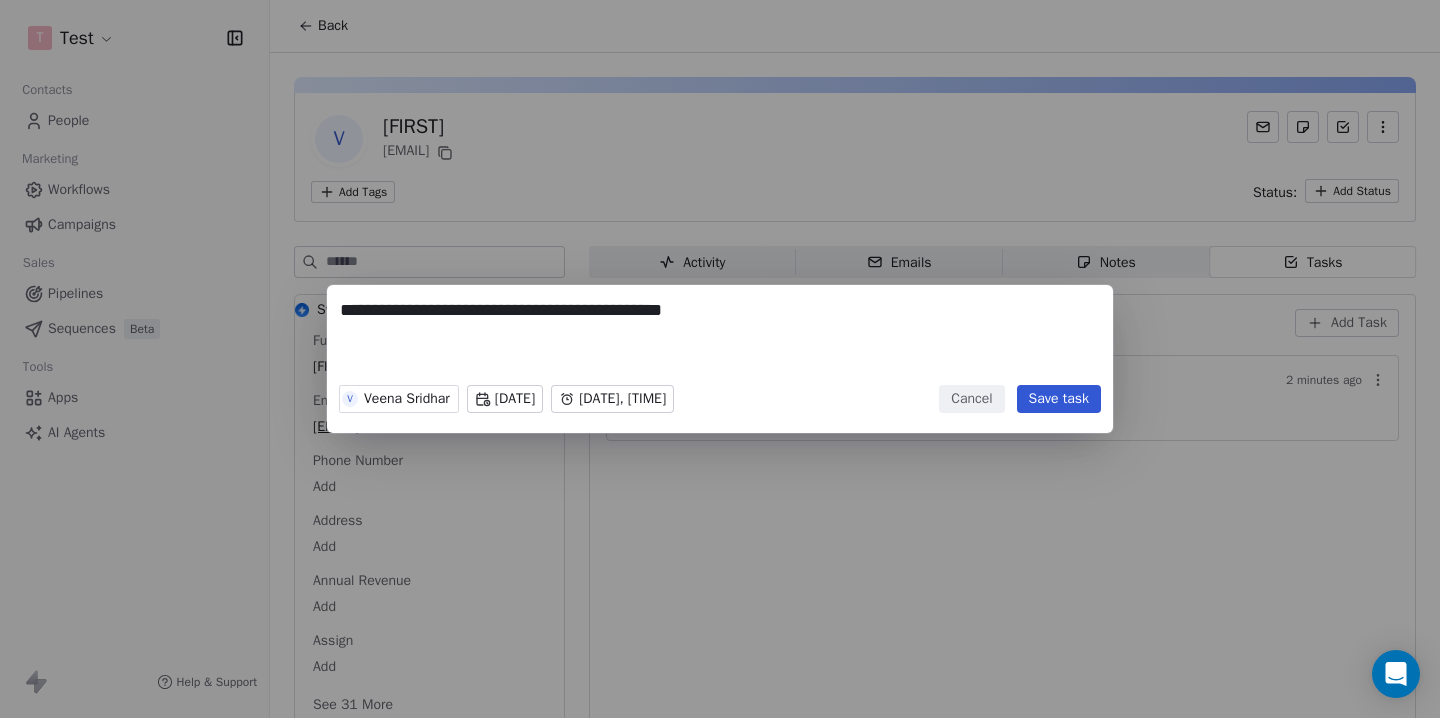 click on "**********" at bounding box center [720, 359] 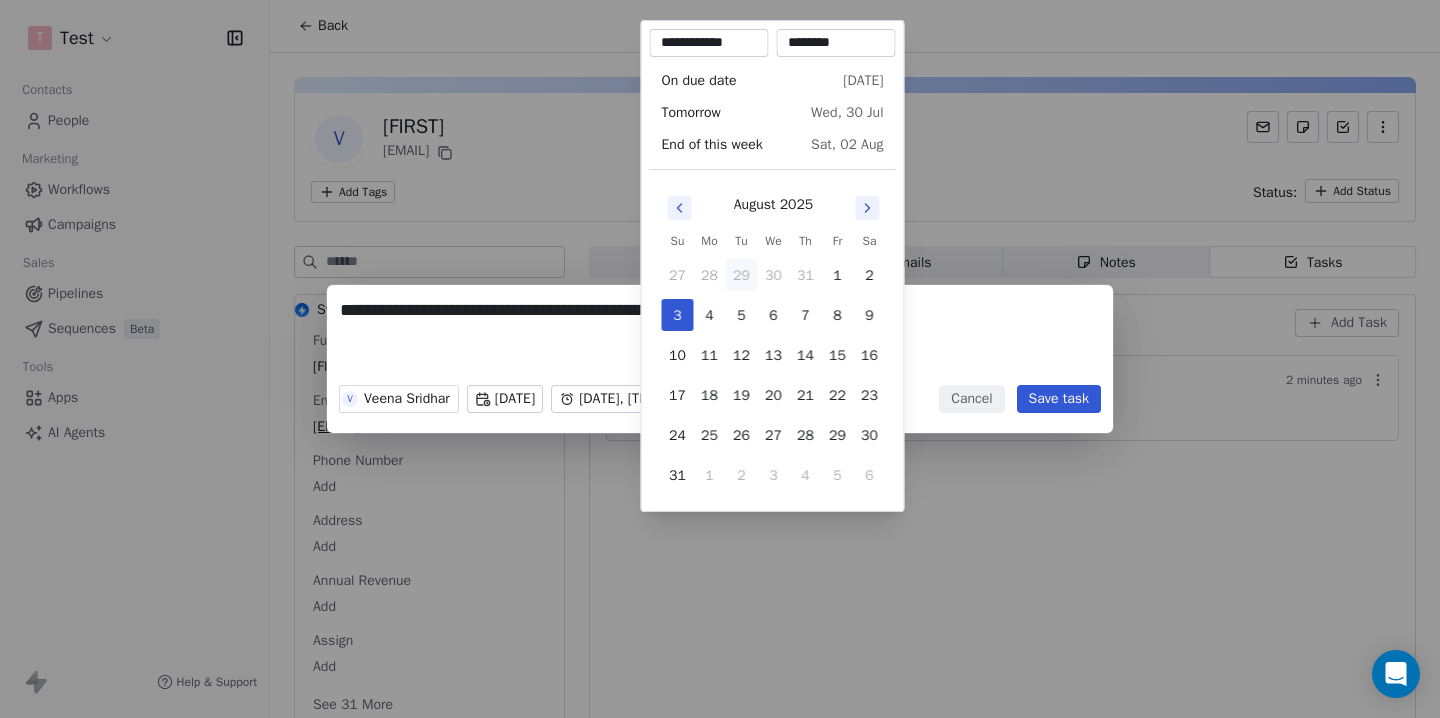 click on "**********" at bounding box center (720, 359) 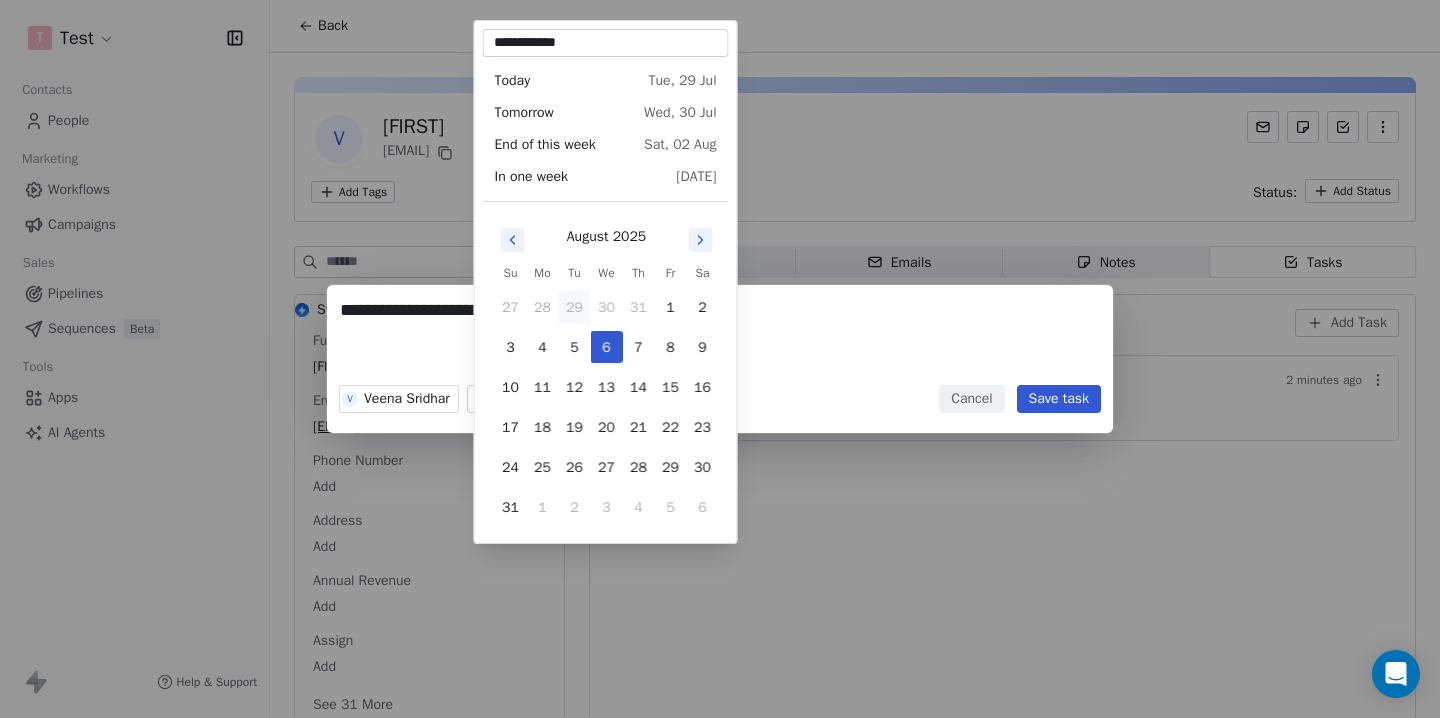click on "**********" at bounding box center (720, 359) 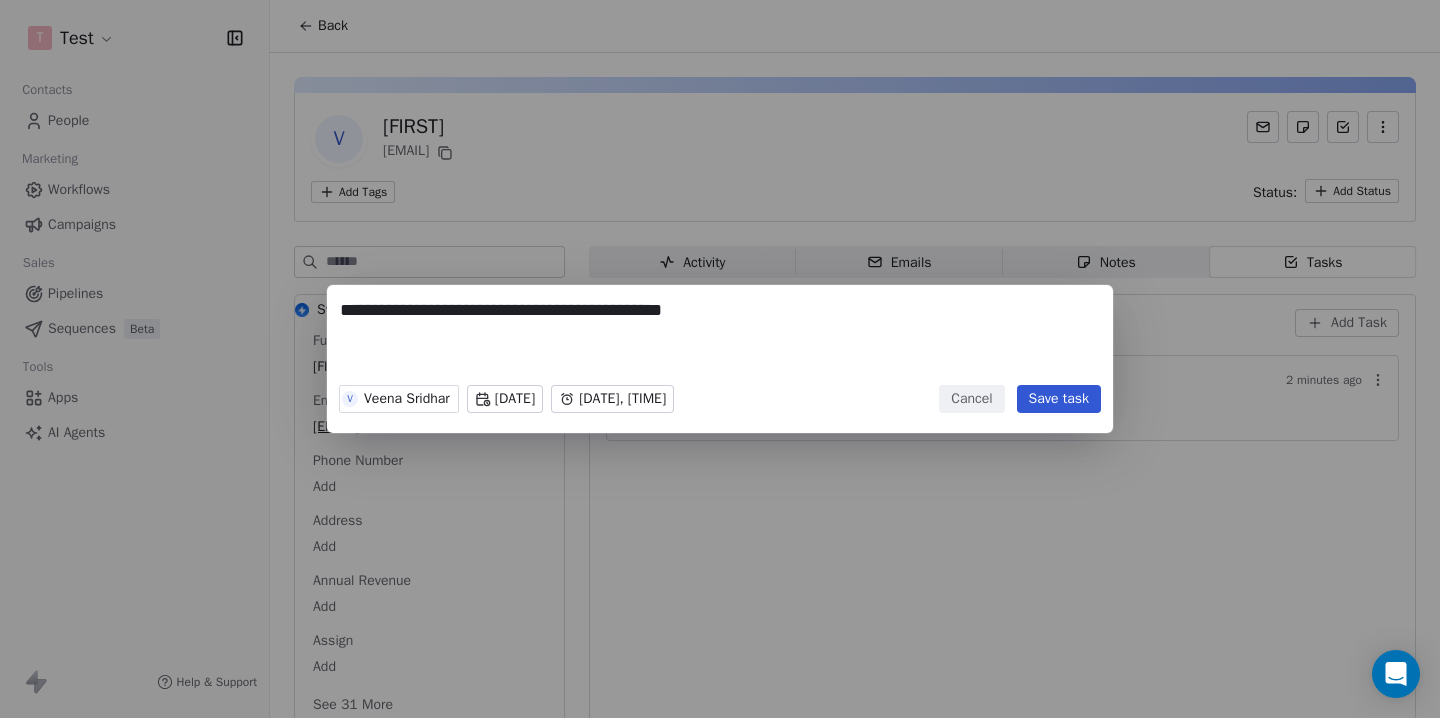 click on "Cancel" at bounding box center [971, 399] 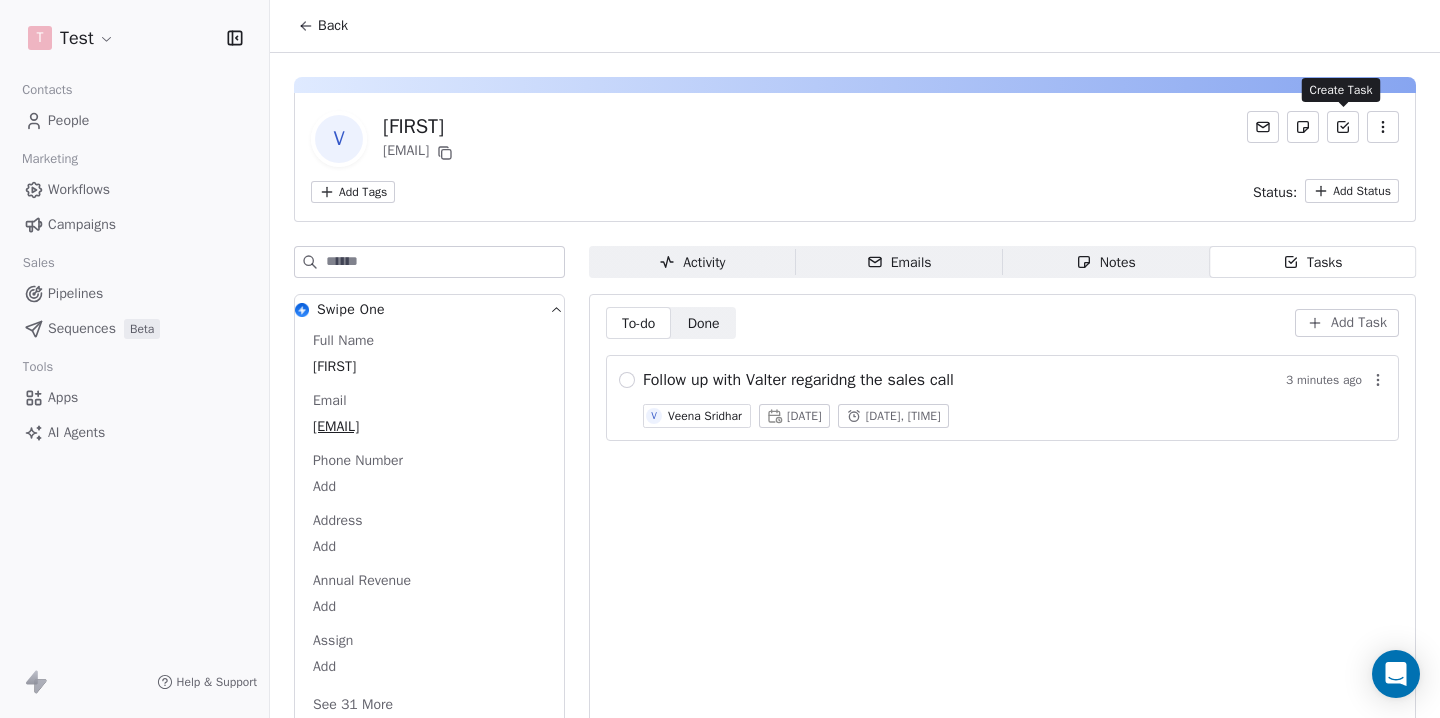 click 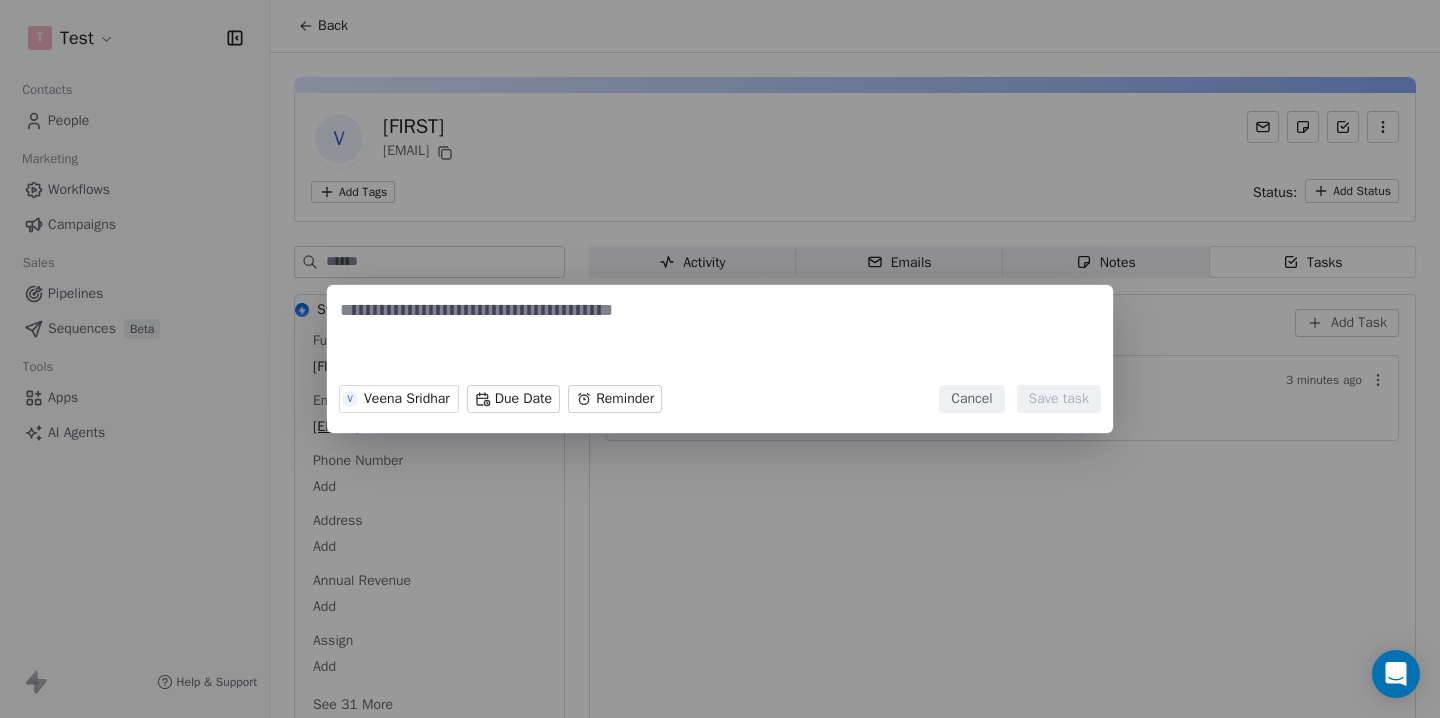 click on "V [FIRST] [LAST]   Due Date   Reminder Cancel Save task" at bounding box center [720, 359] 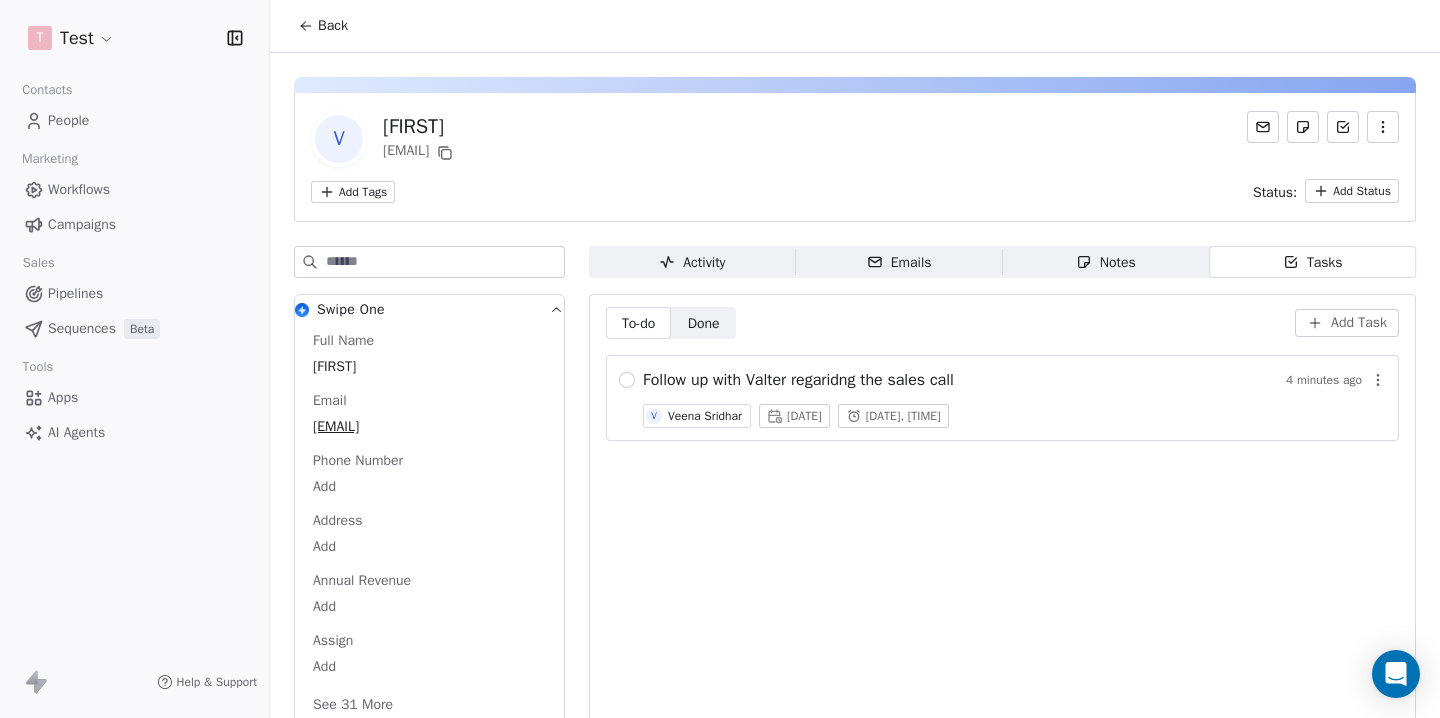 click on "Campaigns" at bounding box center (82, 224) 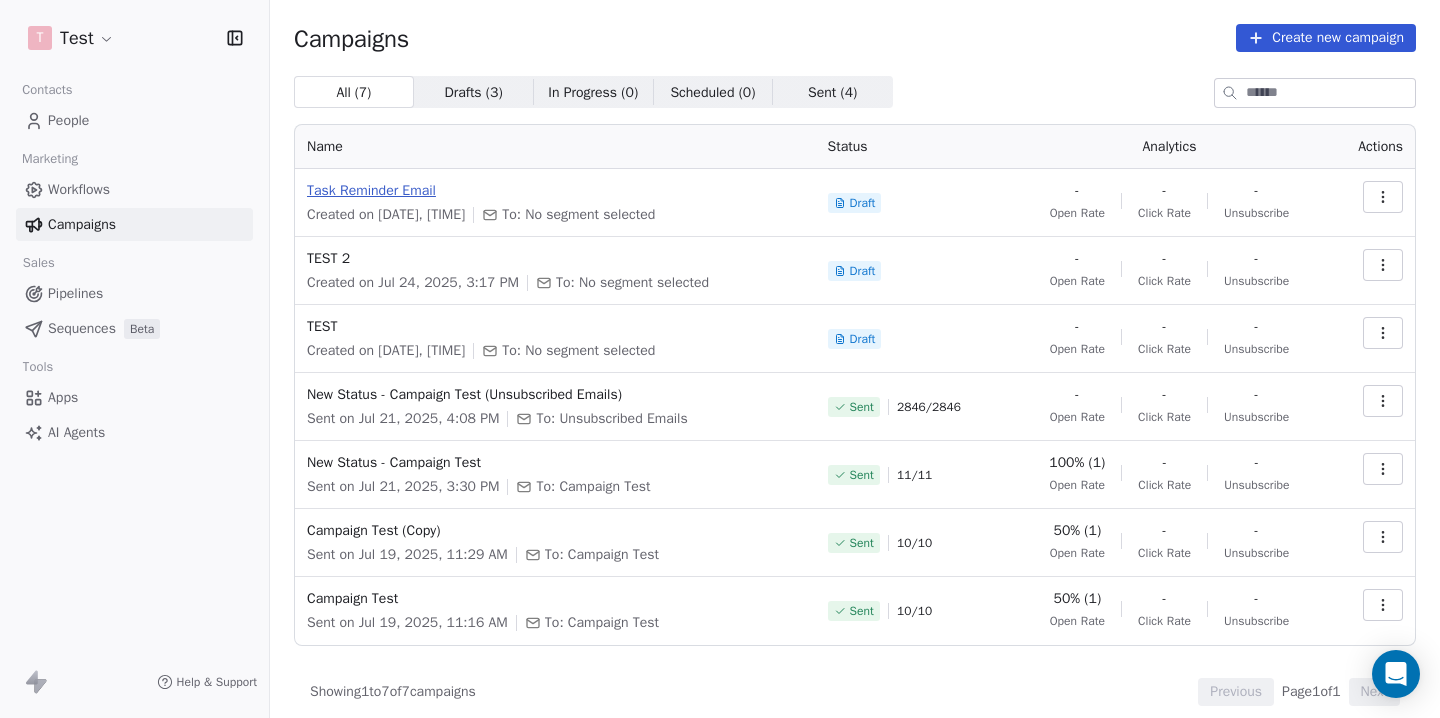 click on "Task Reminder Email" at bounding box center [555, 191] 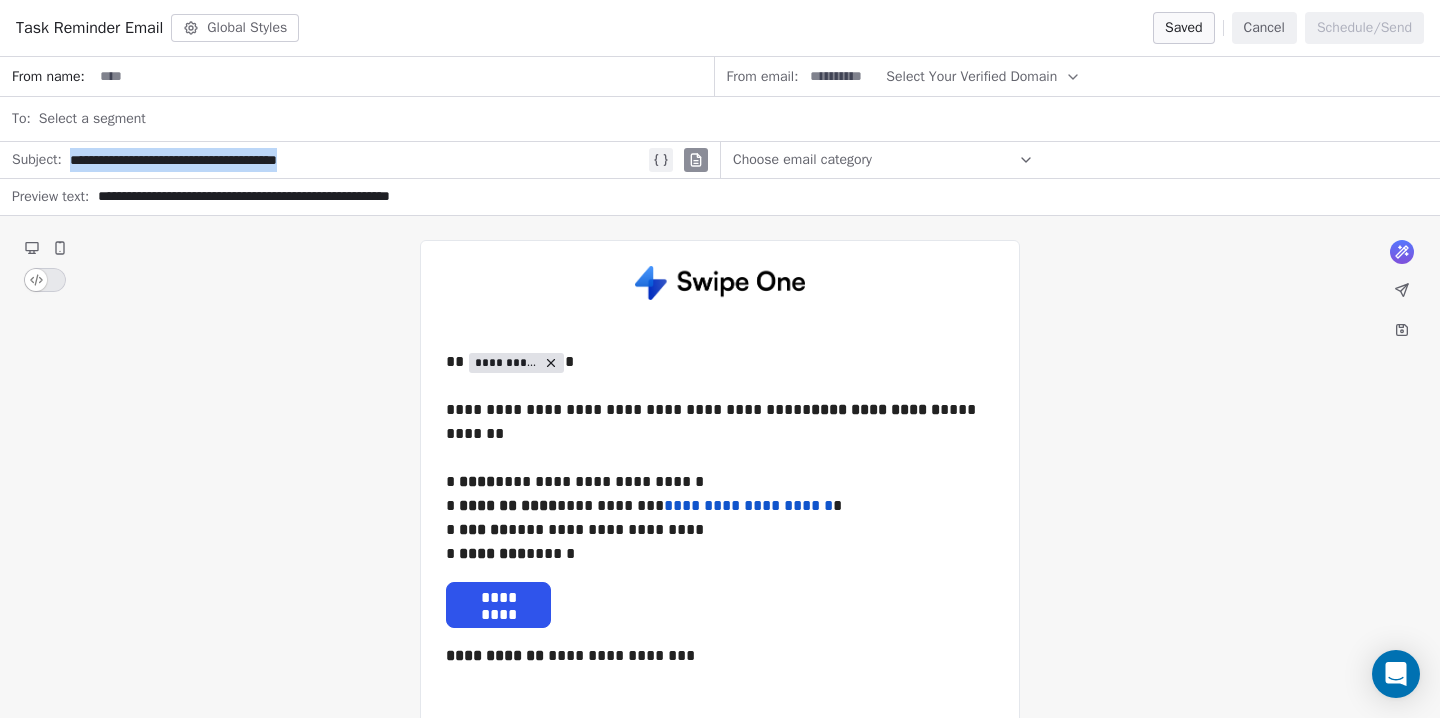 drag, startPoint x: 392, startPoint y: 159, endPoint x: 75, endPoint y: 153, distance: 317.05676 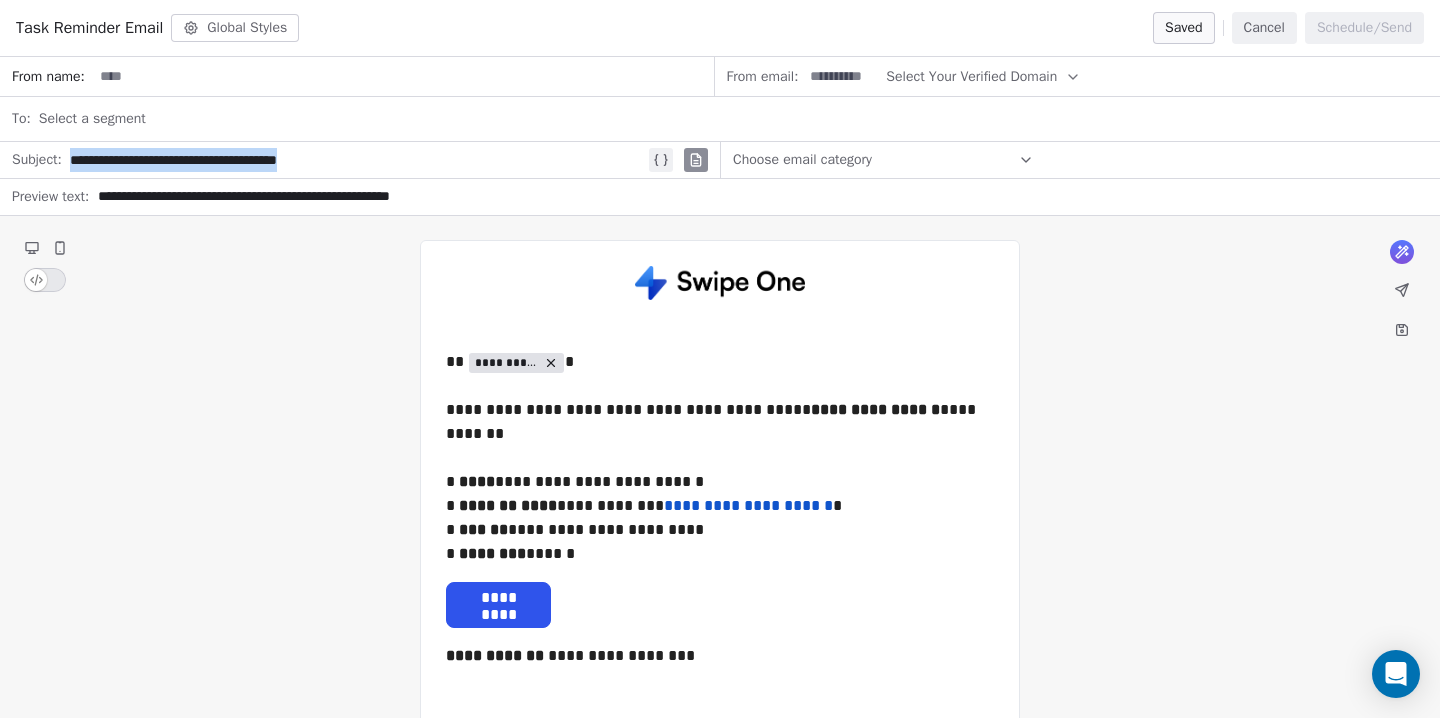 click on "**********" at bounding box center (357, 160) 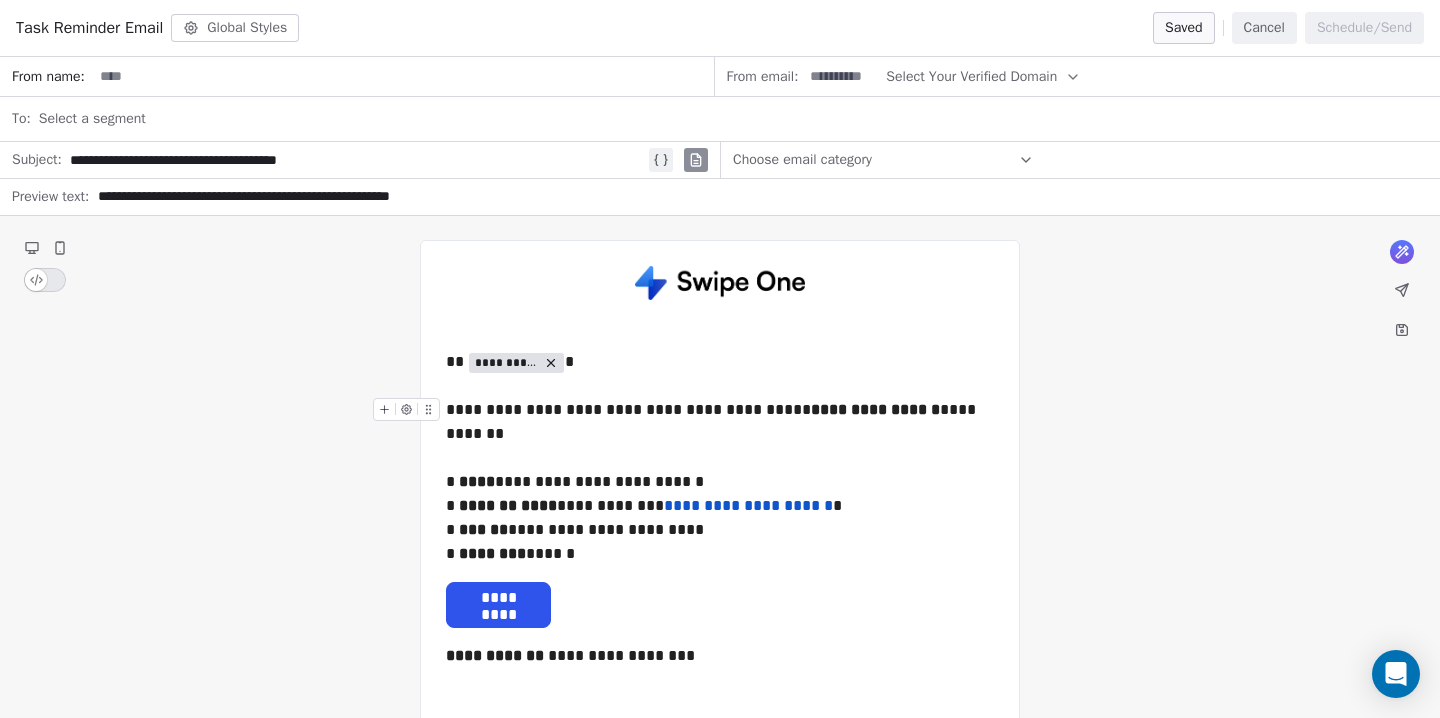 click on "**********" at bounding box center [720, 434] 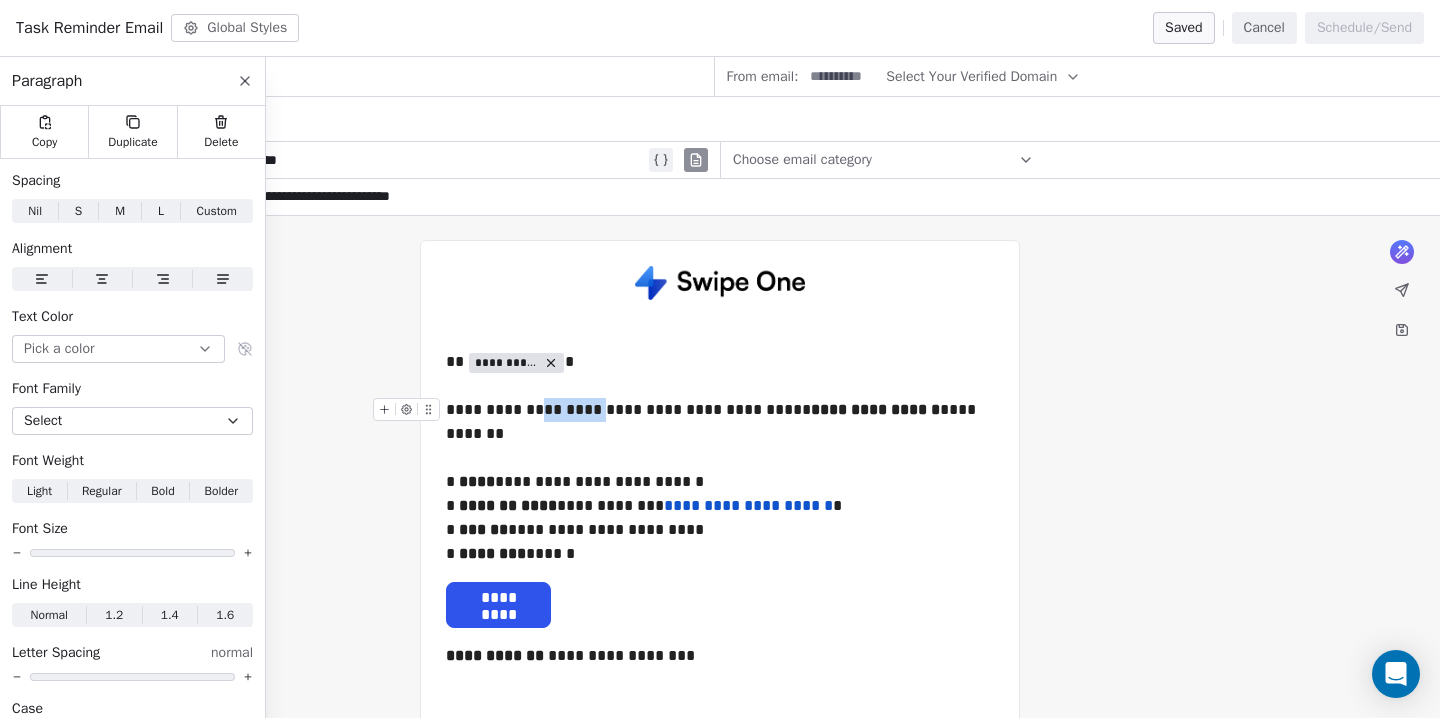 click on "**********" at bounding box center [720, 434] 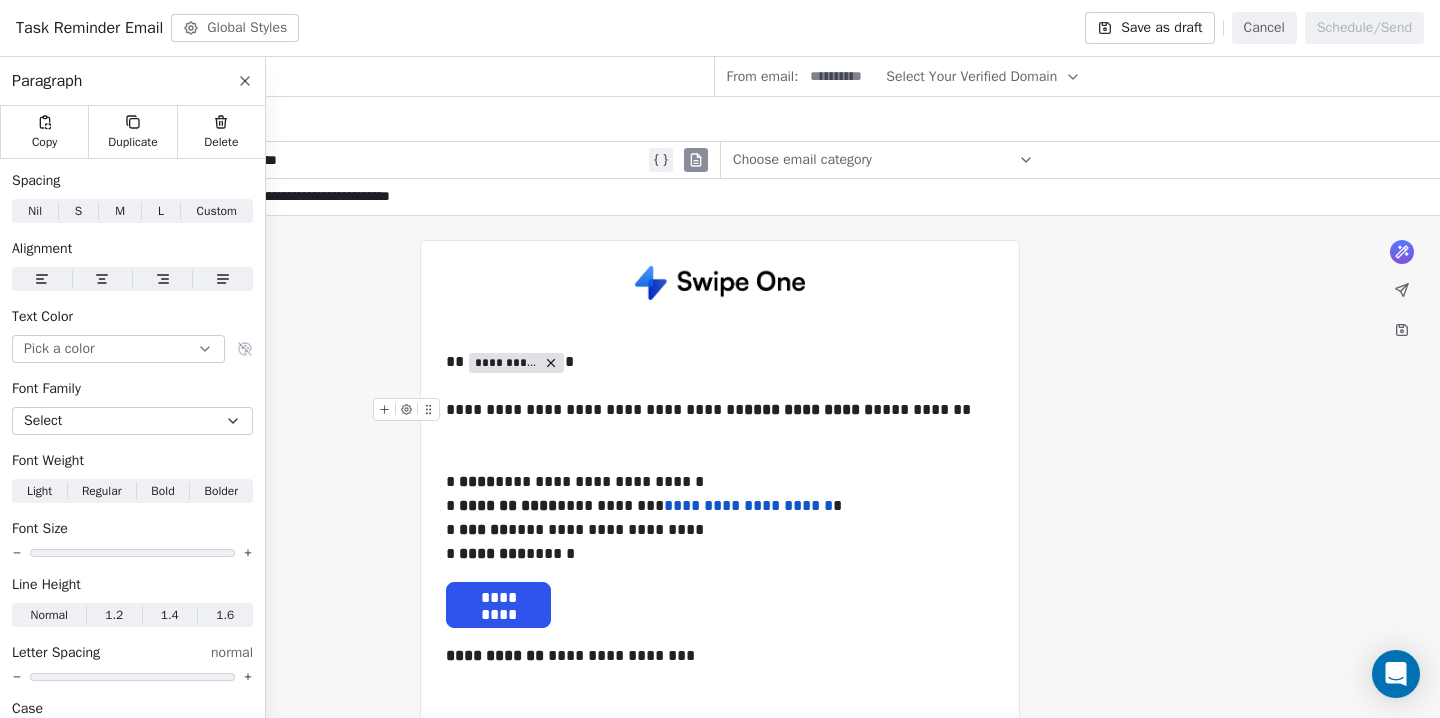 type 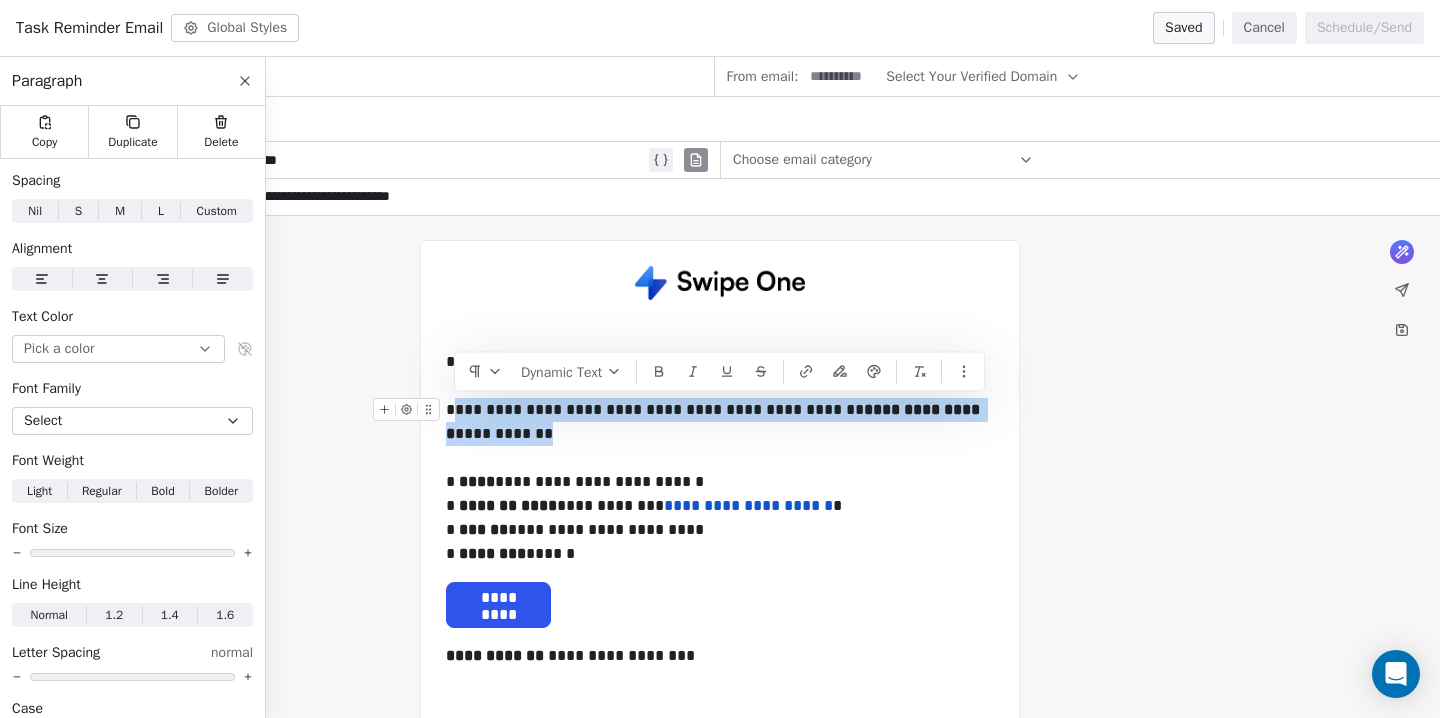 drag, startPoint x: 529, startPoint y: 434, endPoint x: 451, endPoint y: 410, distance: 81.608826 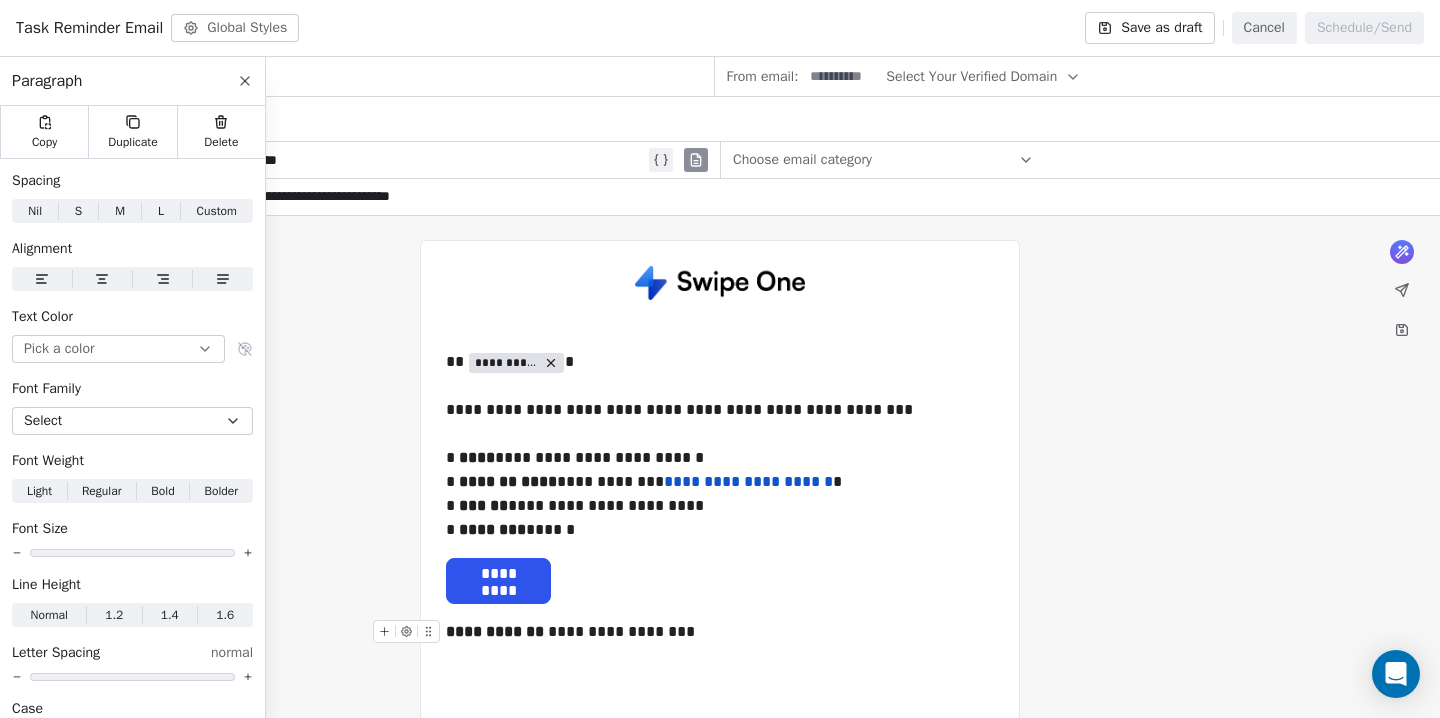 click on "**********" at bounding box center (495, 631) 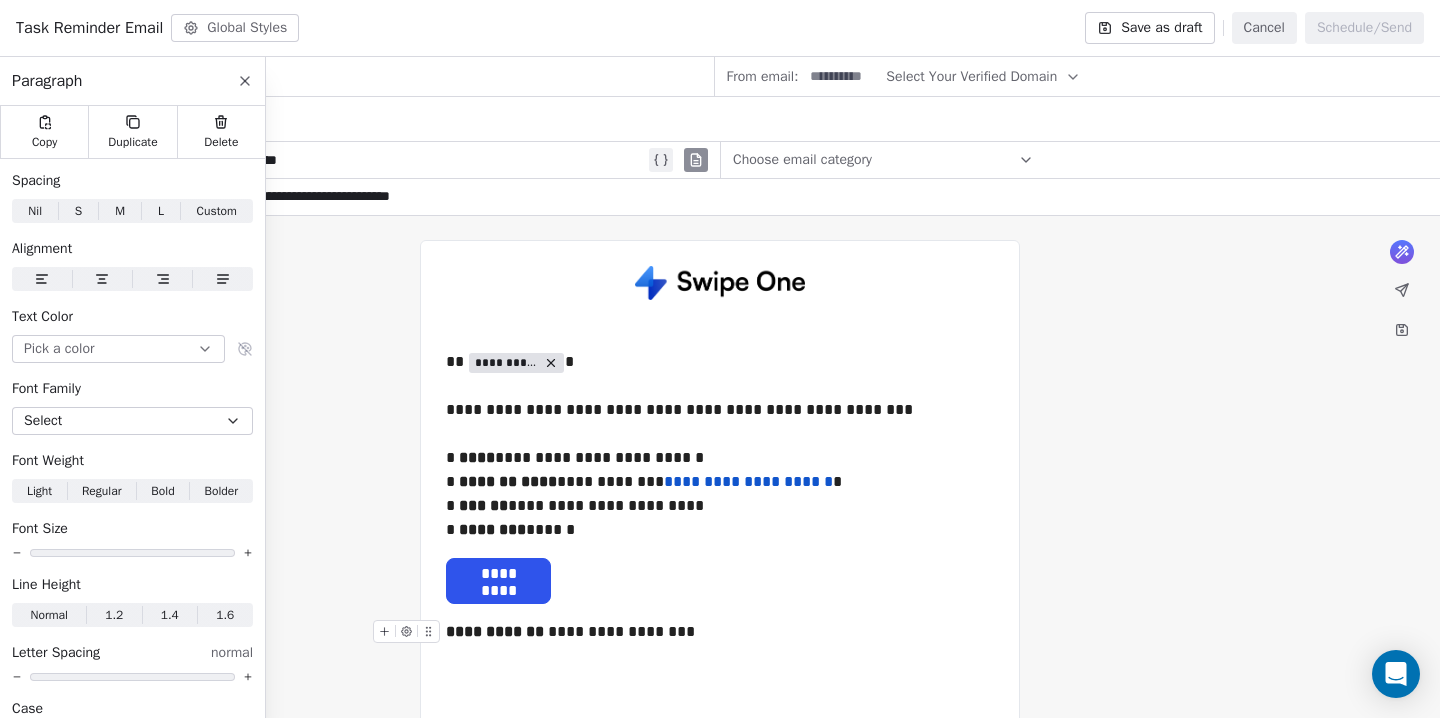 click 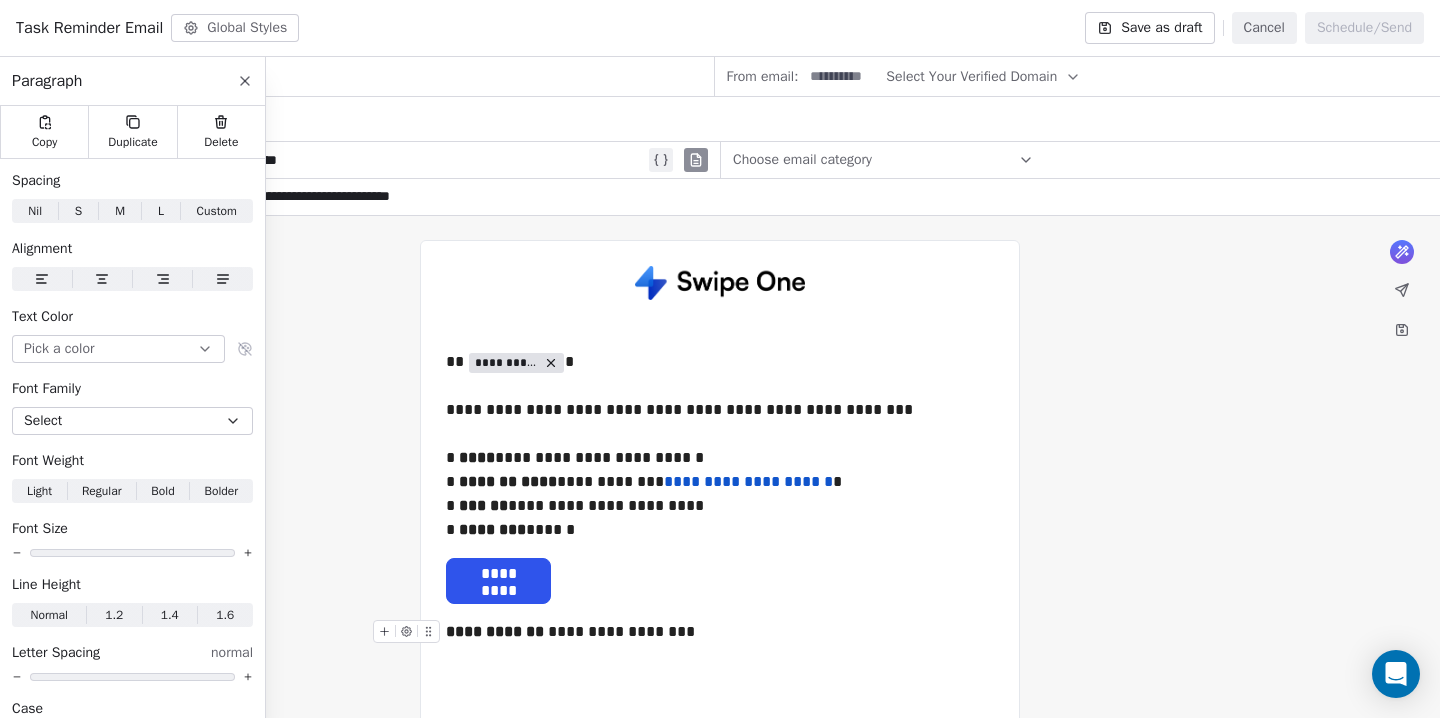 click on "**********" at bounding box center [495, 631] 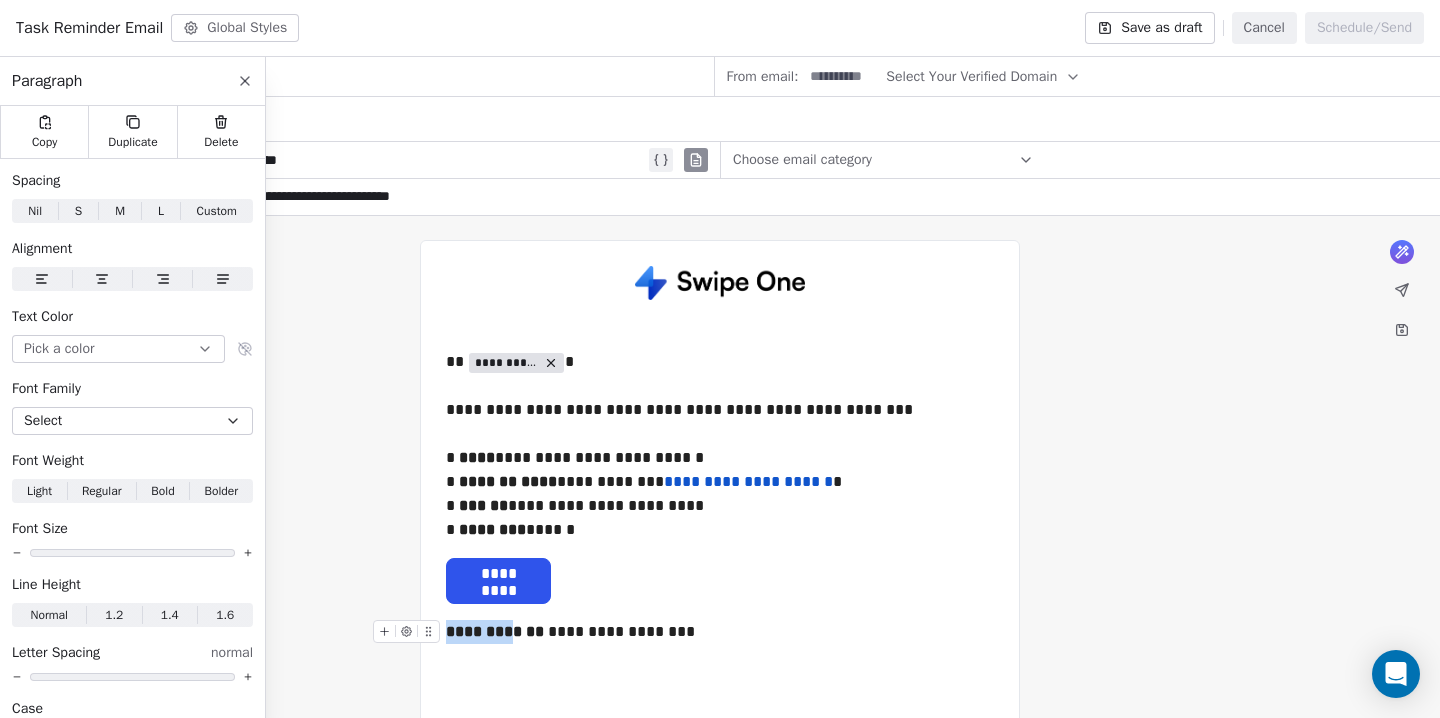click on "**********" at bounding box center (495, 631) 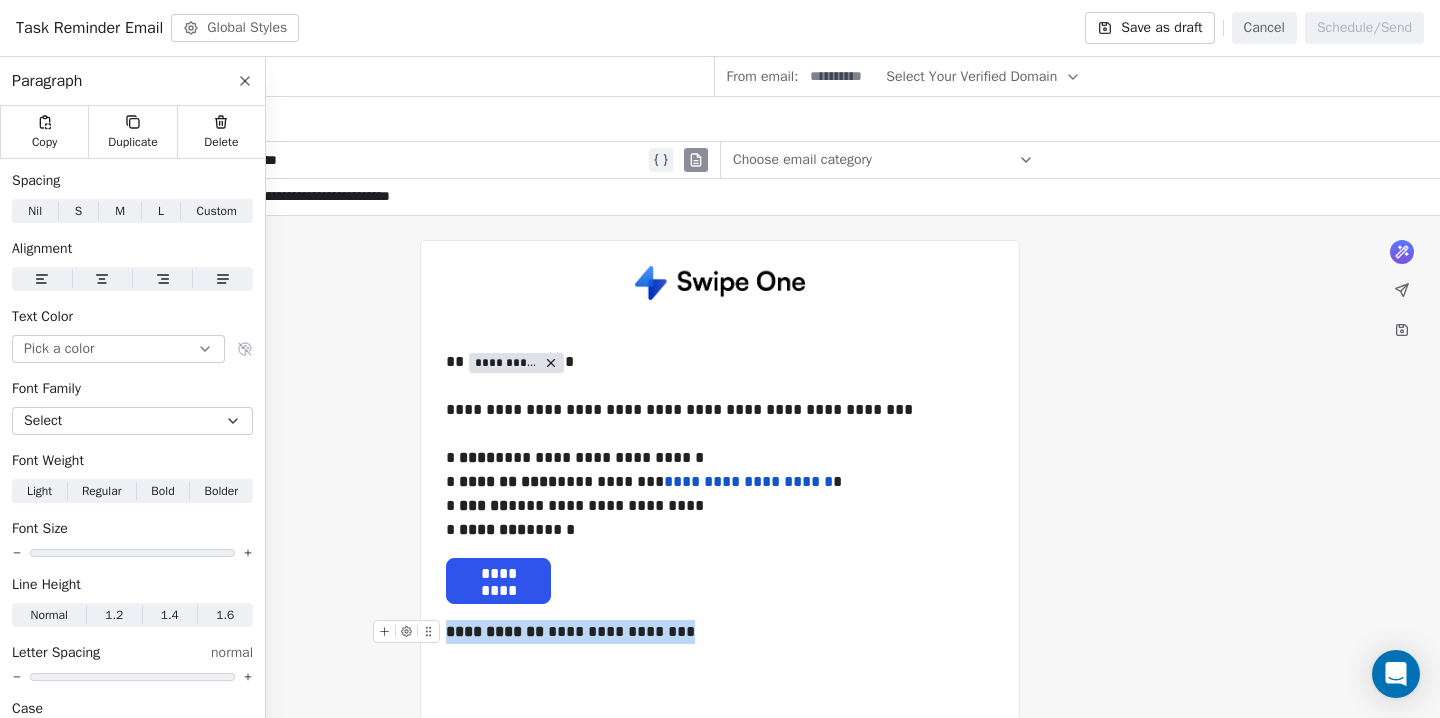 click on "**********" at bounding box center [495, 631] 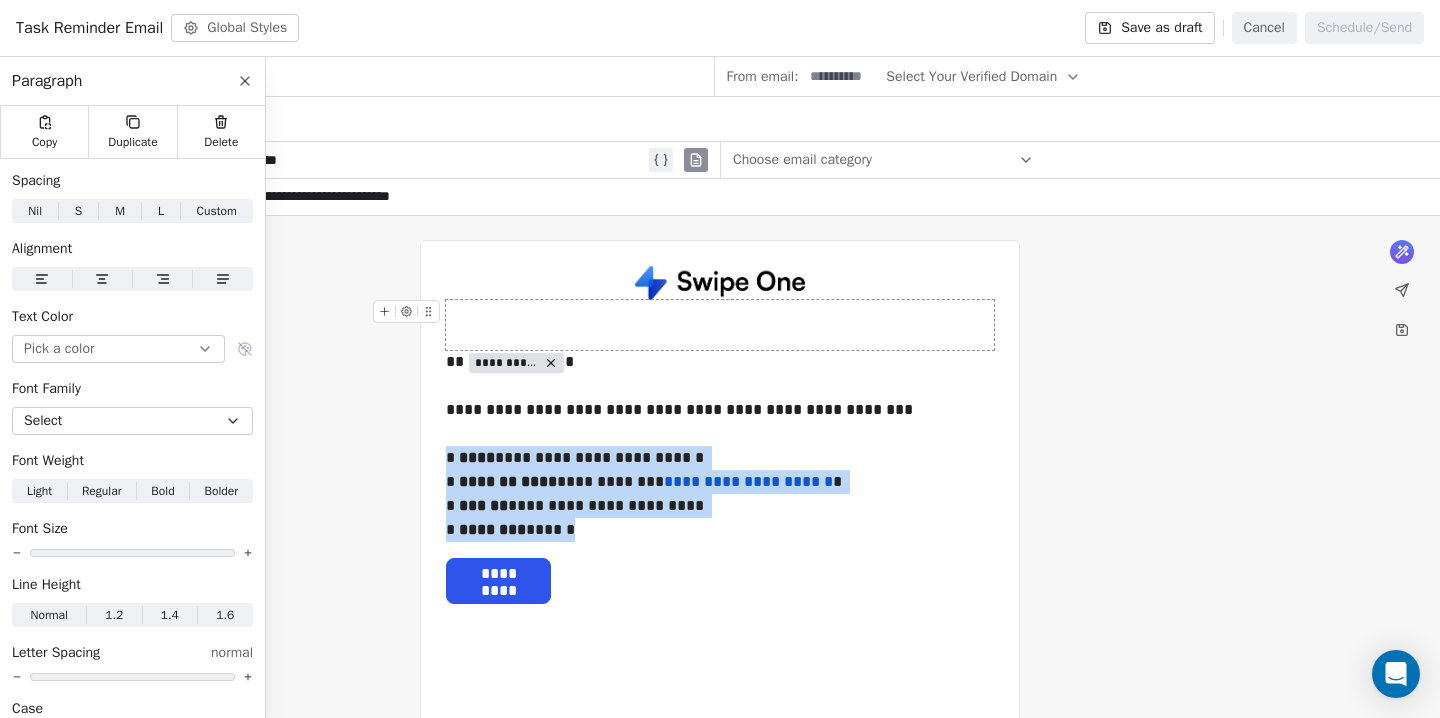 click at bounding box center (720, 325) 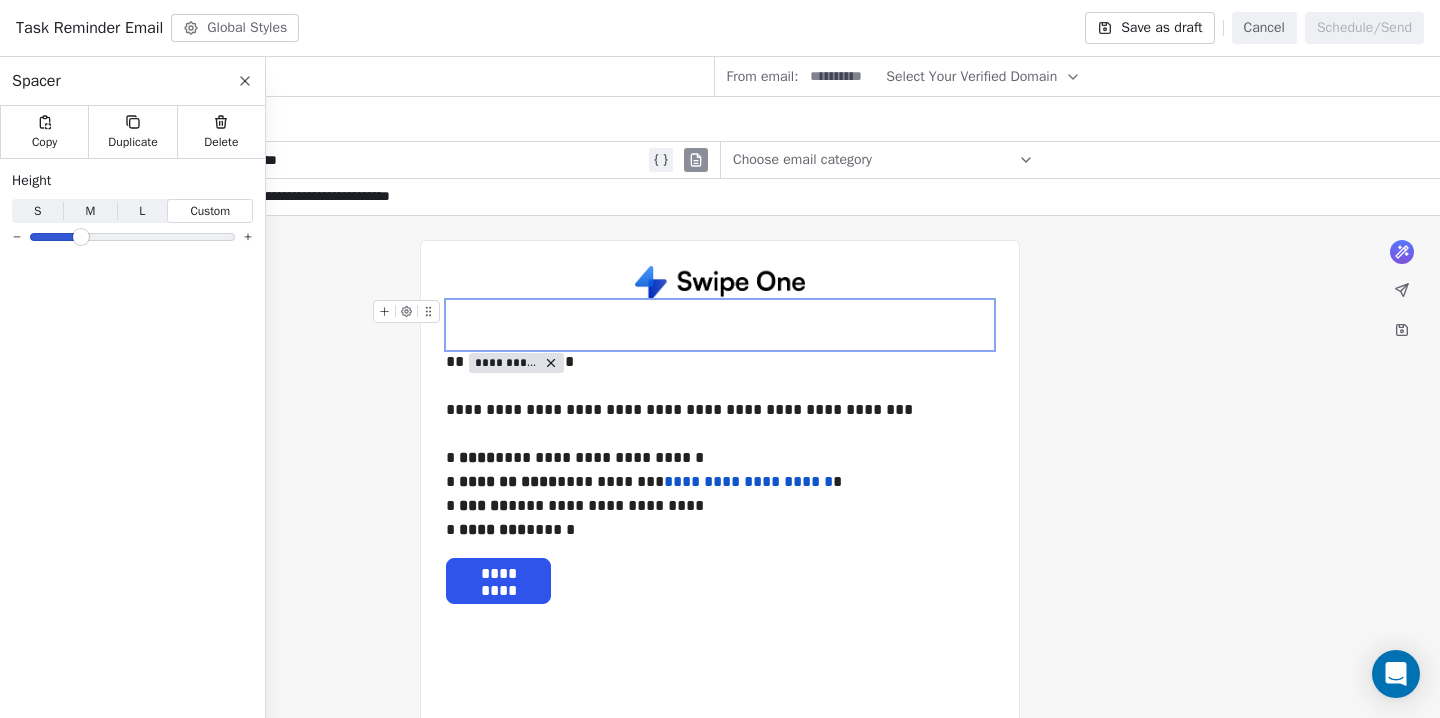 click 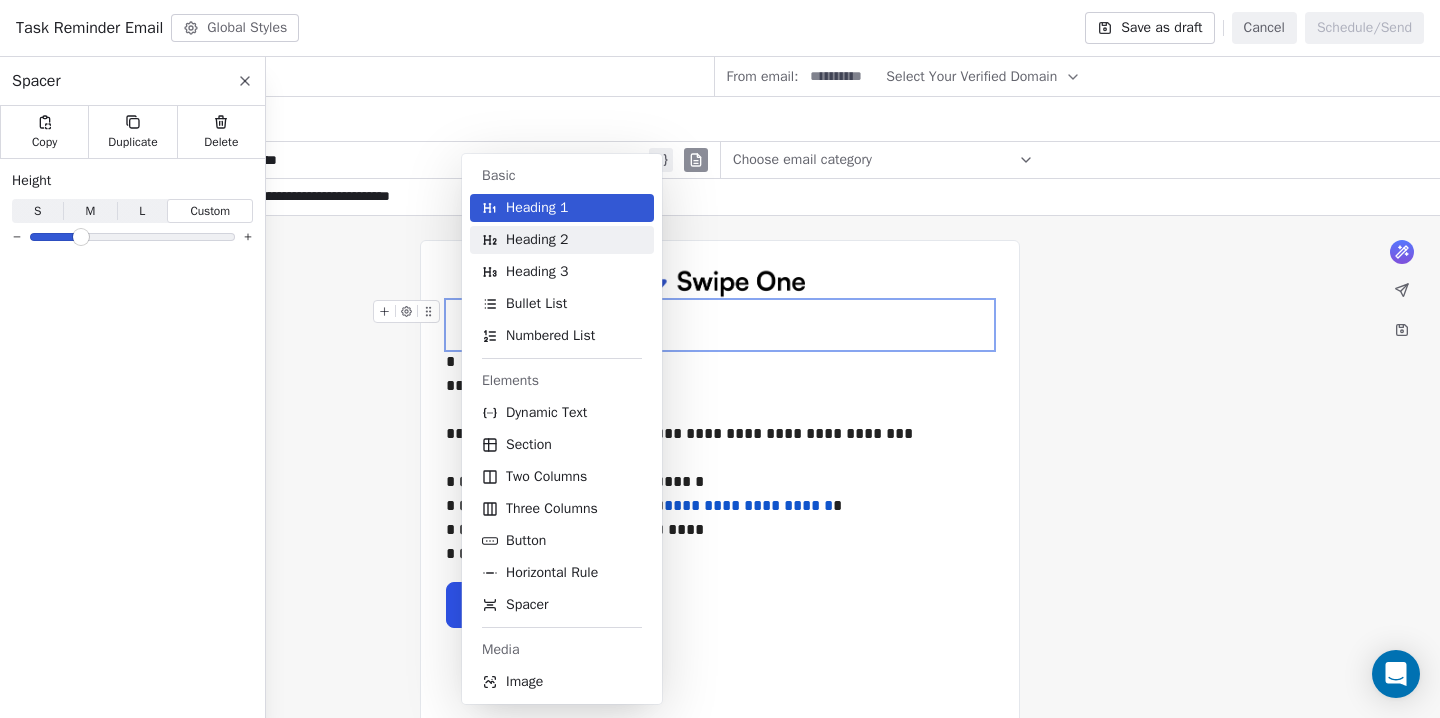 click on "Heading 2" at bounding box center (537, 240) 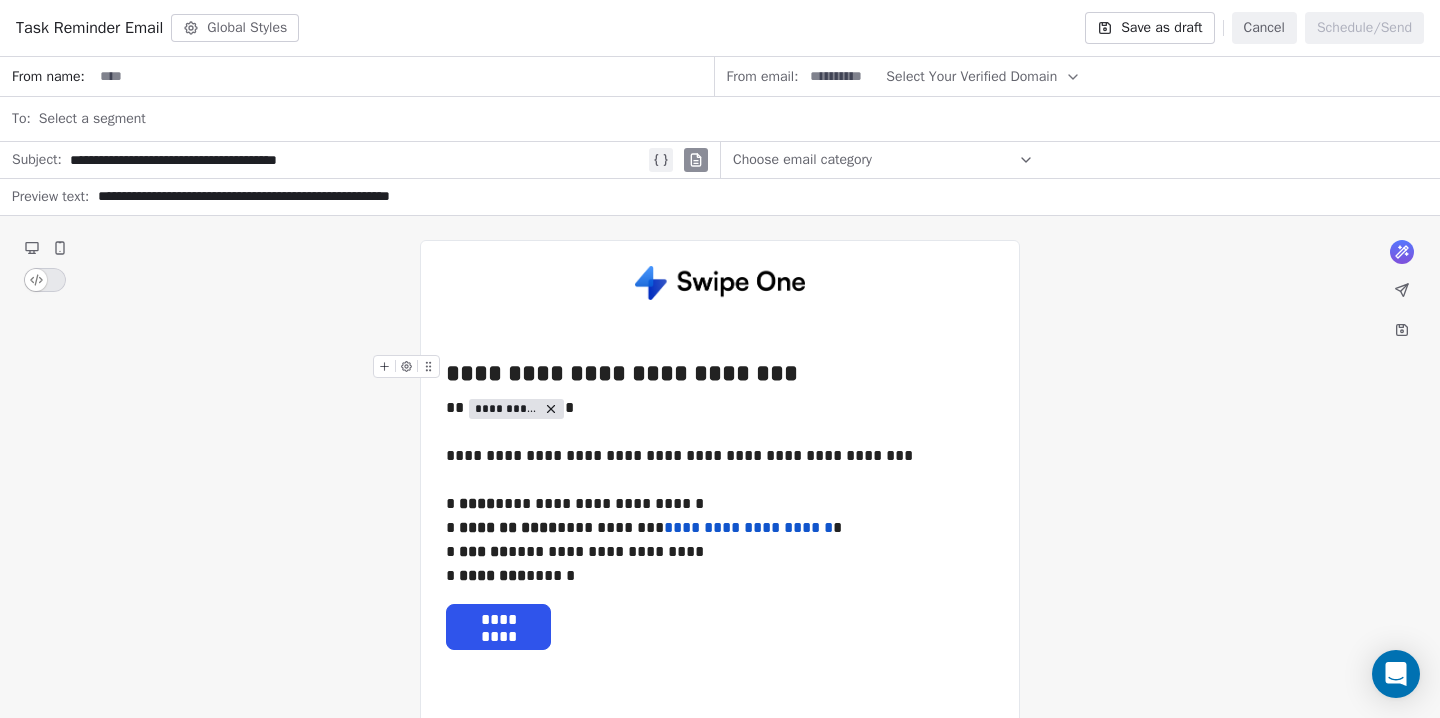 click 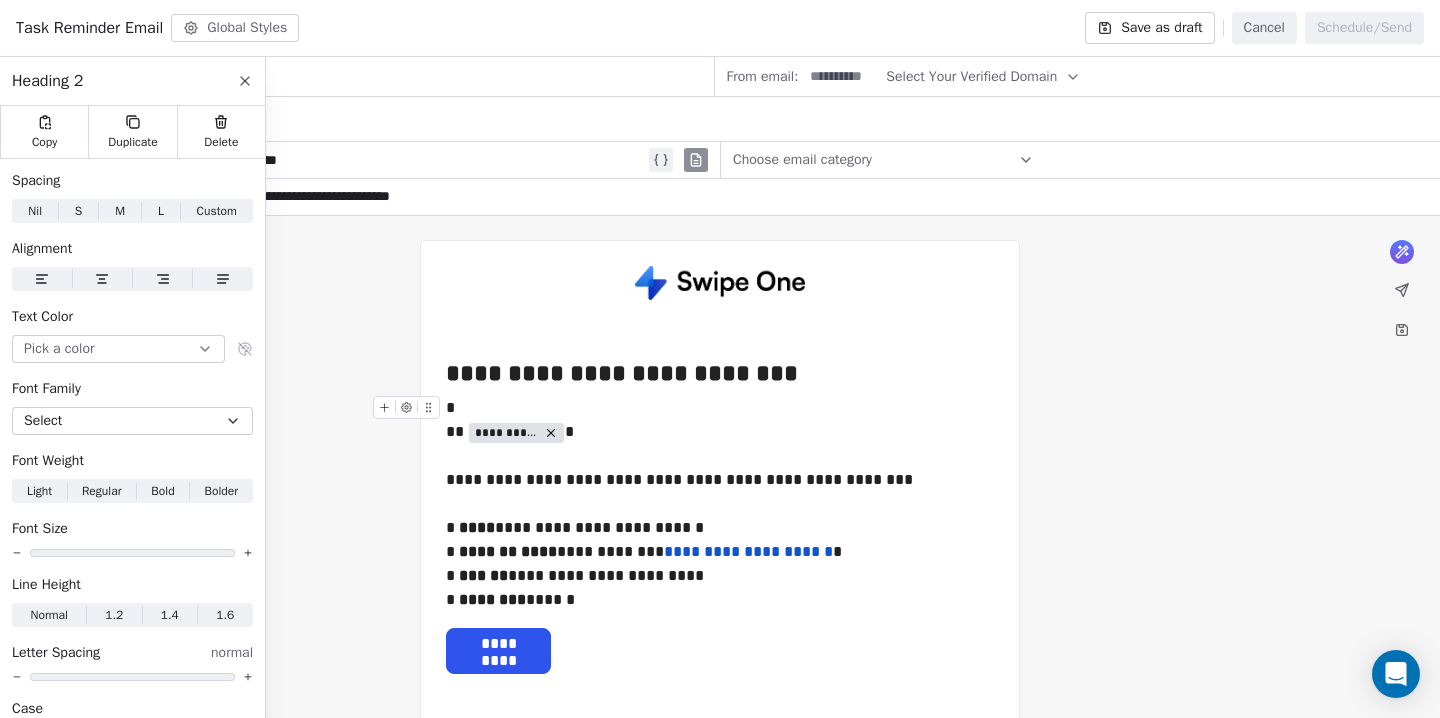 click on "*" at bounding box center [720, 408] 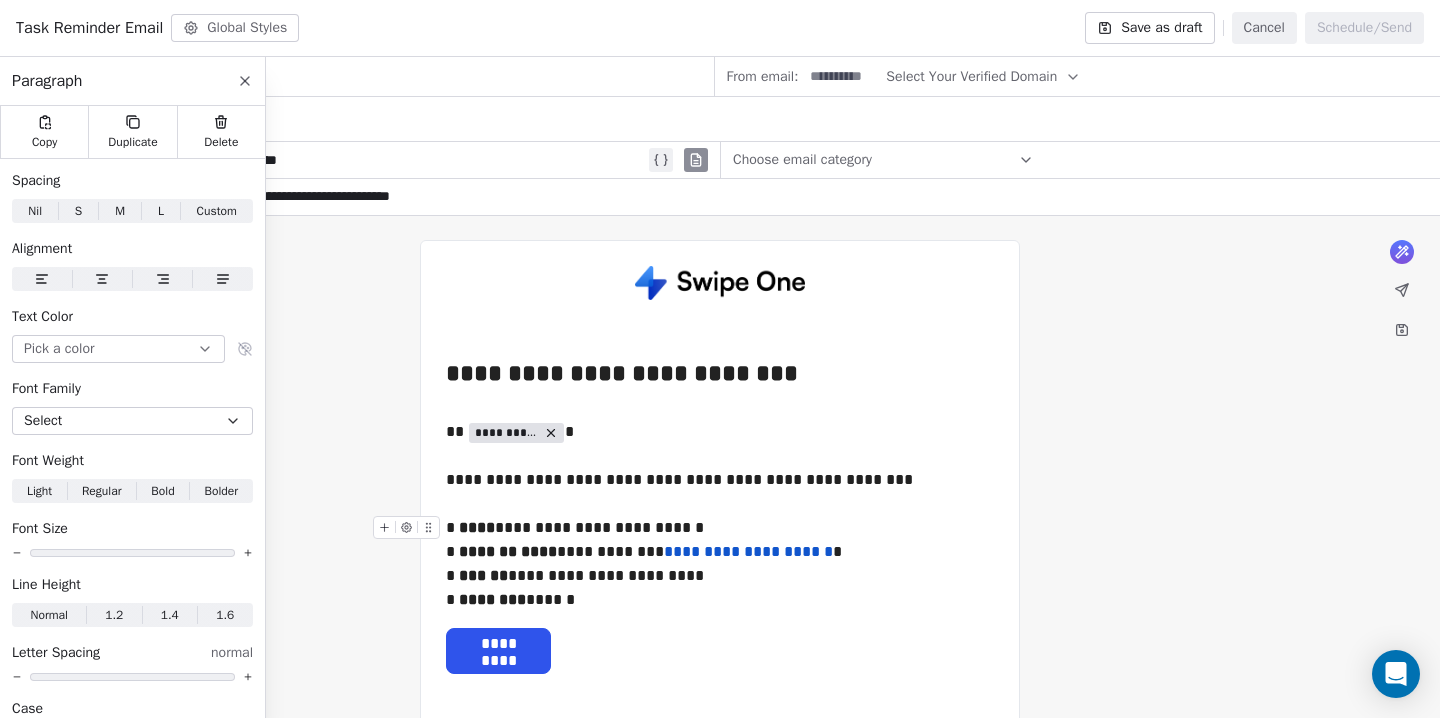 click on "********" at bounding box center (492, 599) 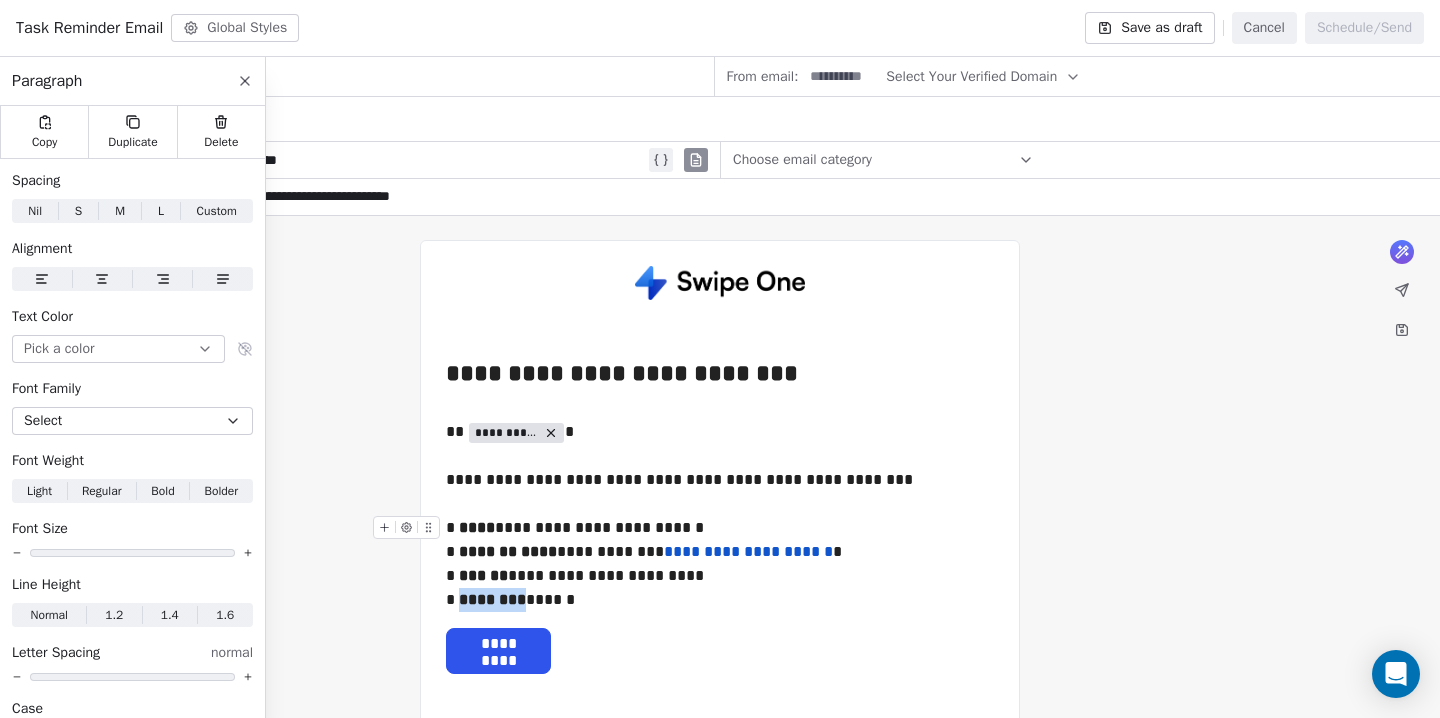 click on "********" at bounding box center (492, 599) 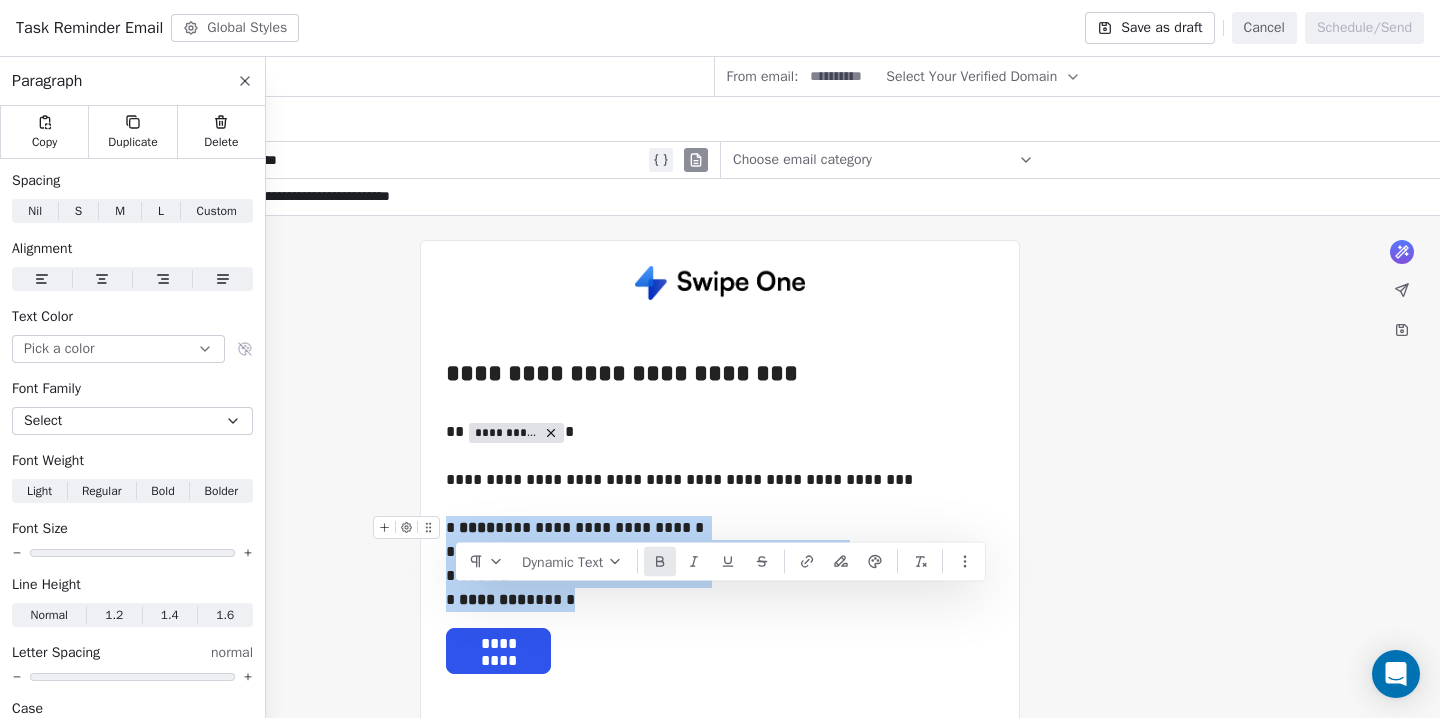 click on "********" at bounding box center (492, 599) 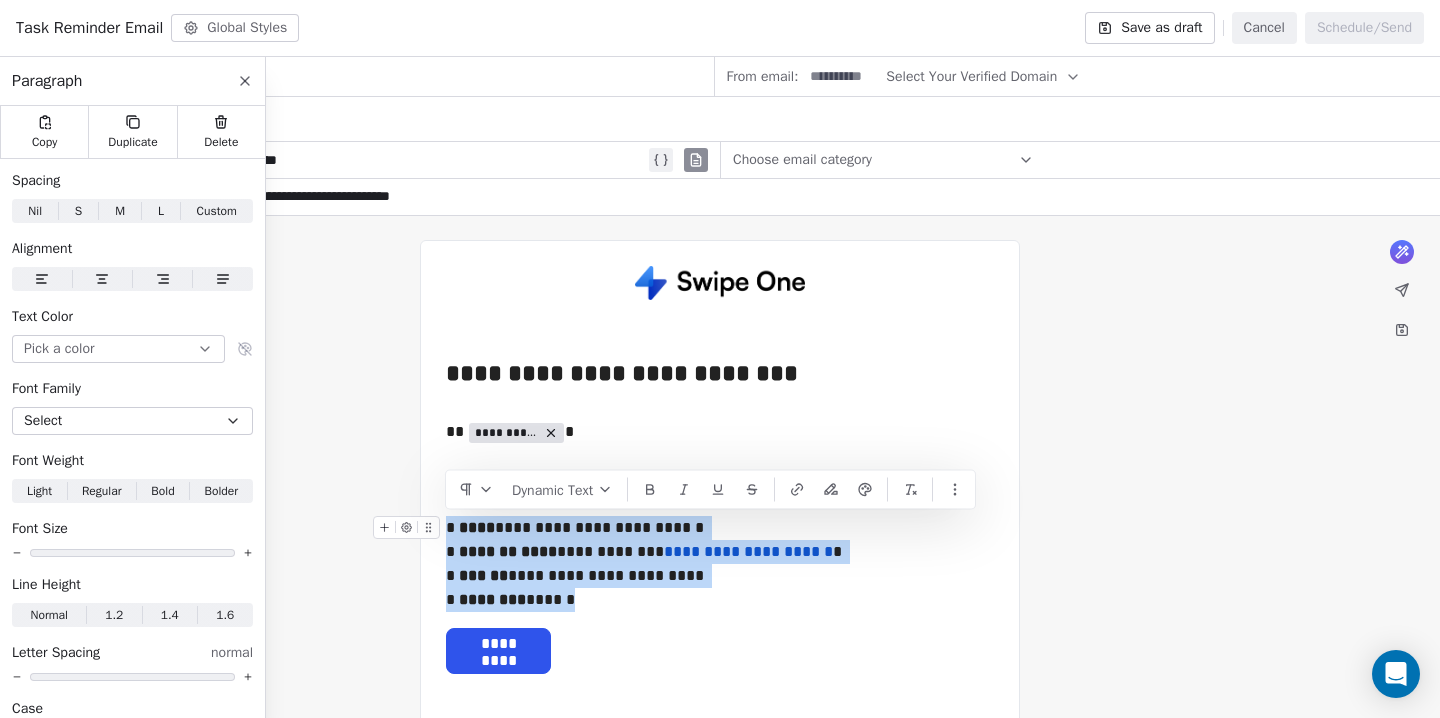 click on "**********" at bounding box center (720, 564) 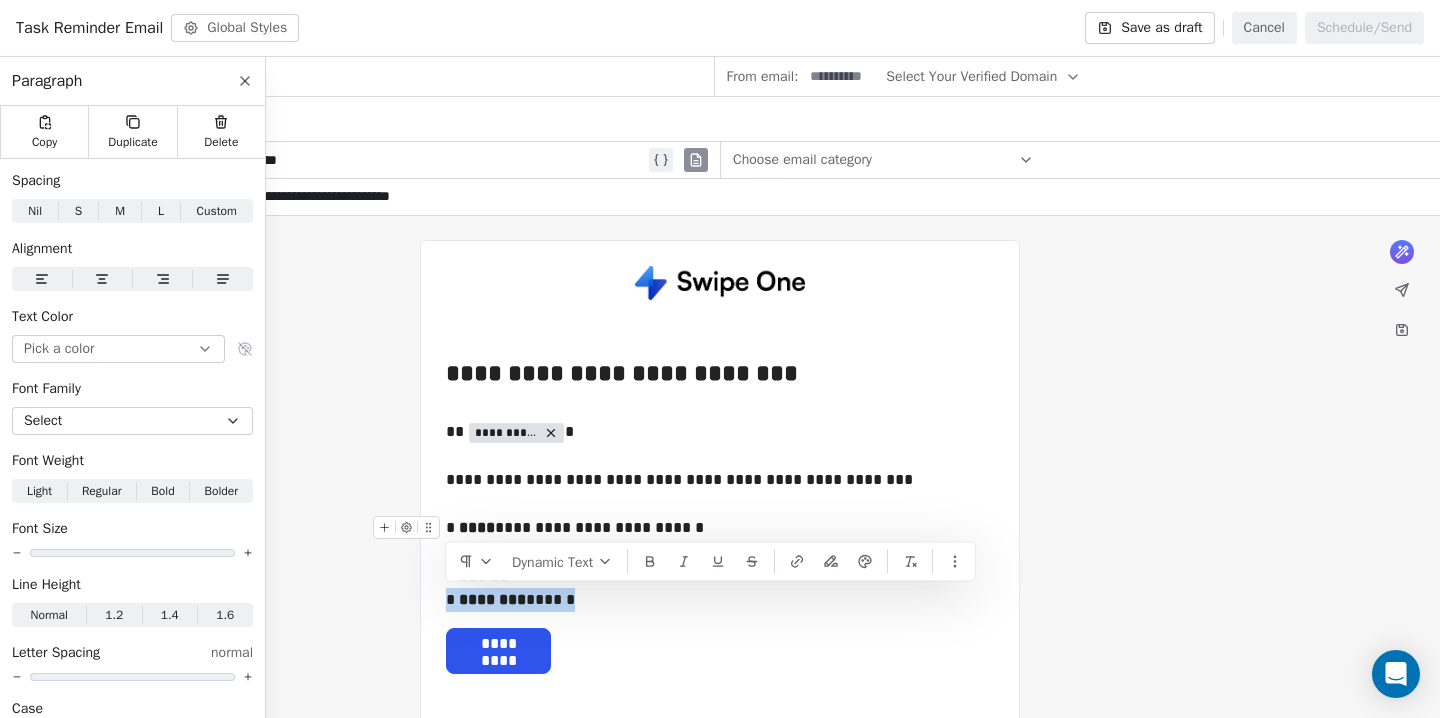 drag, startPoint x: 553, startPoint y: 600, endPoint x: 429, endPoint y: 600, distance: 124 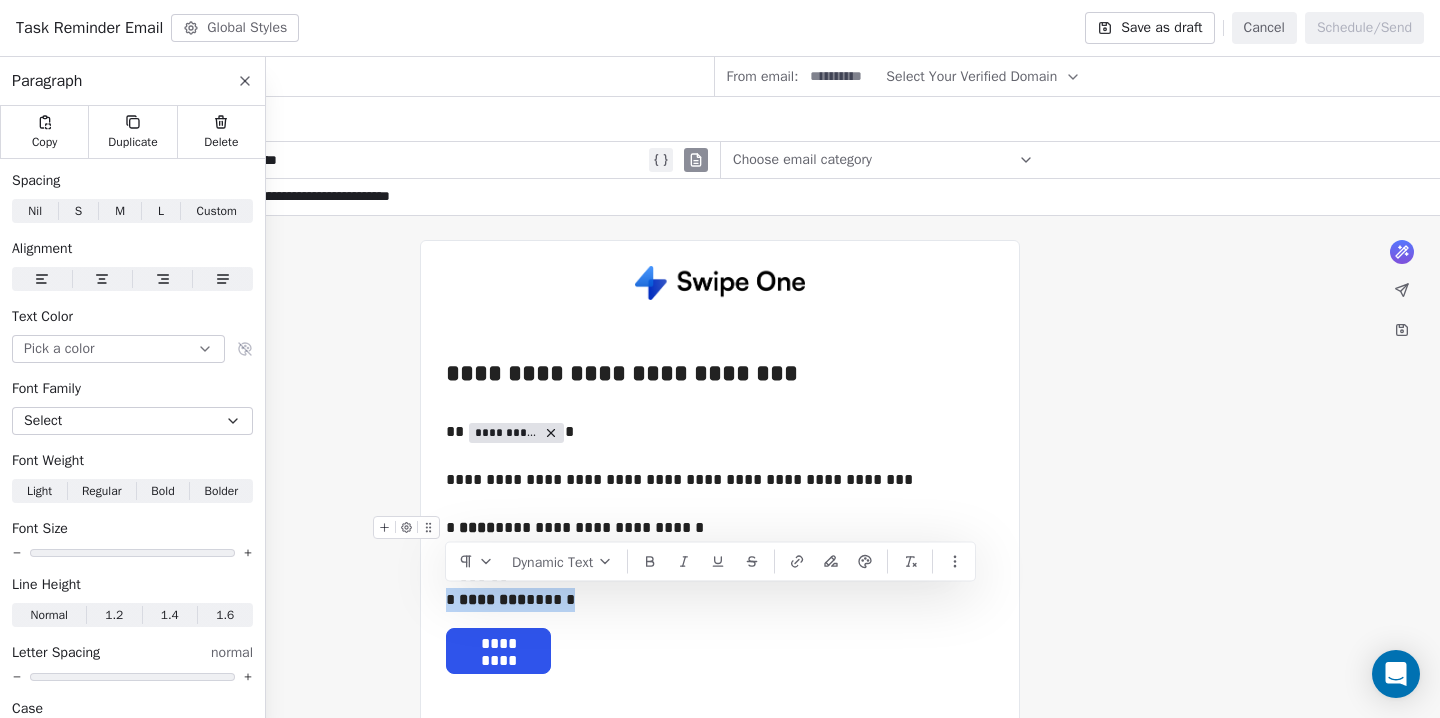 click on "**********" at bounding box center (720, 591) 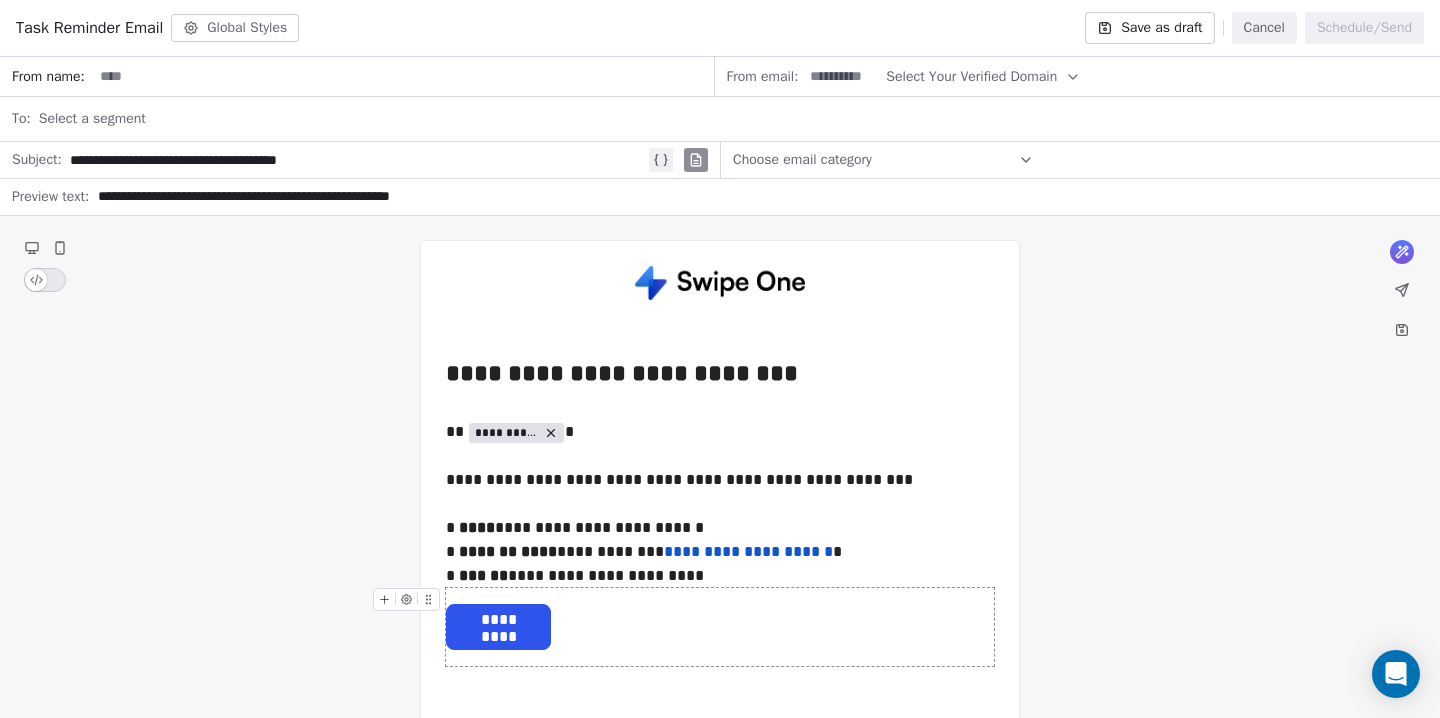 click on "*********" at bounding box center (720, 627) 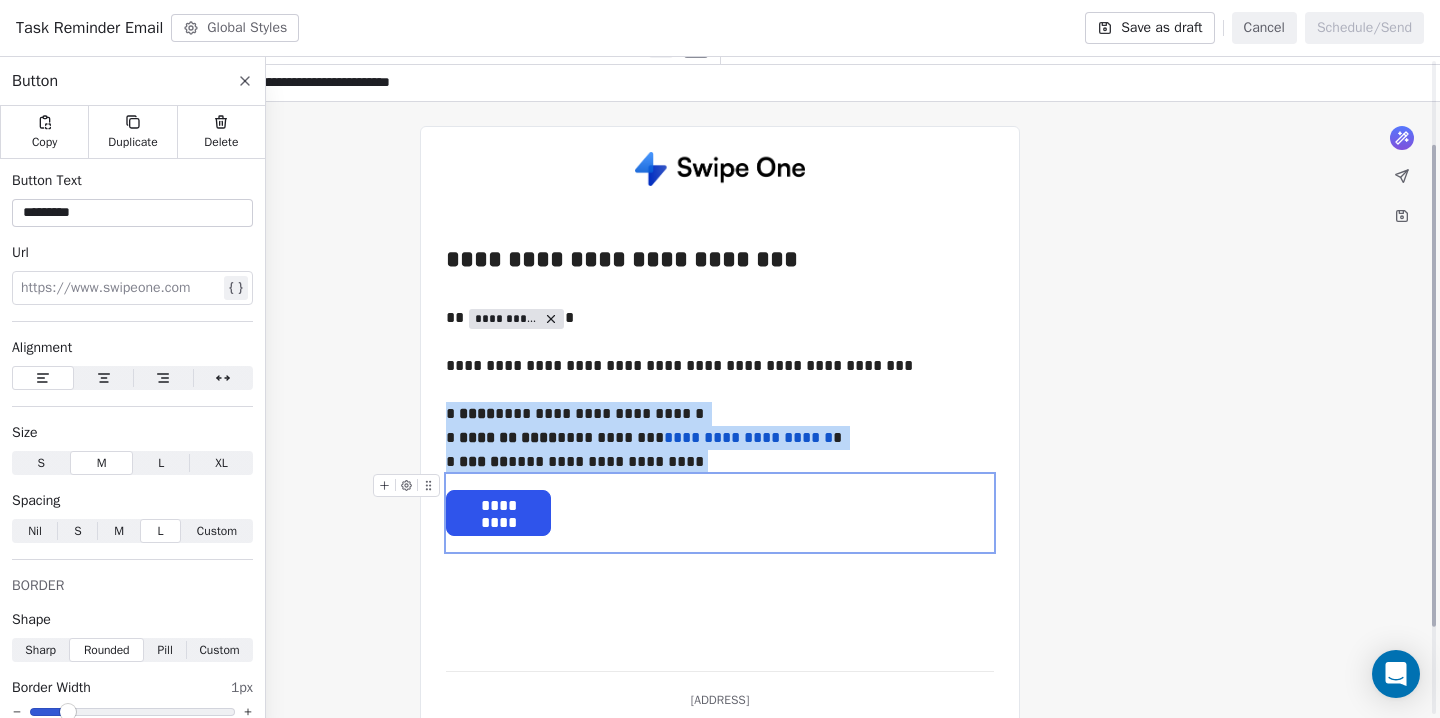 scroll, scrollTop: 115, scrollLeft: 0, axis: vertical 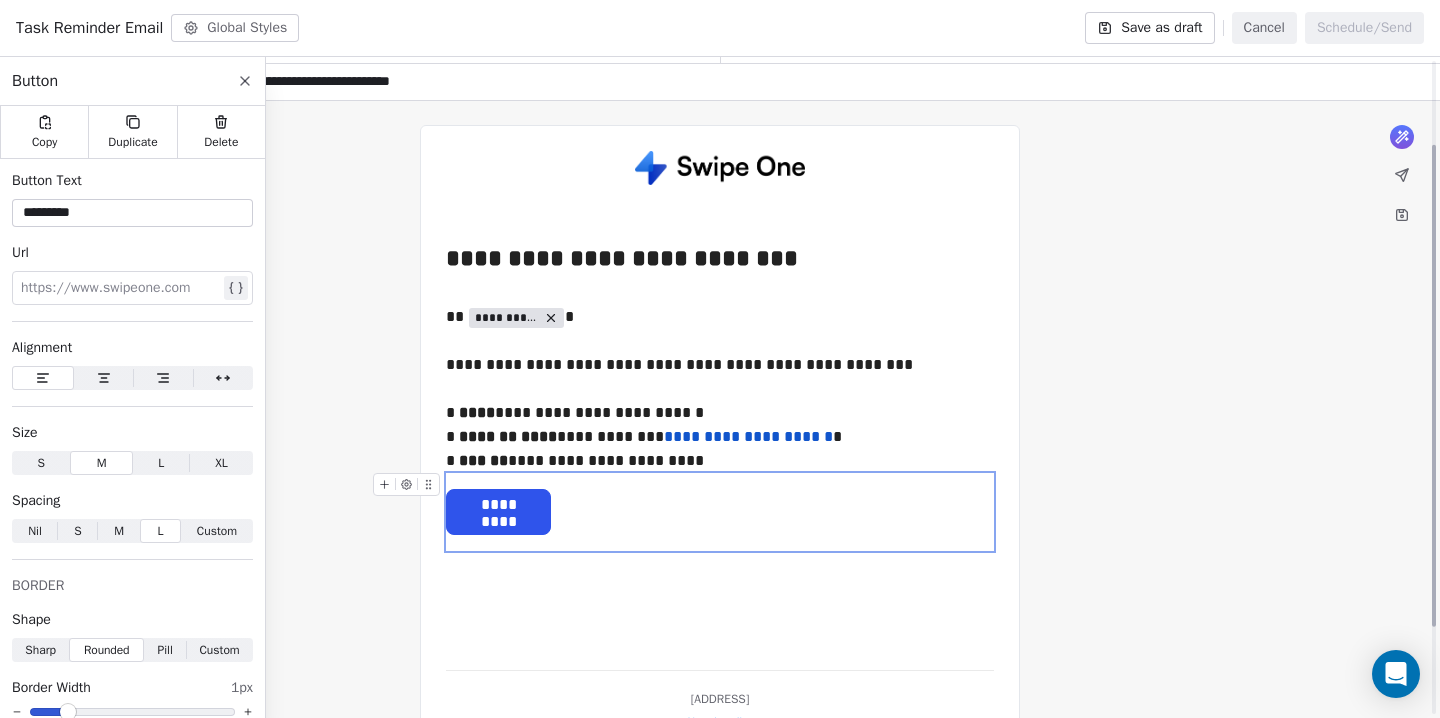 click on "**********" at bounding box center (720, 402) 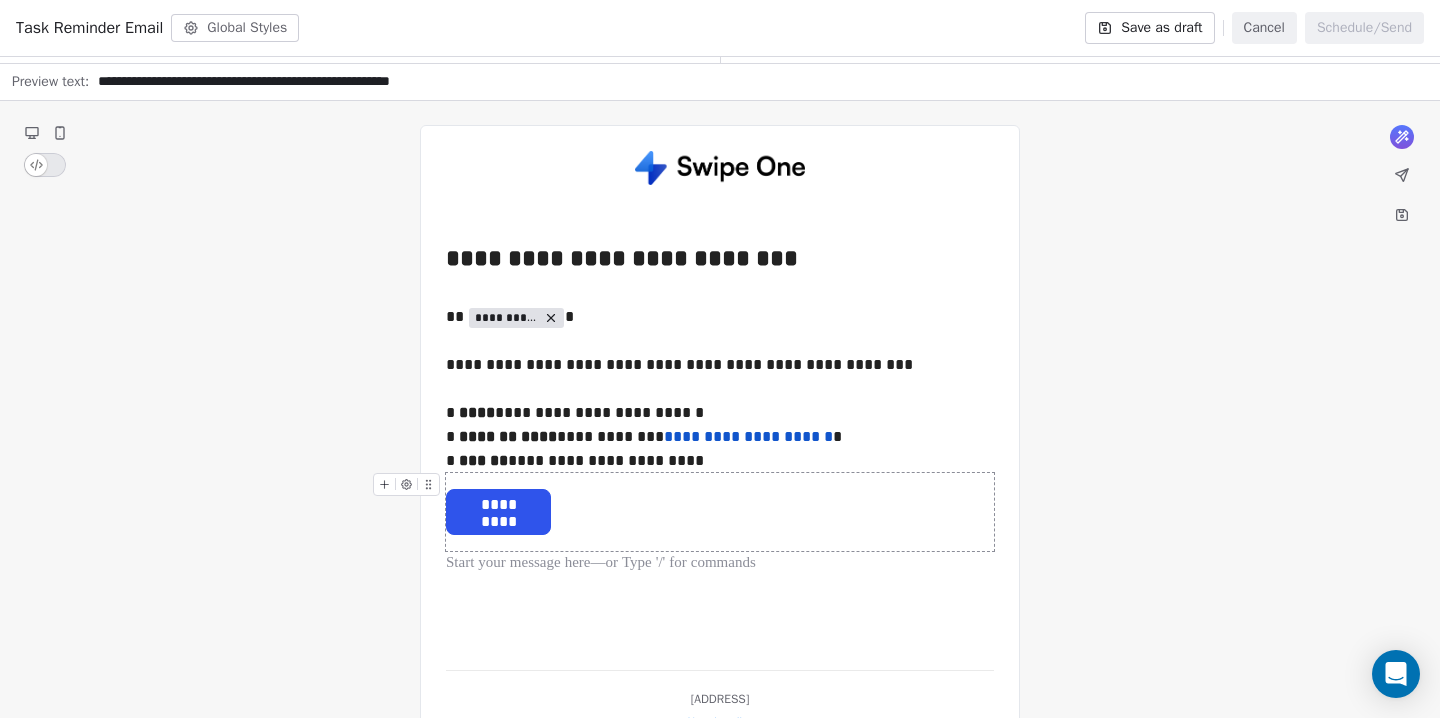 click on "*********" at bounding box center [720, 512] 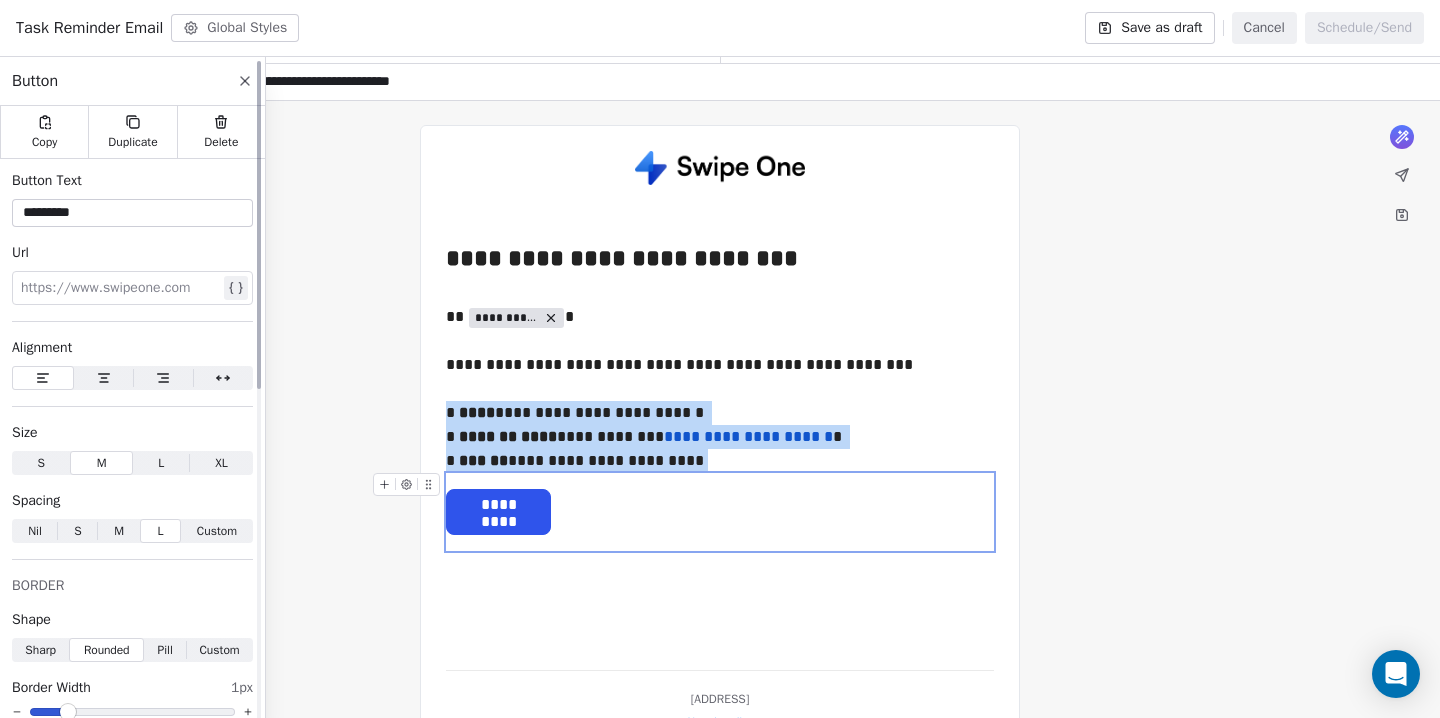 click on "L L" at bounding box center [161, 463] 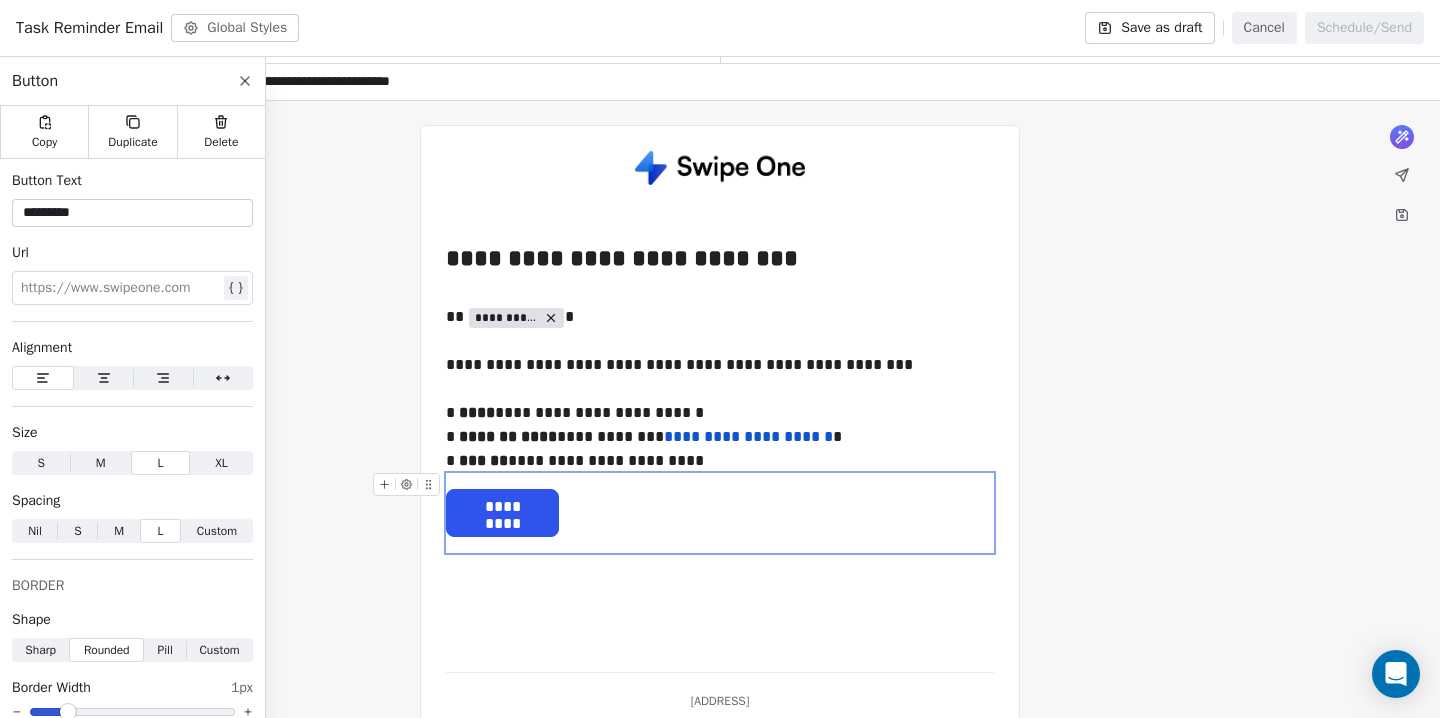 click on "**********" at bounding box center (720, 465) 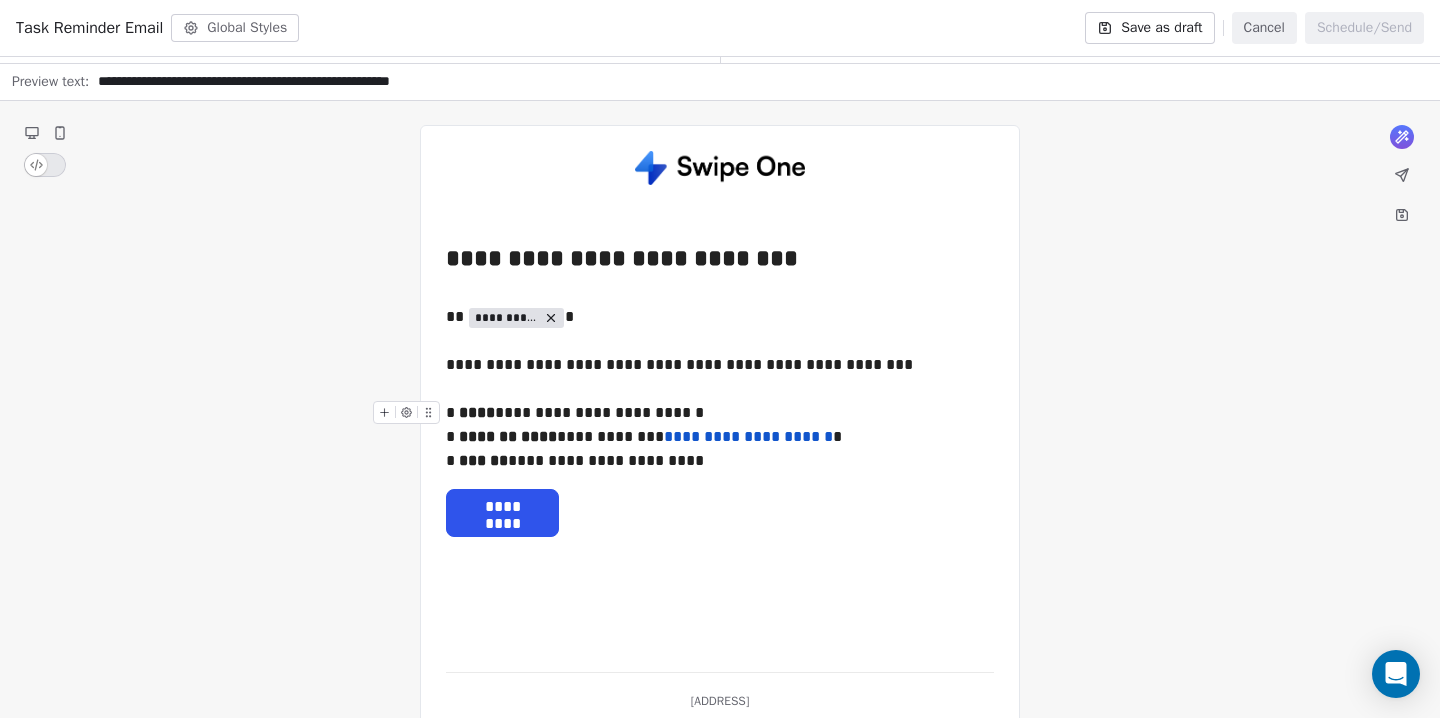 click 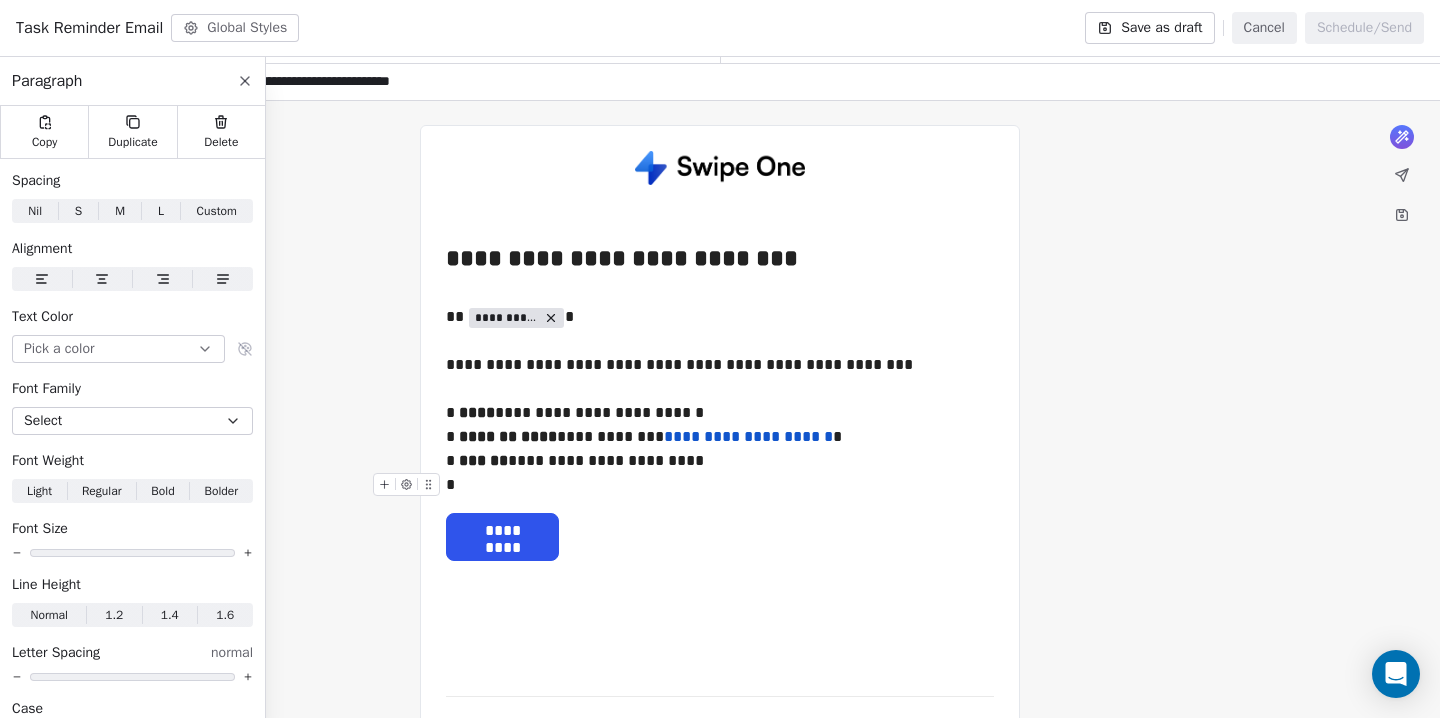 click on "*" at bounding box center (720, 485) 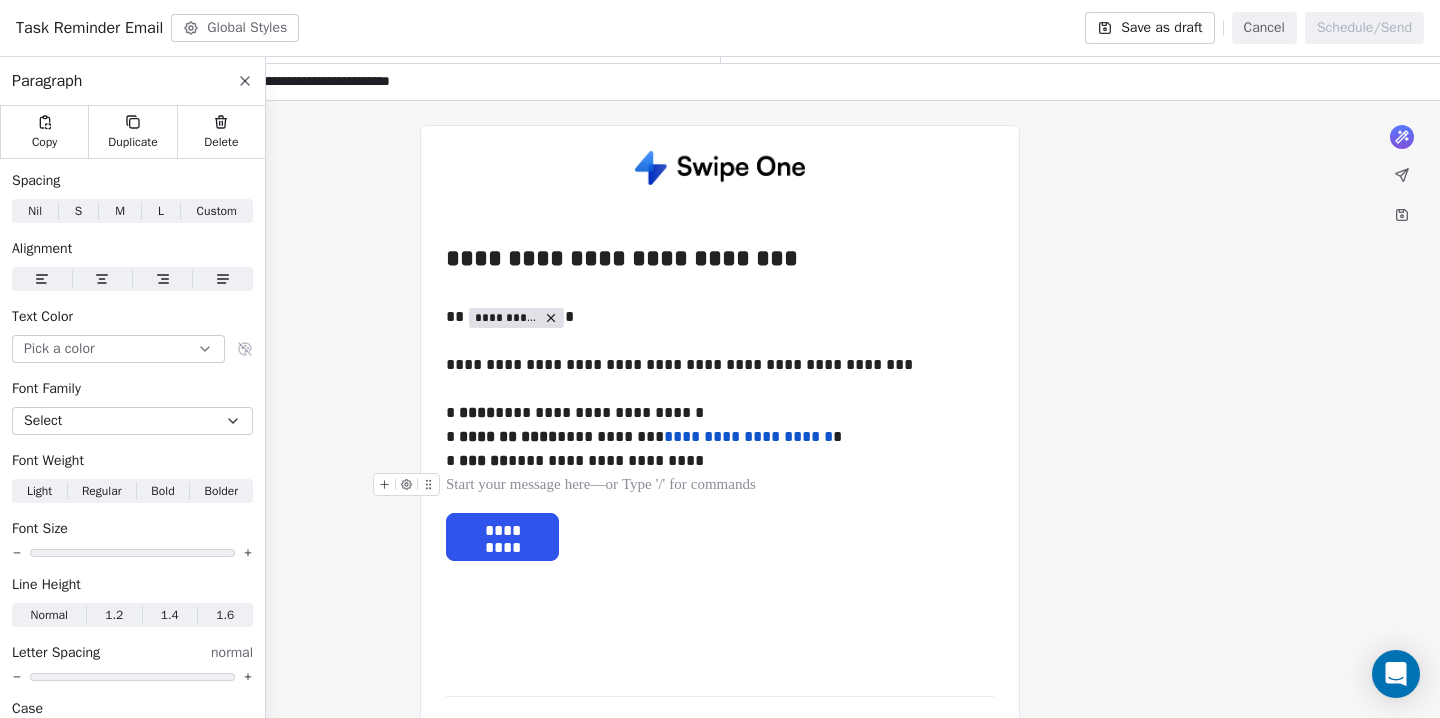 click on "**********" at bounding box center (720, 477) 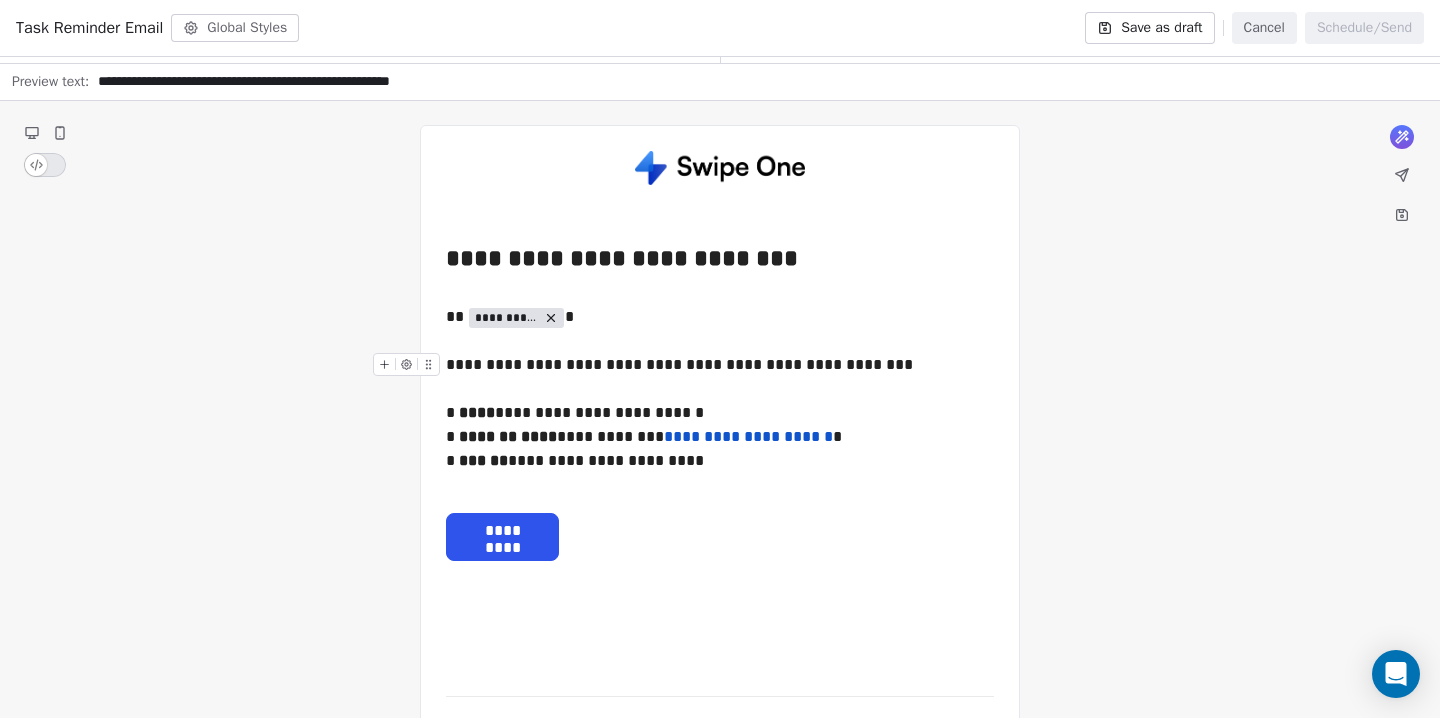click on "**********" at bounding box center [720, 377] 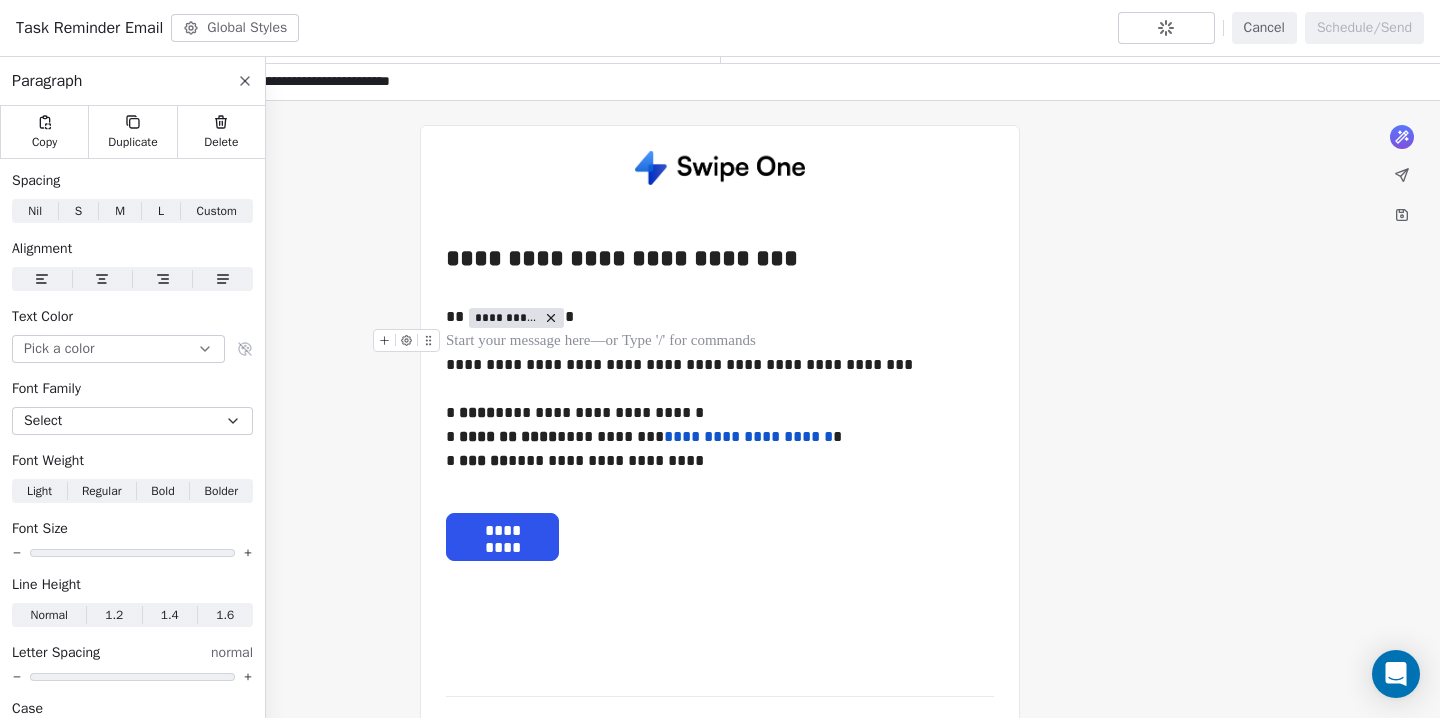 click at bounding box center [720, 341] 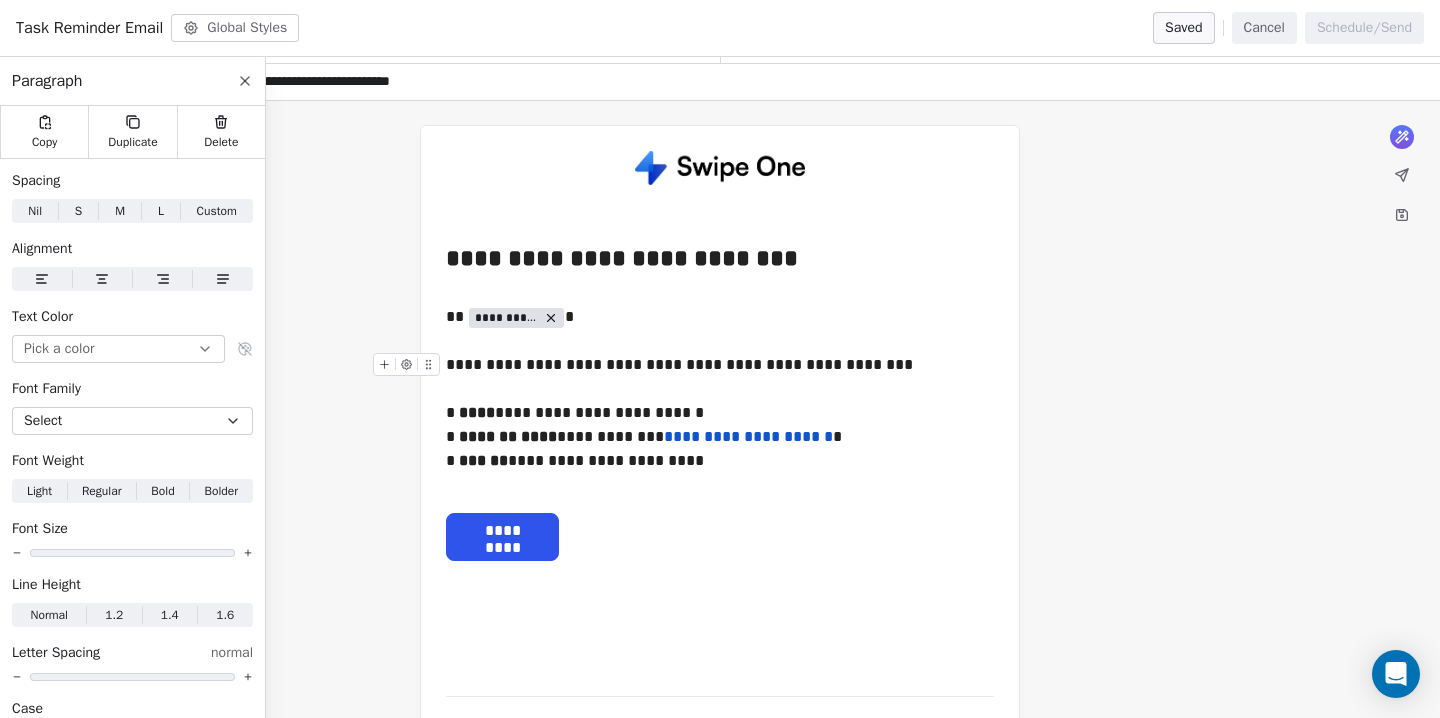 click on "**********" at bounding box center [720, 377] 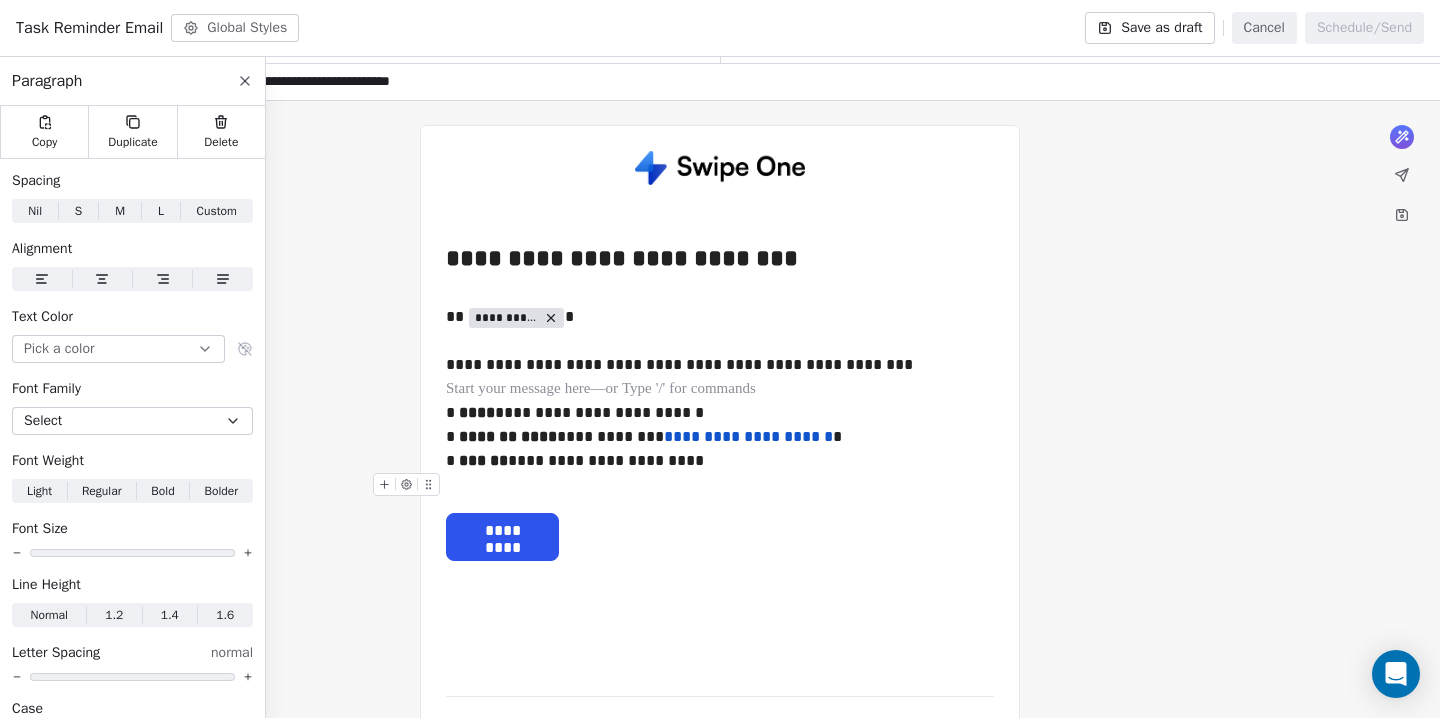 click at bounding box center [720, 485] 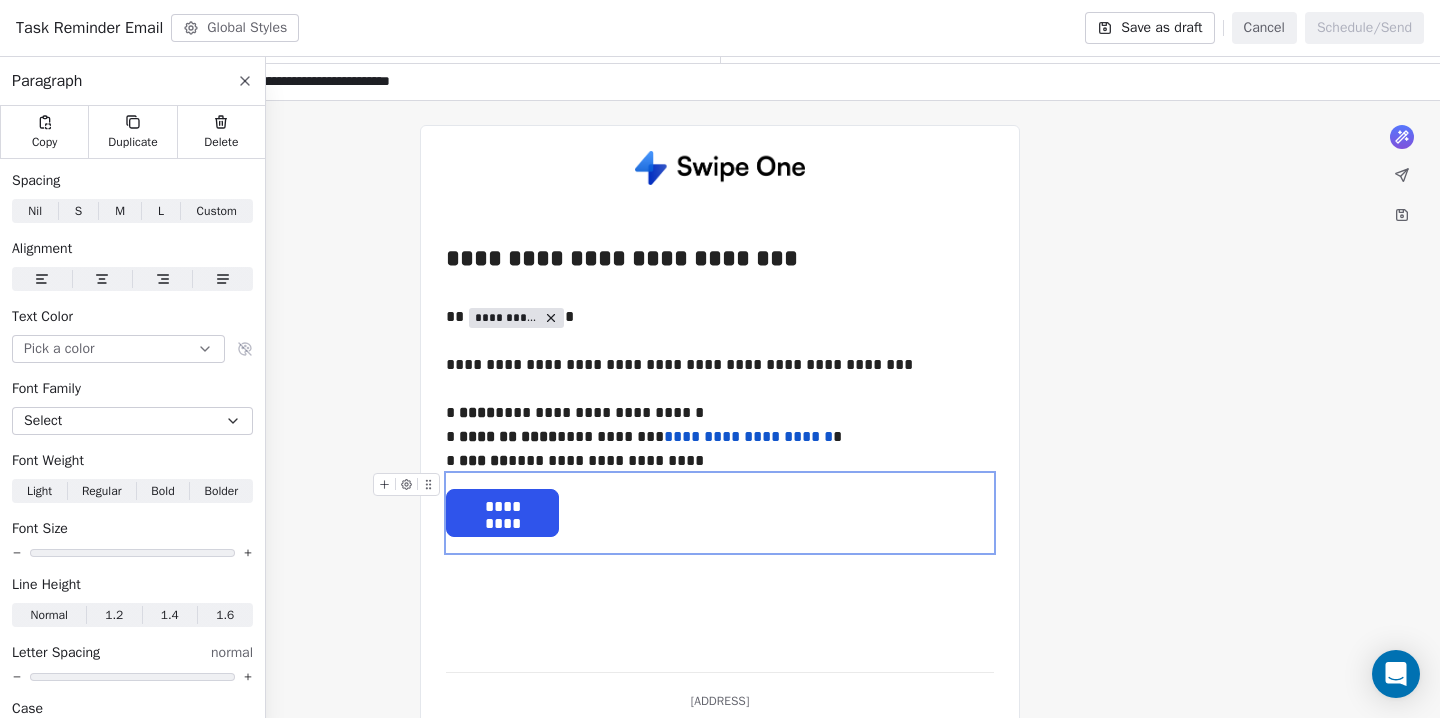 click on "**********" at bounding box center [720, 465] 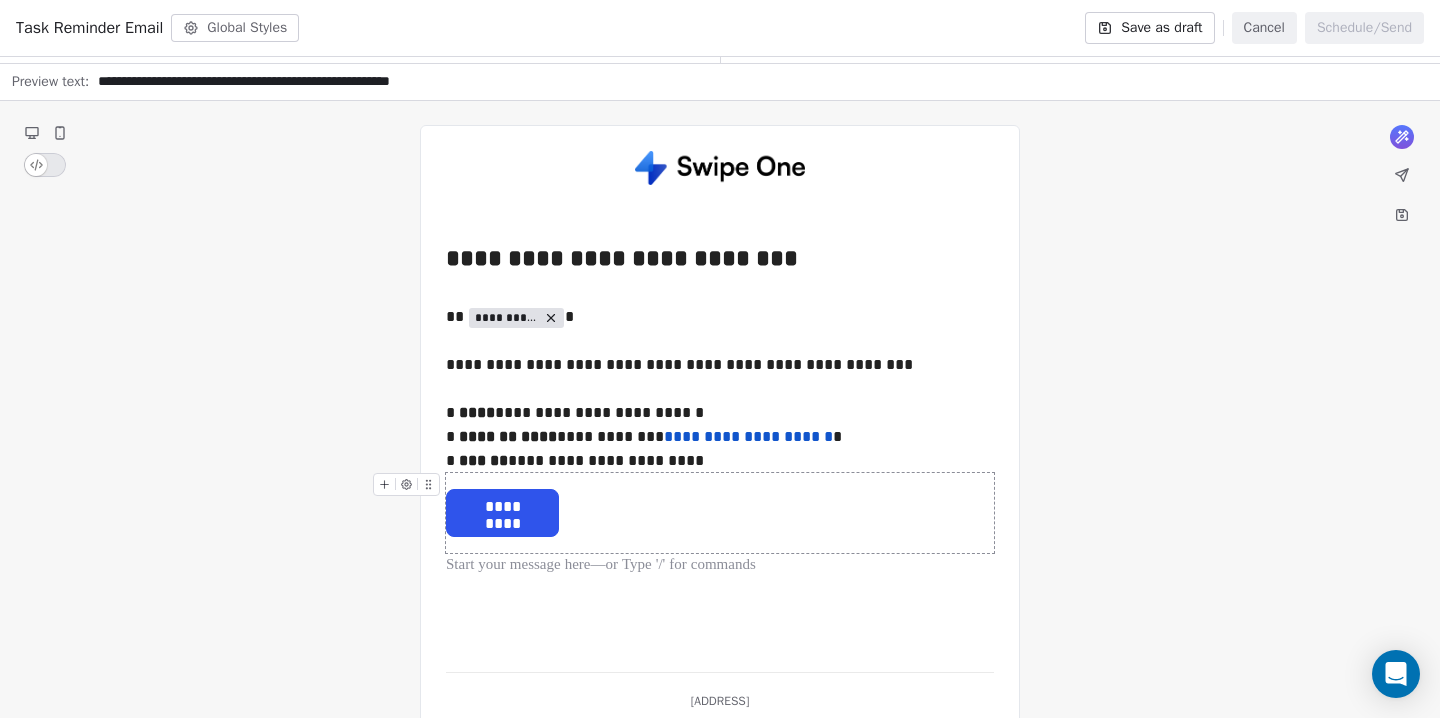 click on "**********" at bounding box center [720, 403] 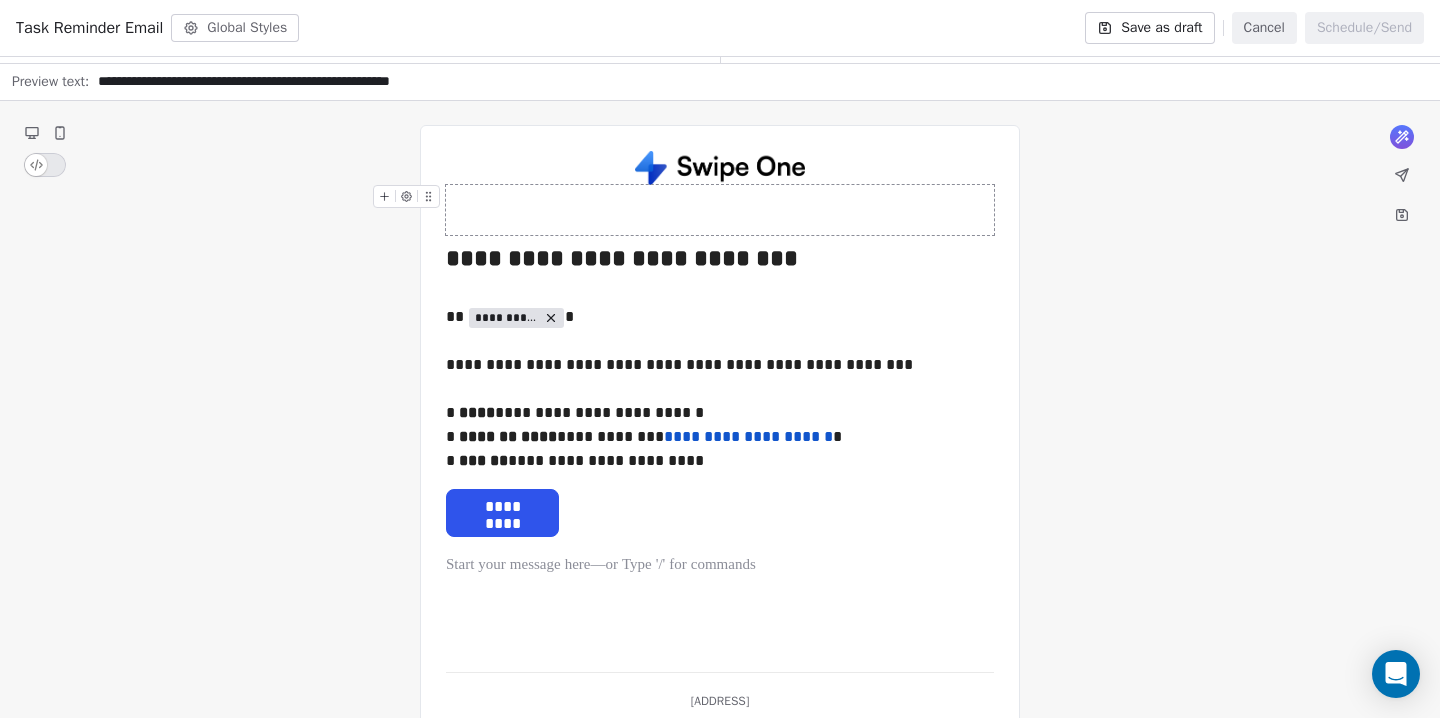 click at bounding box center (720, 210) 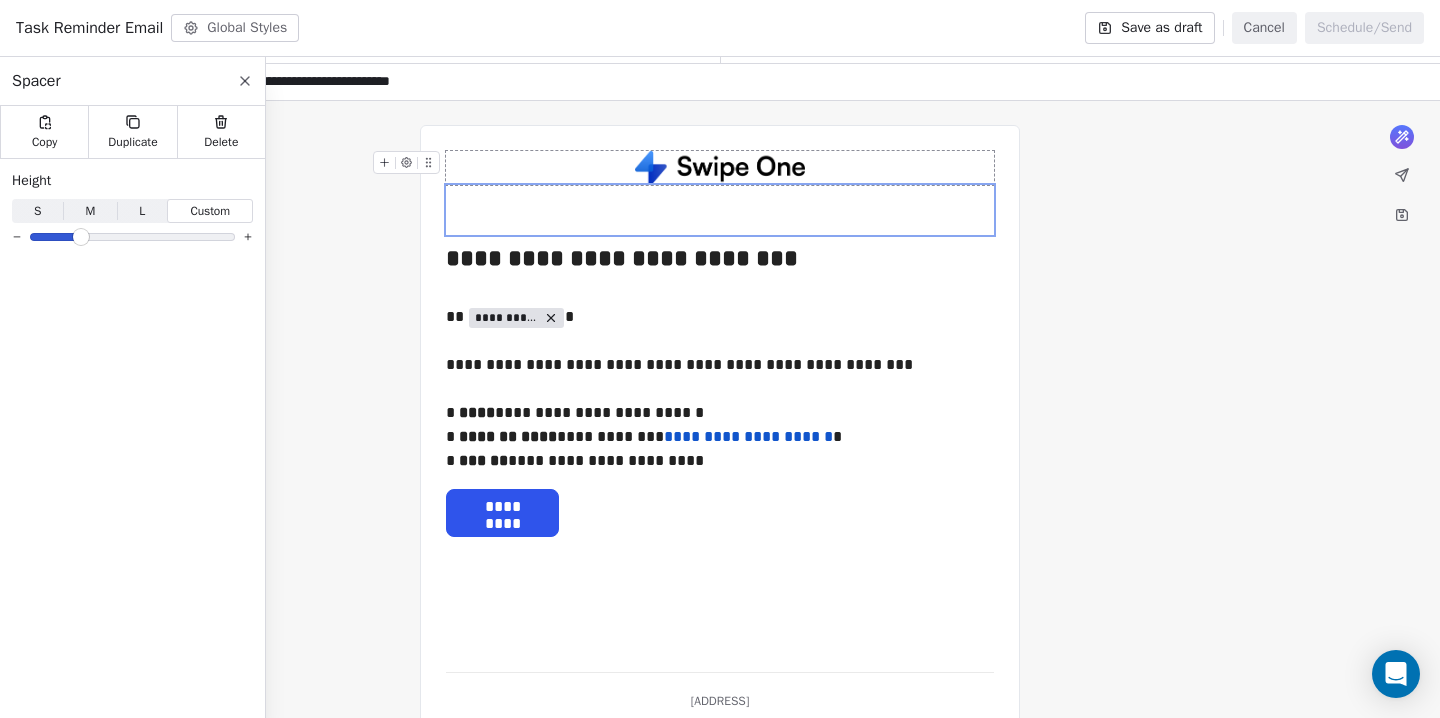 click at bounding box center (720, 168) 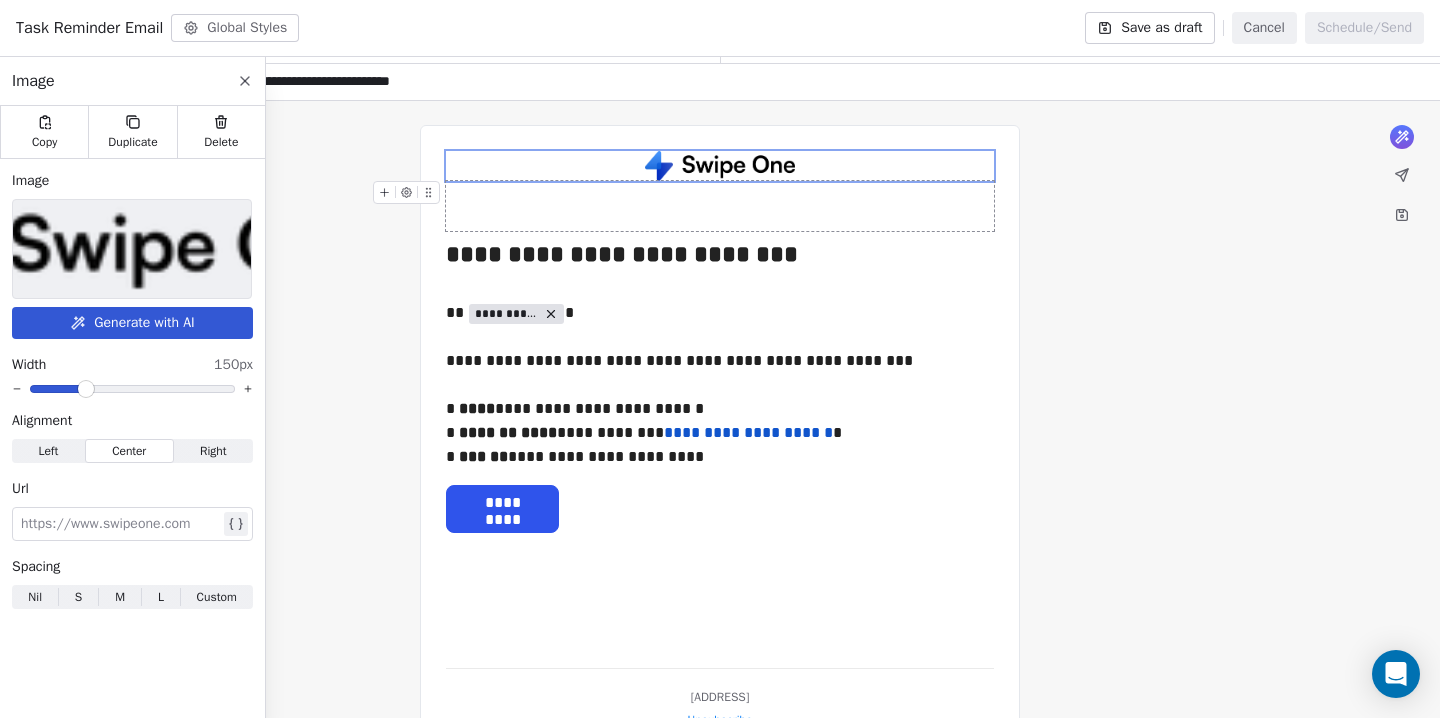 click at bounding box center (86, 389) 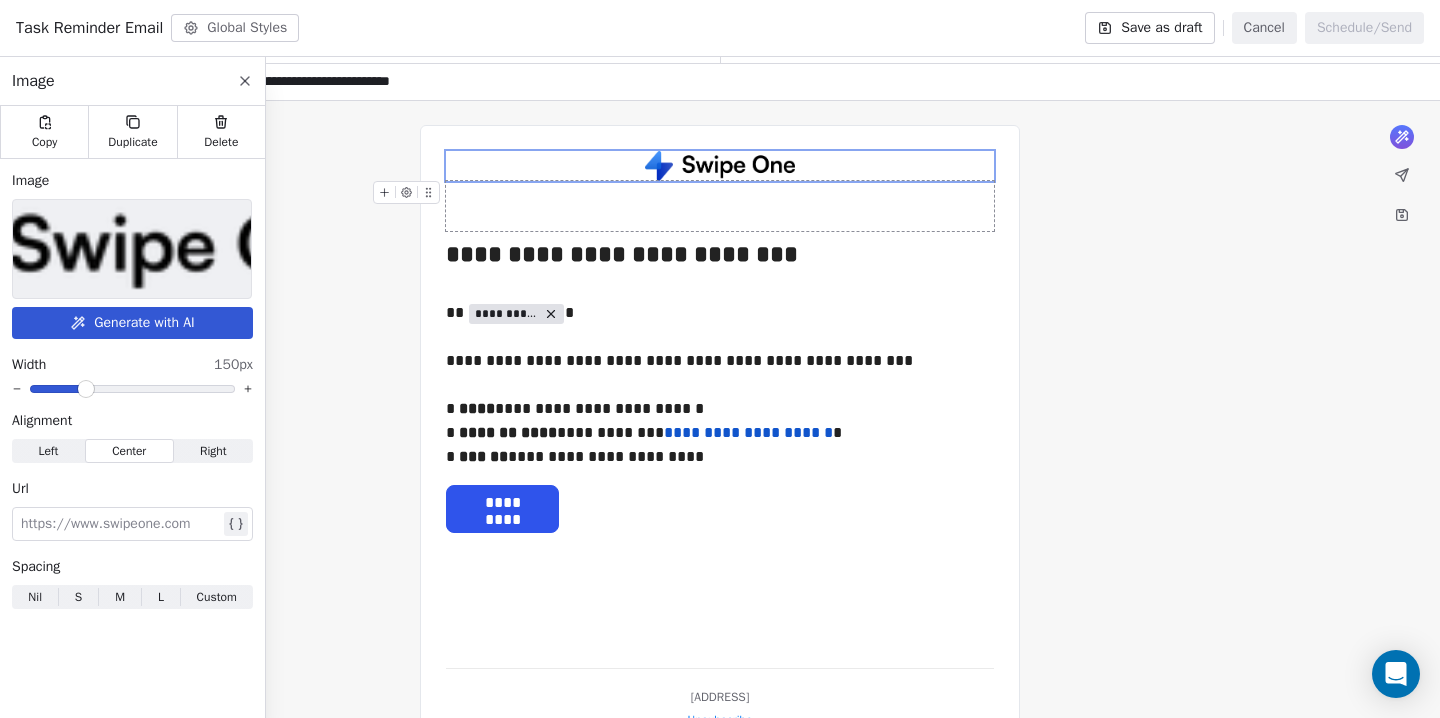 click on "**********" at bounding box center [720, 463] 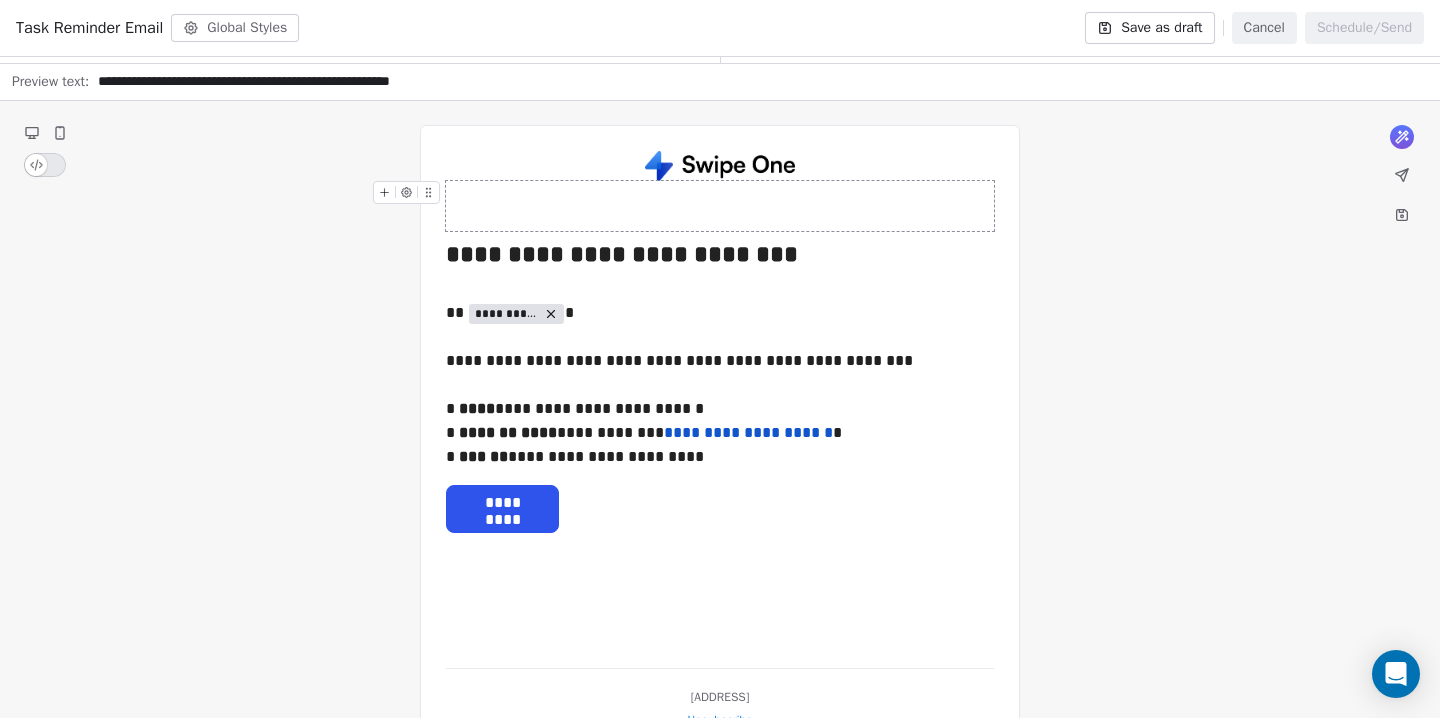 click on "**********" at bounding box center (720, 463) 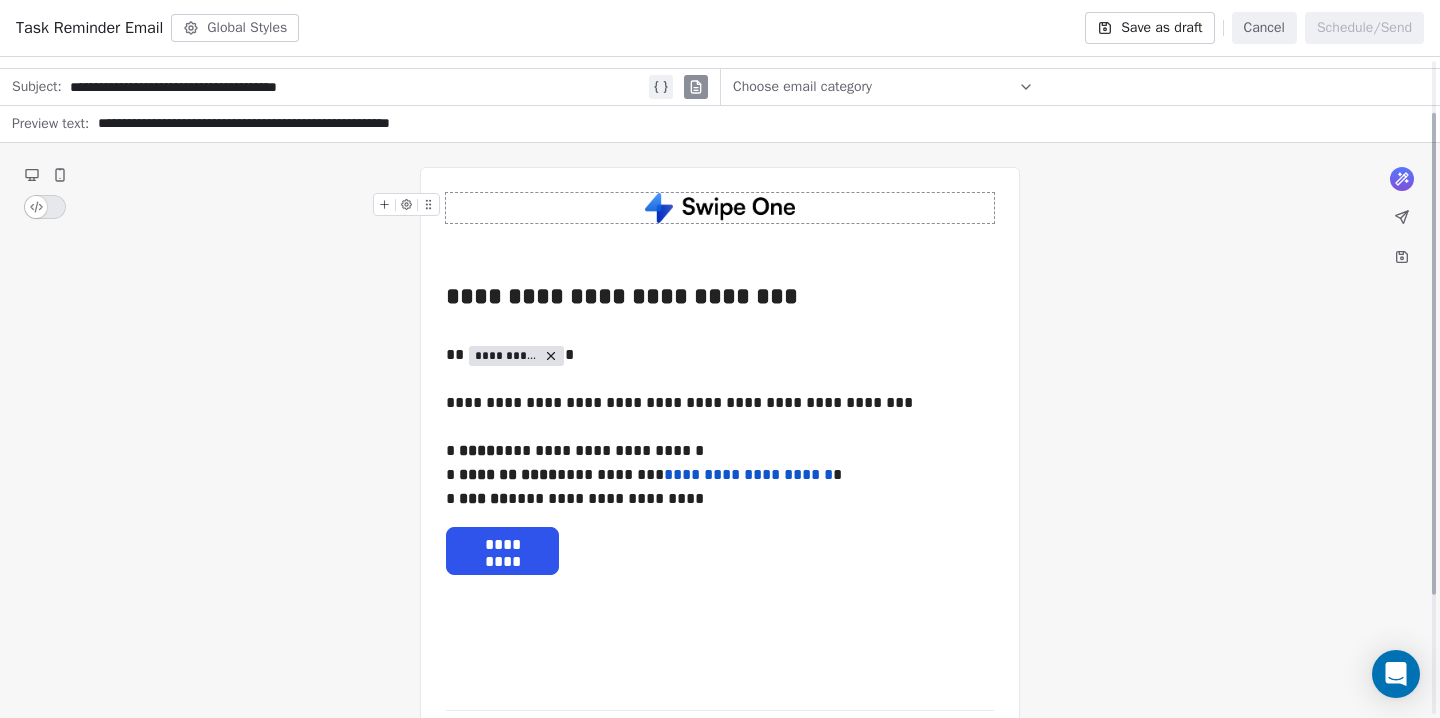 scroll, scrollTop: 70, scrollLeft: 0, axis: vertical 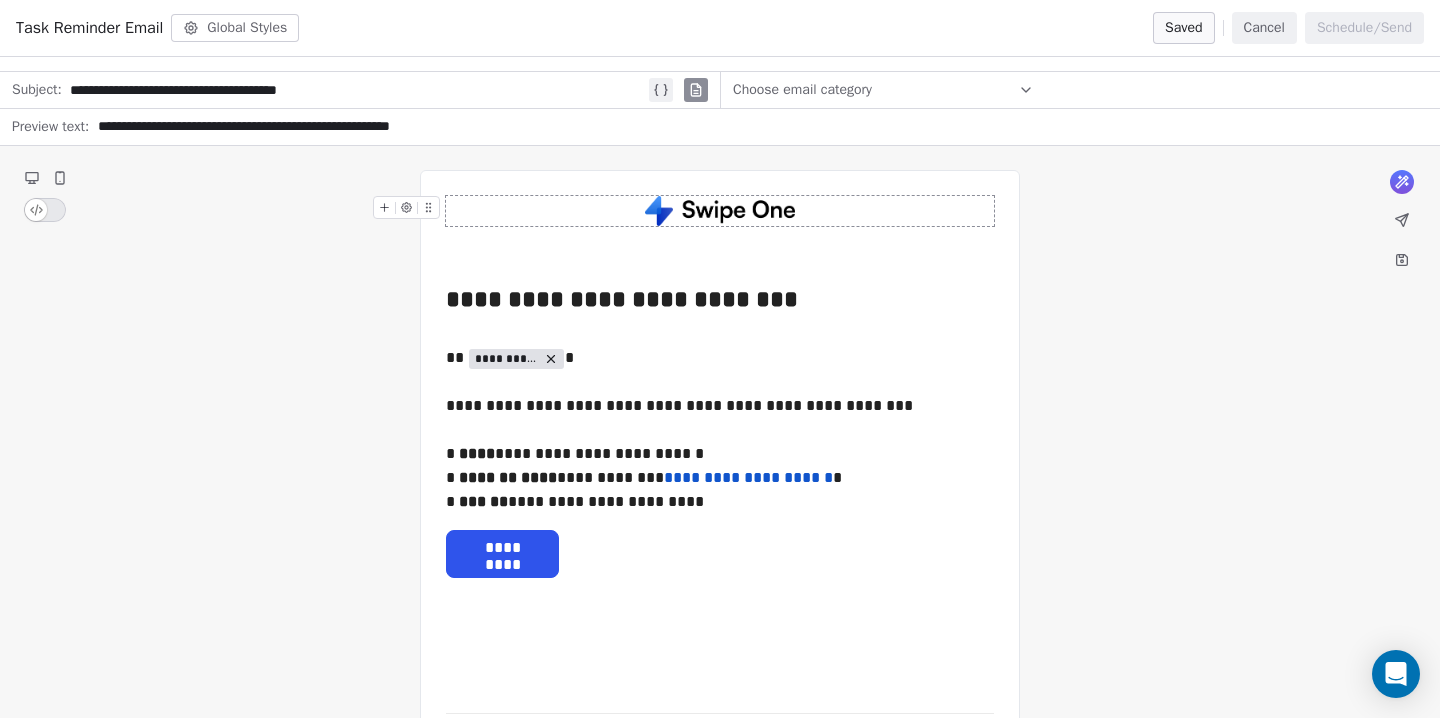 click on "**********" at bounding box center [757, 127] 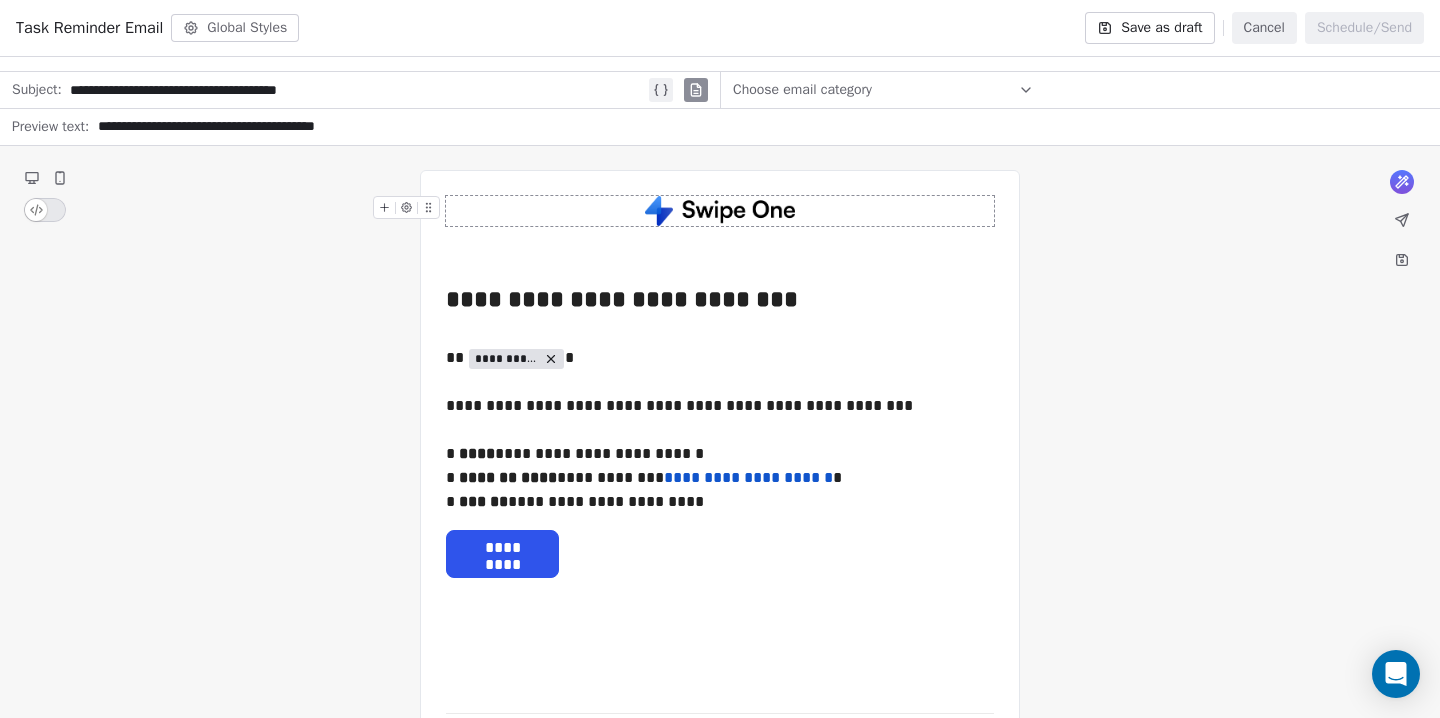 type on "**********" 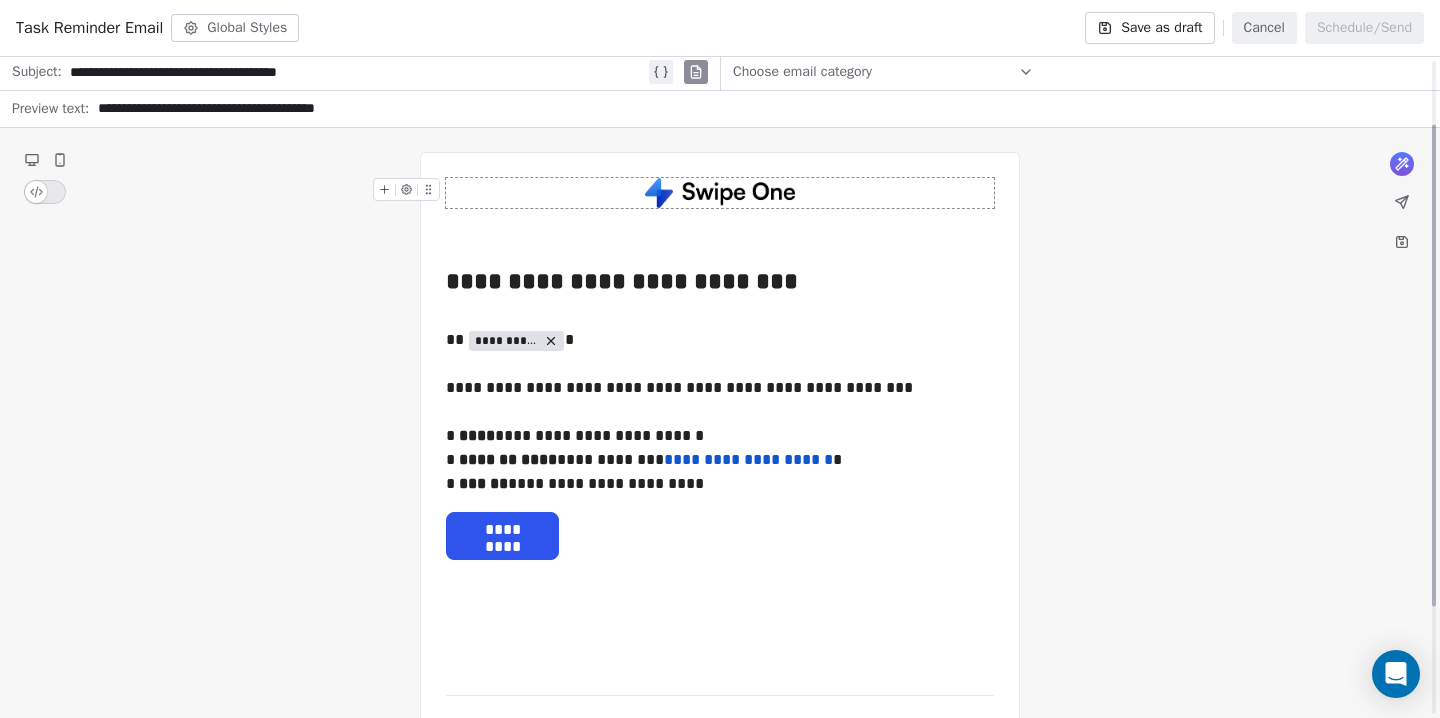 scroll, scrollTop: 76, scrollLeft: 0, axis: vertical 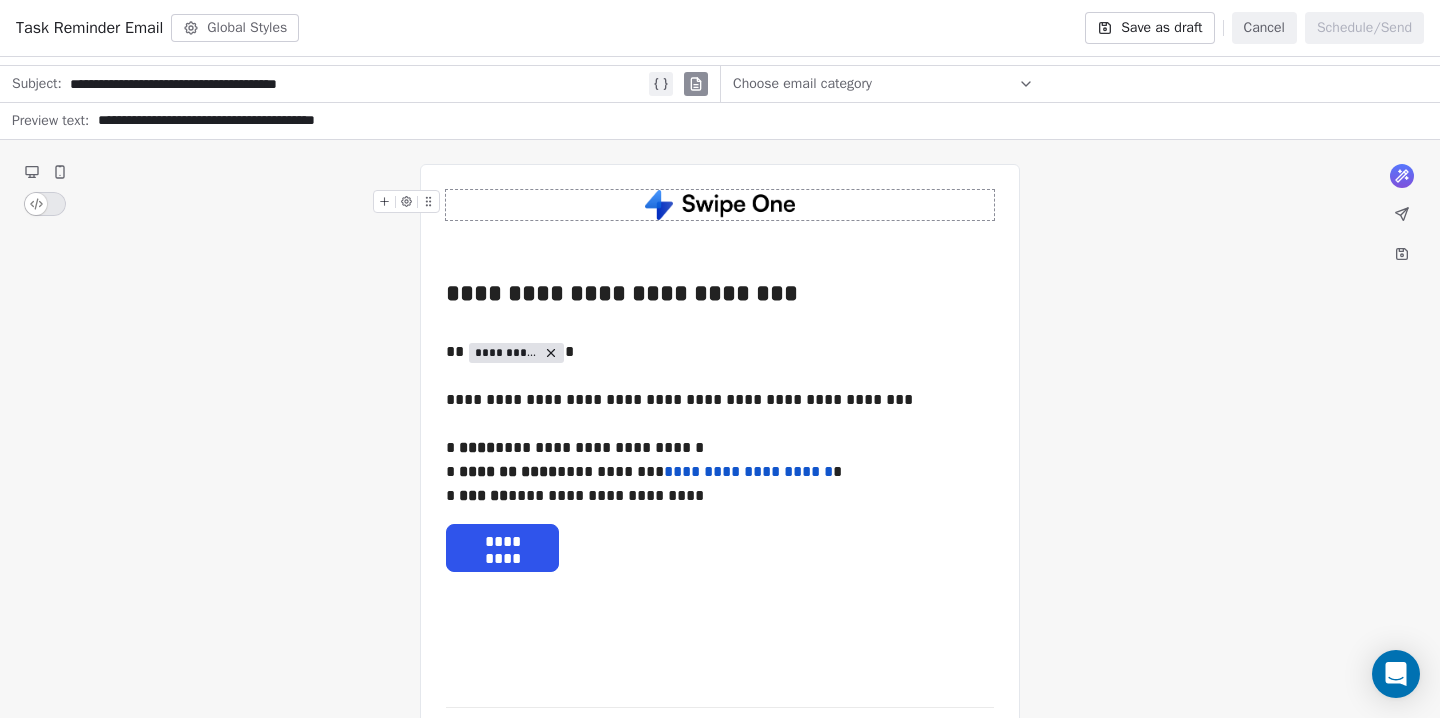 click on "Task Reminder Email  Global Styles Save as draft Cancel Schedule/Send" at bounding box center [720, 28] 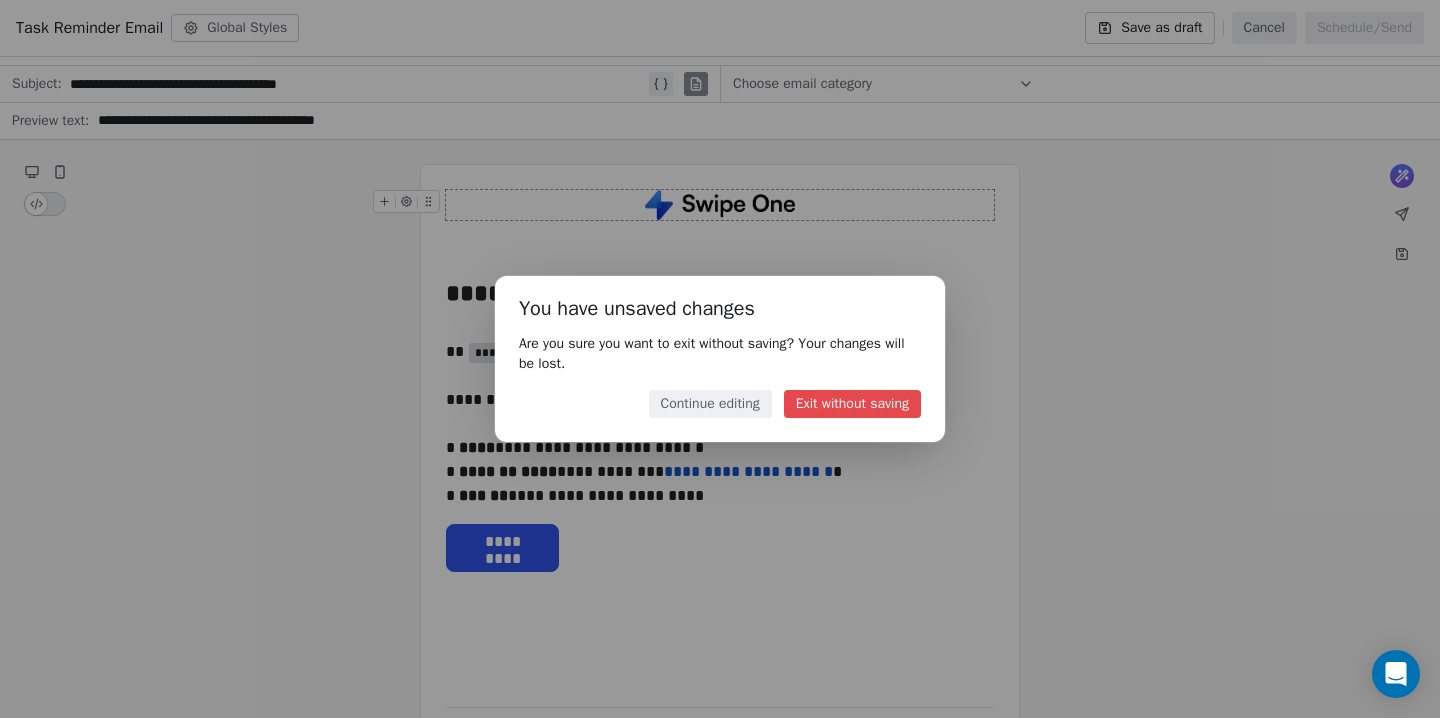 click on "Continue editing" at bounding box center [710, 404] 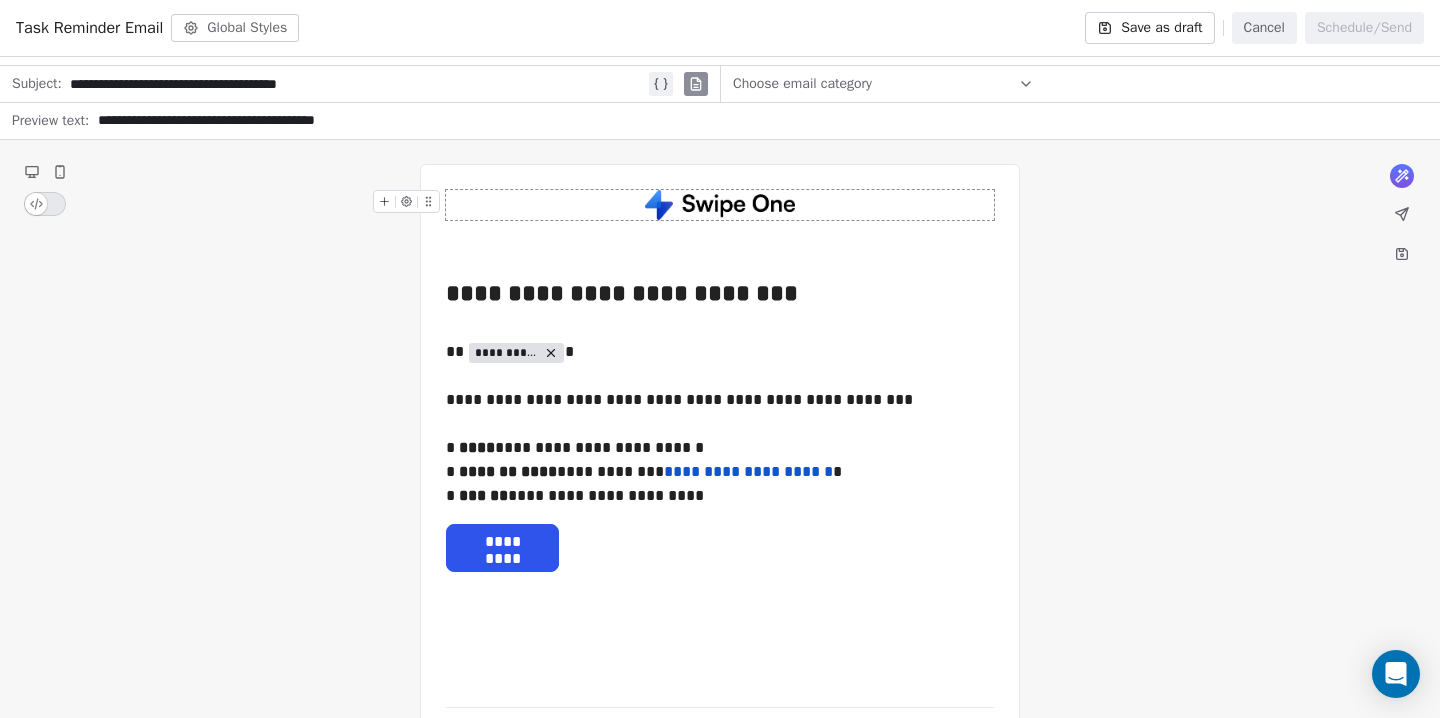 click on "Save as draft" at bounding box center (1149, 28) 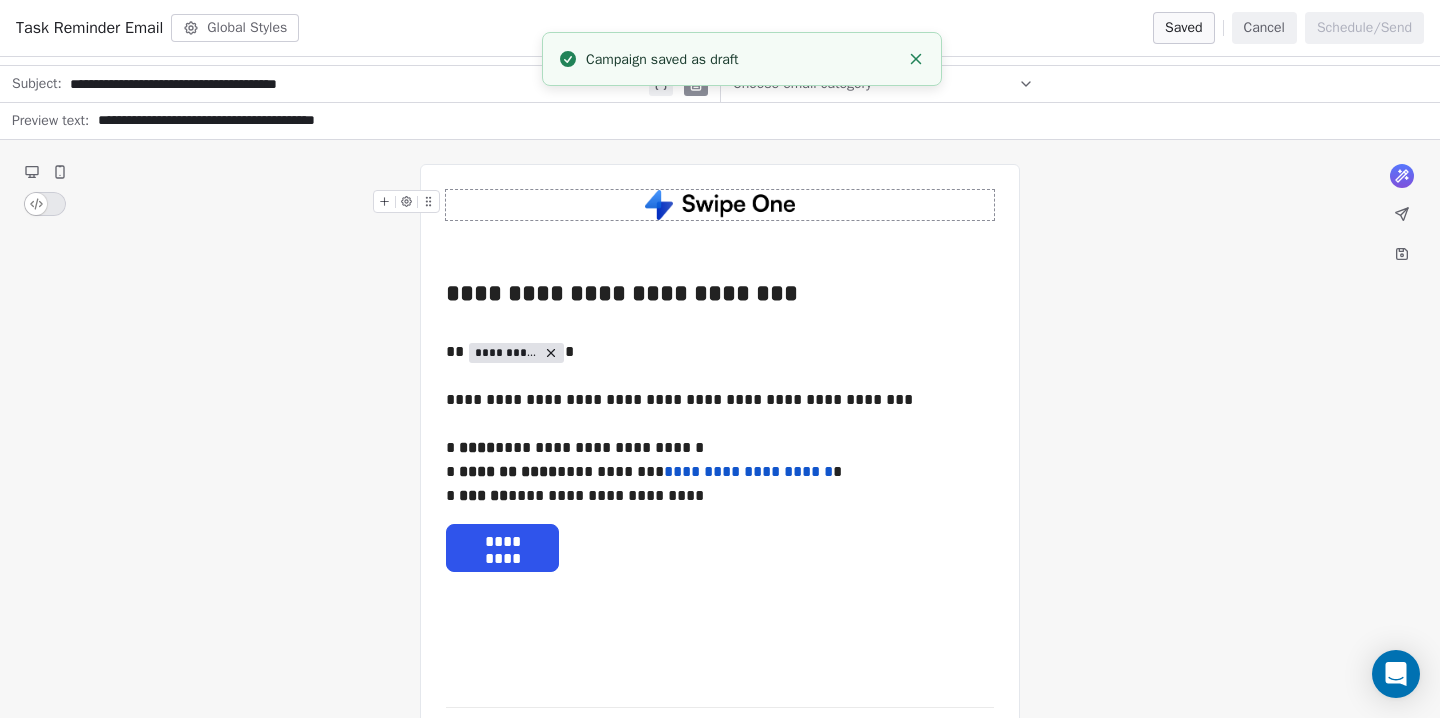 click on "Cancel" at bounding box center [1264, 28] 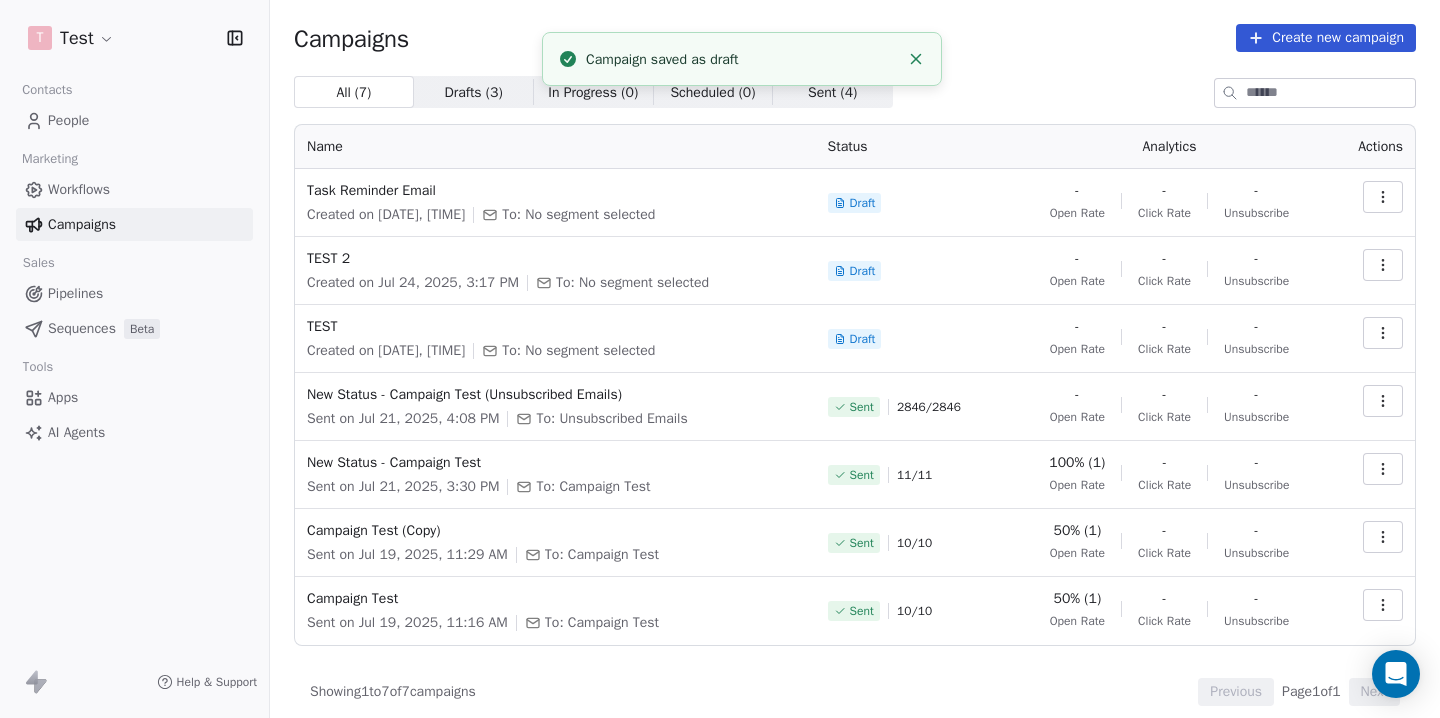 click on "T Test Contacts People Marketing Workflows Campaigns Sales Pipelines Sequences Beta Tools Apps AI Agents Help & Support Campaigns Create new campaign All ( 7 ) All ( 7 ) Drafts ( 3 ) Drafts ( 3 ) In Progress ( 0 ) In Progress ( 0 ) Scheduled ( 0 ) Scheduled ( 0 ) Sent ( 4 ) Sent ( 4 ) Name Status Analytics Actions Task Reminder Email Created on [DATE], [TIME] To: No segment selected Draft - Open Rate - Click Rate - Unsubscribe TEST 2 Created on [DATE], [TIME] To: No segment selected Draft - Open Rate - Click Rate - Unsubscribe TEST Created on [DATE], [TIME] To: No segment selected Draft - Open Rate - Click Rate - Unsubscribe New Status - Campaign Test (Unsubscribed Emails) Sent on [DATE], [TIME] To: Unsubscribed Emails Sent 2846 / 2846 - Open Rate - Click Rate - Unsubscribe New Status - Campaign Test Sent on [DATE], [TIME] To: Campaign Test Sent 11 / 11 100% (1) Open Rate - Click Rate - Unsubscribe Campaign Test (Copy) Sent on [DATE], [TIME] To: Campaign Test /" at bounding box center [720, 359] 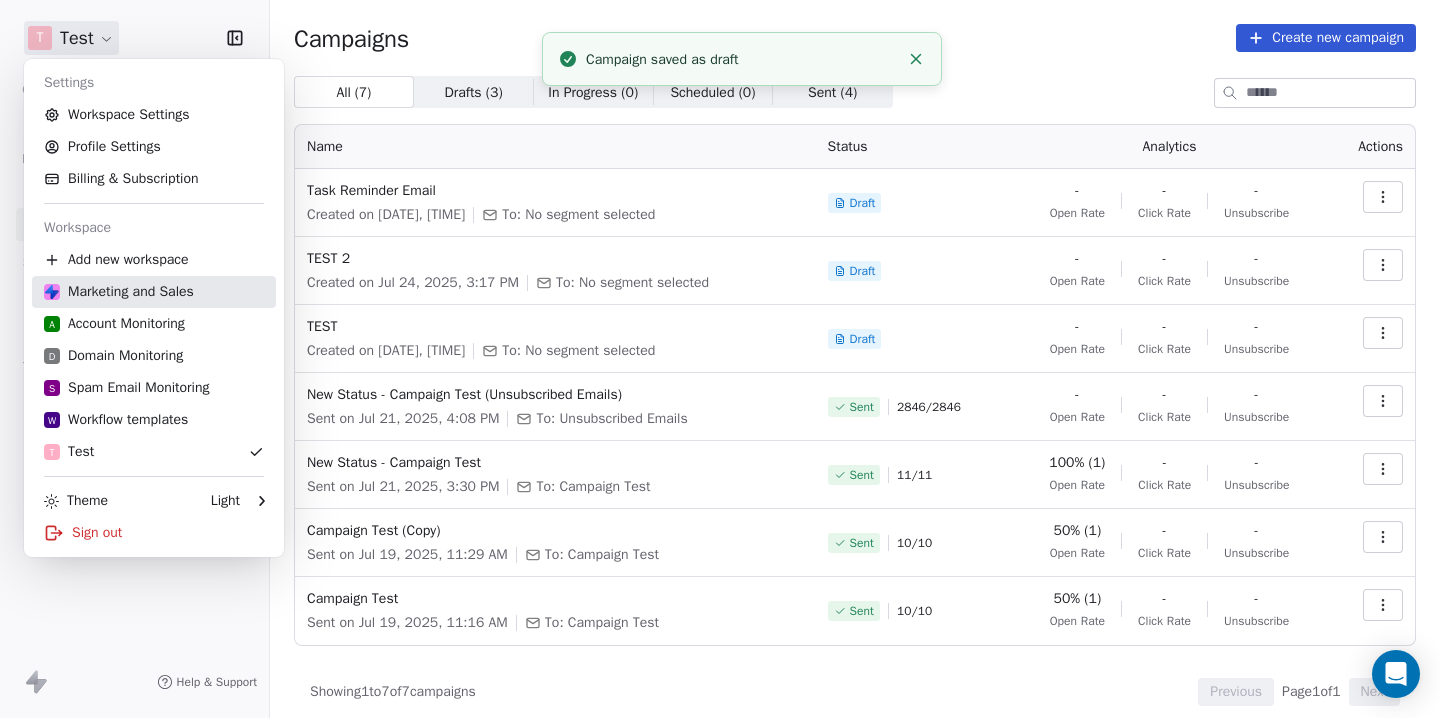 click on "Marketing and Sales" at bounding box center [119, 292] 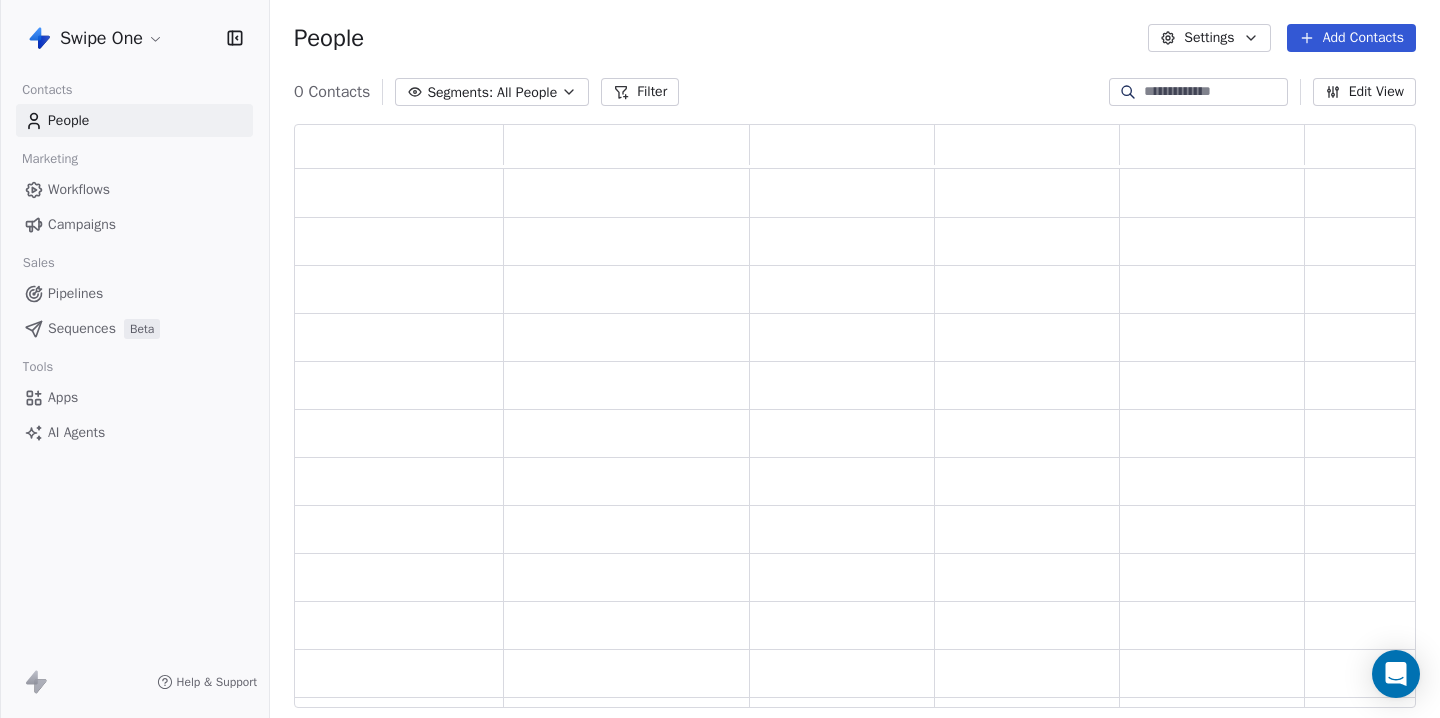 scroll, scrollTop: 1, scrollLeft: 1, axis: both 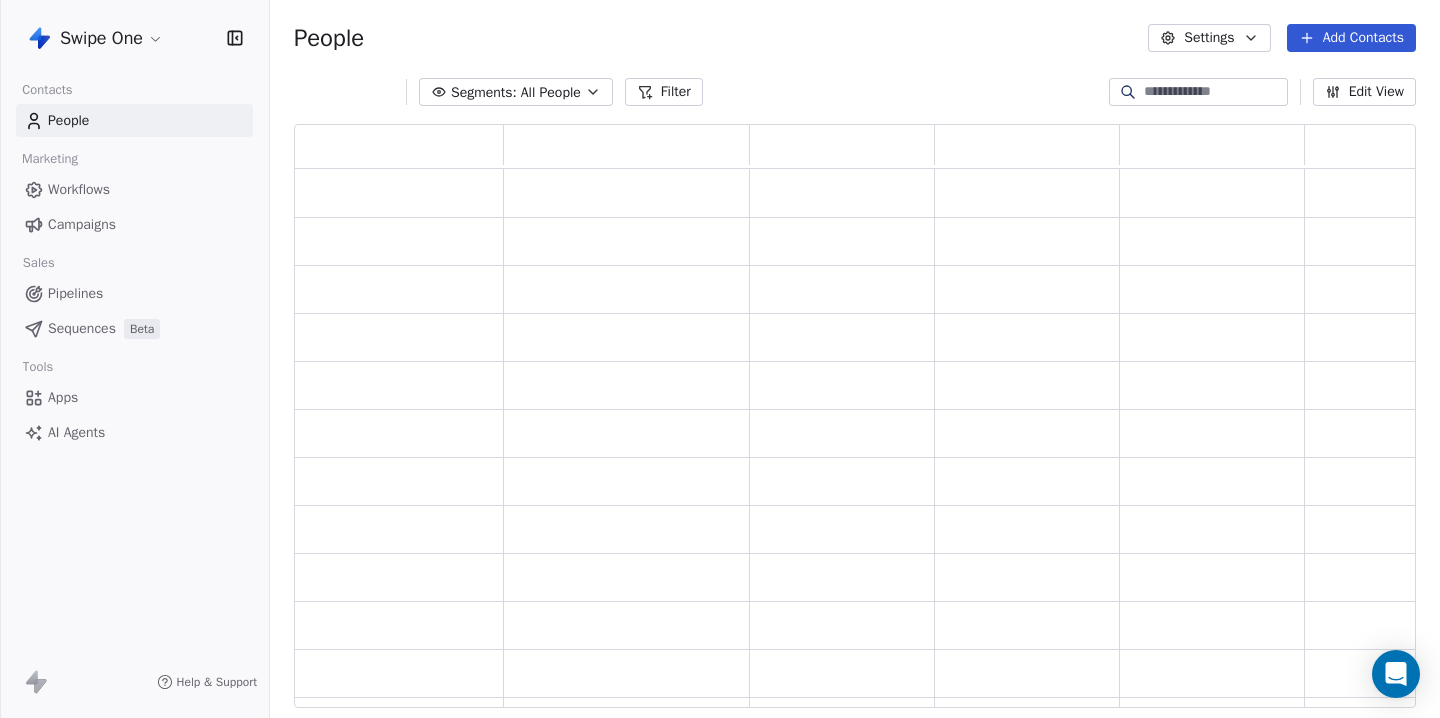 click on "Settings" at bounding box center [1209, 38] 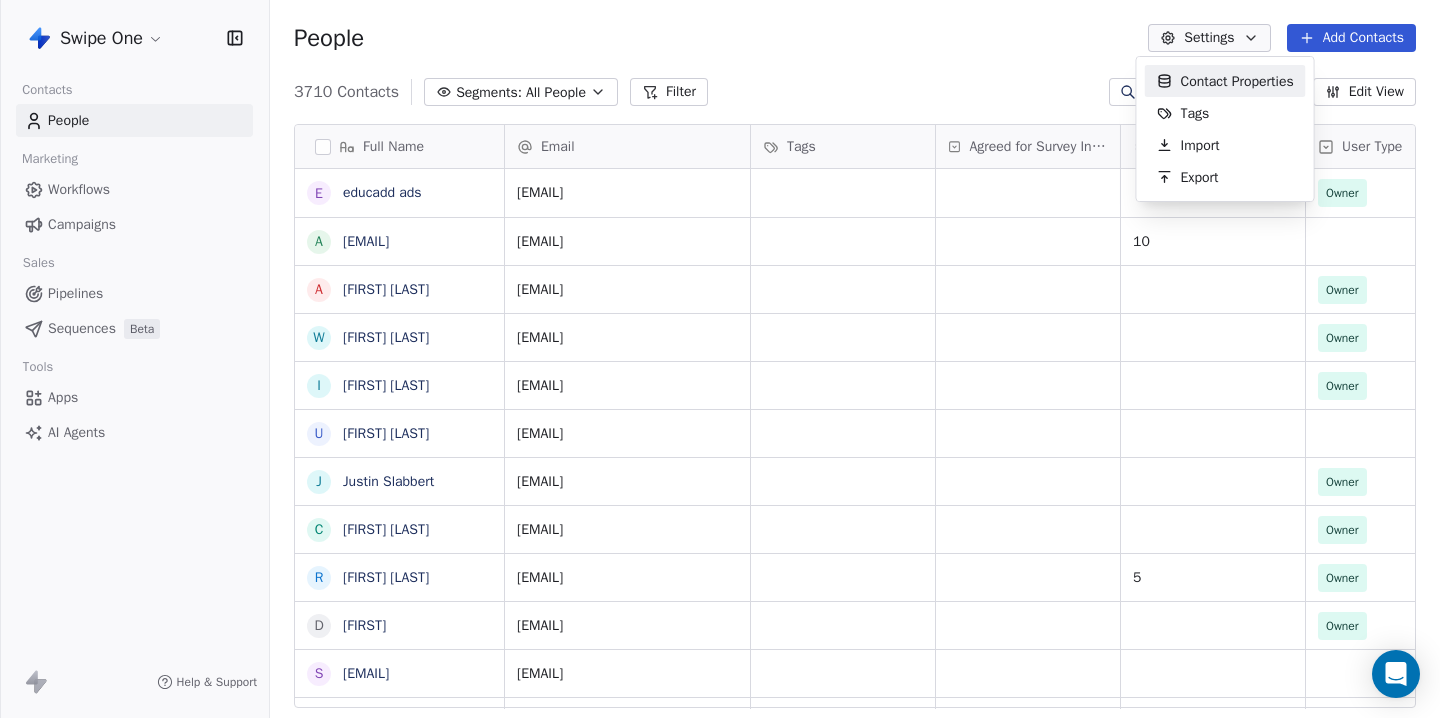 scroll, scrollTop: 681, scrollLeft: 0, axis: vertical 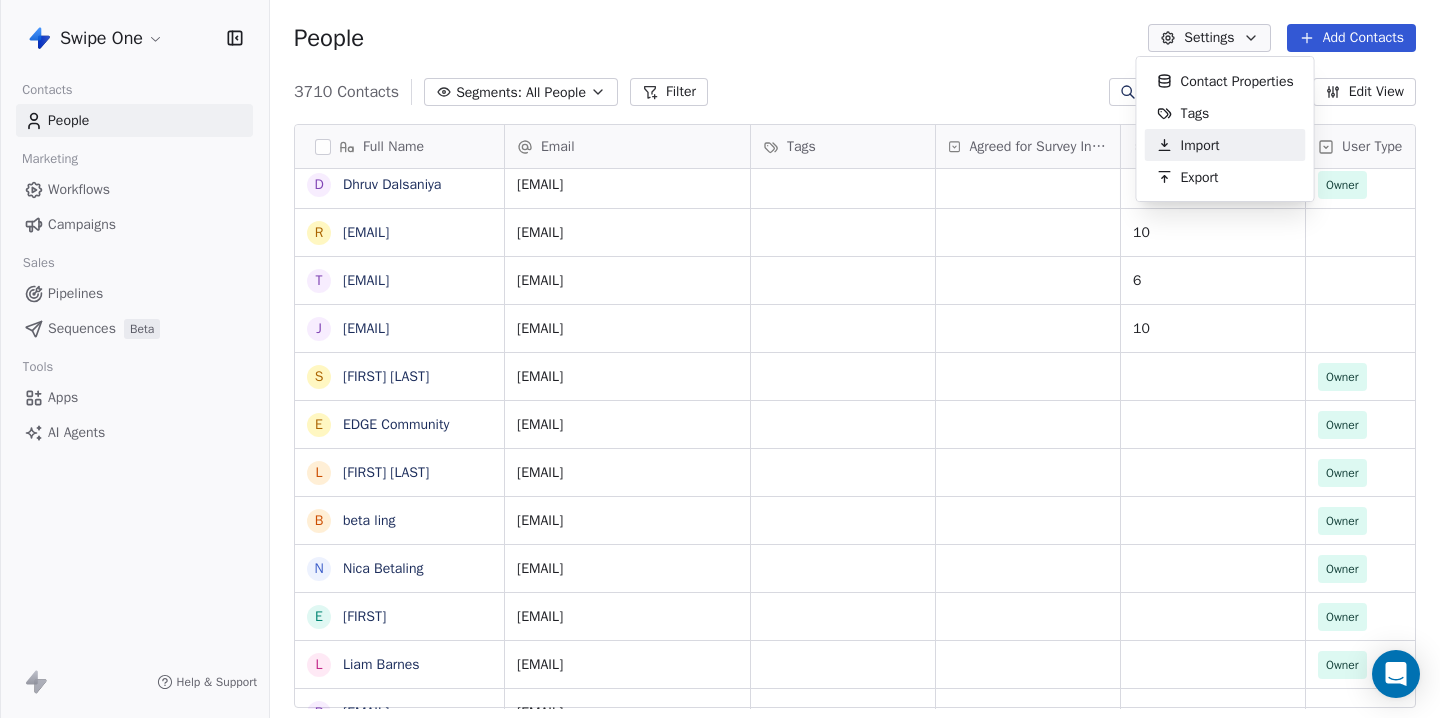 click on "Import" at bounding box center [1200, 145] 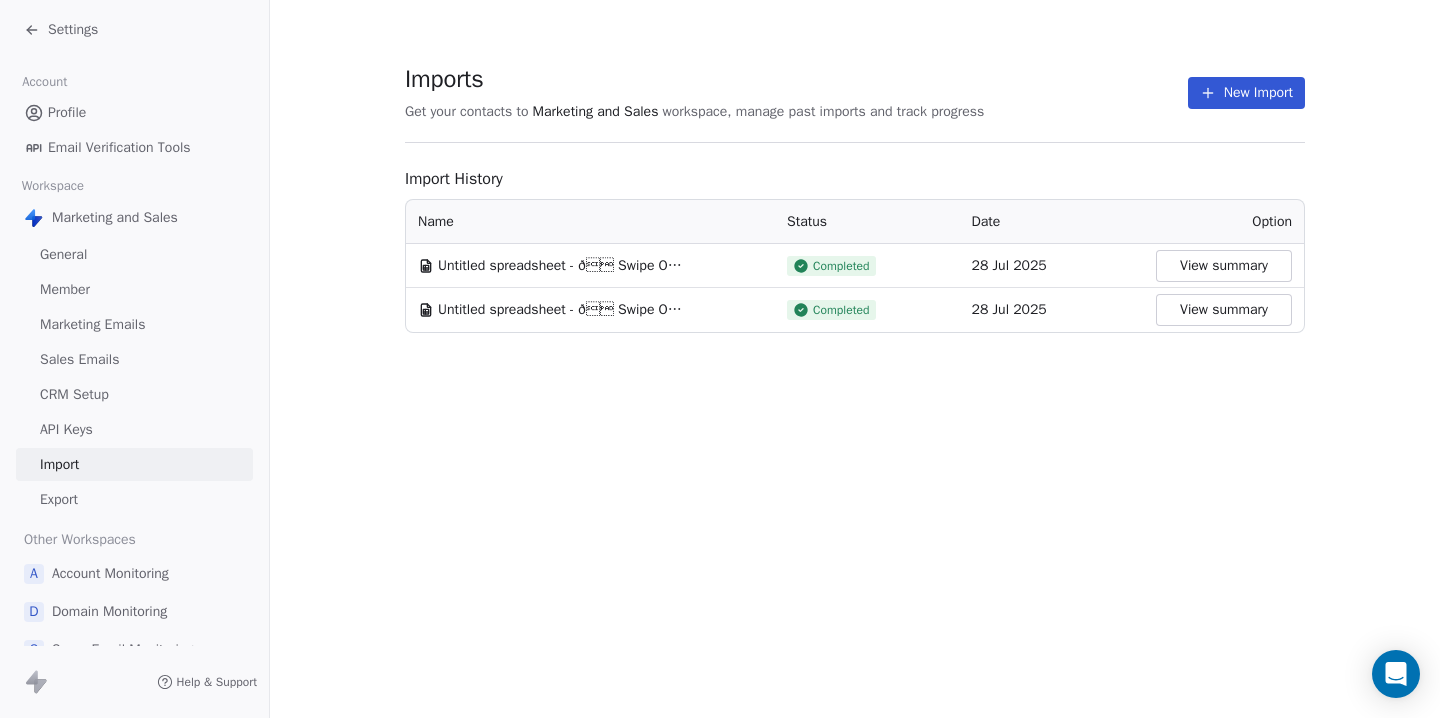 click on "View summary" at bounding box center [1224, 310] 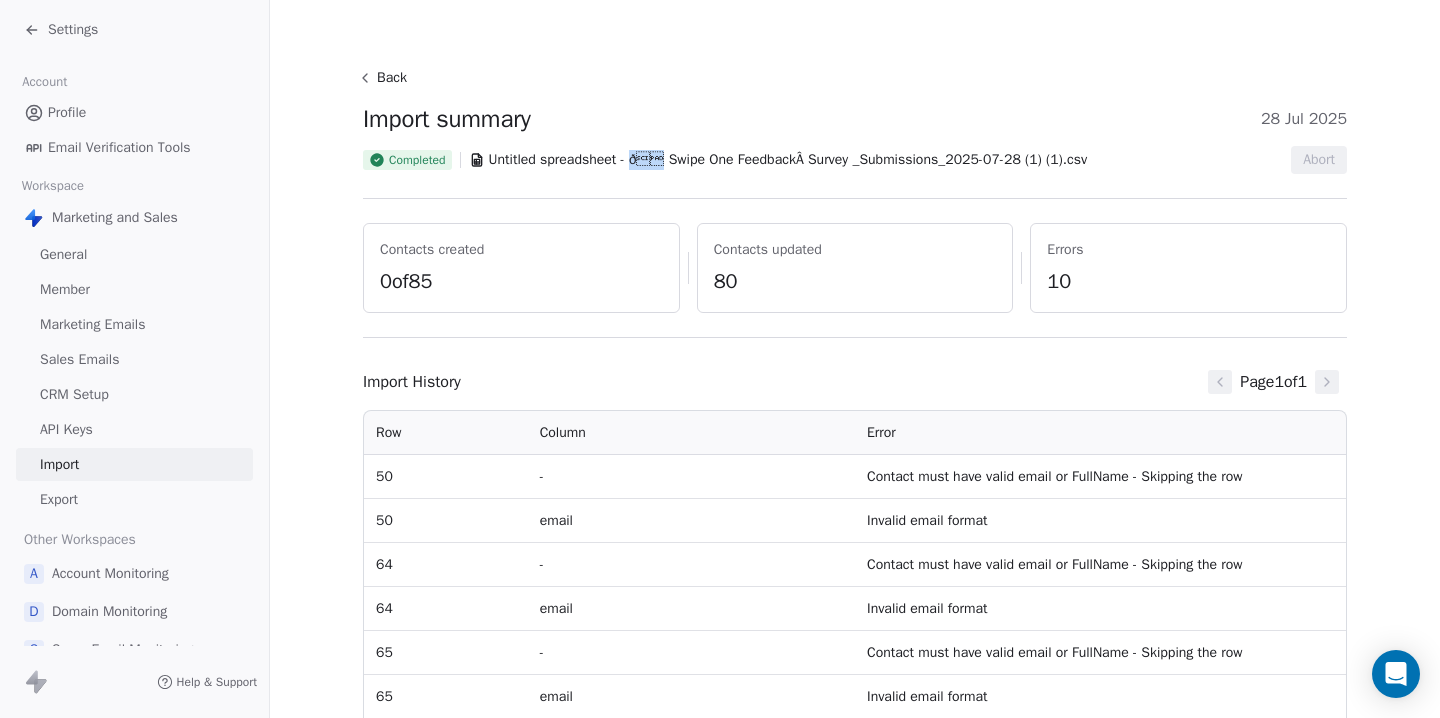 drag, startPoint x: 644, startPoint y: 165, endPoint x: 693, endPoint y: 165, distance: 49 